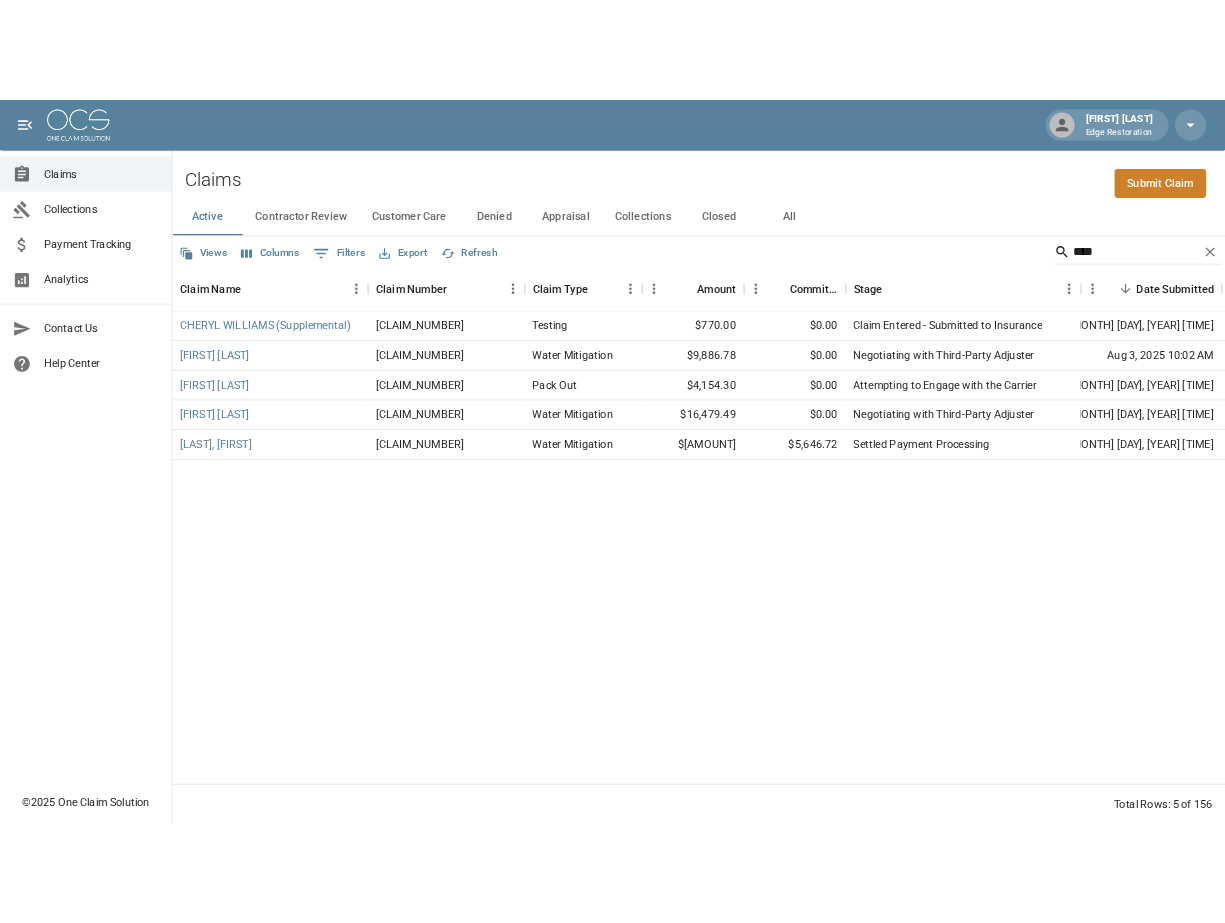 scroll, scrollTop: 0, scrollLeft: 0, axis: both 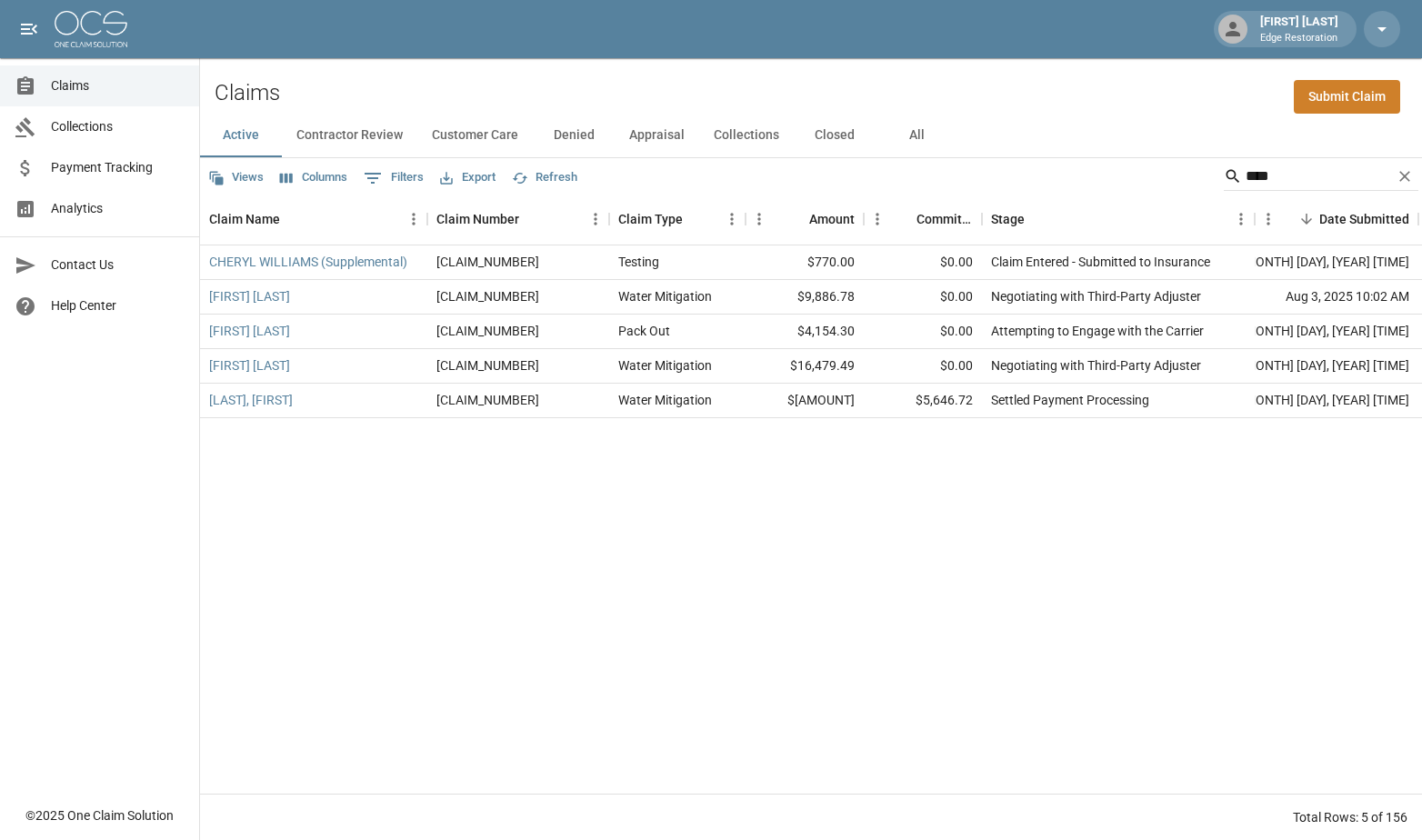 click on "Matthew Kelly Edge Restoration Claims Collections Payment Tracking Analytics Contact Us Help Center © 2025 One Claim Solution Claims Submit Claim Active Contractor Review Customer Care Denied Appraisal Collections Closed All Views Columns 0 Filters Export Refresh **** Claim Name Claim Number Claim Type Amount Committed Amount Stage Date Submitted Company Name Submitted By CHERYL WILLIAMS (Supplemental) [CLAIM_NUMBER] Testing $[AMOUNT] $[AMOUNT] Claim Entered - Submitted to Insurance [DATE] [TIME] E Restoration - [STATE] Alicia Tubbs Cheryl Williams [CLAIM_NUMBER] Water Mitigation $[AMOUNT] $[AMOUNT] Negotiating with Third-Party Adjuster [DATE] [TIME] E Restoration - [STATE] Alicia Tubbs Cheryl Williams [CLAIM_NUMBER] Pack Out $[AMOUNT] $[AMOUNT] Attempting to Engage with the Carrier [DATE] [TIME] Bust a Move Contents and Cleaning Alicia Tubbs Gustav Pendegraft [CLAIM_NUMBER] Water Mitigation $[AMOUNT] $[AMOUNT] Negotiating with Third-Party Adjuster [DATE] [TIME] E Restoration - [CITY]" at bounding box center [711, 420] 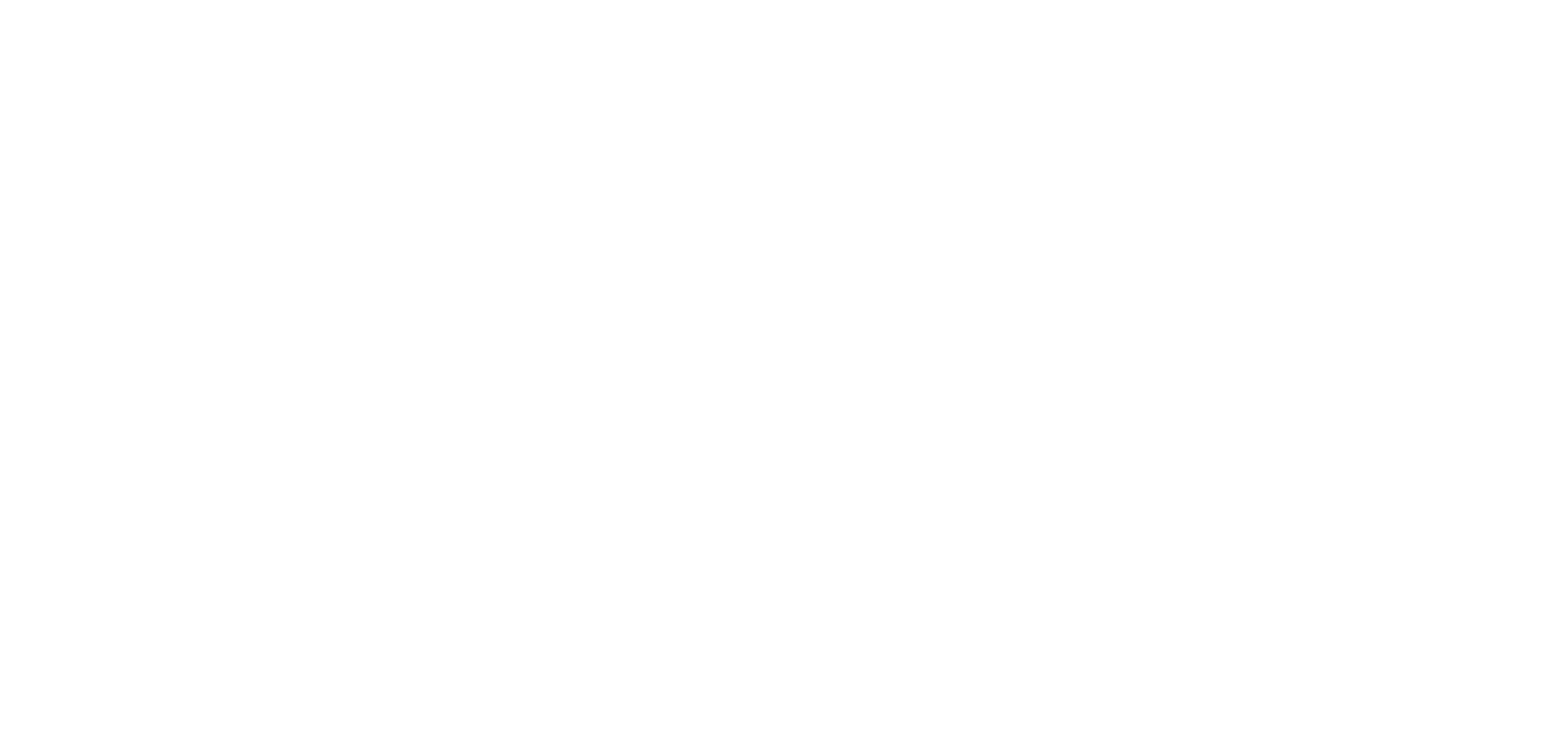 scroll, scrollTop: 0, scrollLeft: 0, axis: both 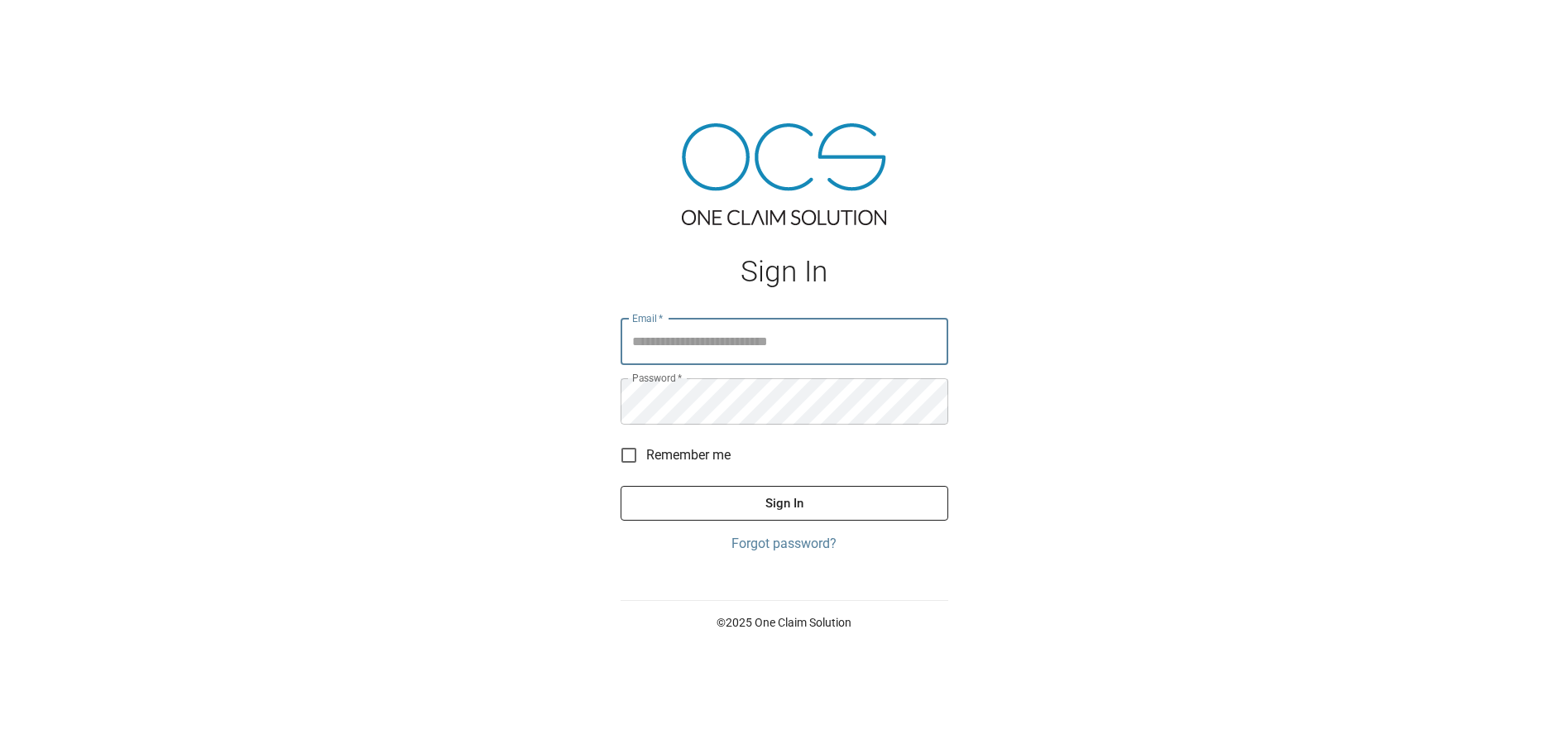 type on "**********" 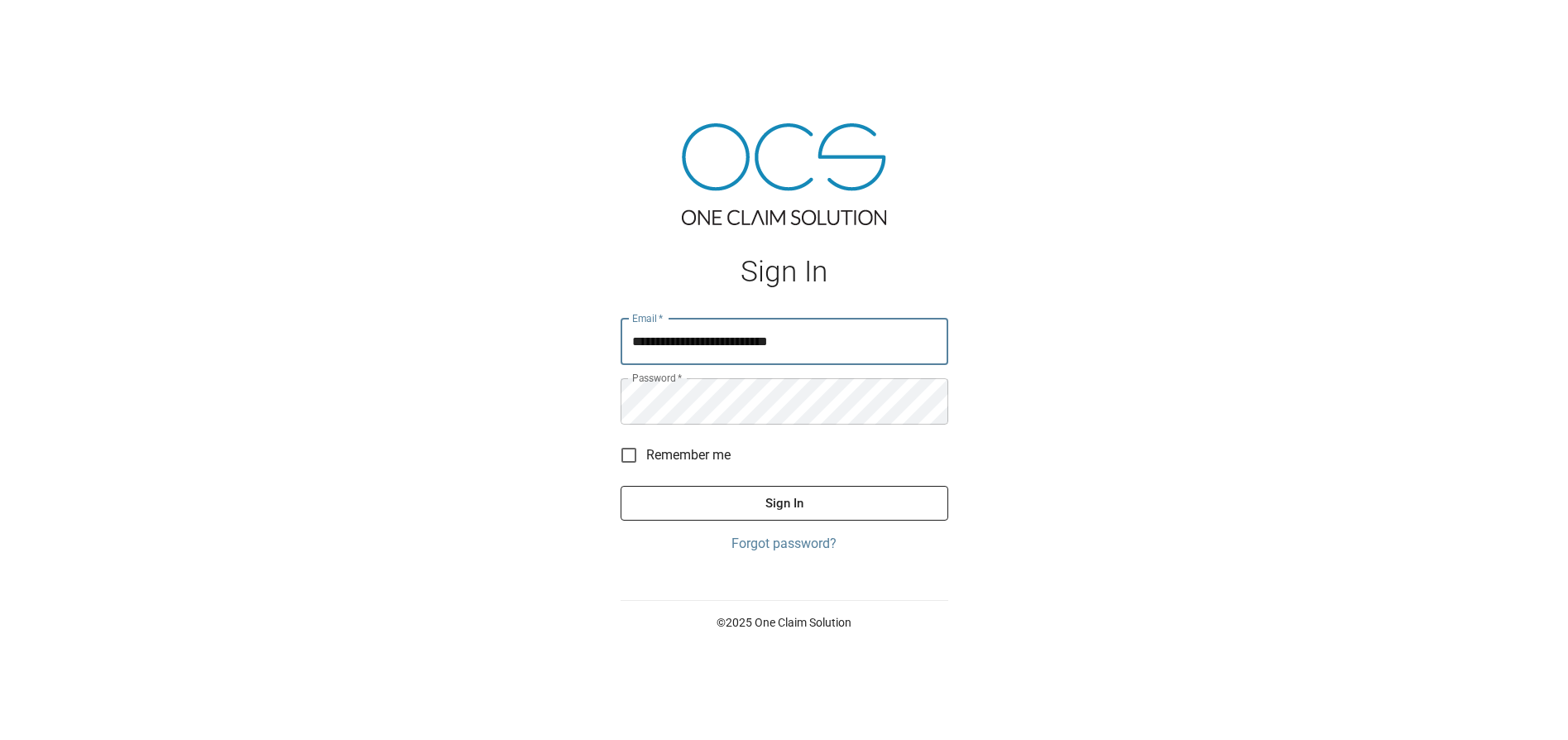 click on "Sign In" at bounding box center (784, 503) 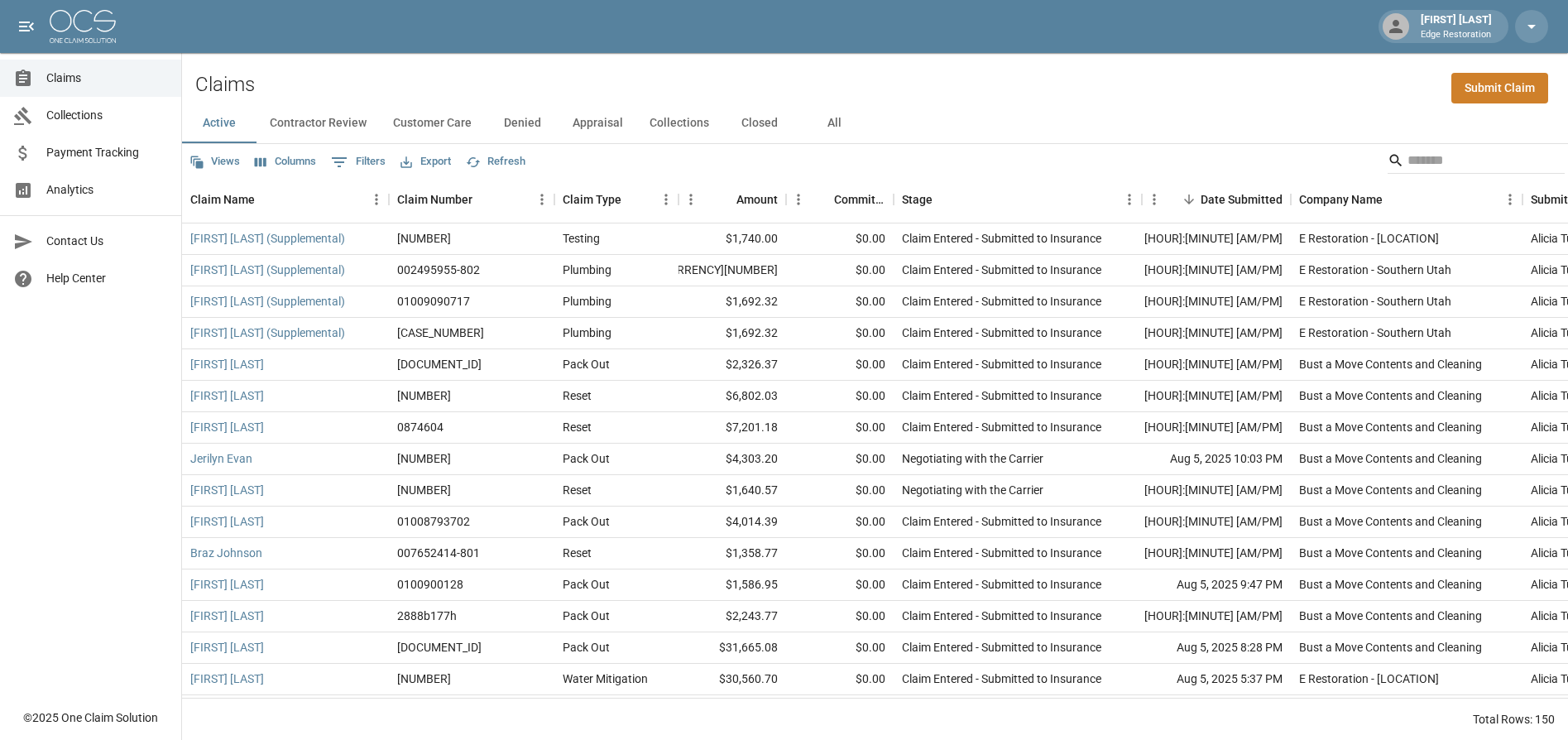 click 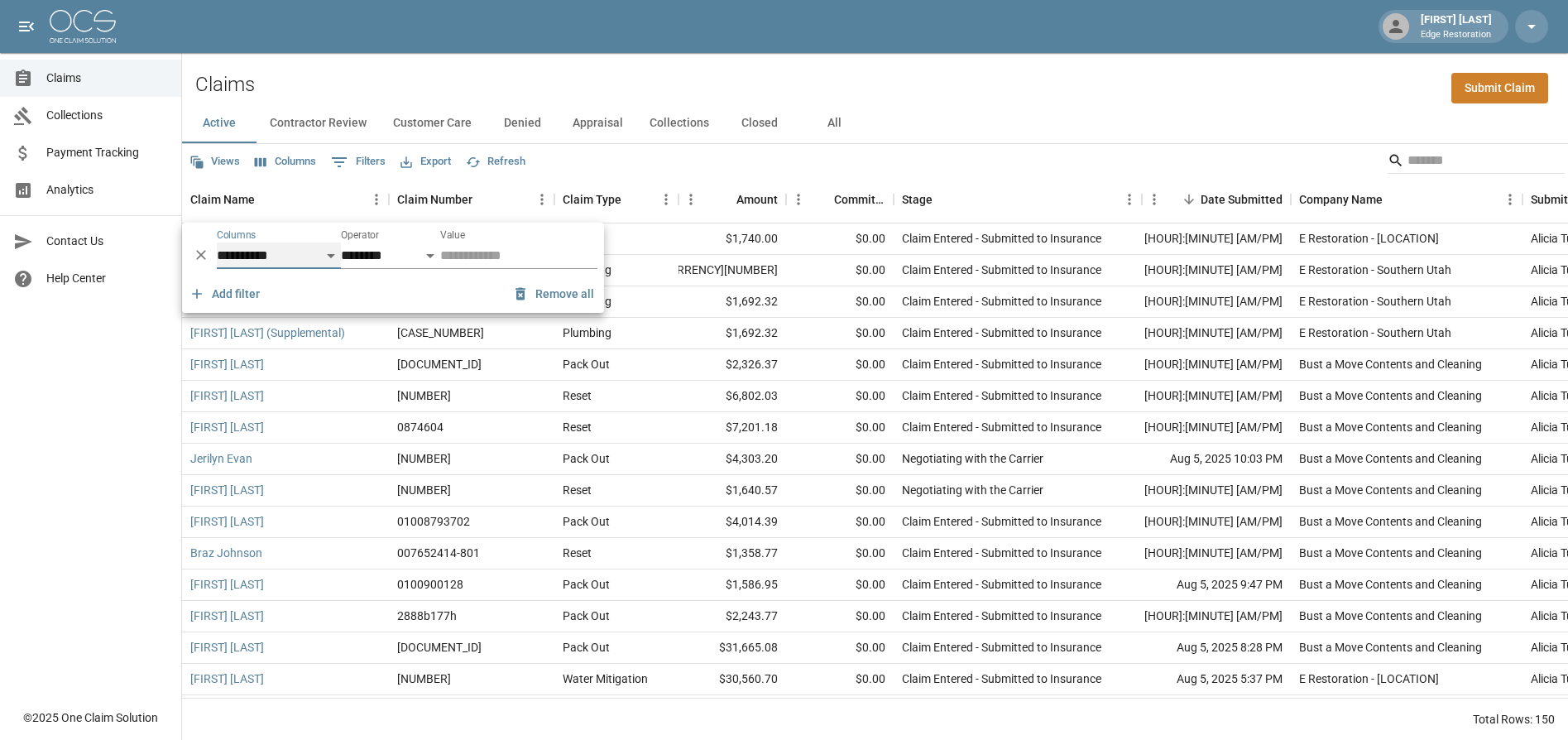 select on "*******" 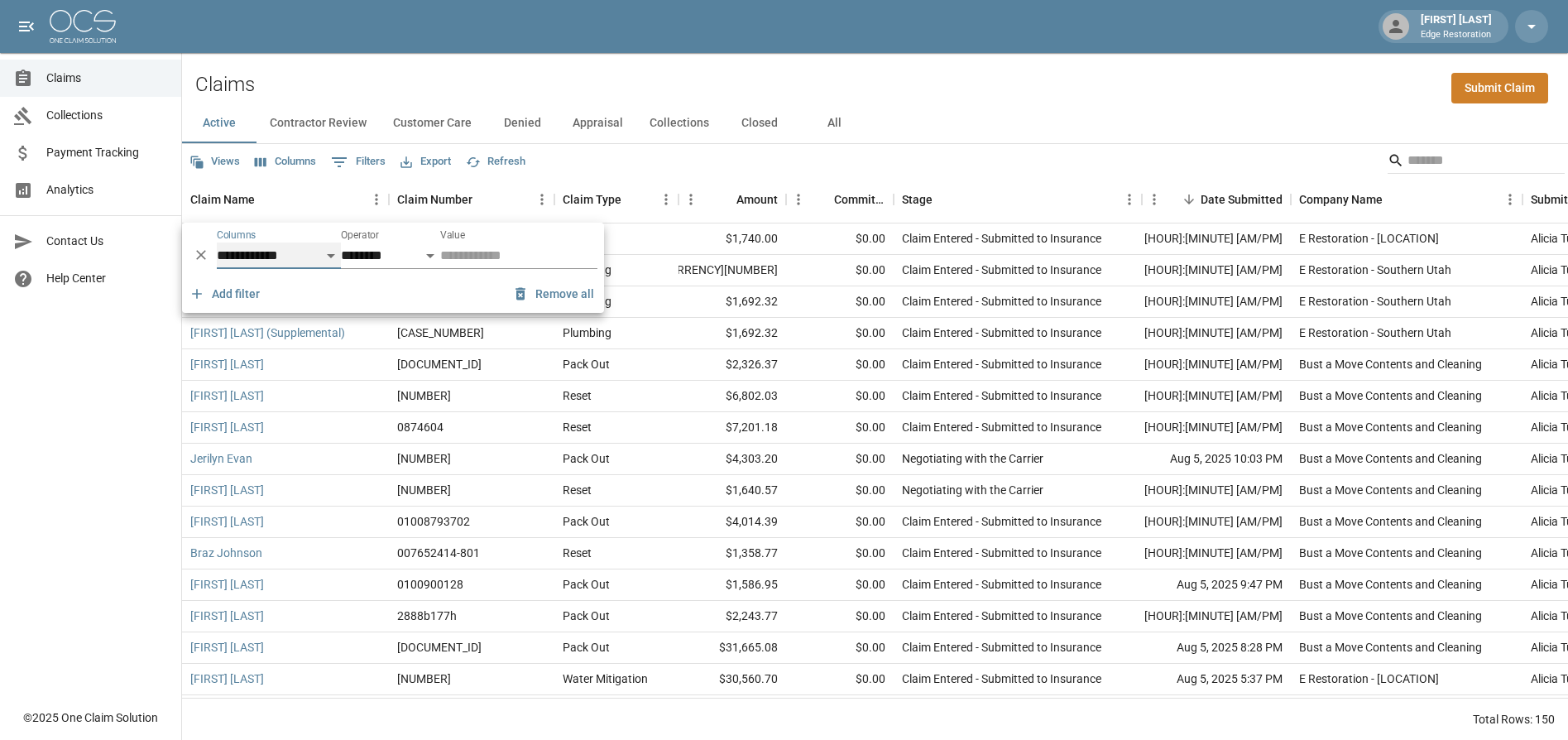 select on "**" 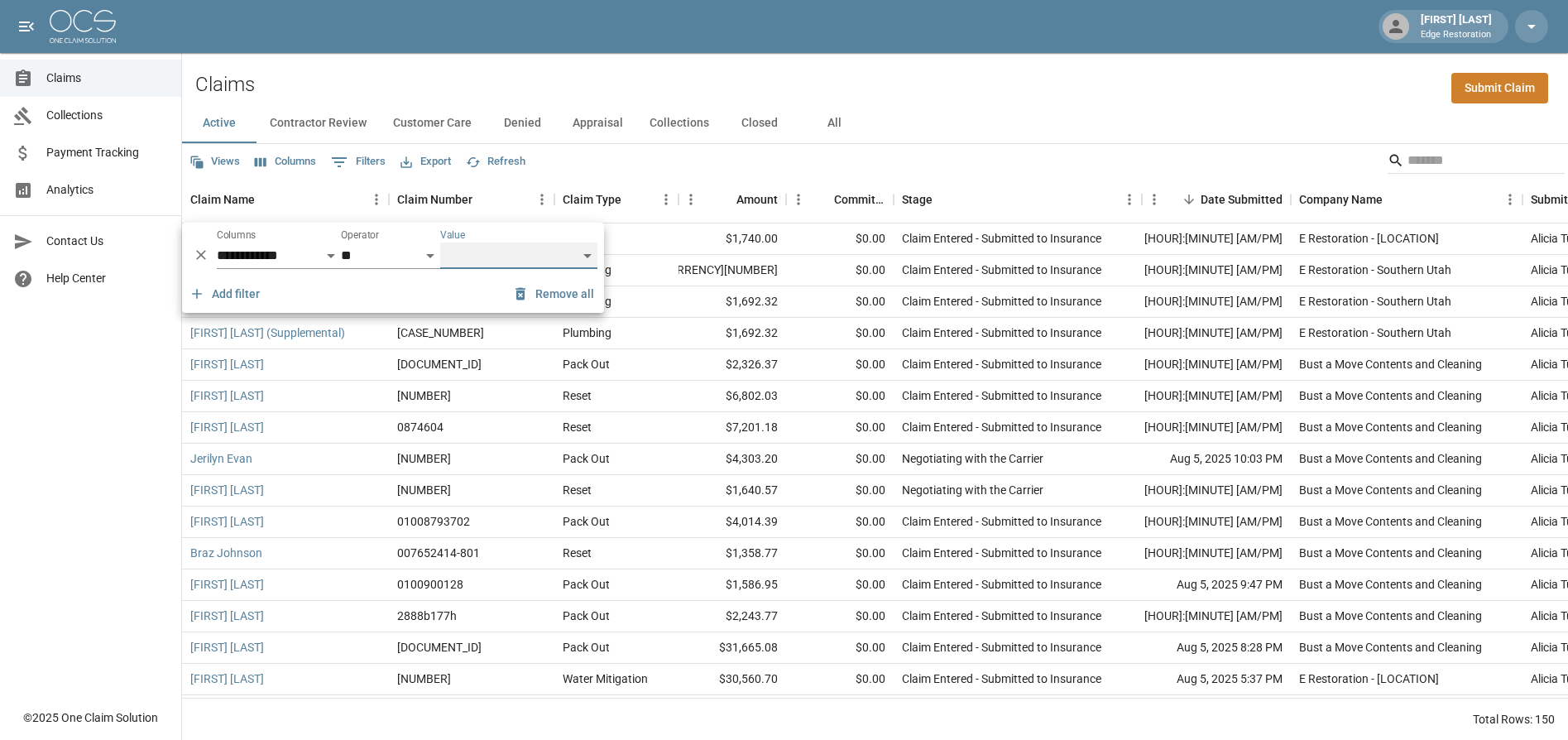select on "******" 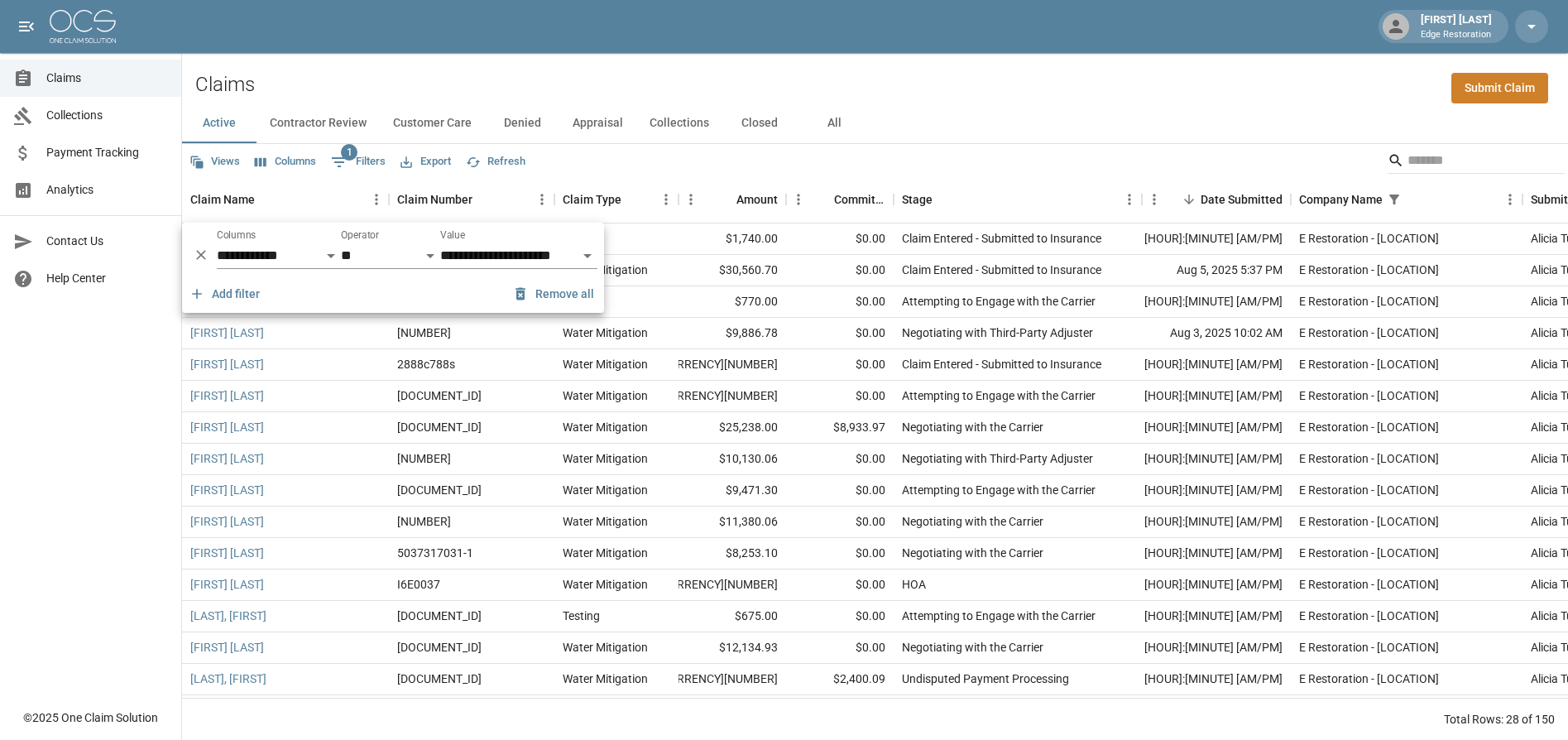click on "Views Columns 1 Filters Export  Refresh" at bounding box center (875, 161) 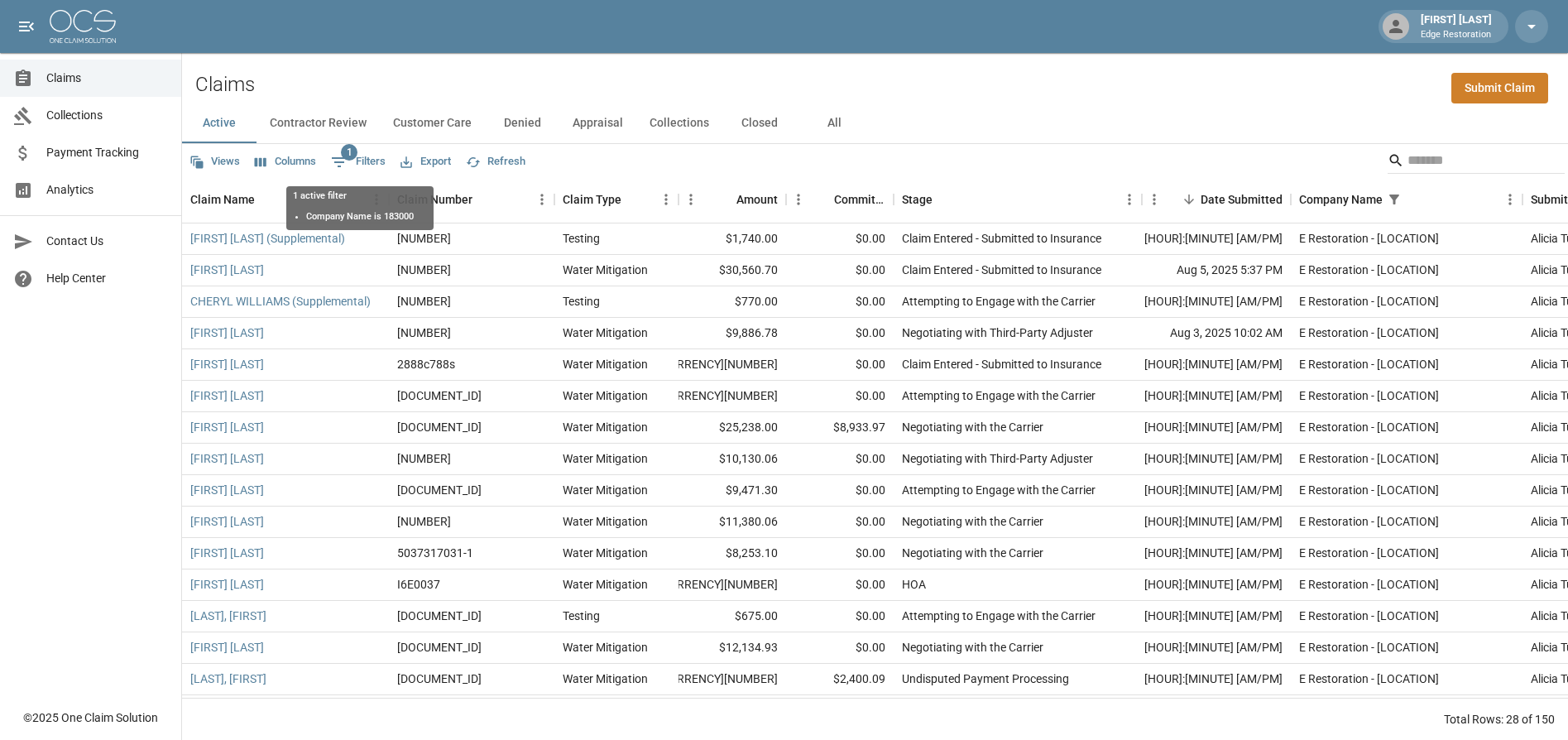 click on "1 Filters" at bounding box center (358, 162) 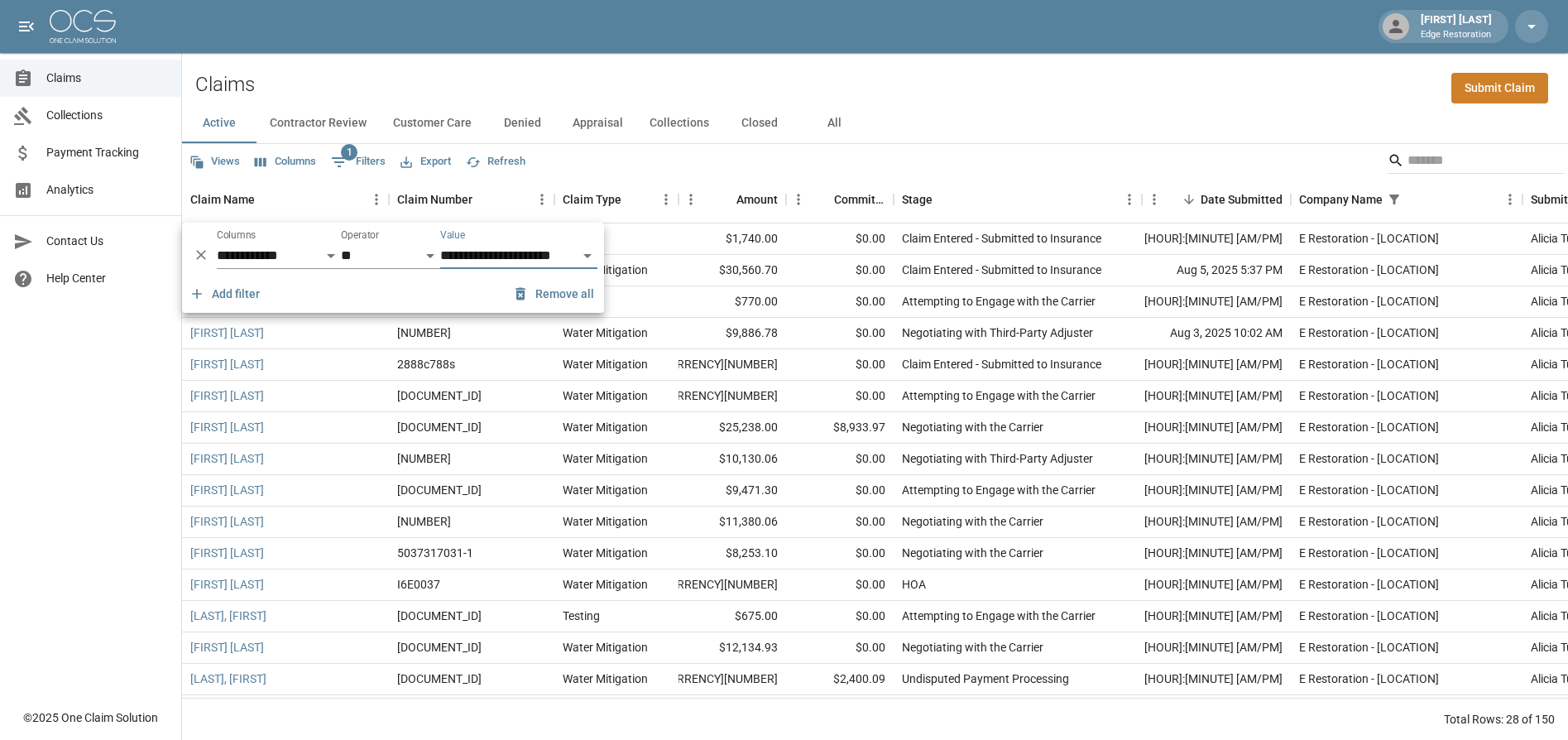 click on "Active Contractor Review Customer Care Denied Appraisal Collections Closed All" at bounding box center [875, 123] 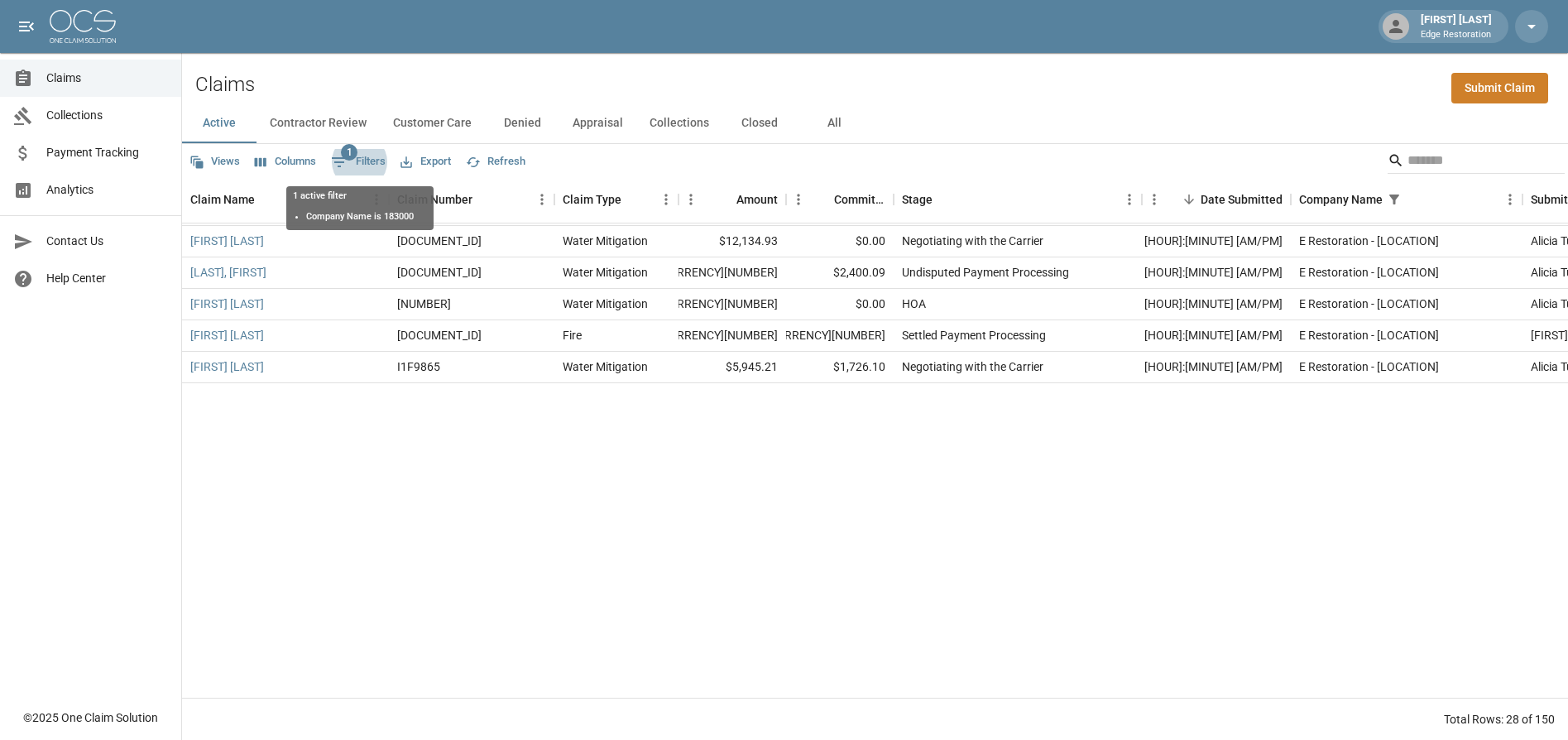 scroll, scrollTop: 0, scrollLeft: 0, axis: both 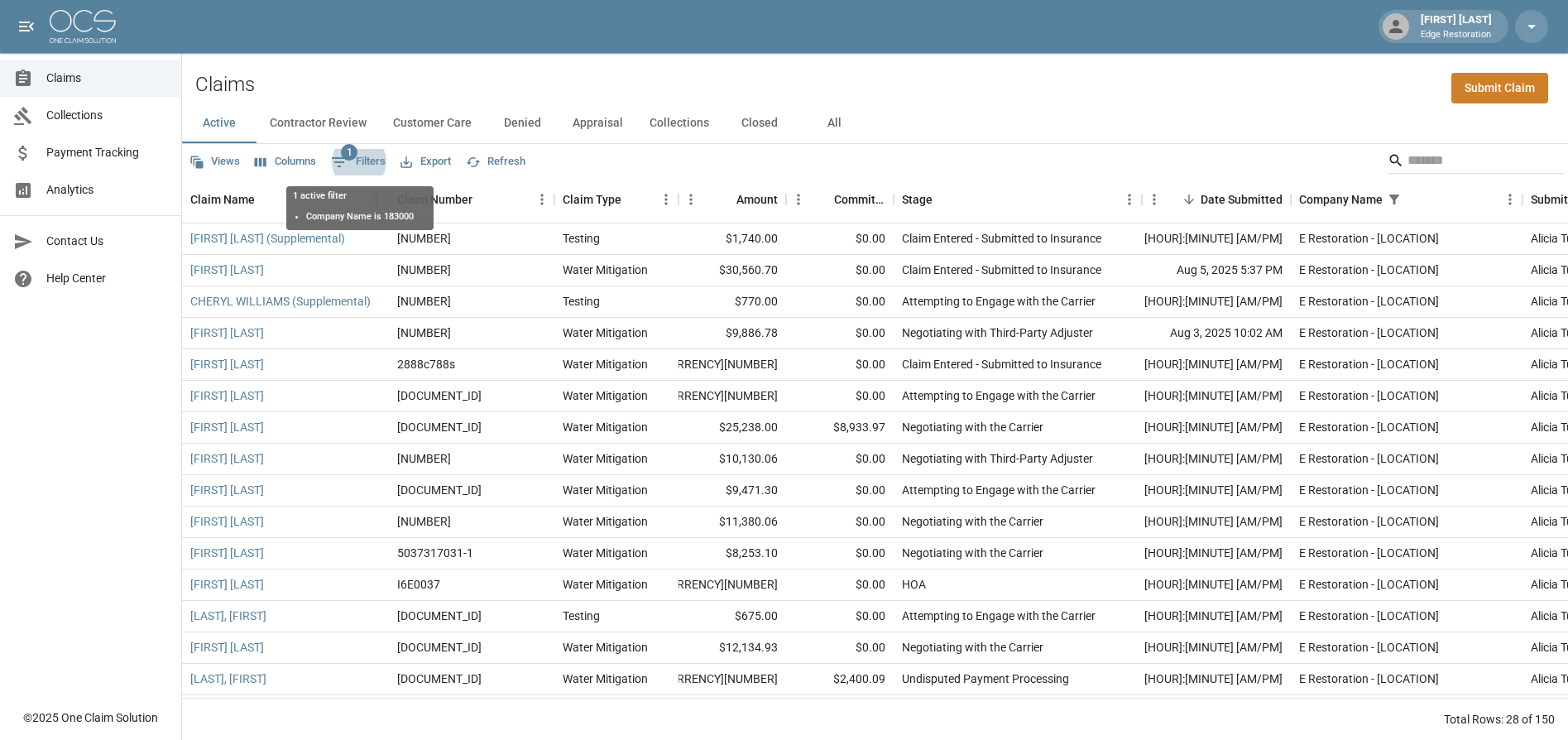 click on "Appraisal" at bounding box center [597, 123] 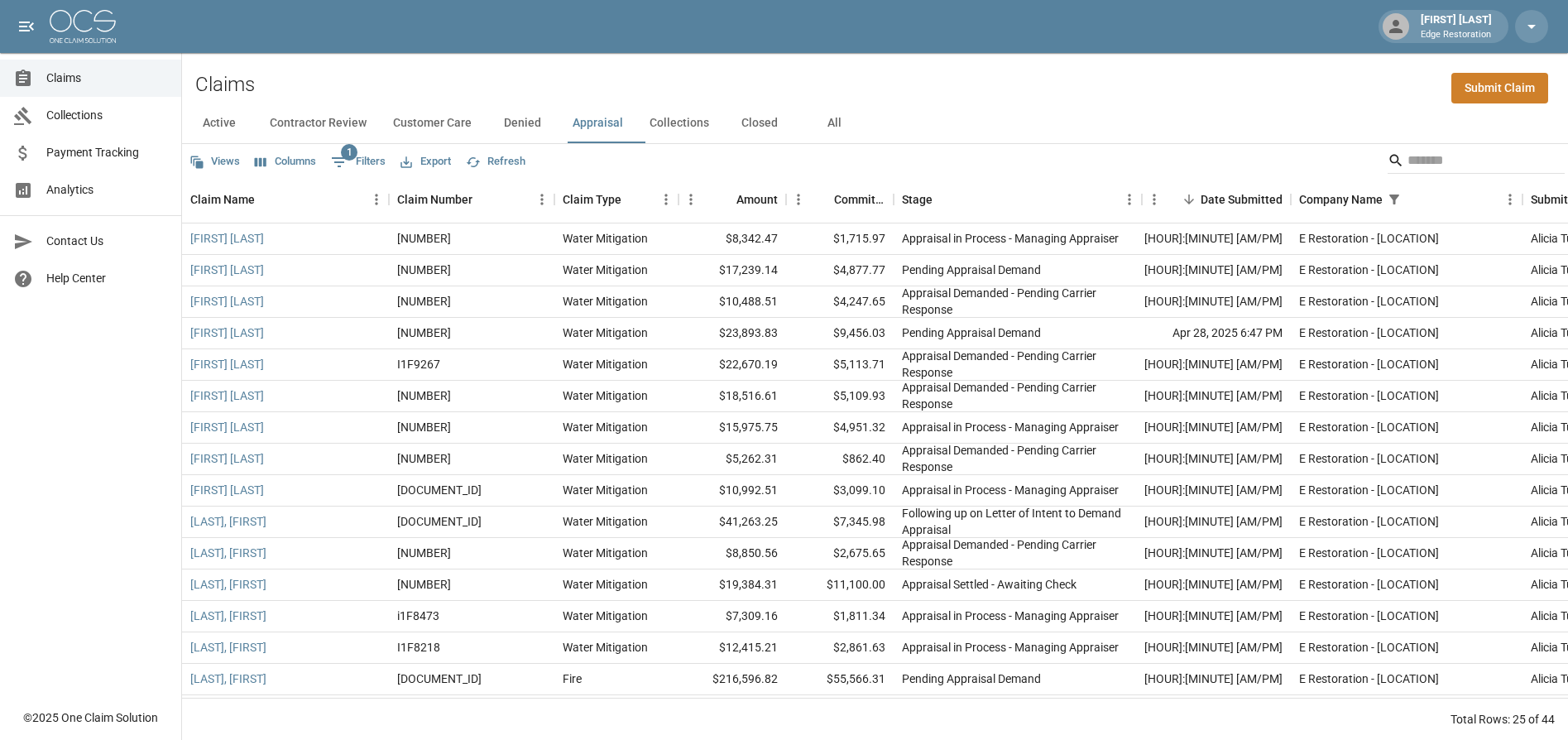 click on "Analytics" at bounding box center [107, 190] 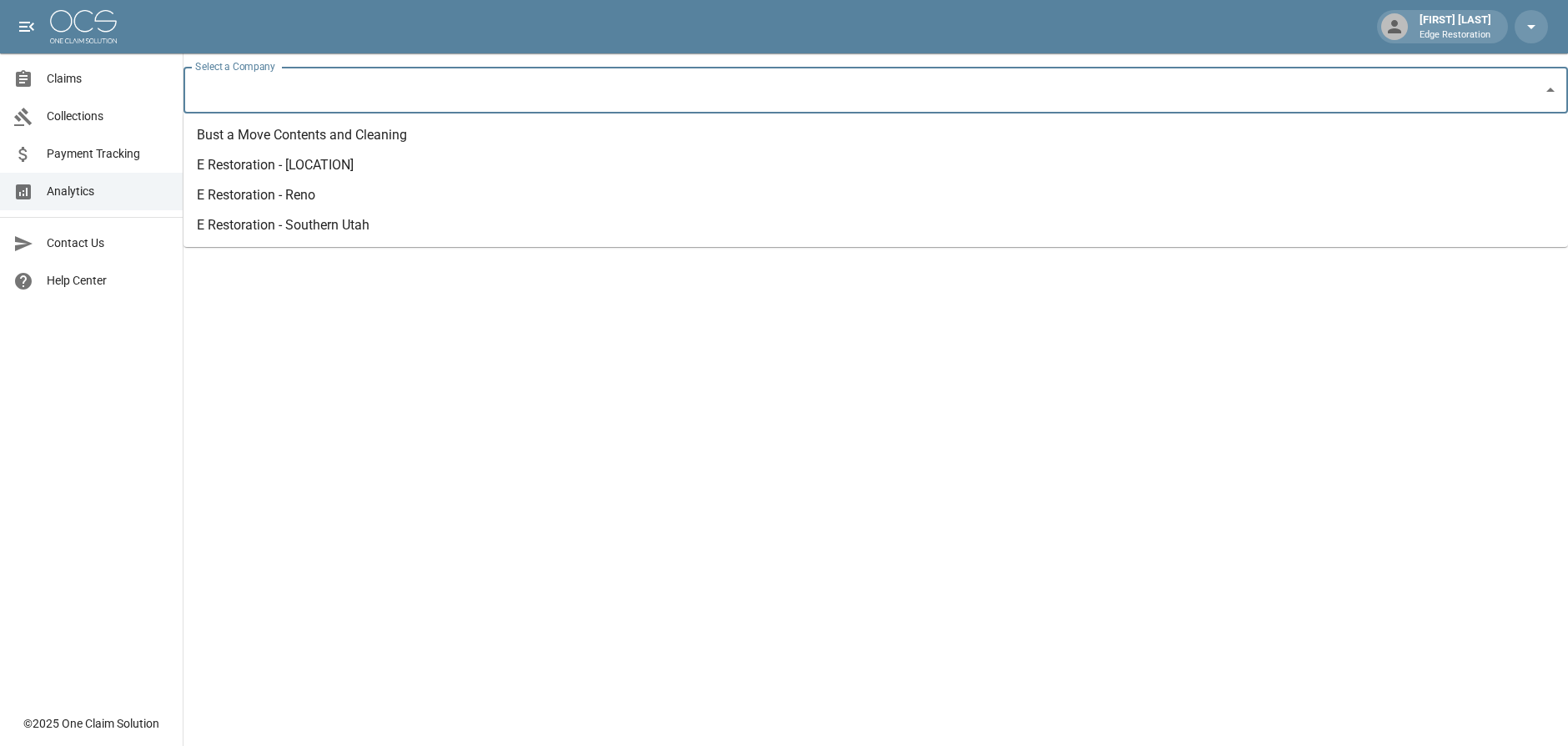 click on "Select a Company" at bounding box center [863, 90] 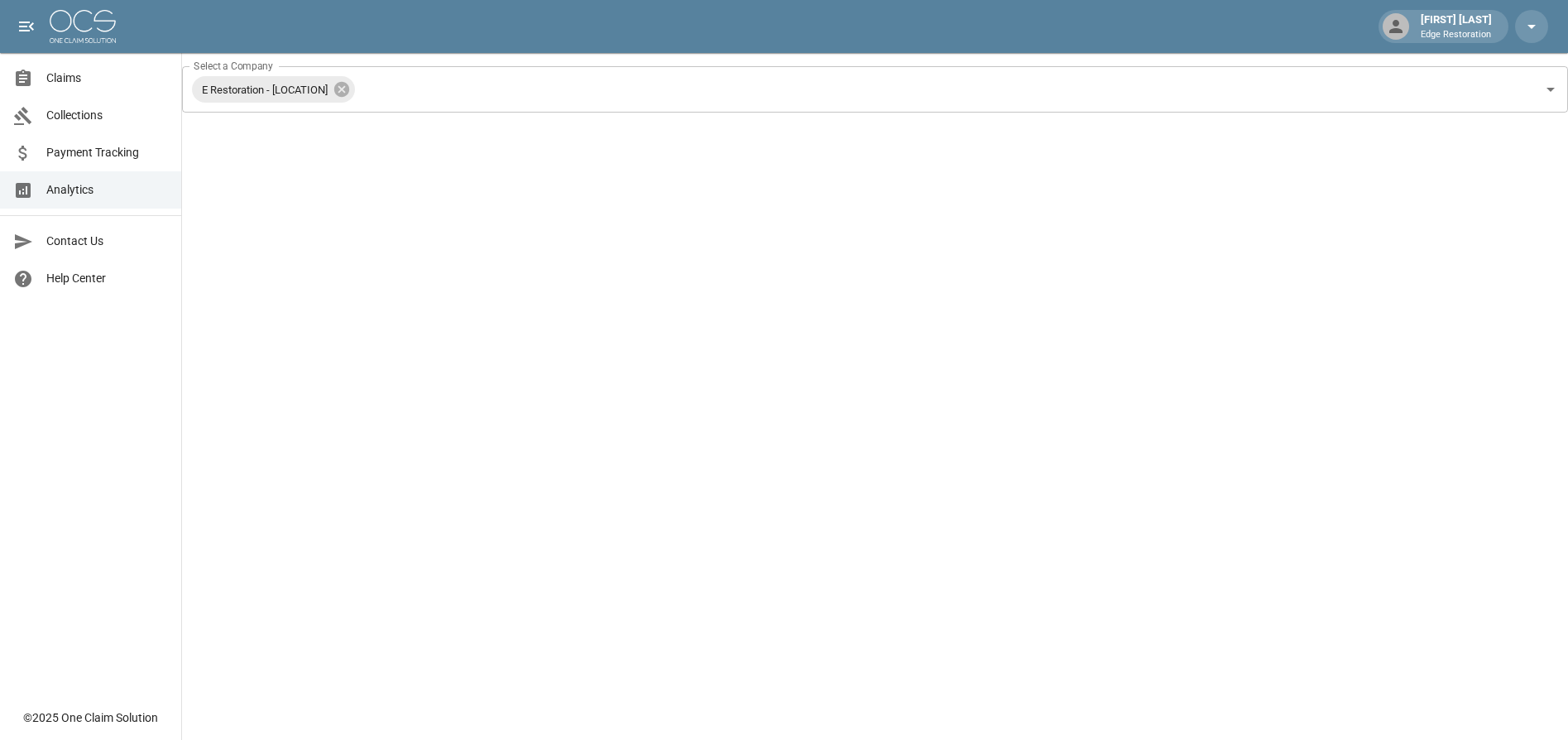 click on "Claims" at bounding box center [107, 78] 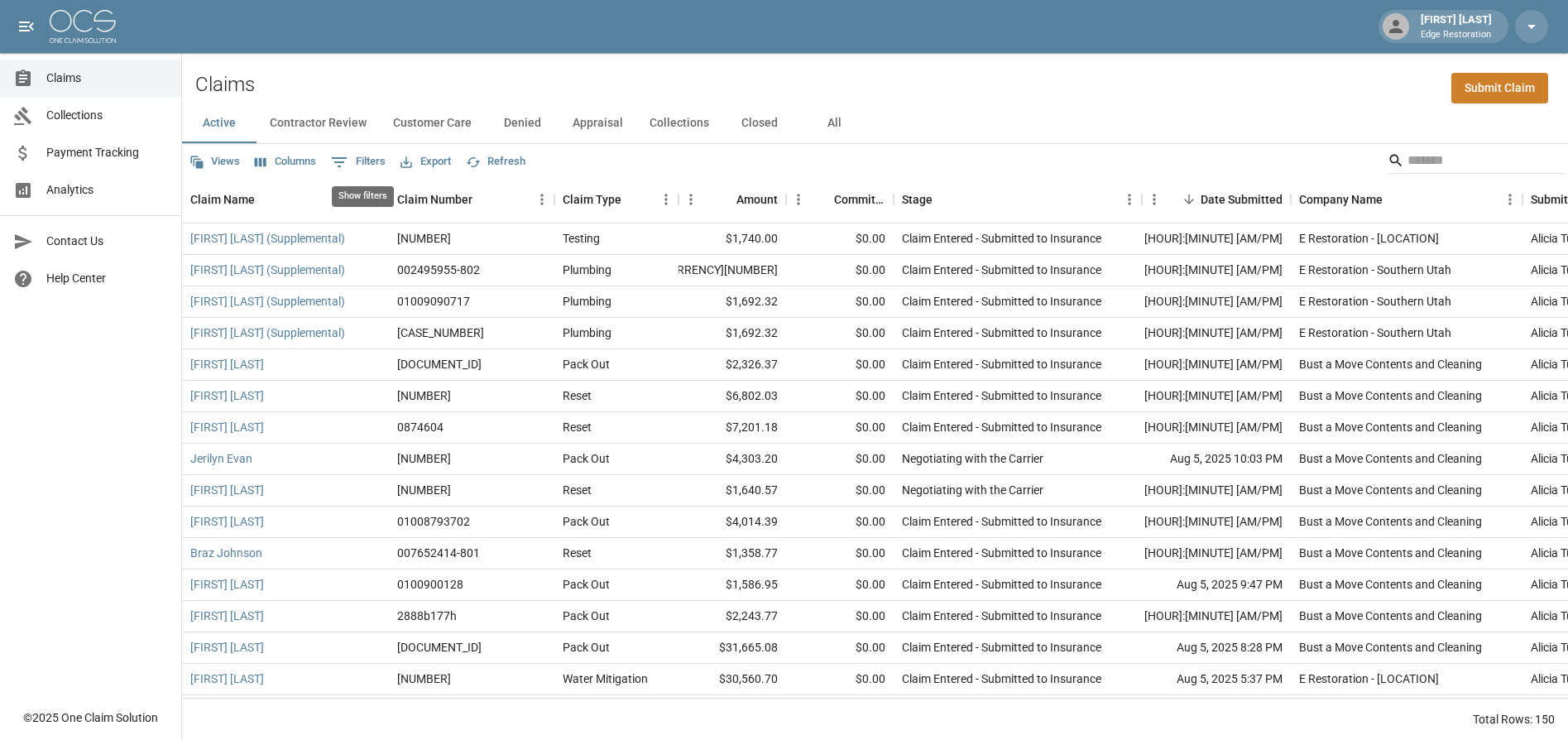 click on "0 Filters" at bounding box center (358, 162) 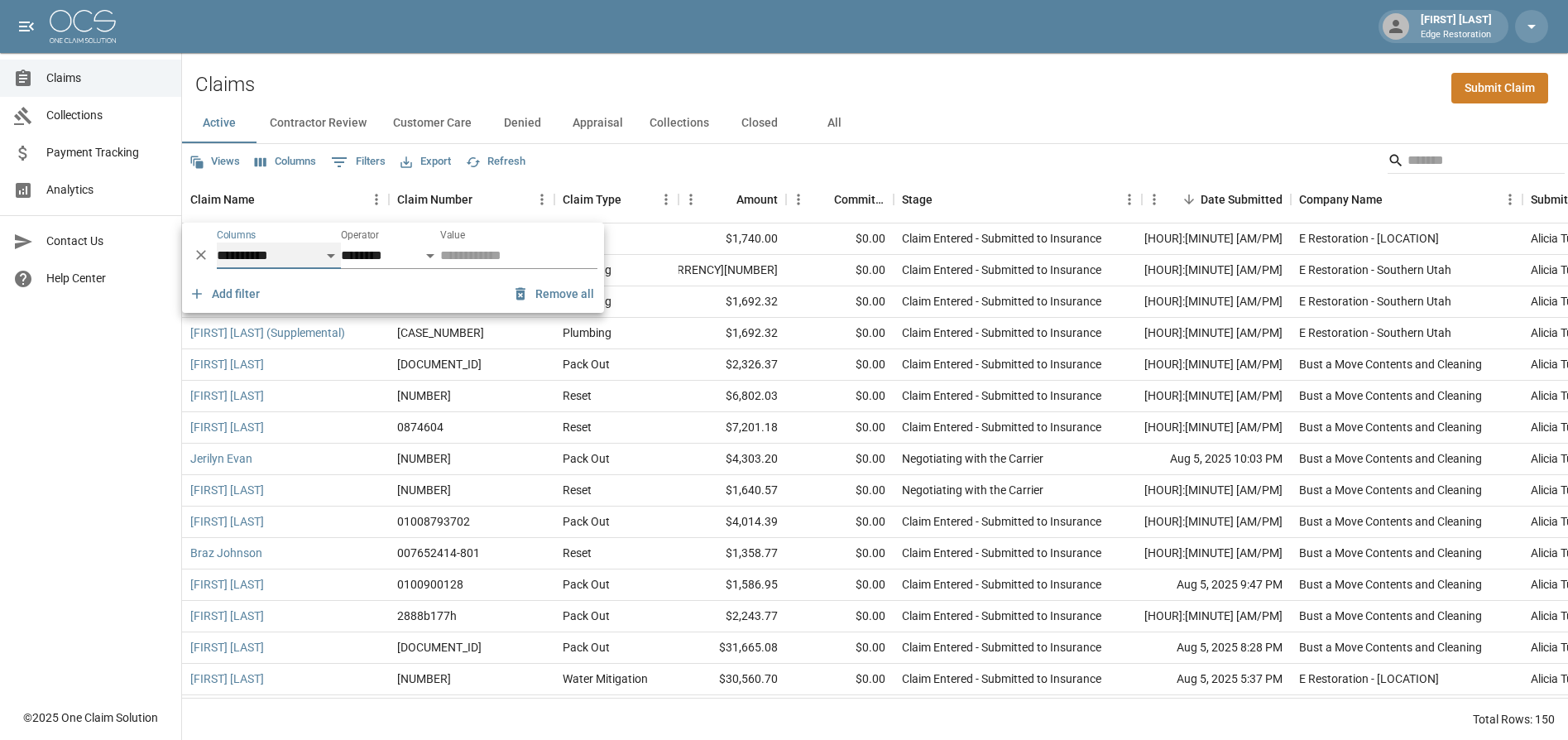 select on "*******" 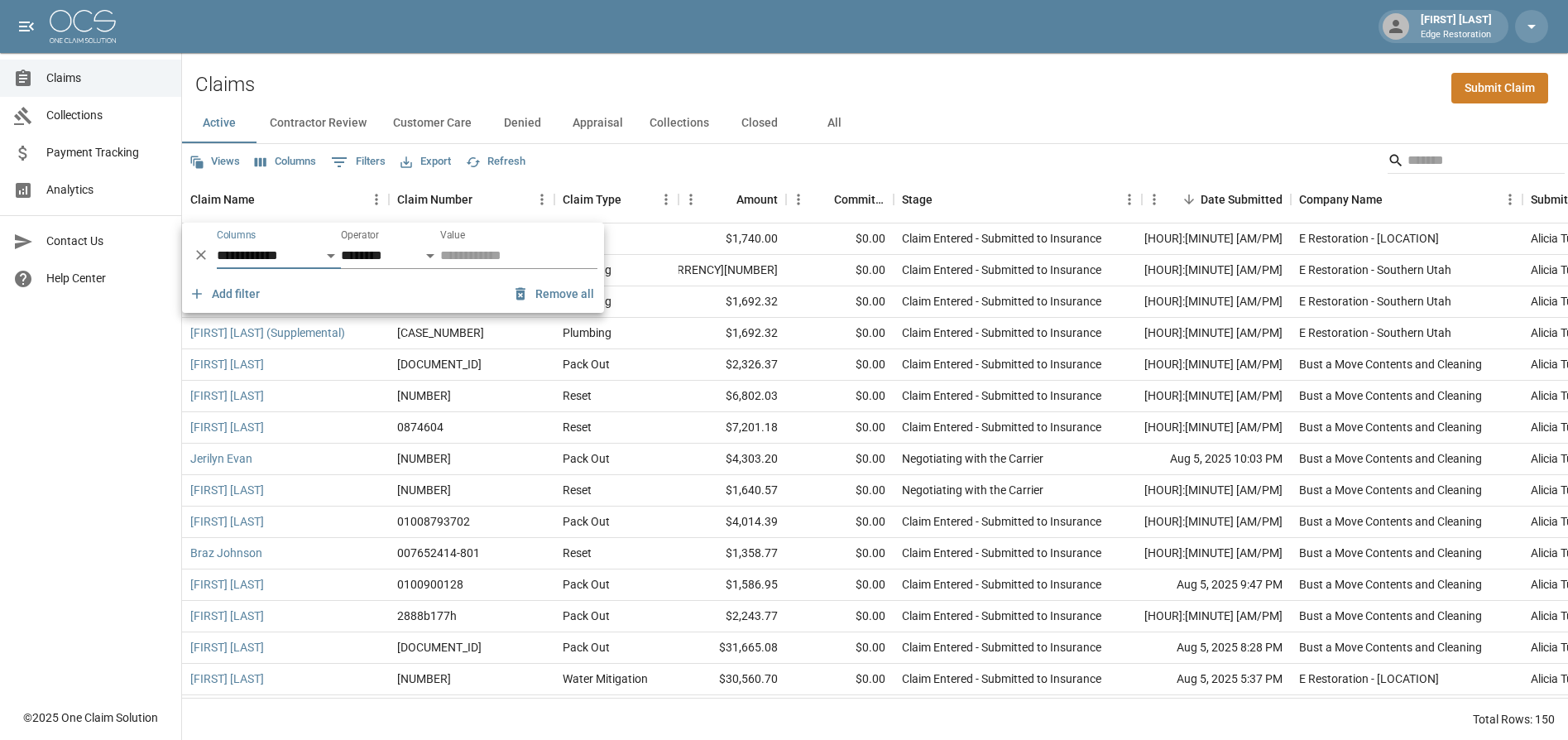 select on "**" 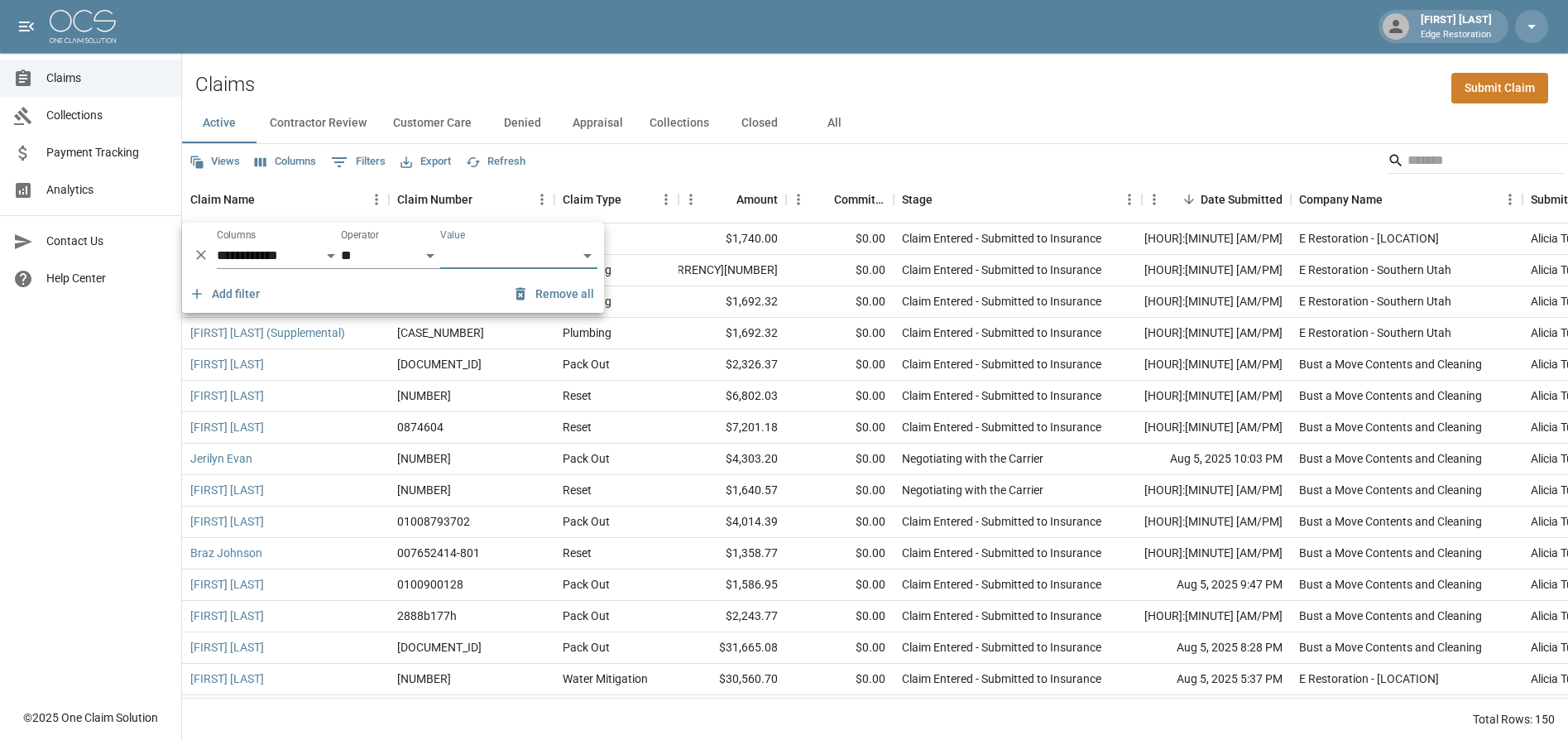 select on "******" 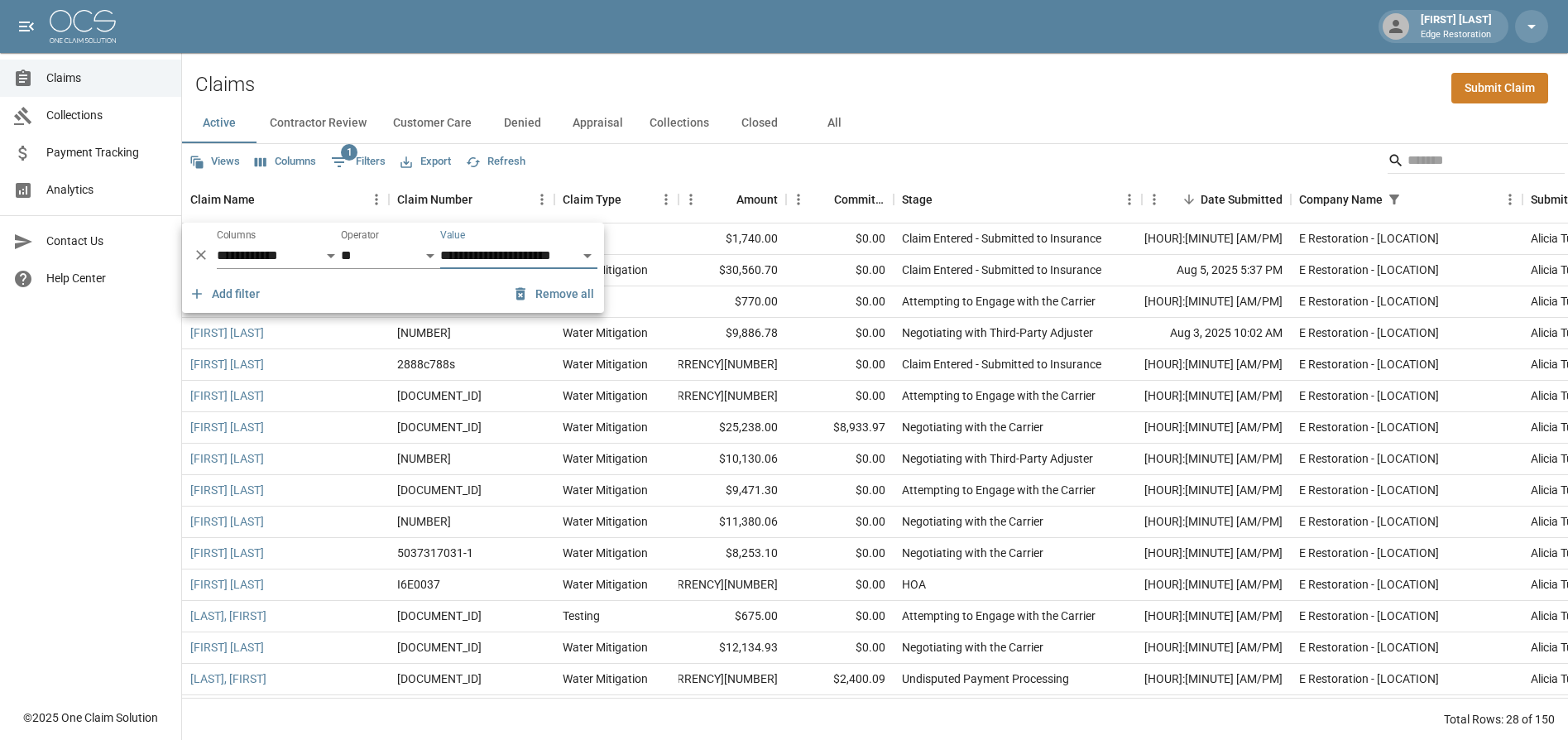 click on "Active Contractor Review Customer Care Denied Appraisal Collections Closed All" at bounding box center [875, 123] 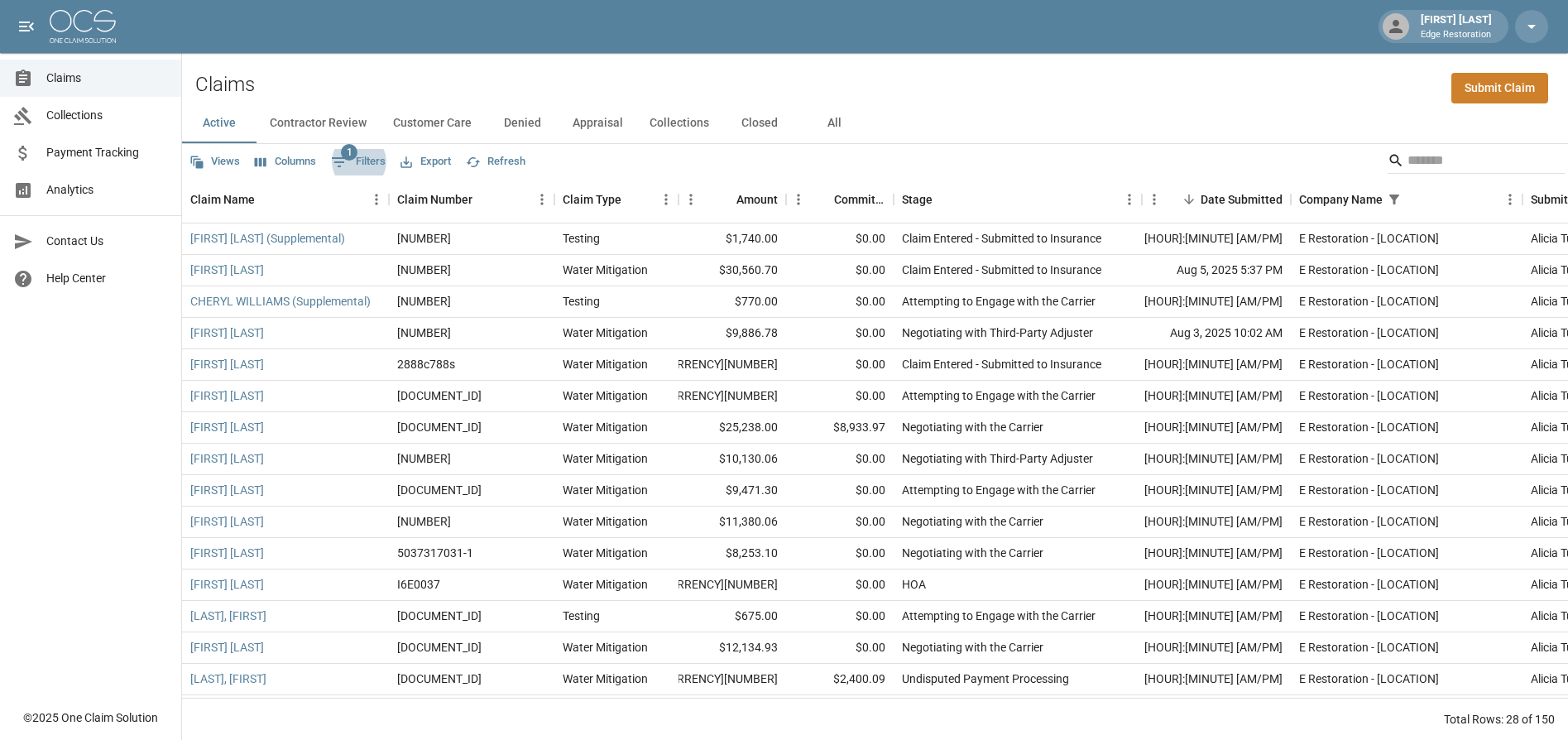 click on "Appraisal" at bounding box center (597, 123) 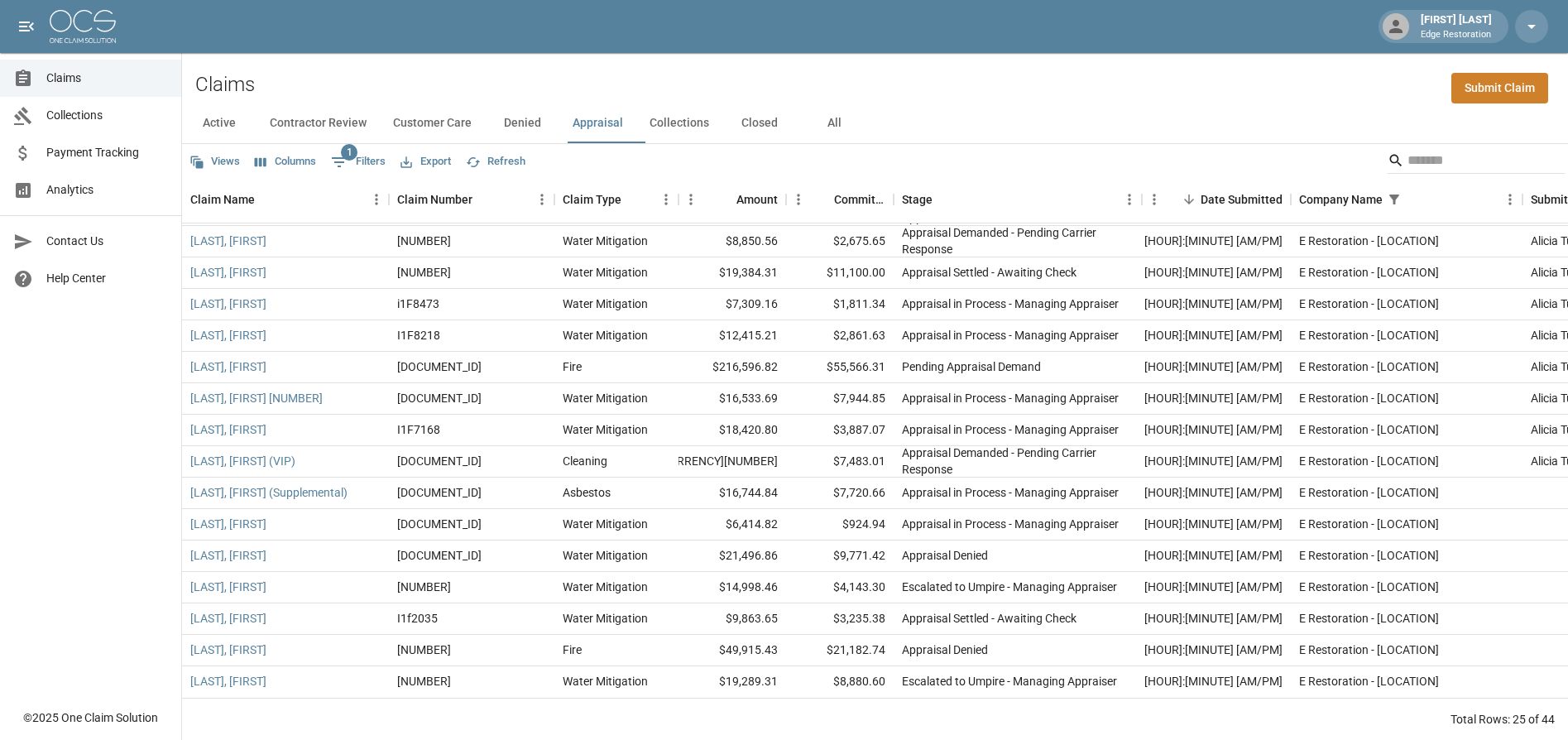 scroll, scrollTop: 324, scrollLeft: 0, axis: vertical 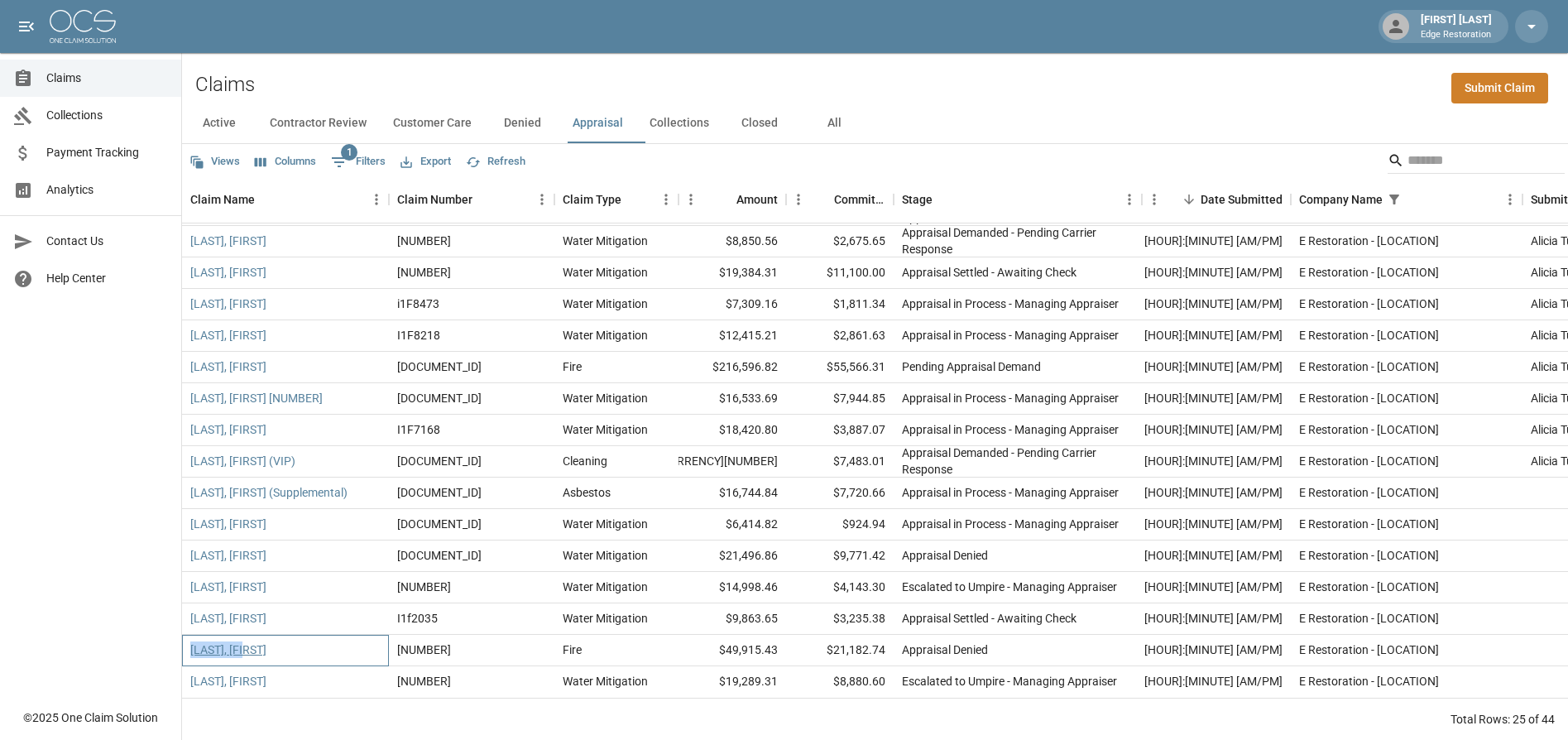 drag, startPoint x: 267, startPoint y: 640, endPoint x: 193, endPoint y: 638, distance: 74.02702 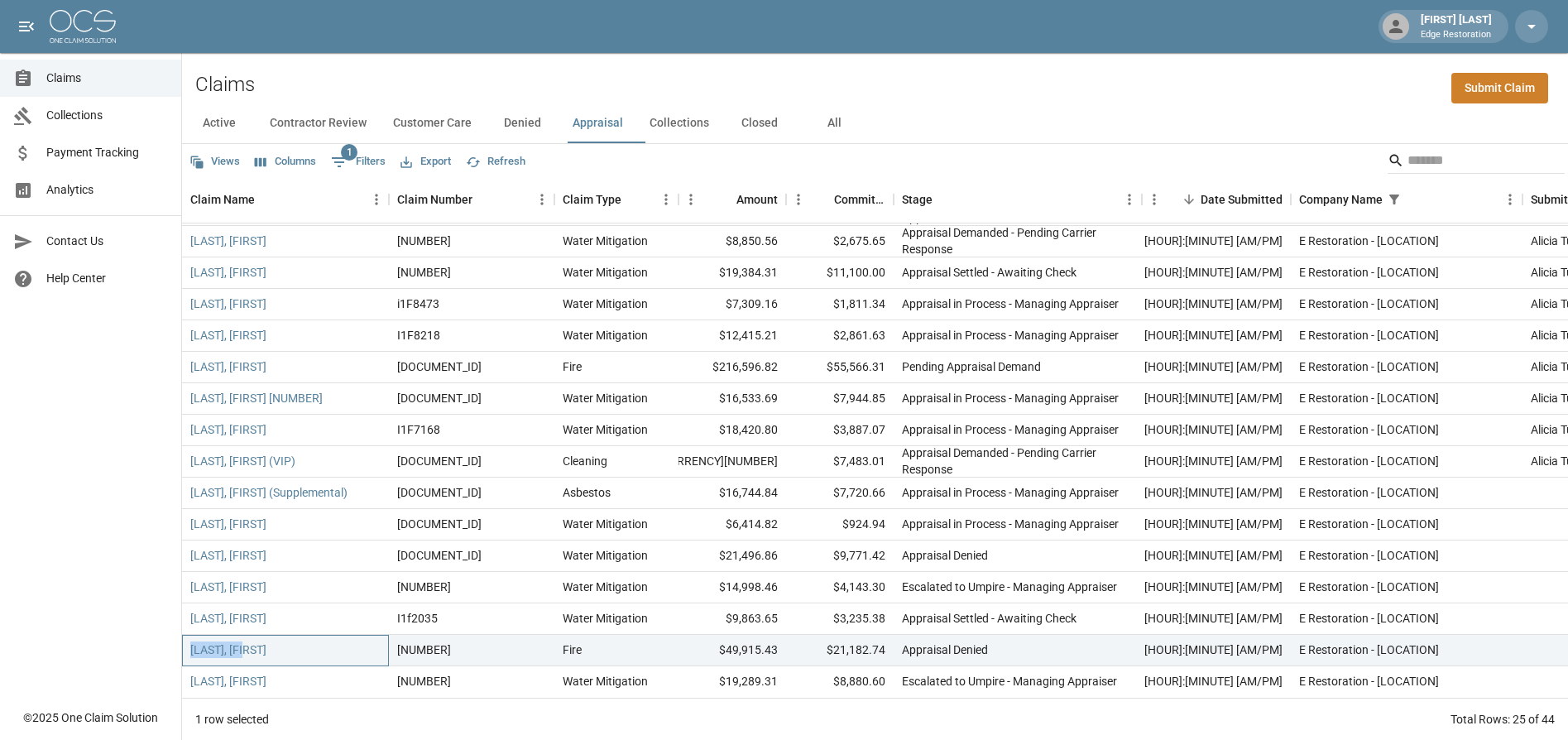 click on "Boyd, Della" at bounding box center [285, 651] 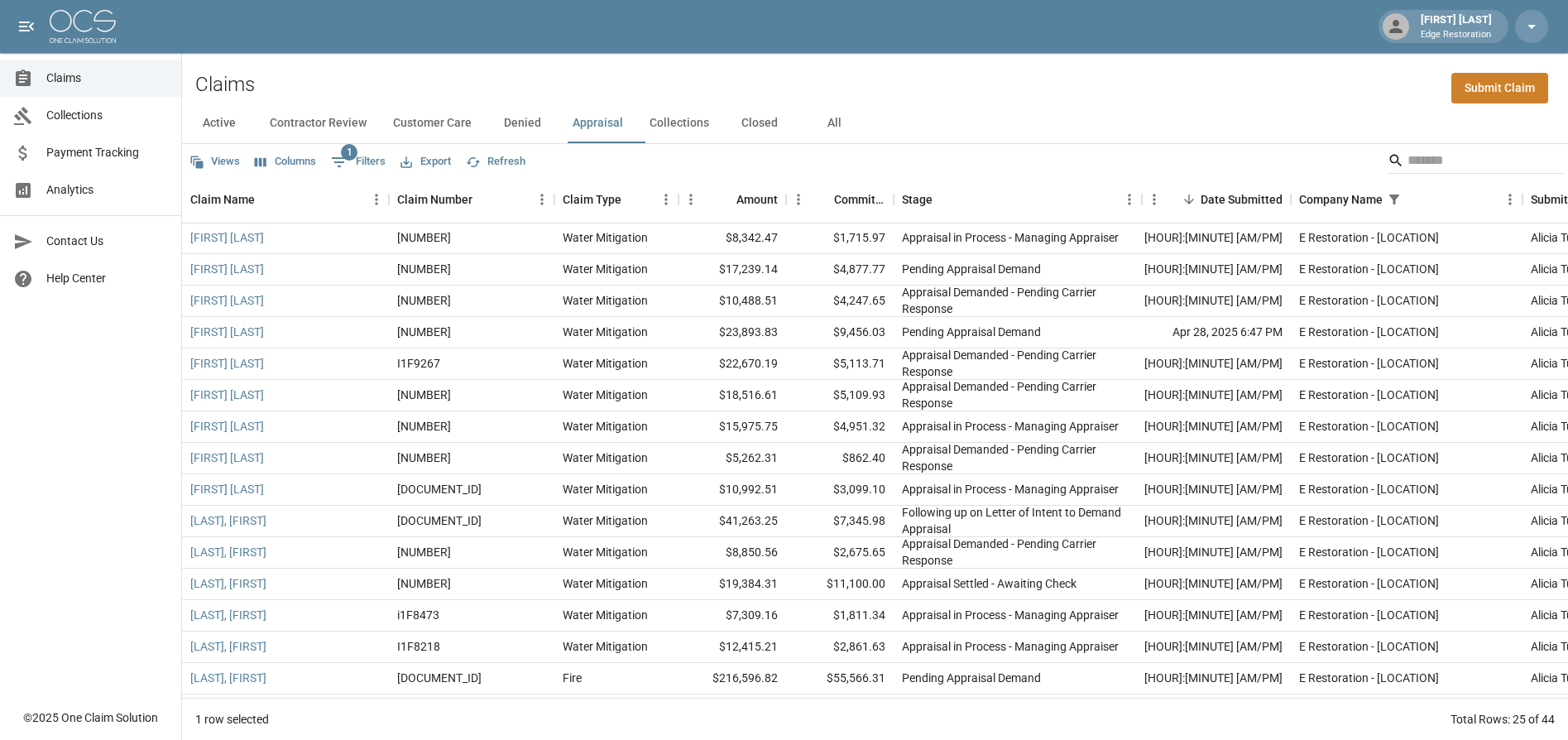 scroll, scrollTop: 0, scrollLeft: 0, axis: both 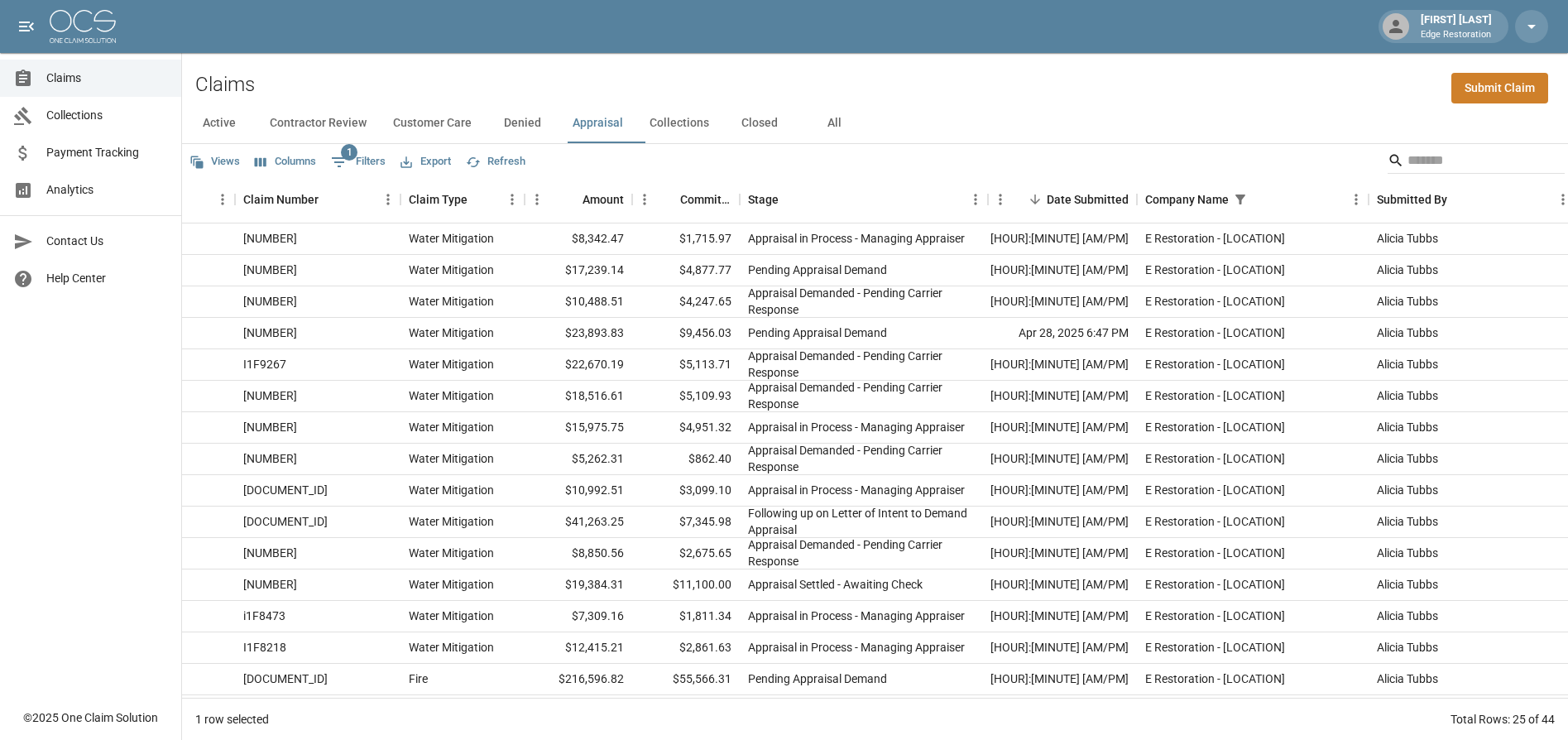 click on "Columns" at bounding box center (285, 161) 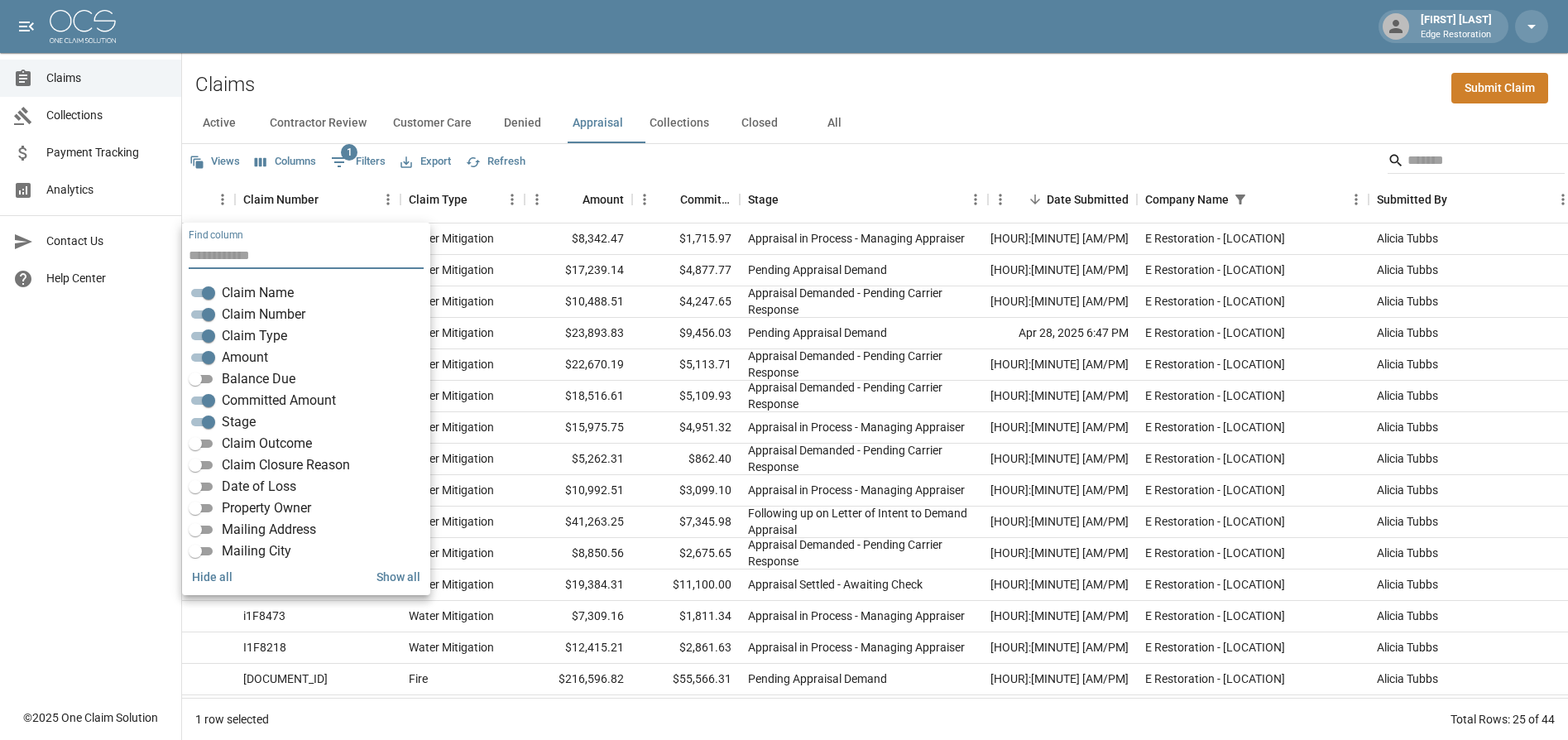scroll, scrollTop: 22, scrollLeft: 0, axis: vertical 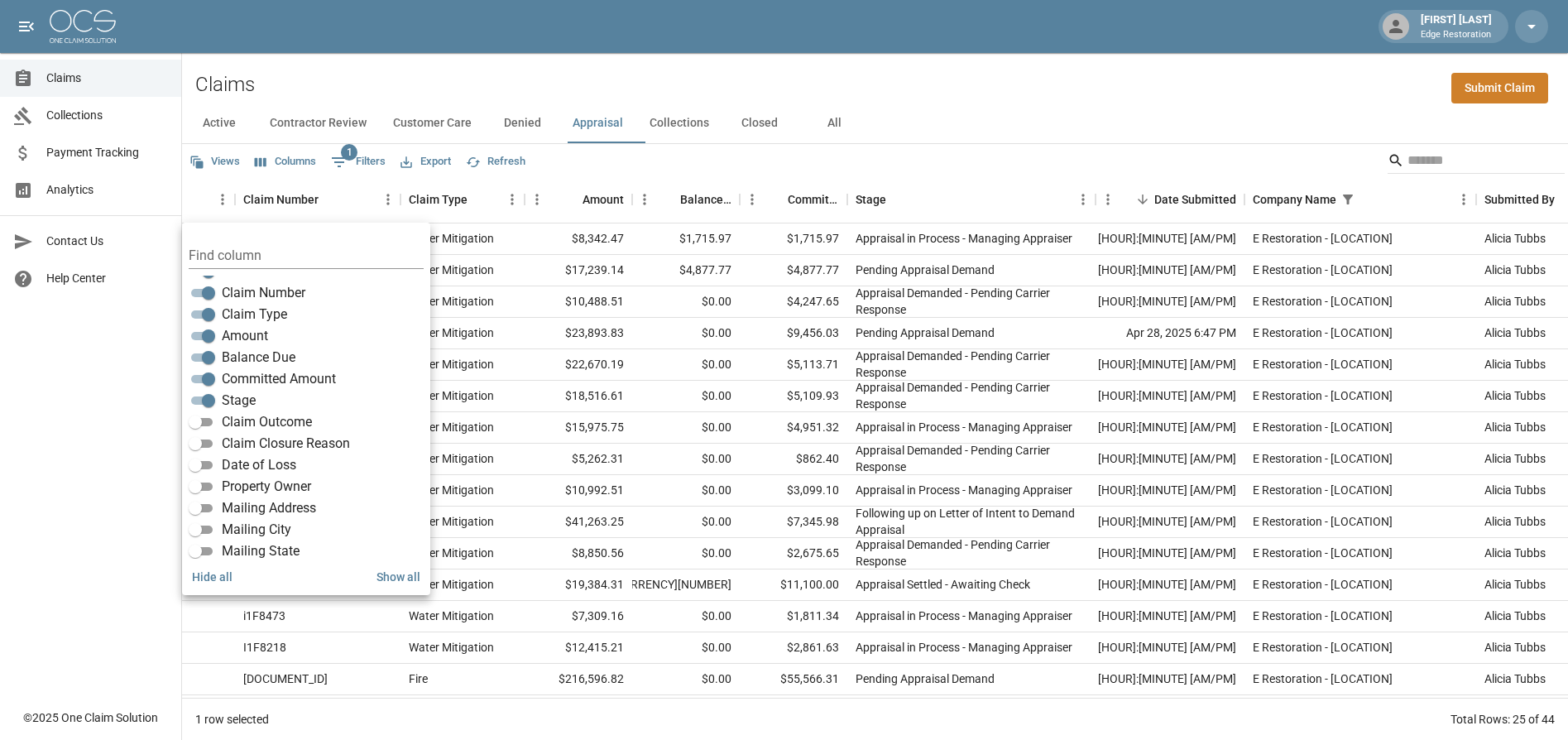 click on "Active Contractor Review Customer Care Denied Appraisal Collections Closed All" at bounding box center (875, 123) 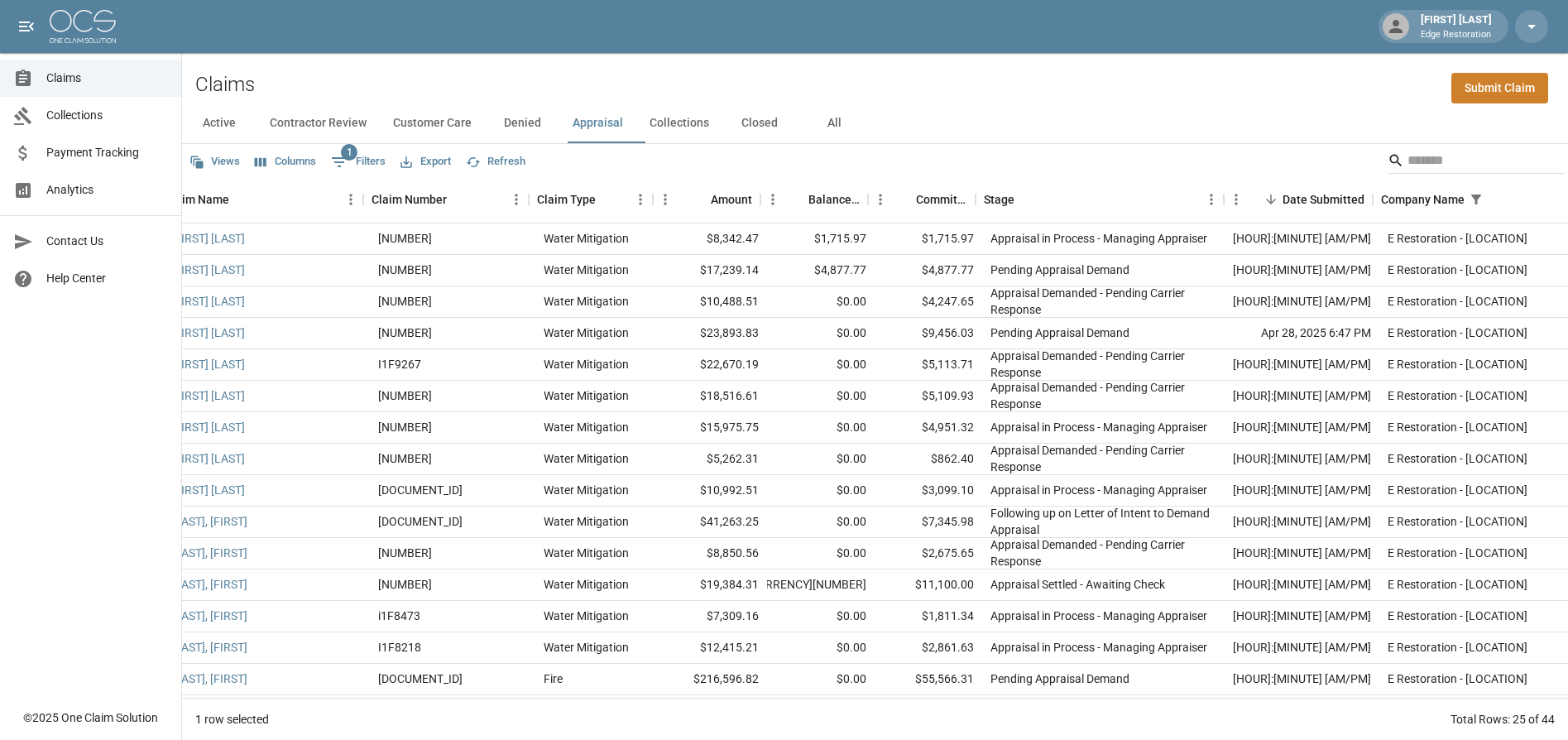 scroll, scrollTop: 0, scrollLeft: 0, axis: both 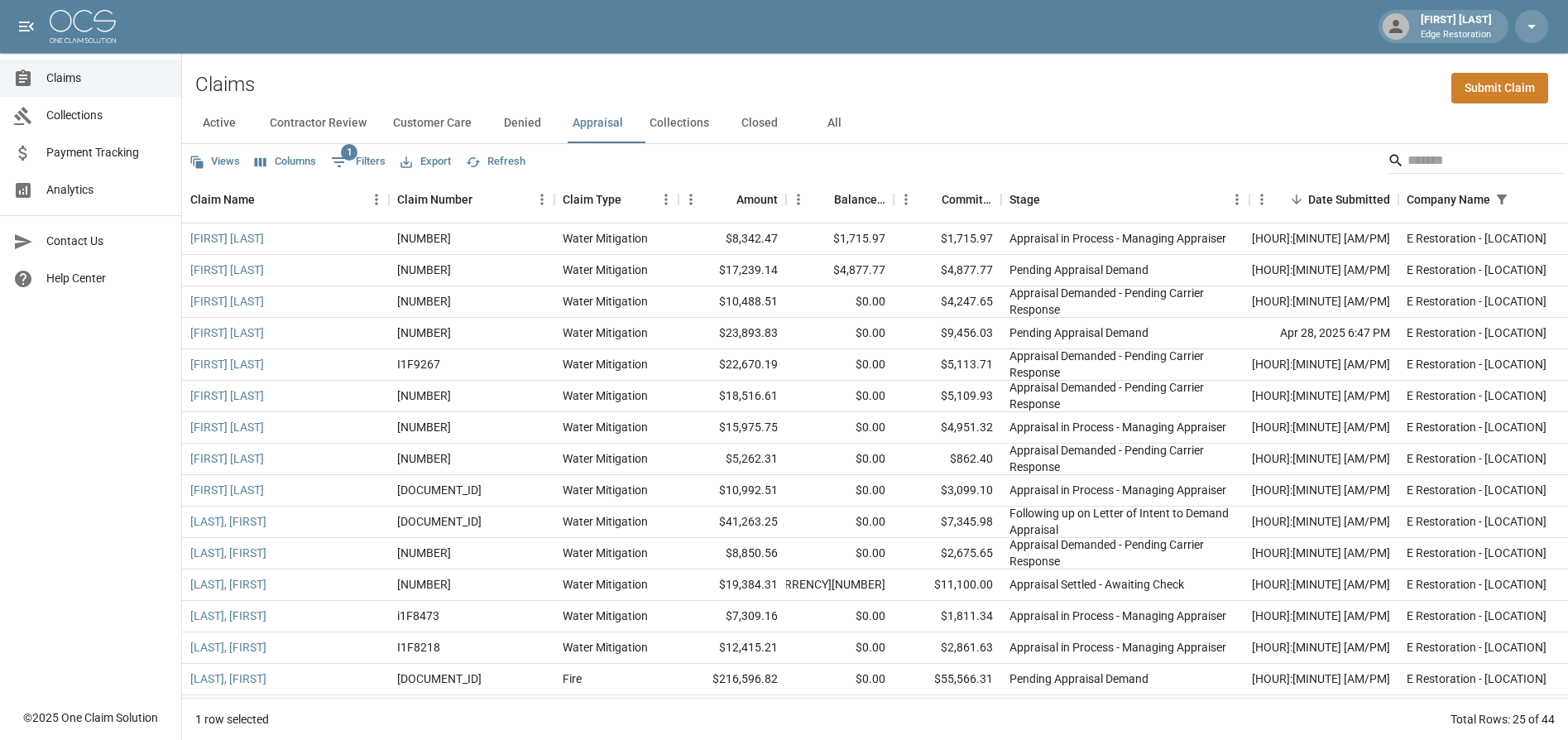 click on "Analytics" at bounding box center [107, 190] 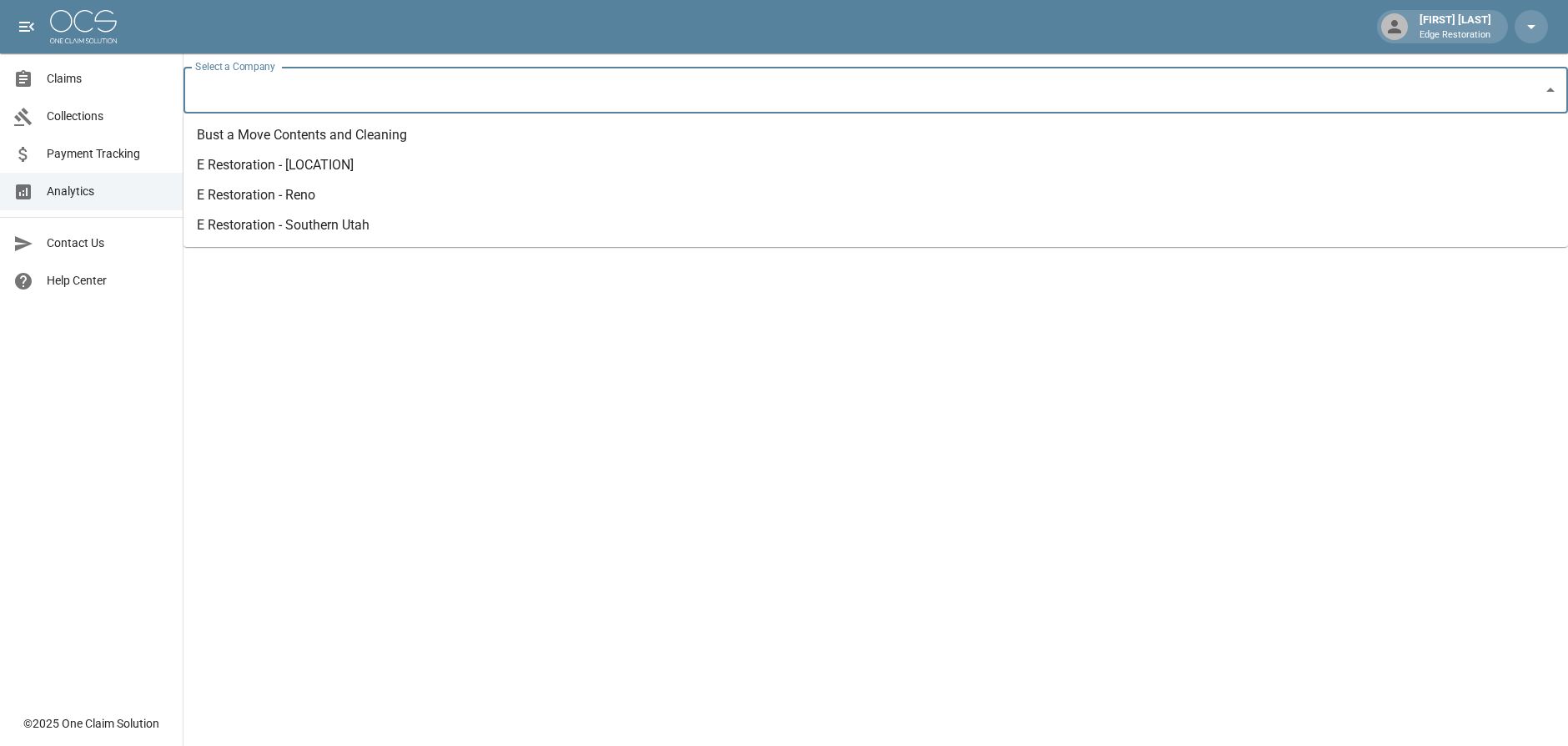click on "Select a Company Select a Company" at bounding box center [876, 90] 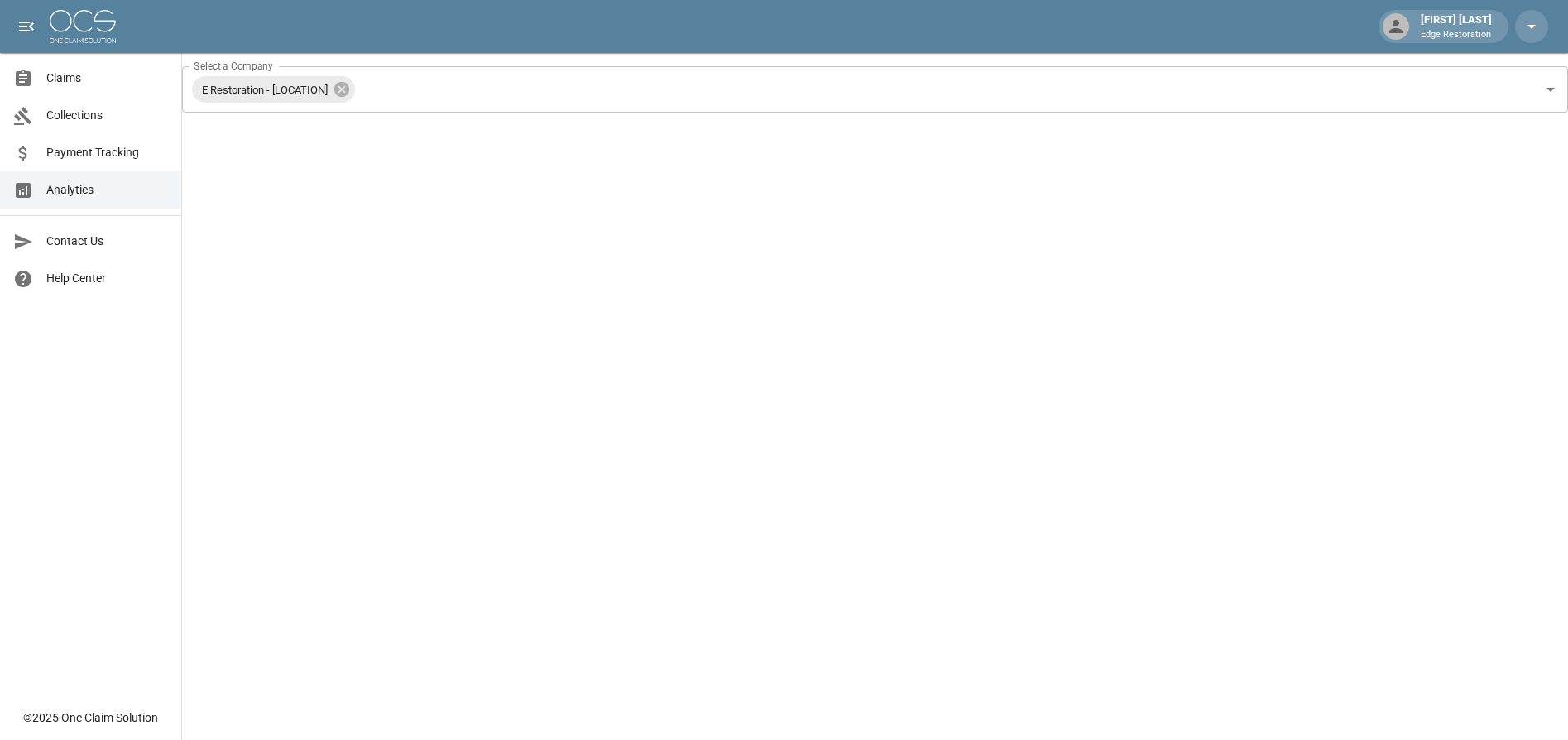 drag, startPoint x: 1, startPoint y: 153, endPoint x: 85, endPoint y: 84, distance: 108.70603 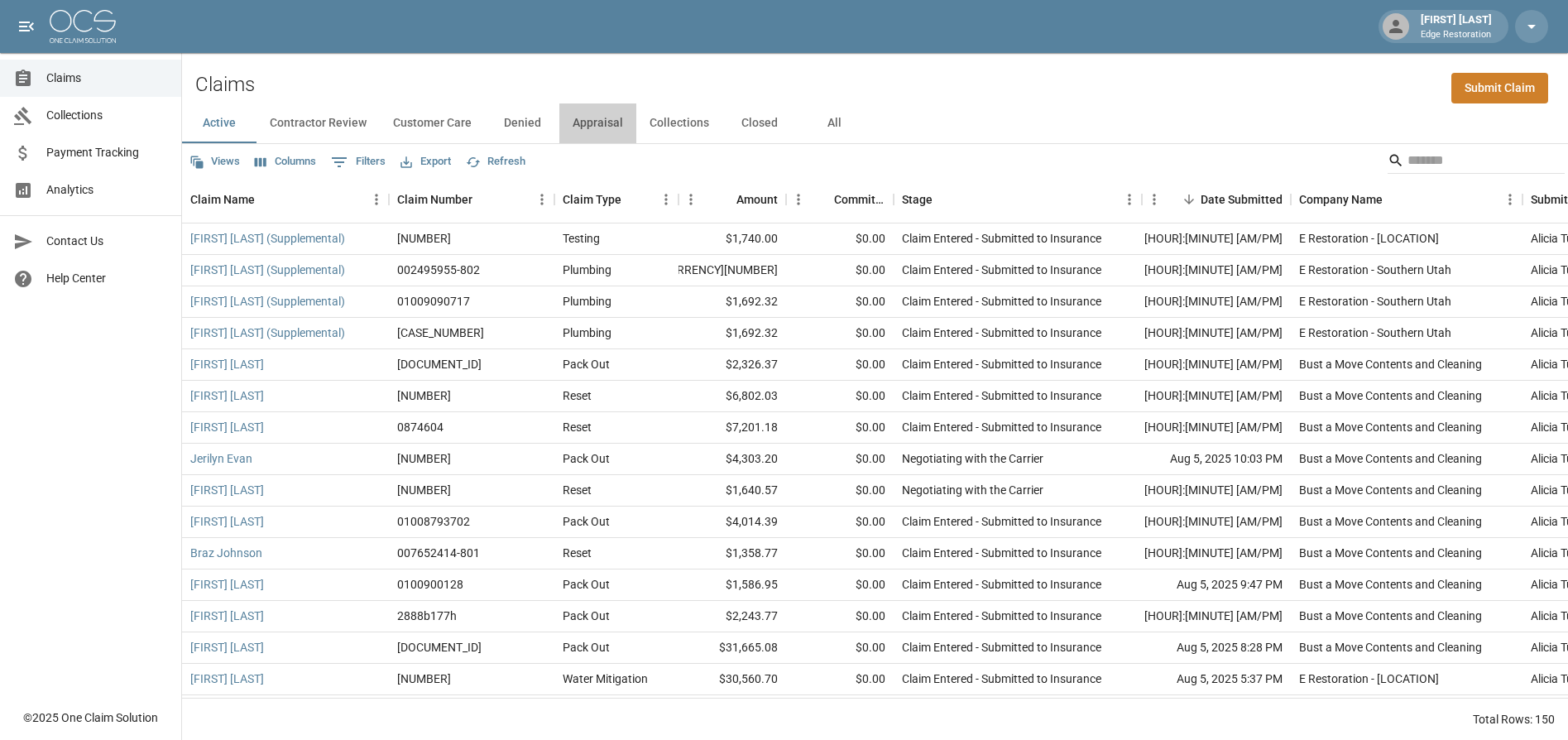 click on "Appraisal" at bounding box center [597, 123] 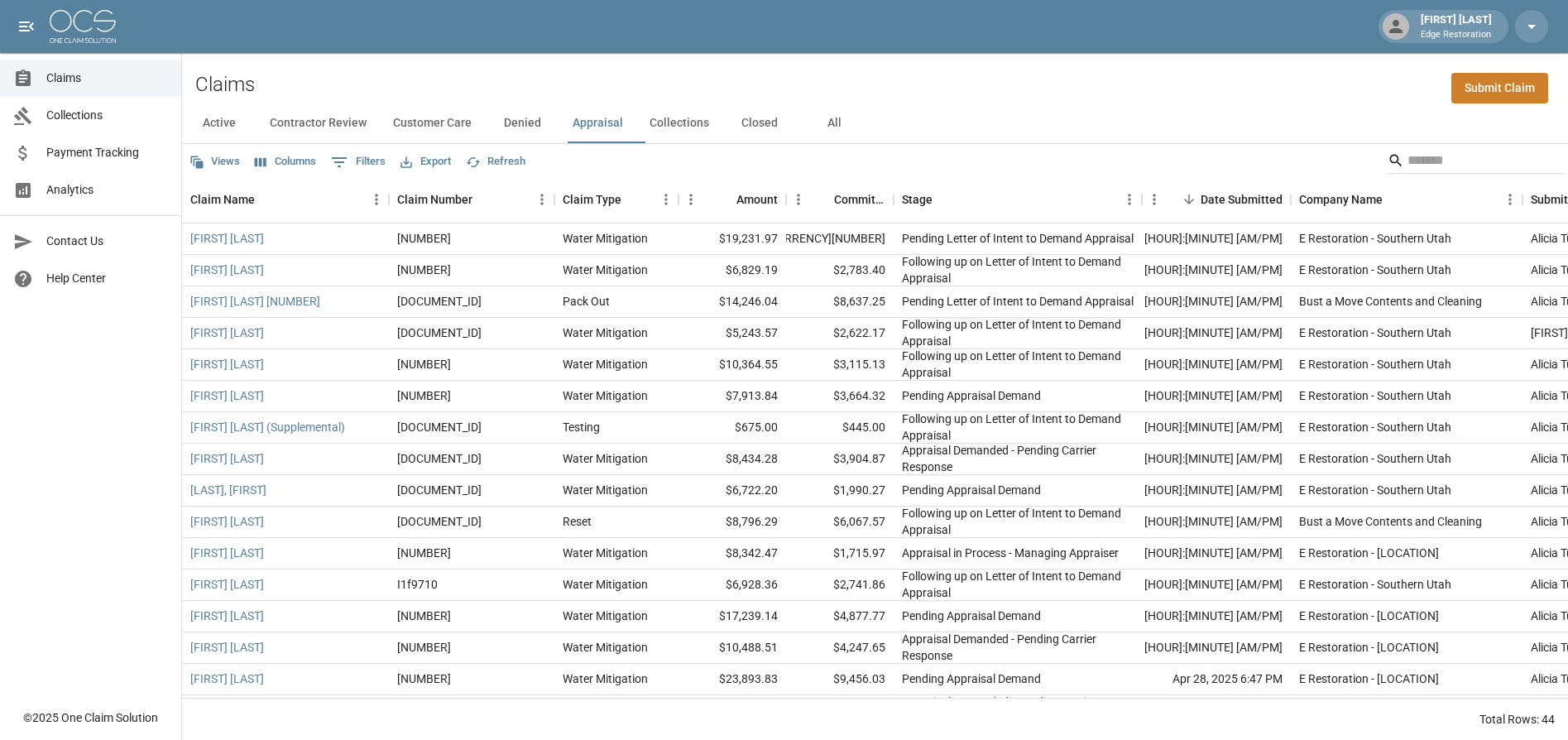 click on "0 Filters" at bounding box center (358, 162) 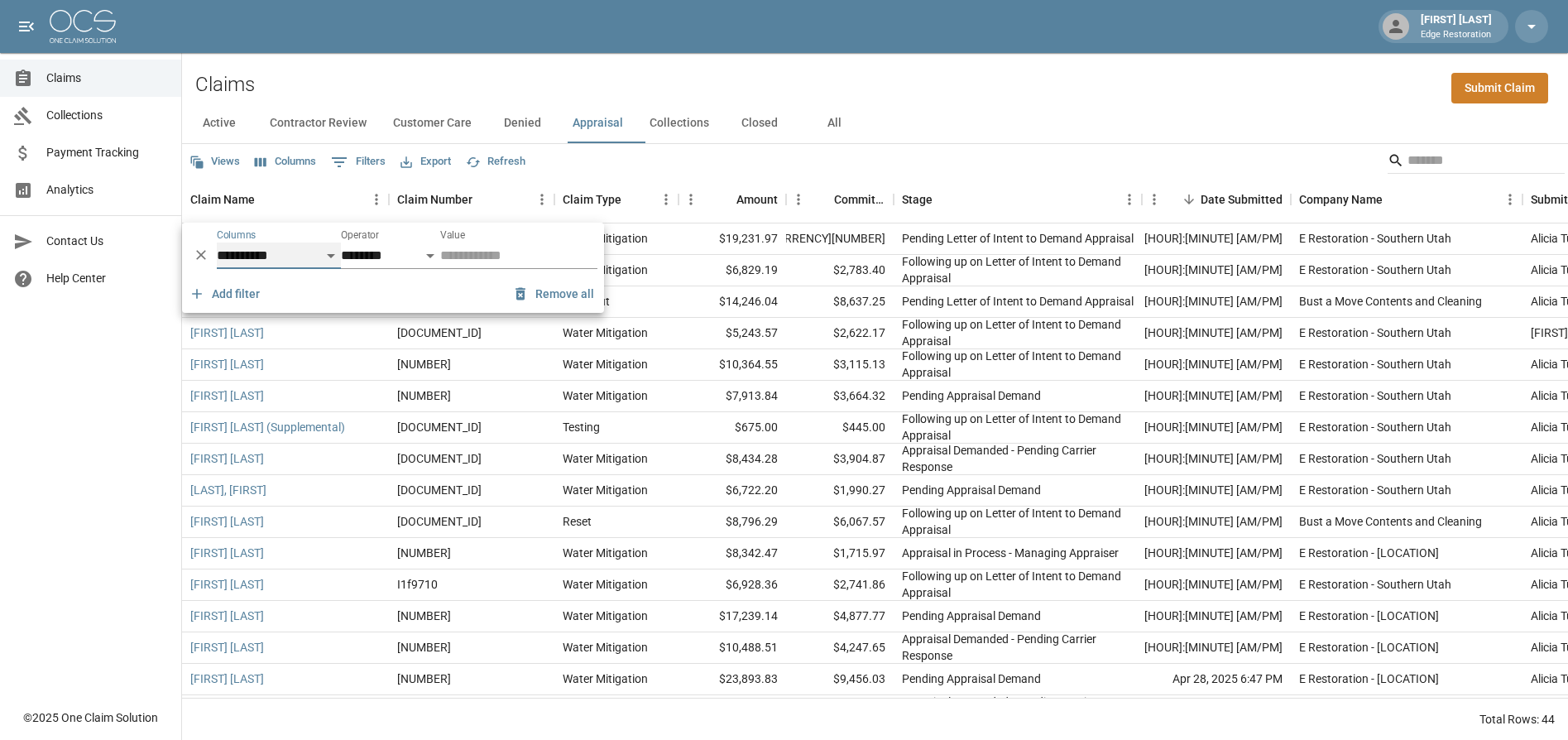 select on "*******" 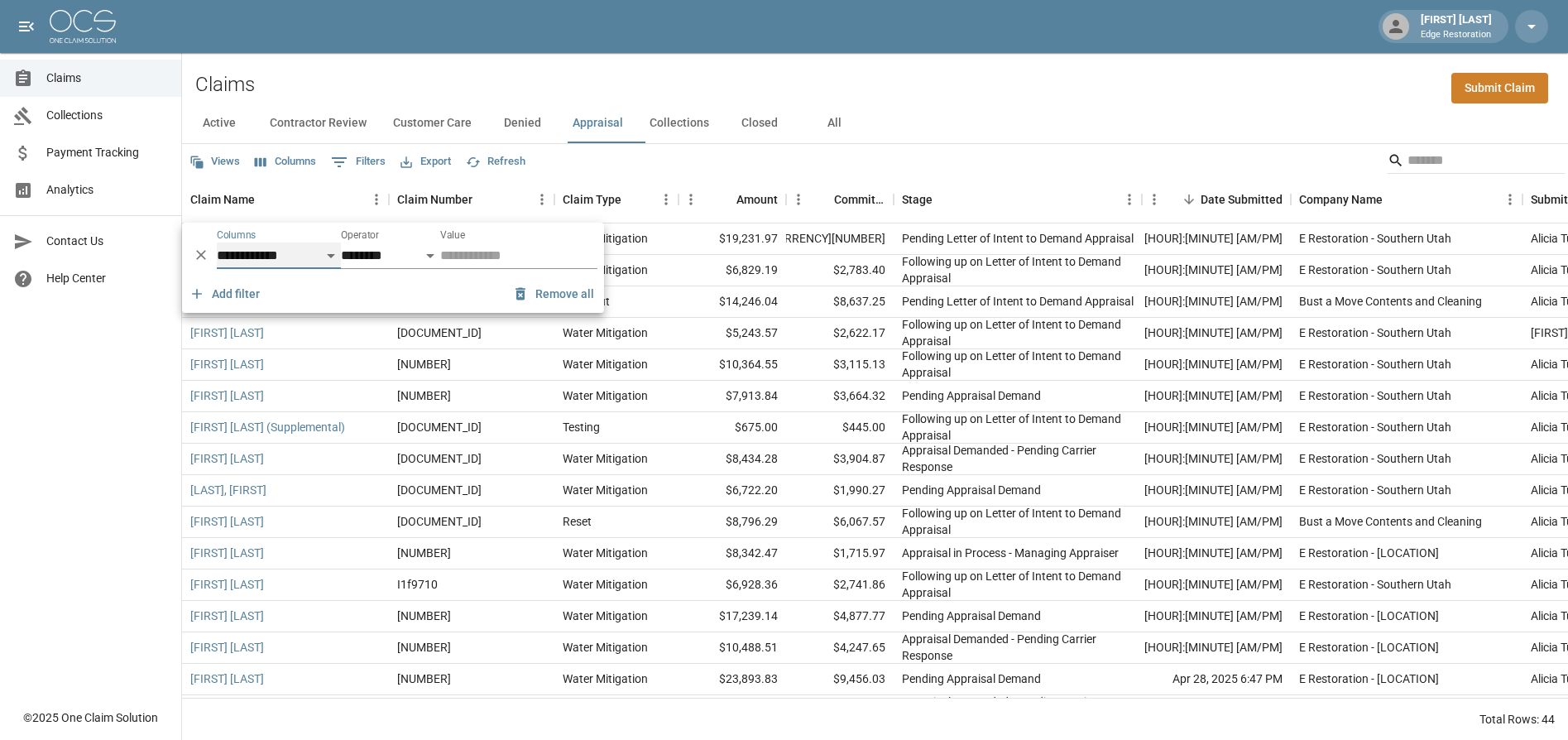 select on "**" 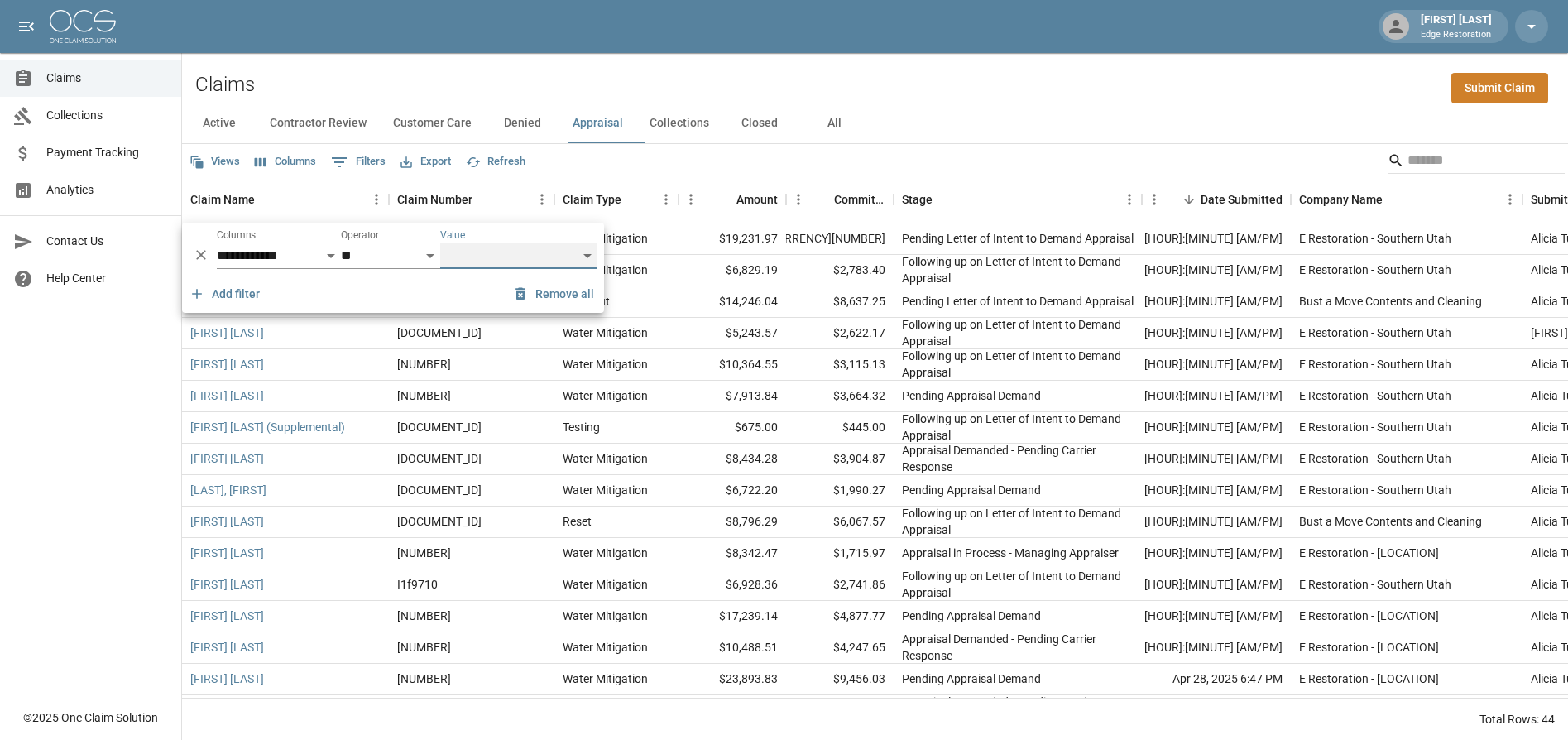 select on "******" 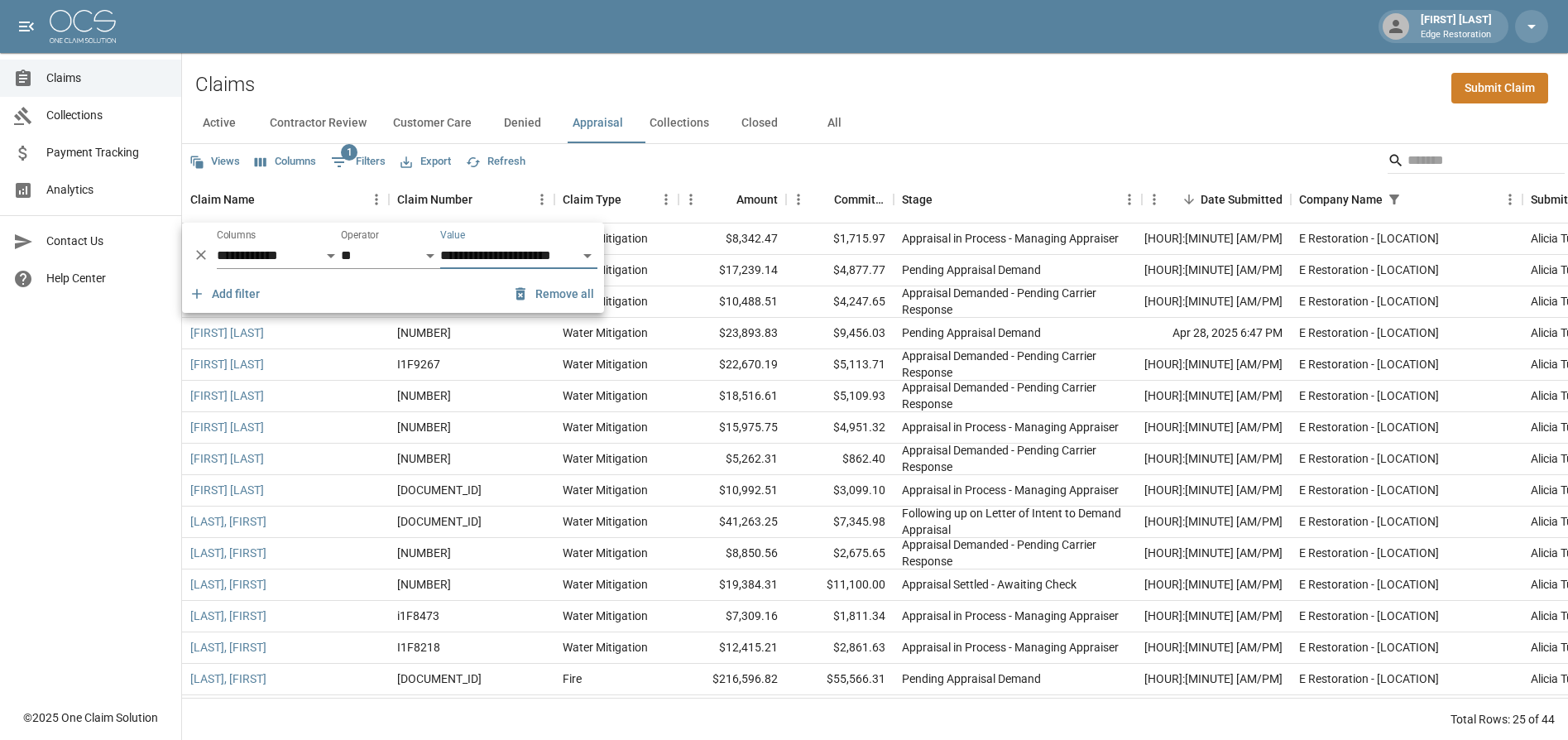 click on "Columns" at bounding box center (285, 161) 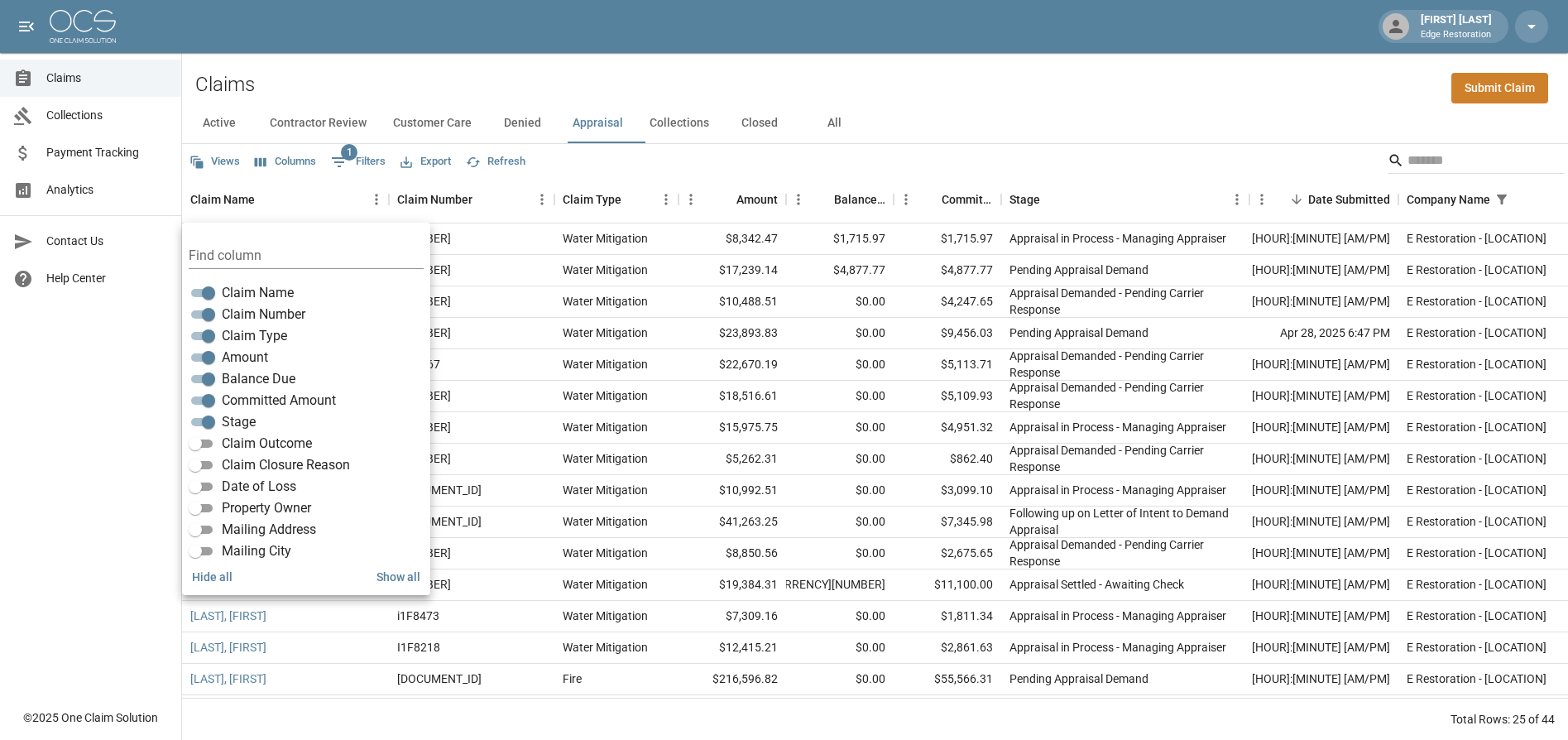click on "Active Contractor Review Customer Care Denied Appraisal Collections Closed All" at bounding box center (875, 123) 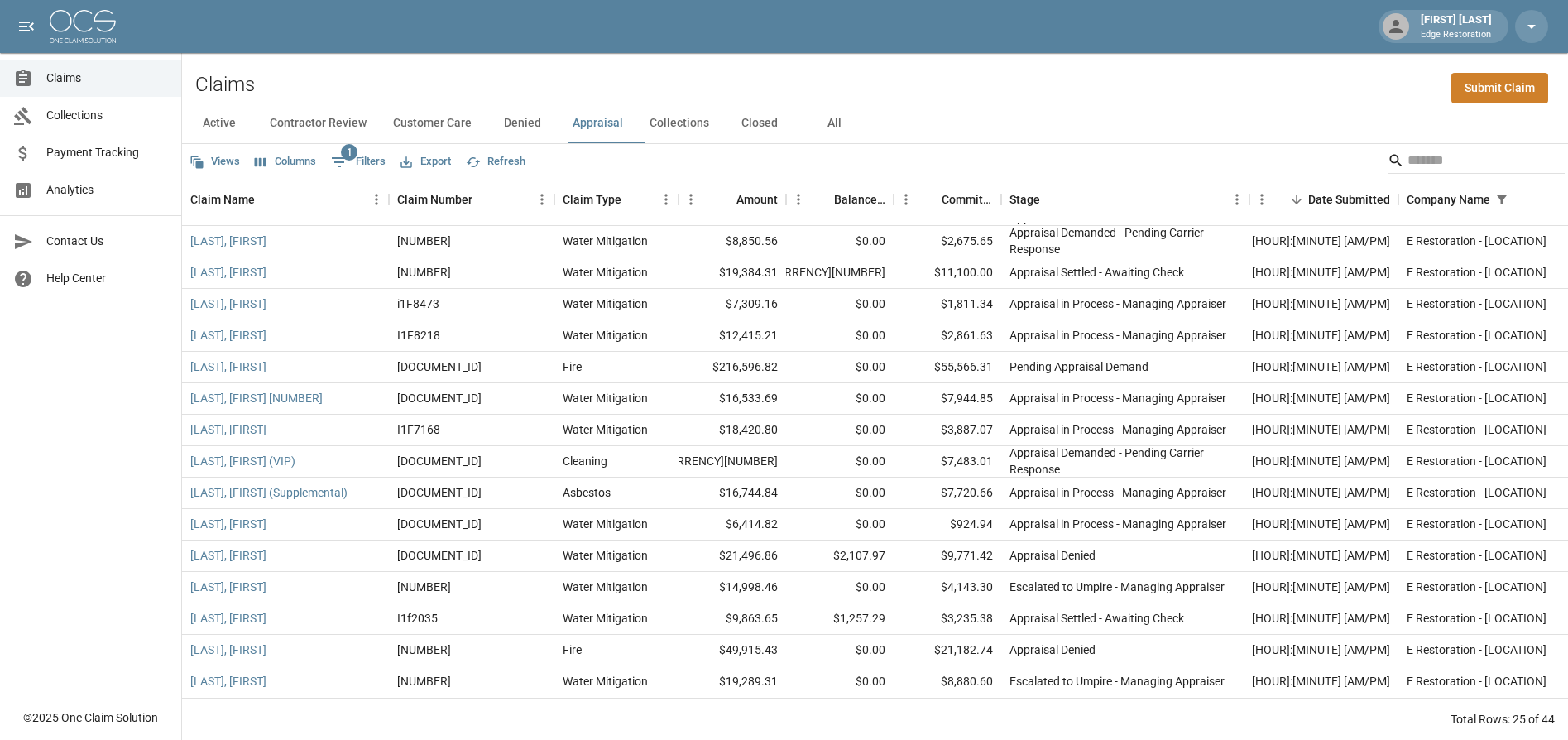 scroll, scrollTop: 252, scrollLeft: 0, axis: vertical 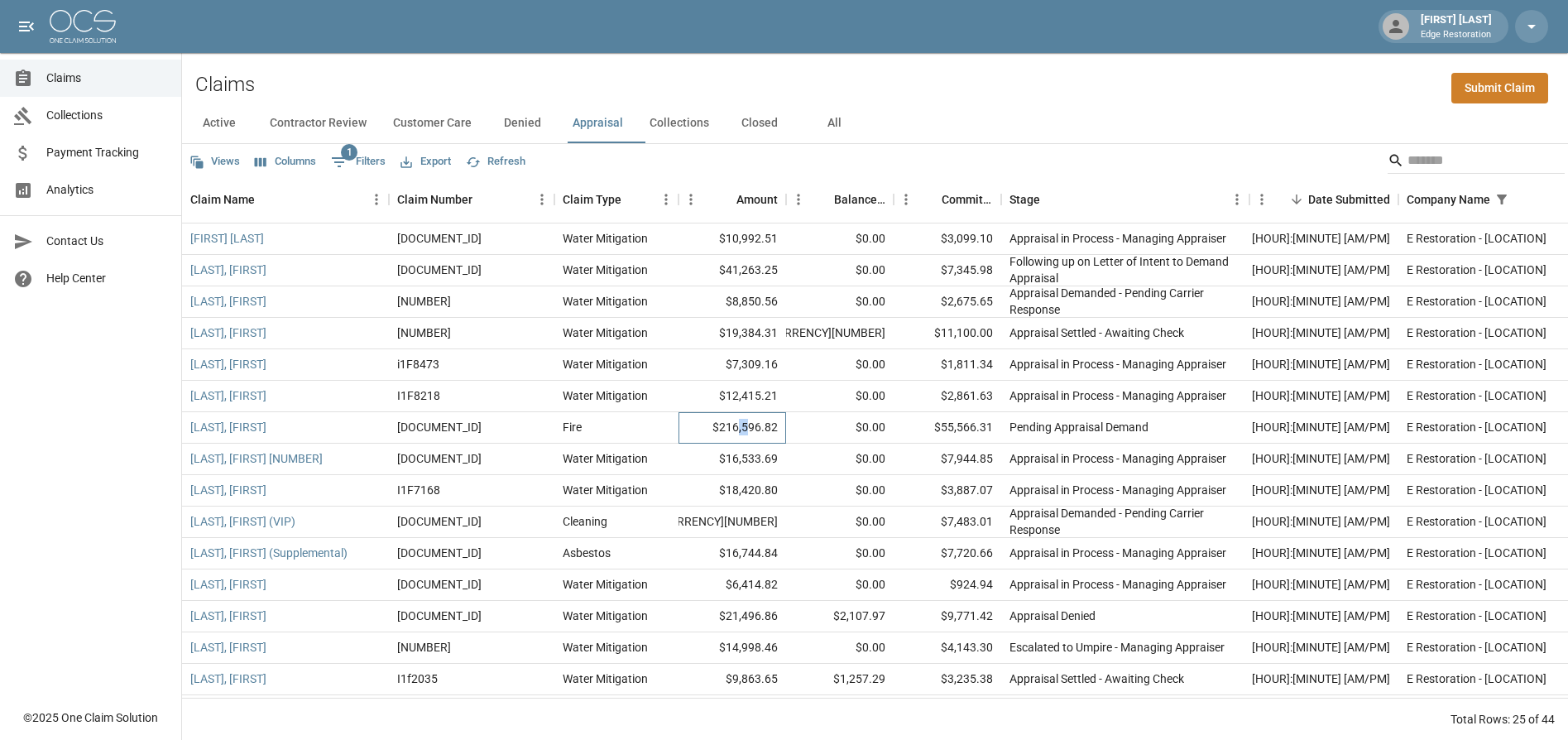 drag, startPoint x: 744, startPoint y: 433, endPoint x: 735, endPoint y: 433, distance: 9 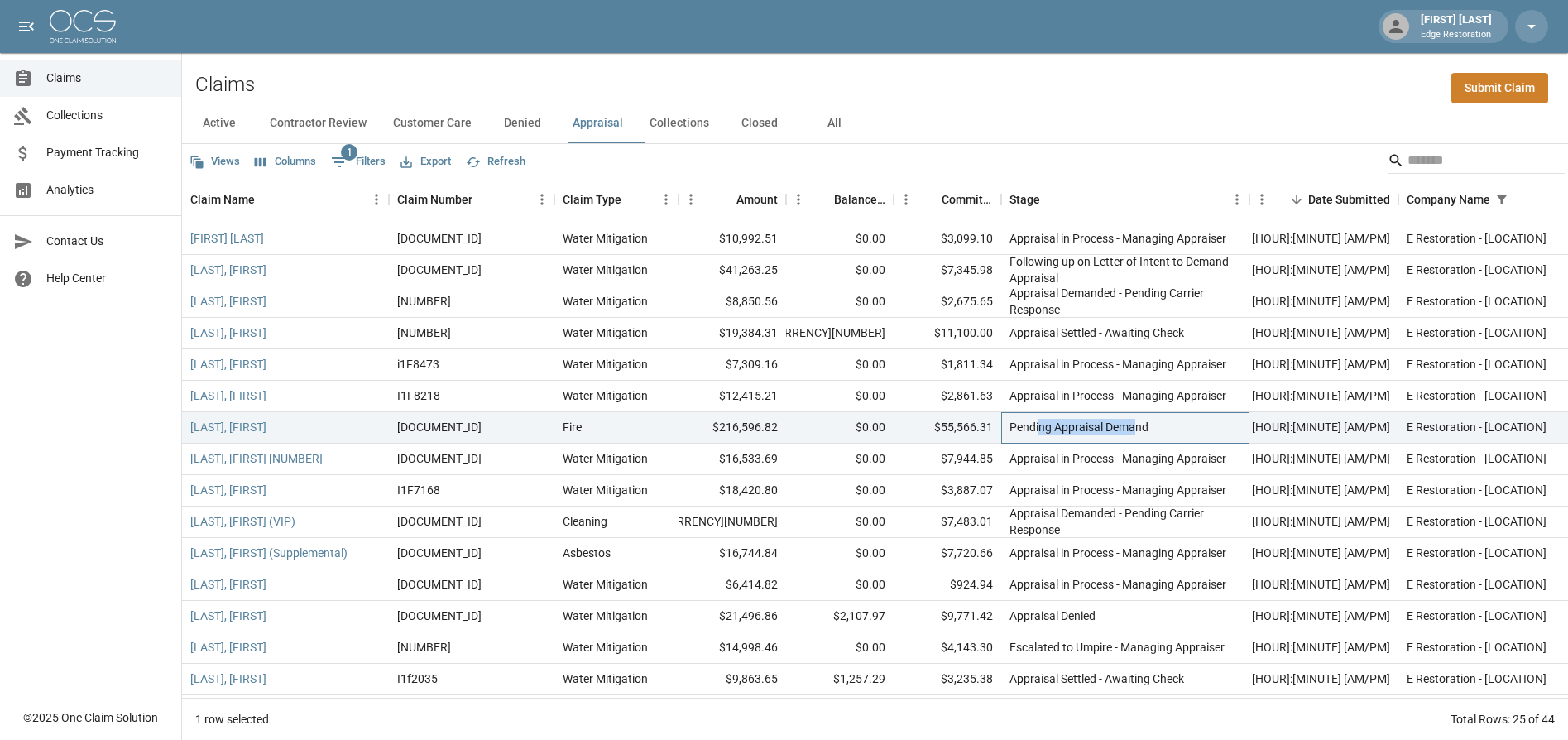 click on "Pending Appraisal Demand" at bounding box center (1079, 427) 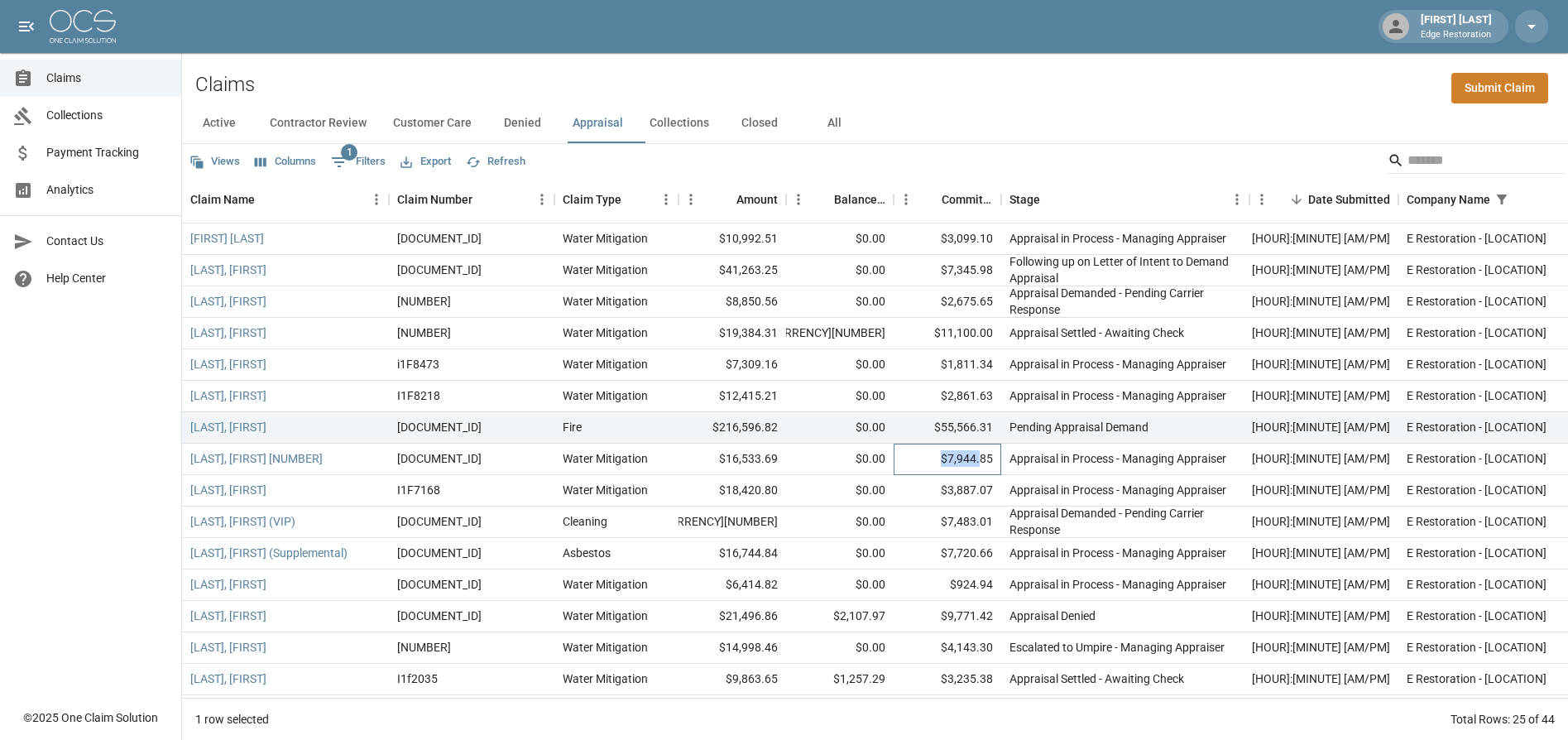 drag, startPoint x: 942, startPoint y: 459, endPoint x: 978, endPoint y: 457, distance: 36.05551 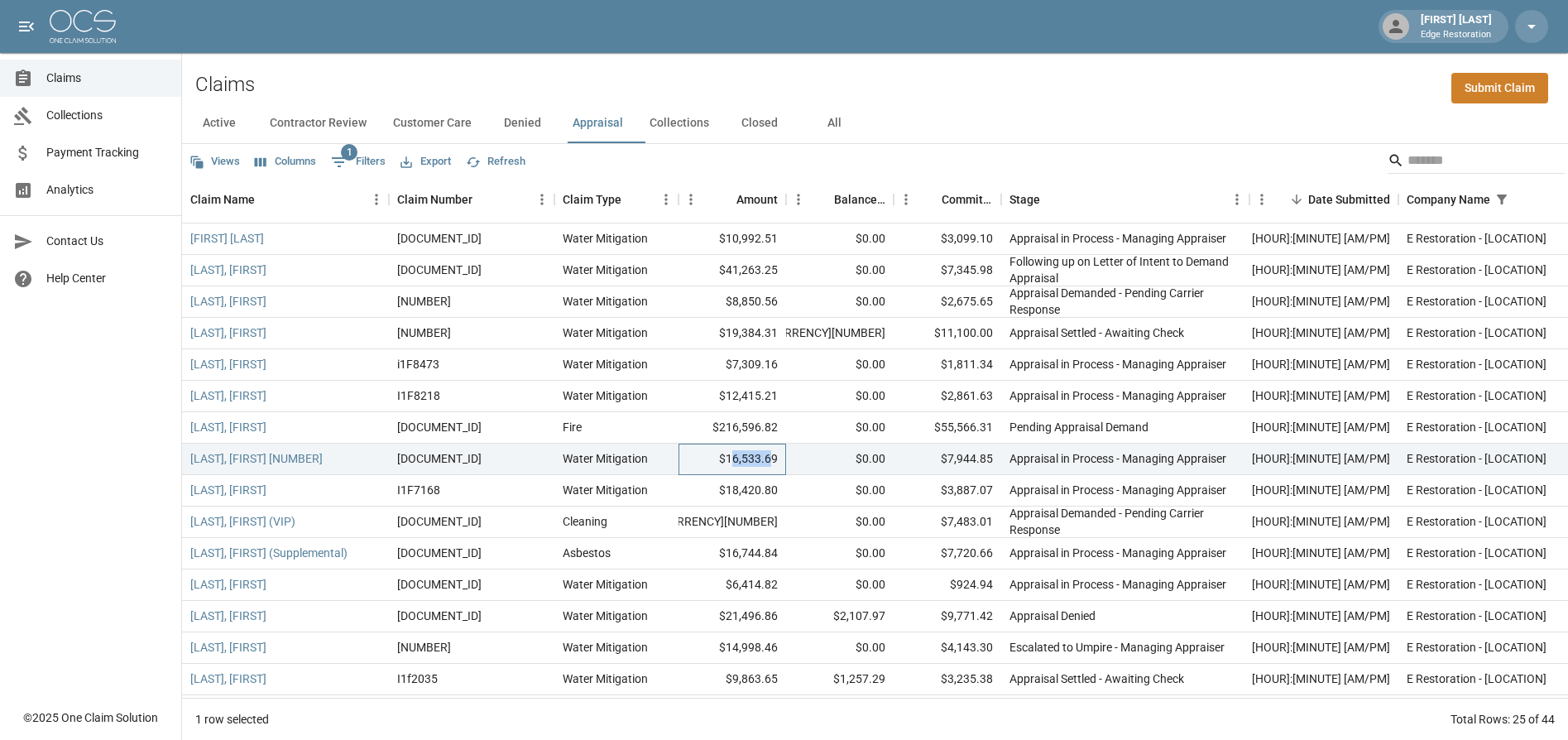 click on "$16,533.69" at bounding box center [732, 459] 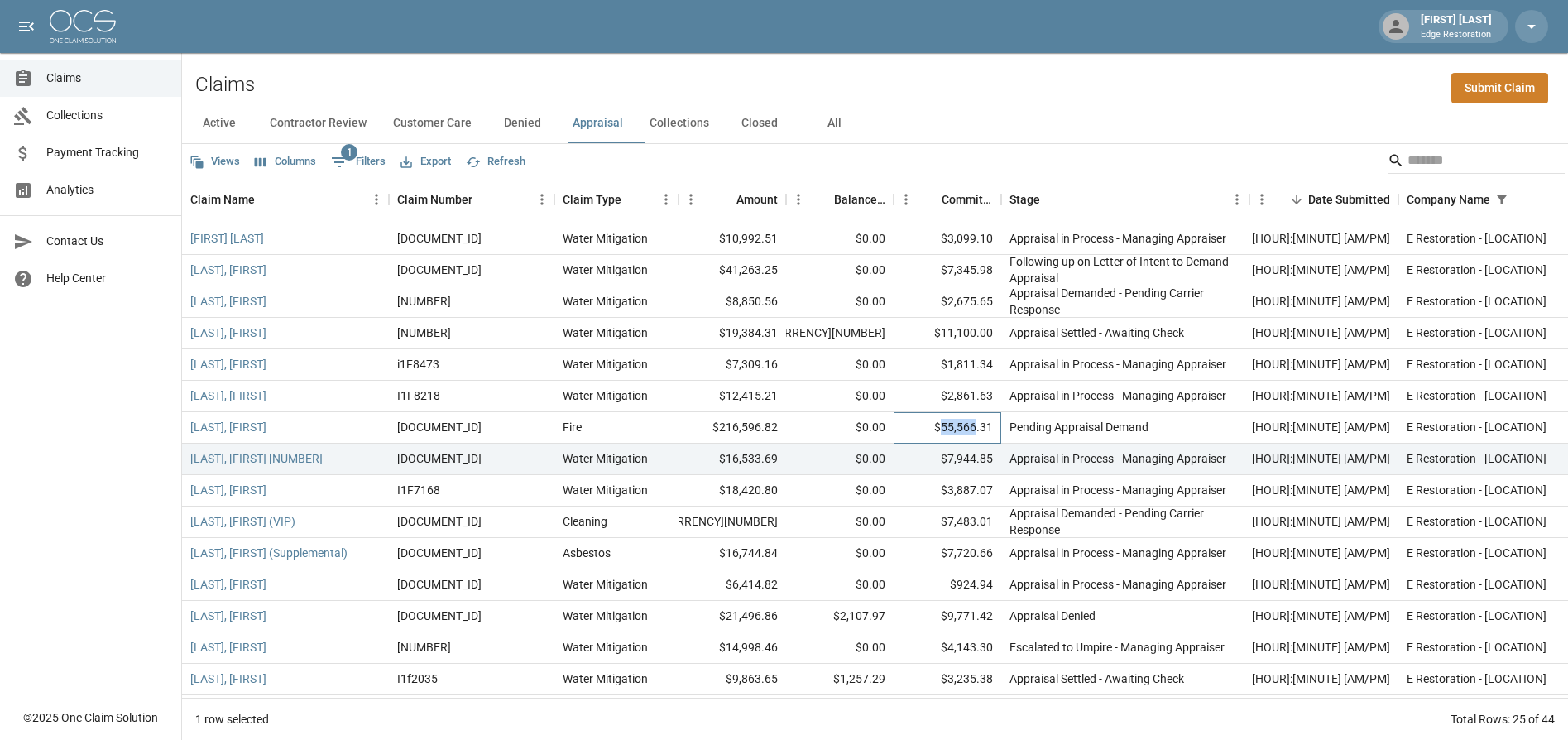 drag, startPoint x: 937, startPoint y: 422, endPoint x: 985, endPoint y: 433, distance: 49.24429 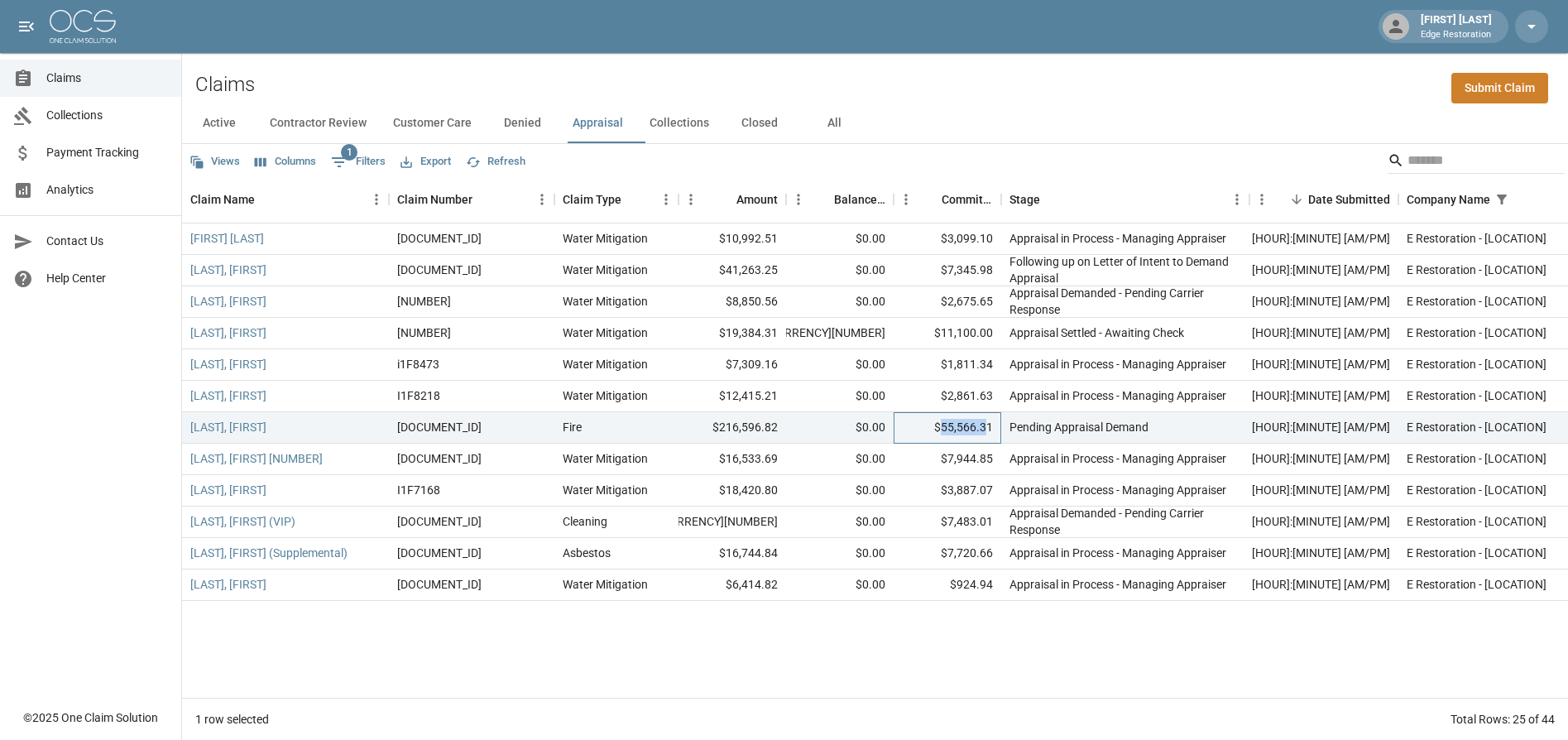 scroll, scrollTop: 0, scrollLeft: 0, axis: both 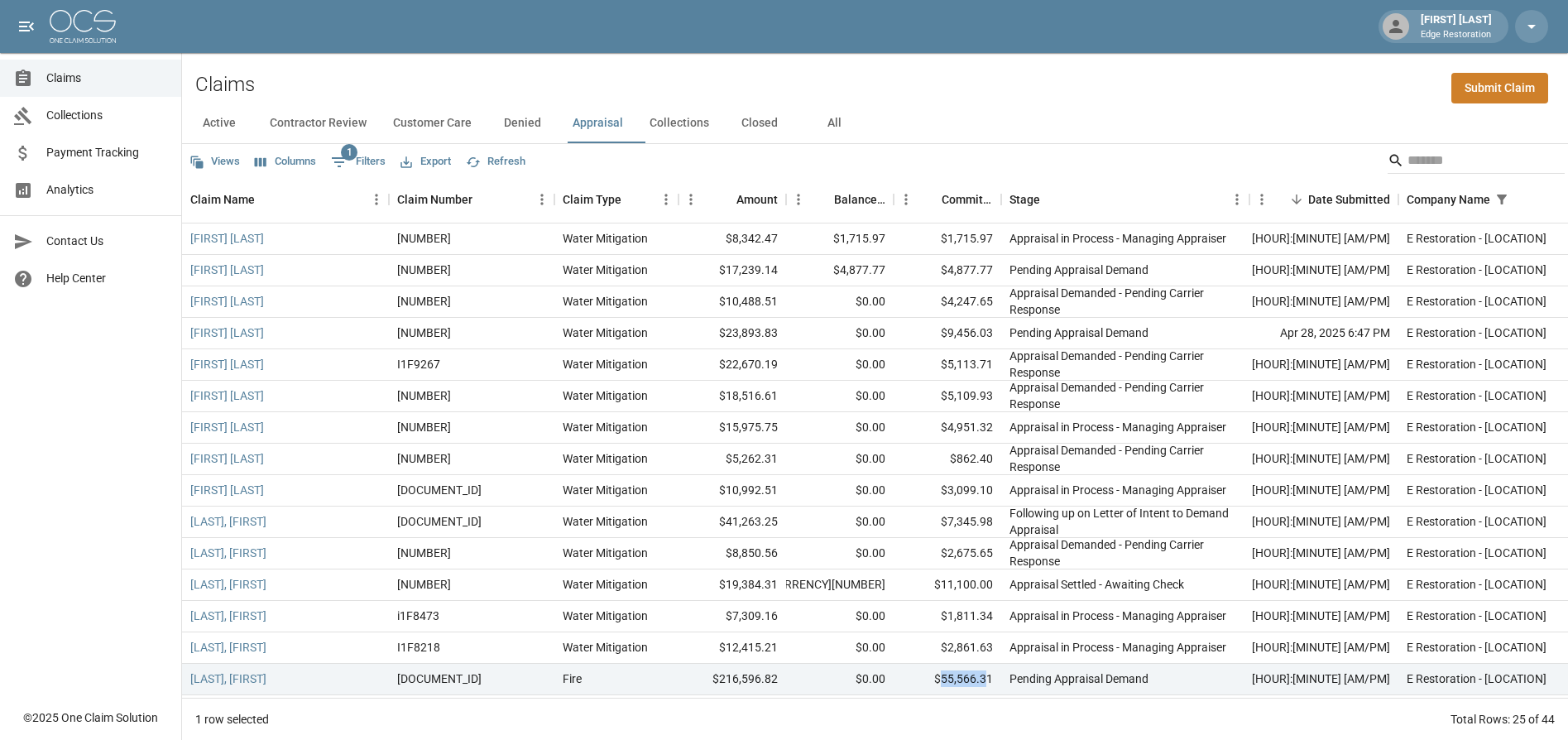click on "Active" at bounding box center [219, 123] 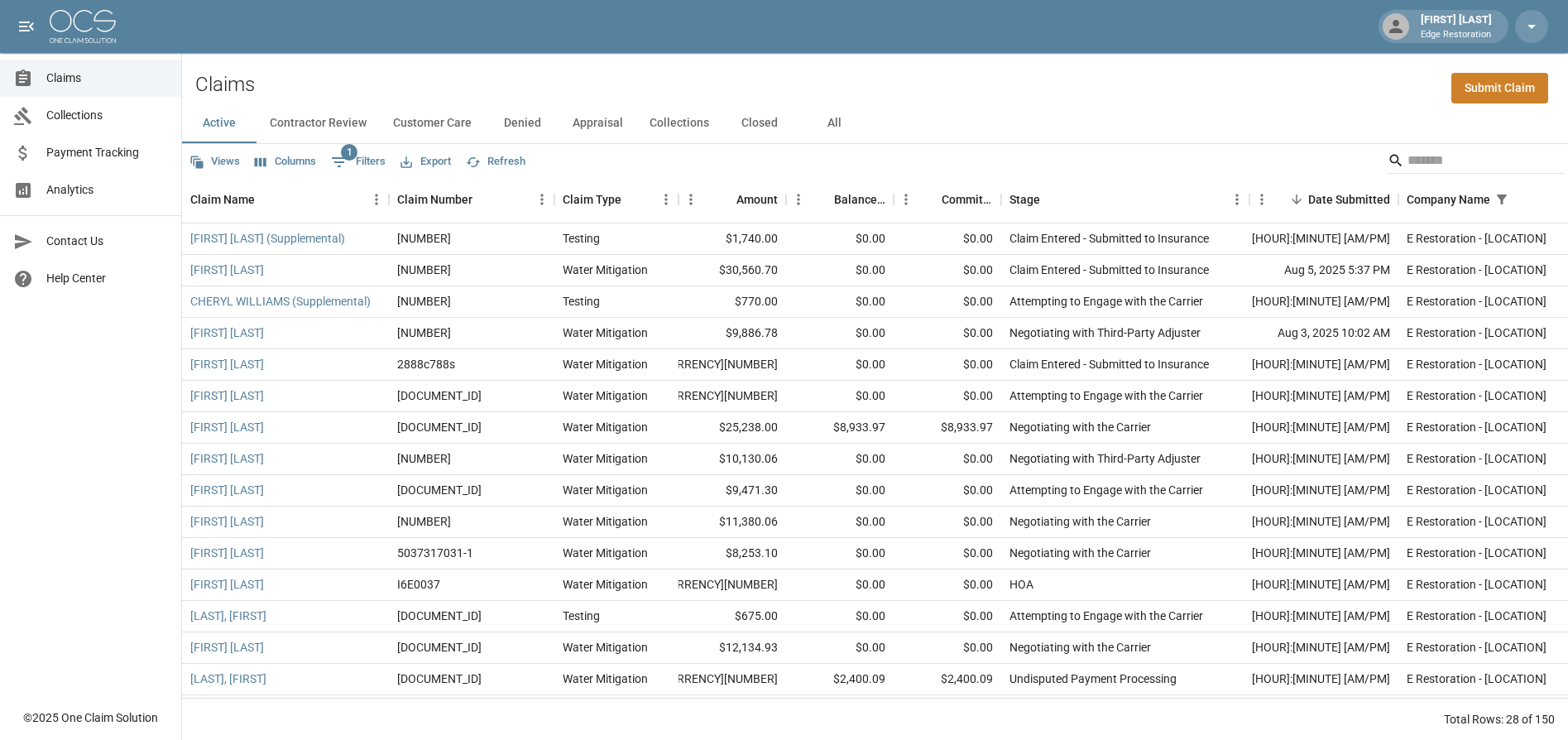 scroll, scrollTop: 352, scrollLeft: 0, axis: vertical 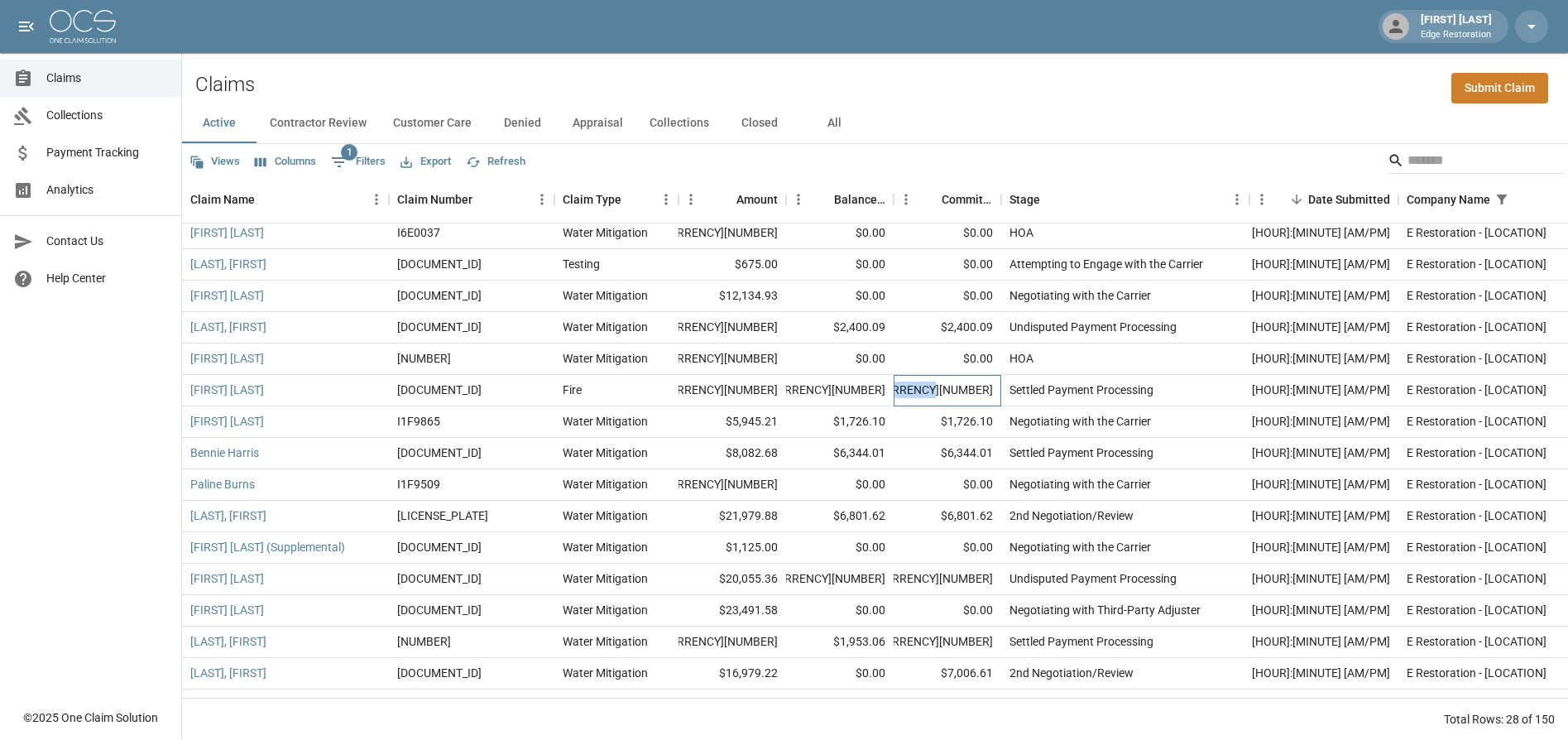 drag, startPoint x: 996, startPoint y: 397, endPoint x: 913, endPoint y: 396, distance: 83.006 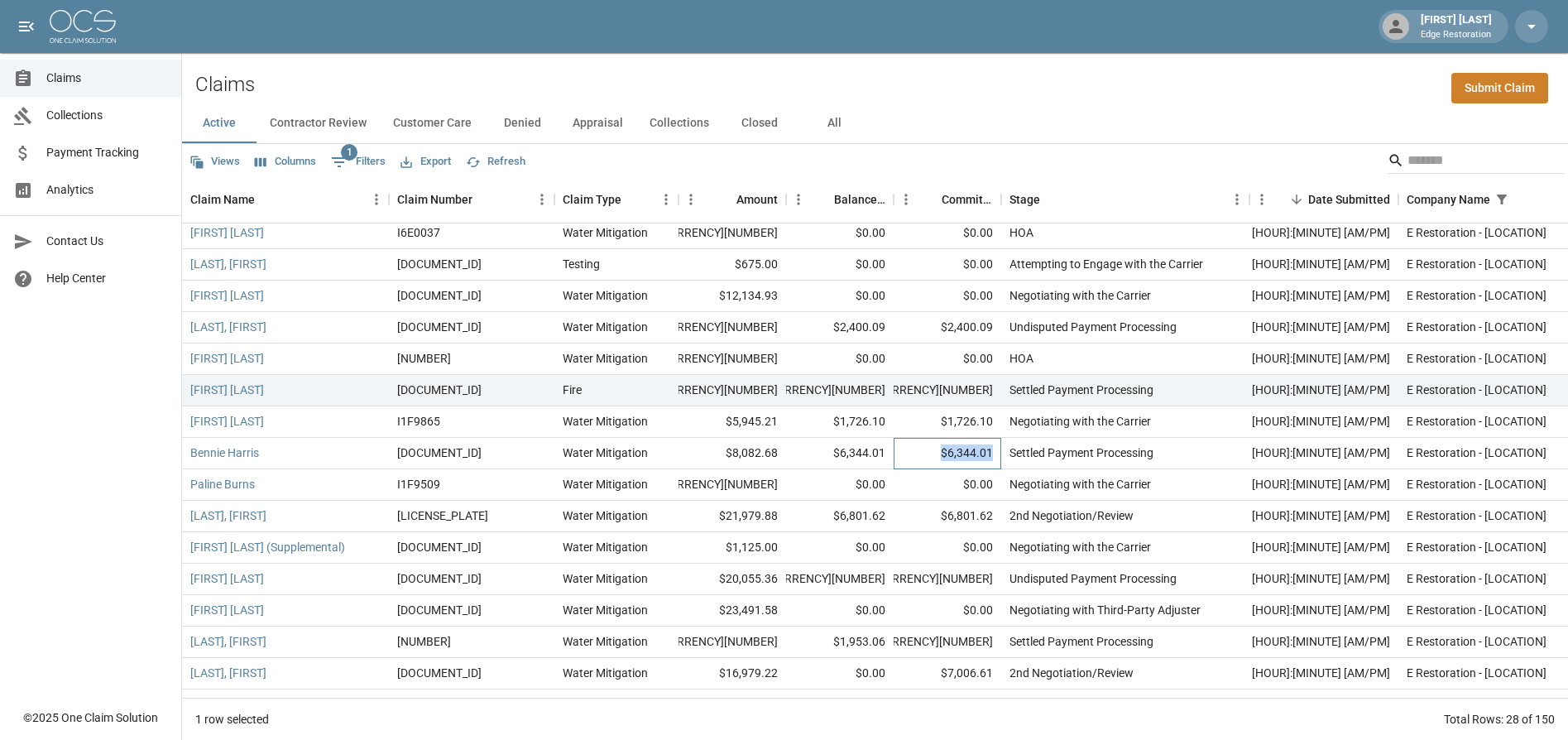 drag, startPoint x: 998, startPoint y: 451, endPoint x: 917, endPoint y: 454, distance: 81.055537 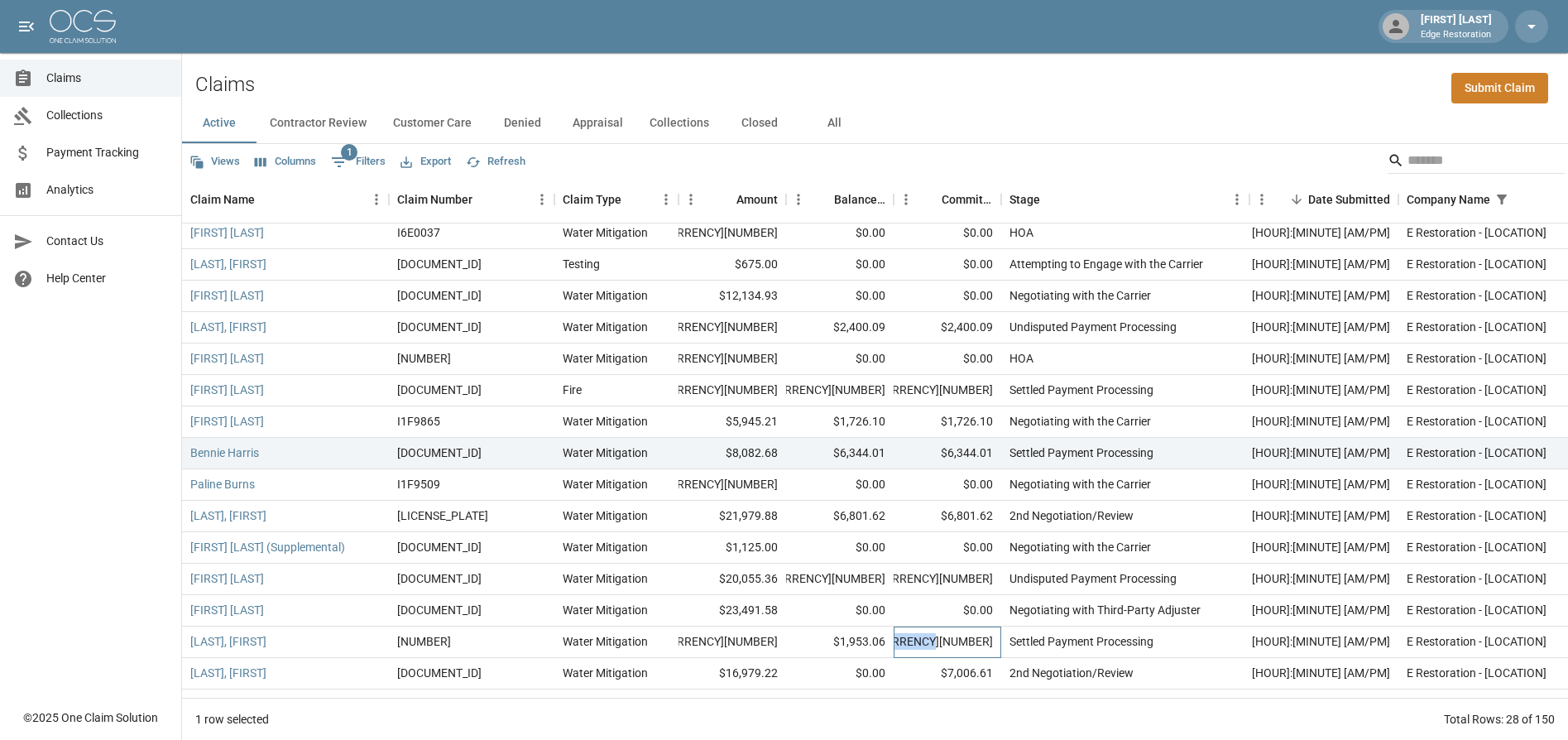 drag, startPoint x: 995, startPoint y: 642, endPoint x: 928, endPoint y: 643, distance: 67.00746 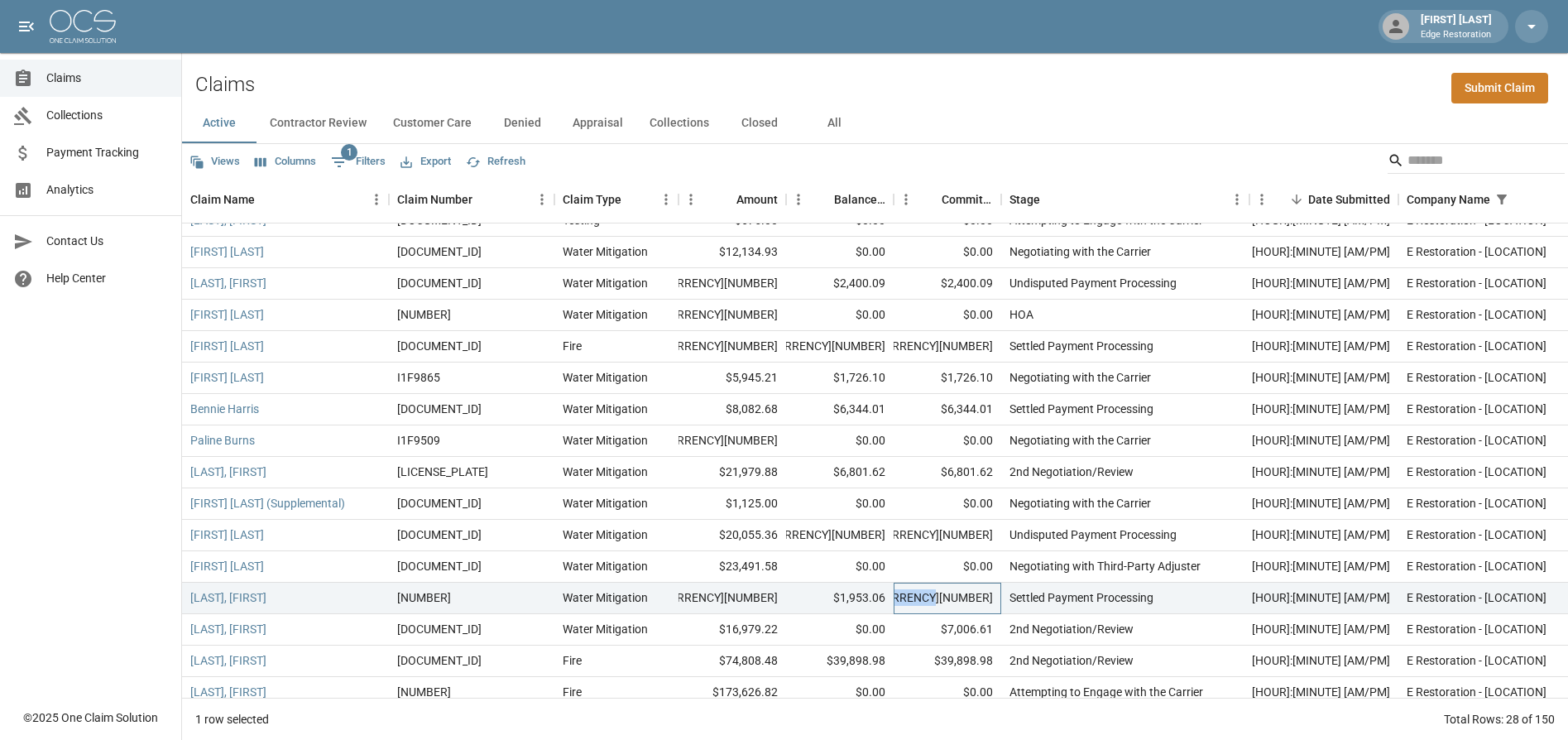 scroll, scrollTop: 419, scrollLeft: 0, axis: vertical 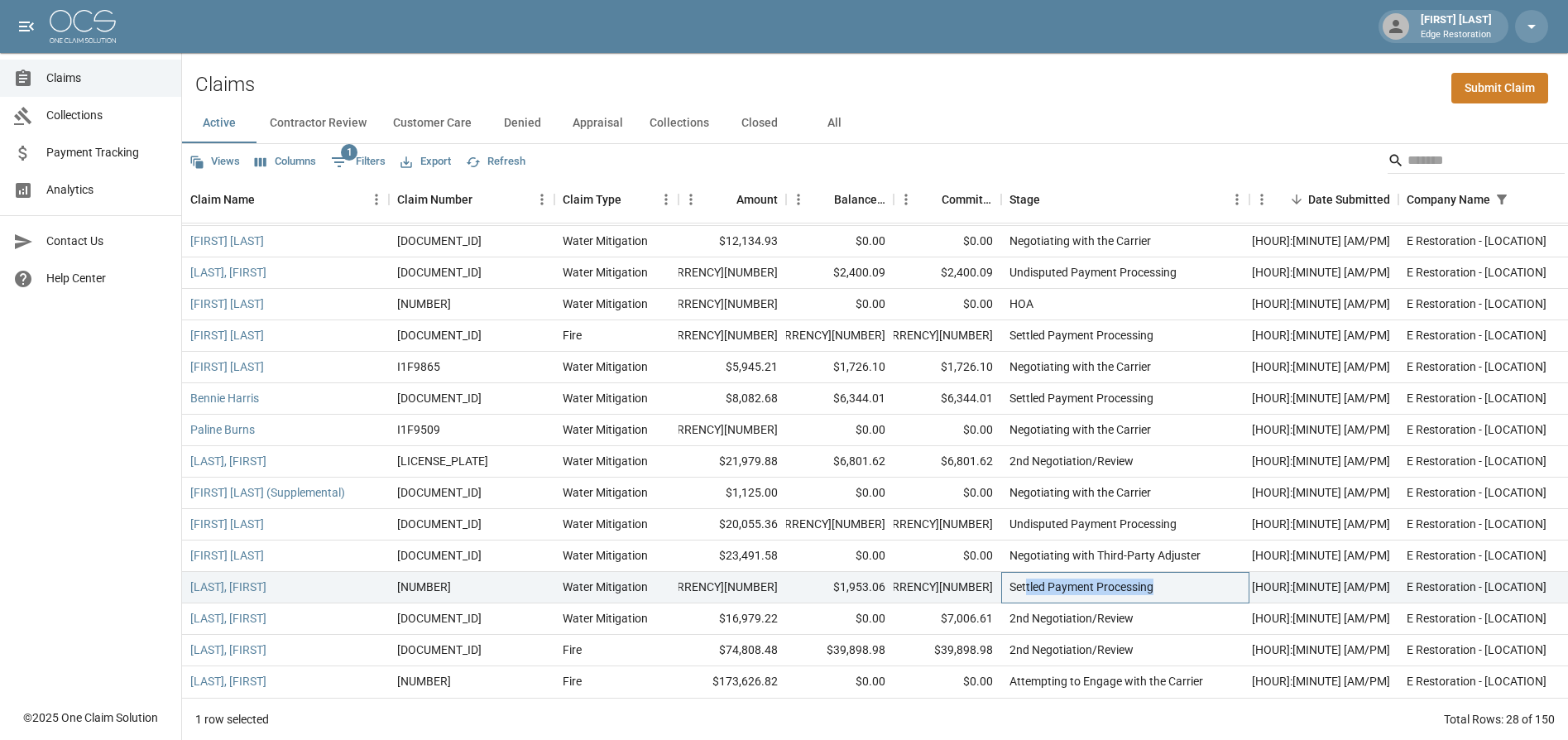 drag, startPoint x: 1027, startPoint y: 579, endPoint x: 1199, endPoint y: 584, distance: 172.07266 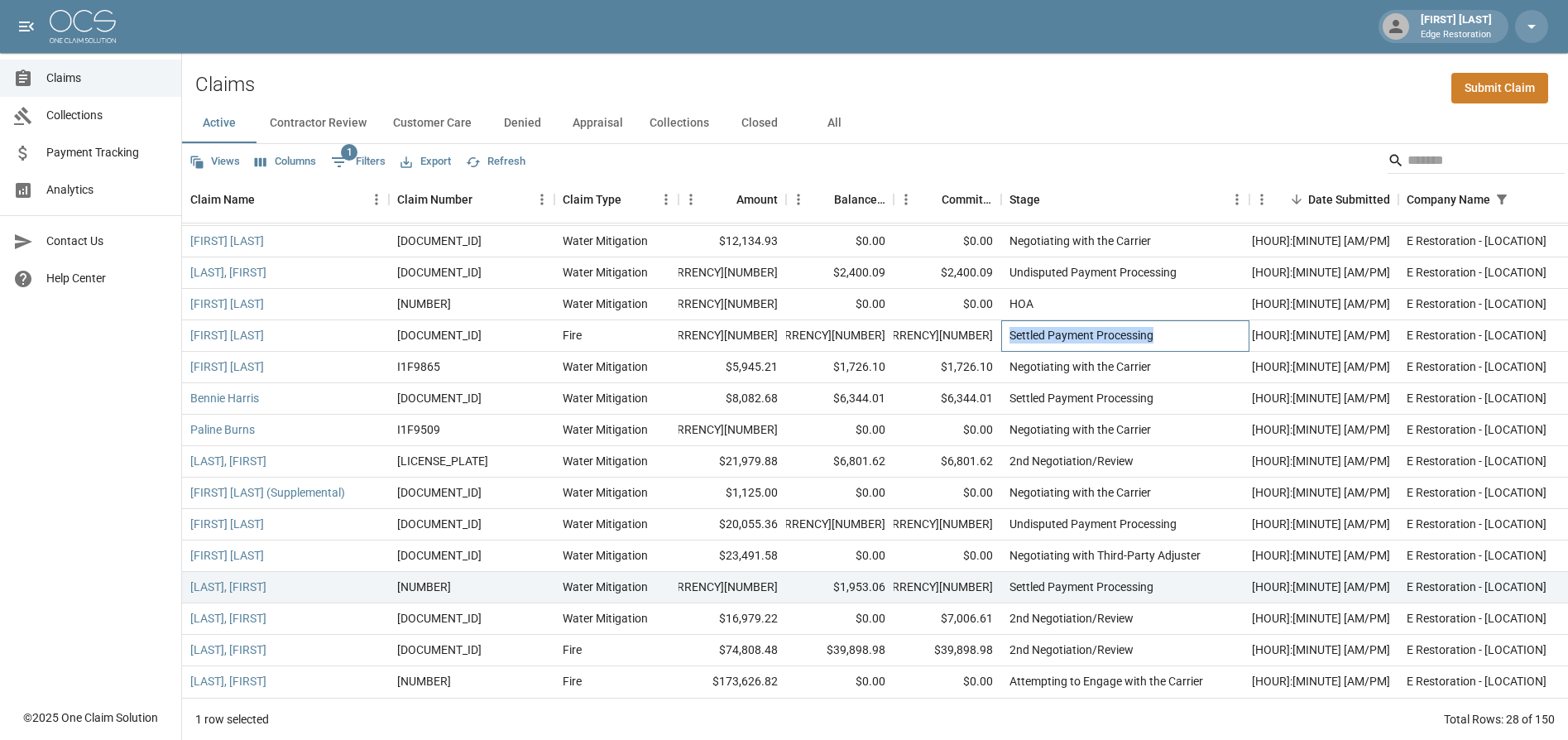 drag, startPoint x: 1045, startPoint y: 329, endPoint x: 1125, endPoint y: 329, distance: 80 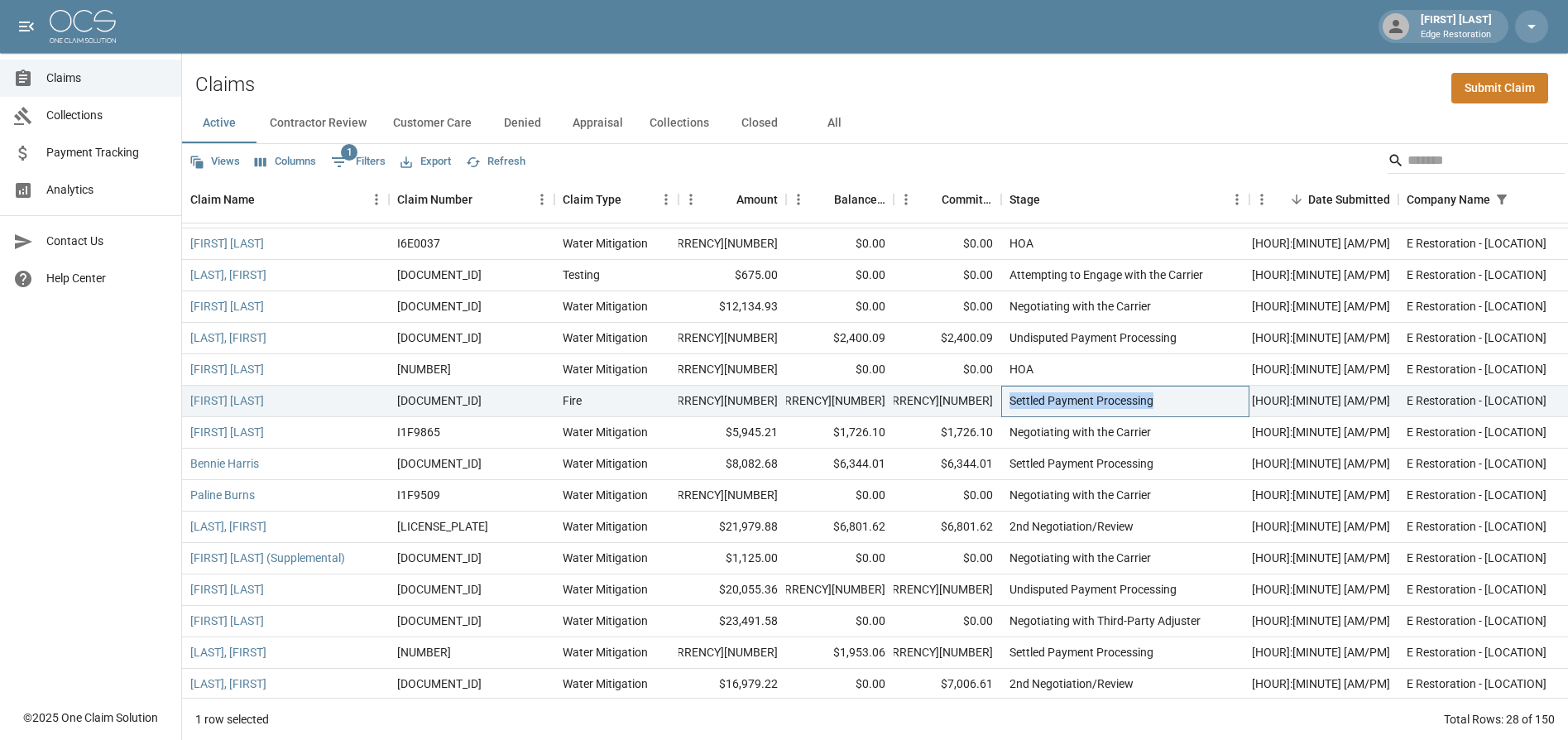 scroll, scrollTop: 419, scrollLeft: 0, axis: vertical 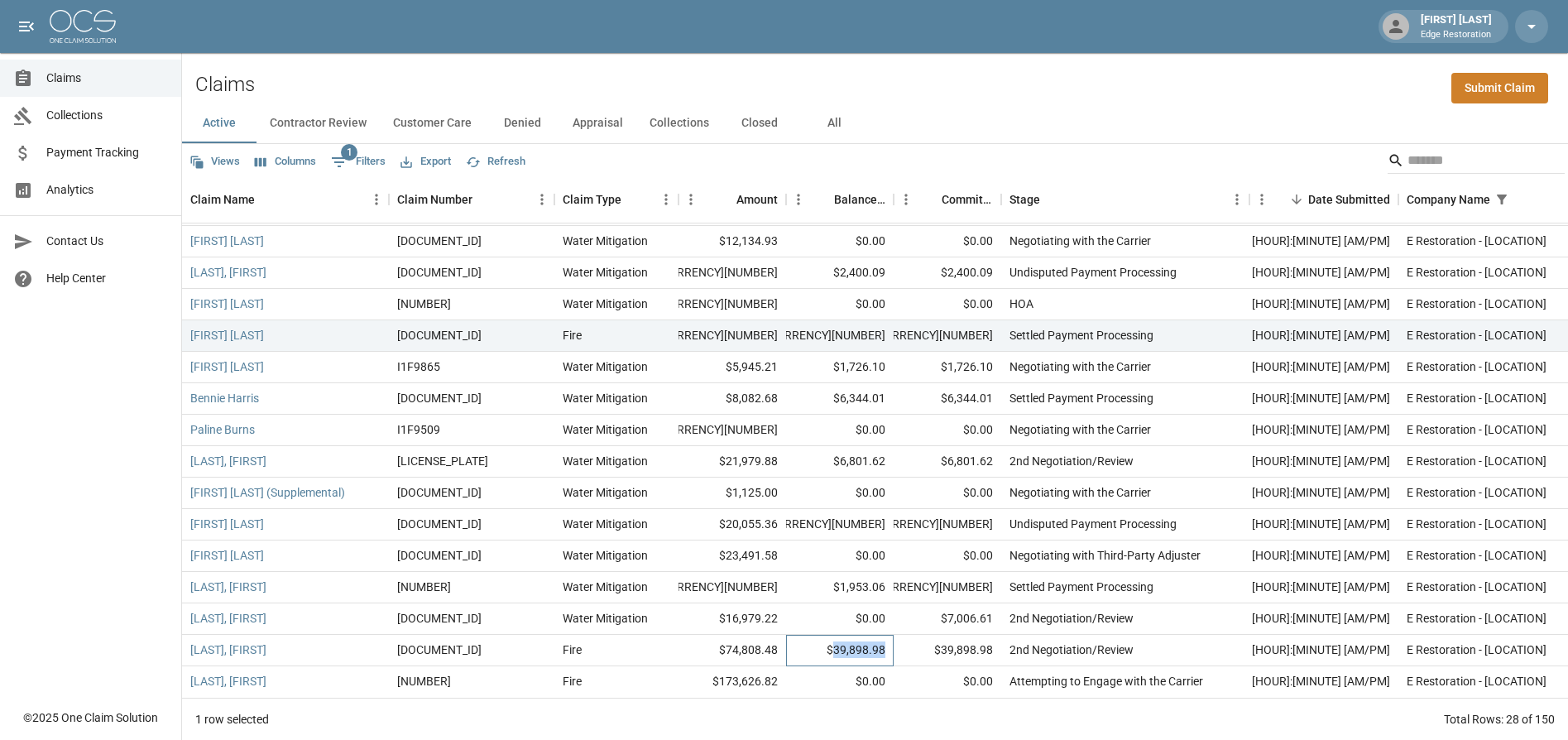 drag, startPoint x: 891, startPoint y: 637, endPoint x: 832, endPoint y: 641, distance: 59.1354 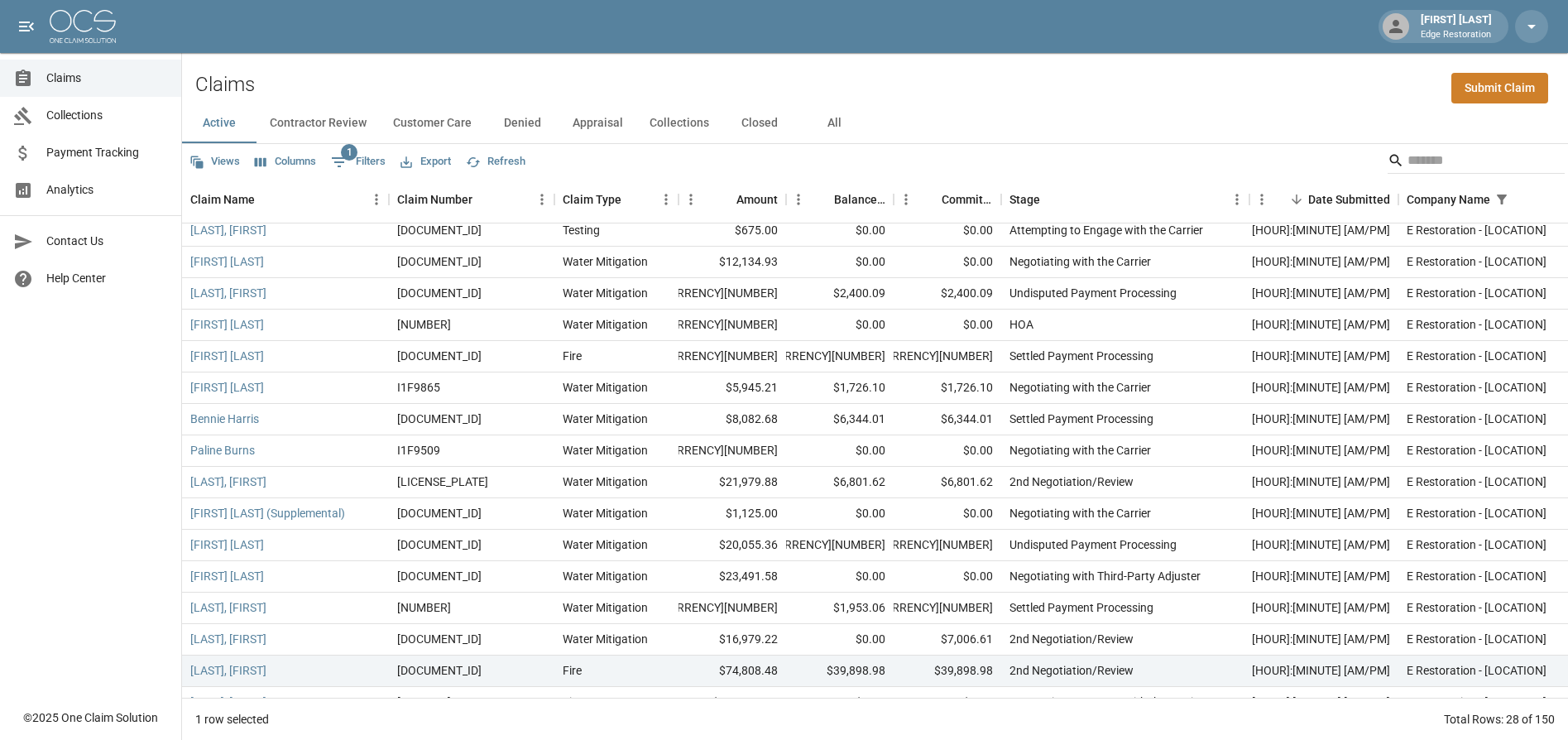 scroll, scrollTop: 419, scrollLeft: 0, axis: vertical 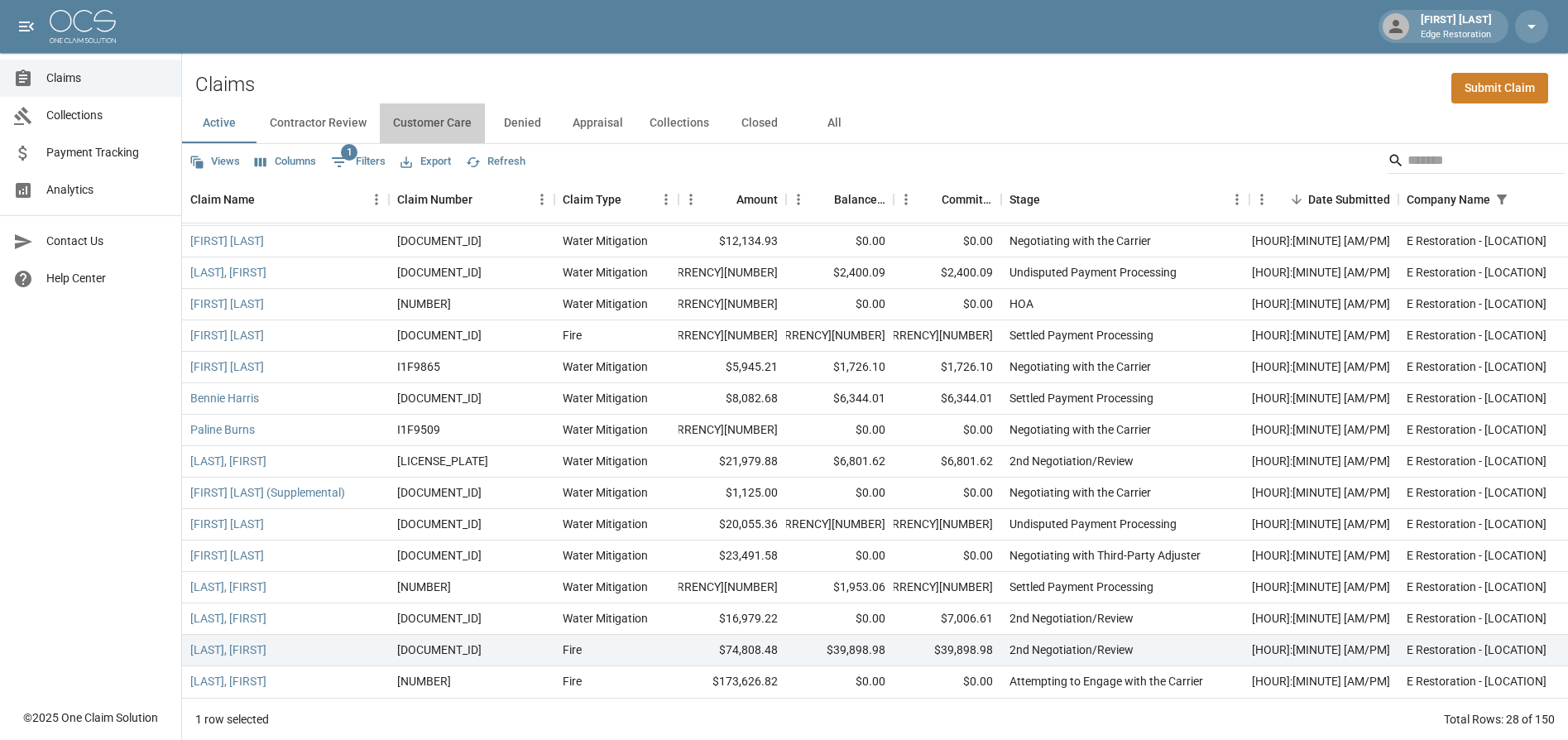 click on "Customer Care" at bounding box center (432, 123) 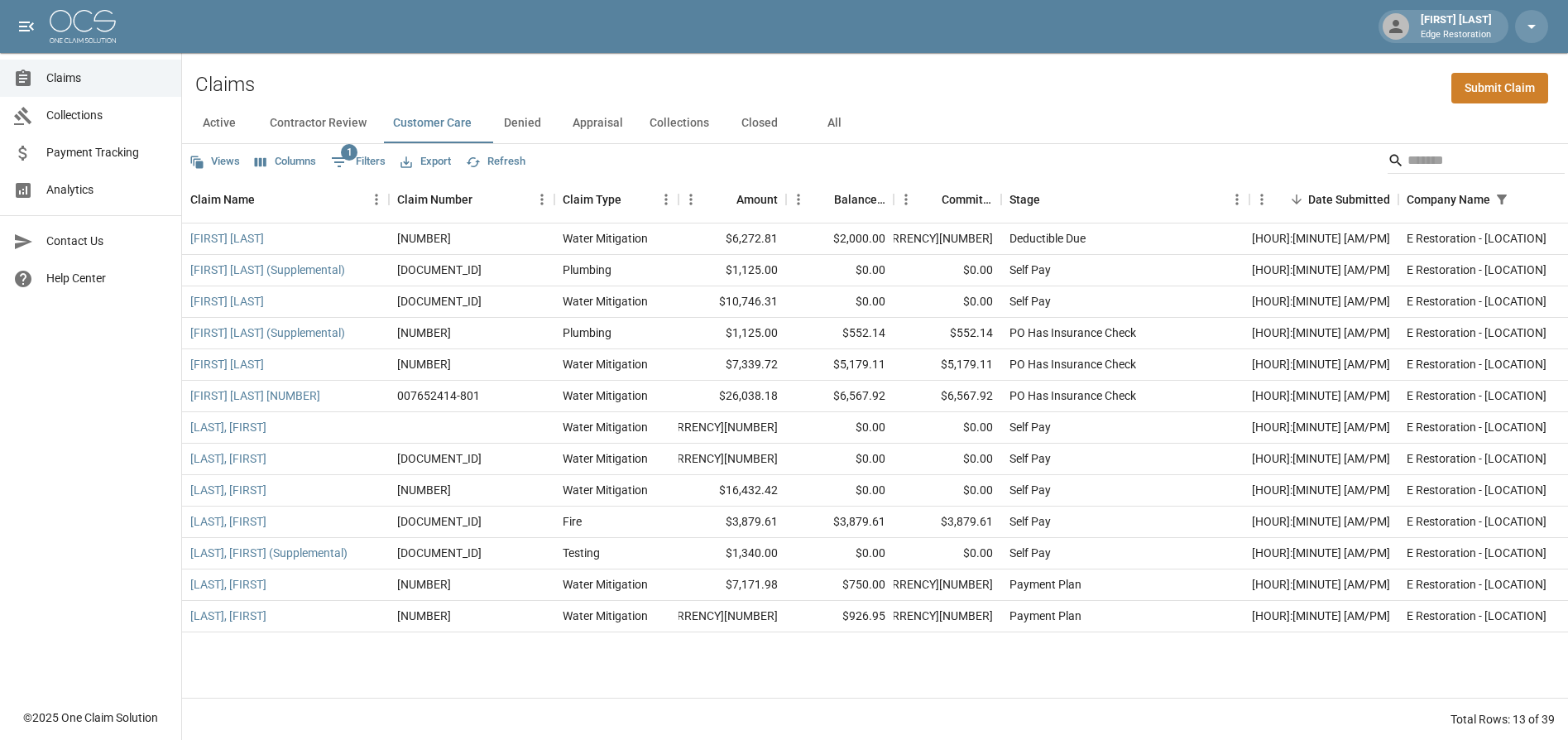 scroll, scrollTop: 0, scrollLeft: 0, axis: both 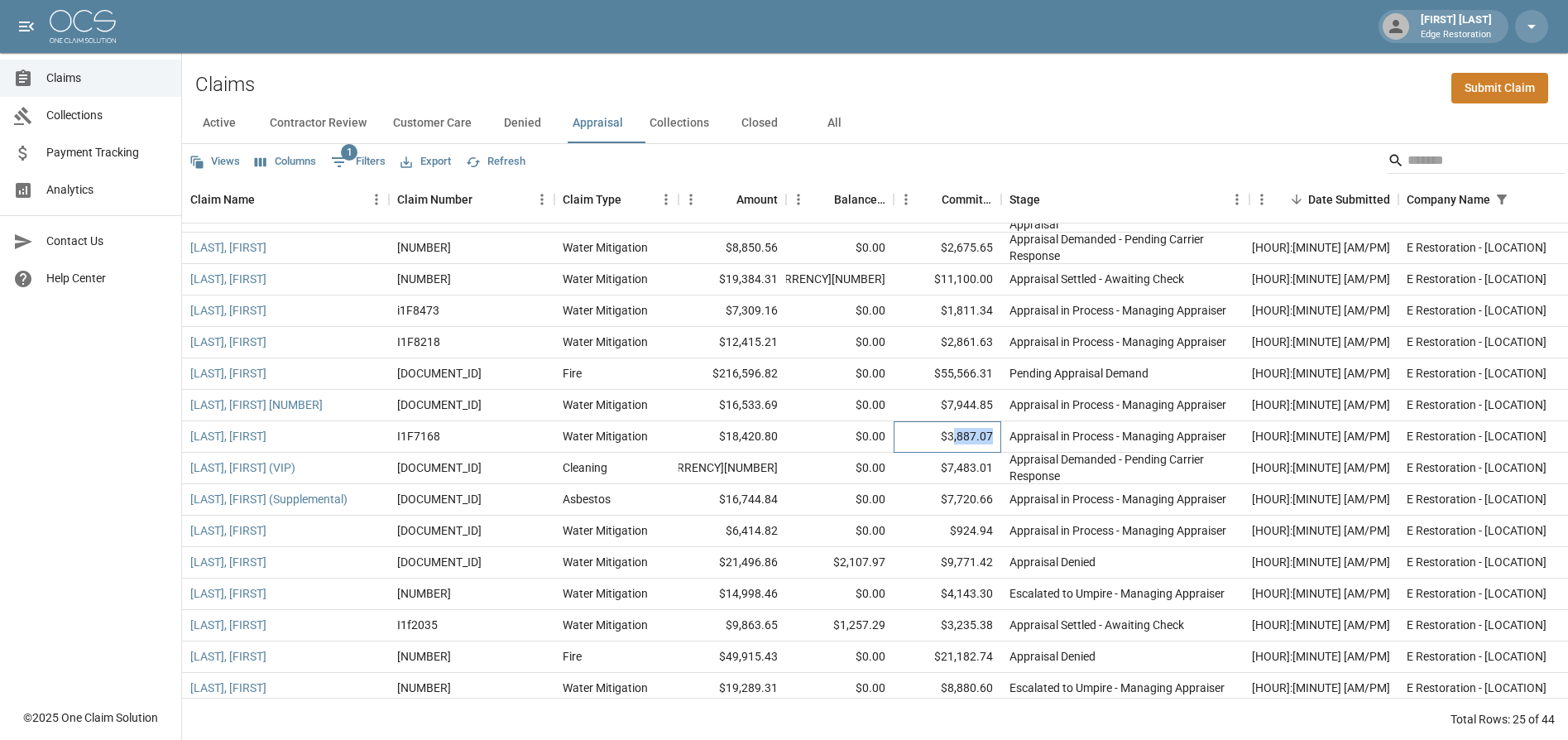 drag, startPoint x: 952, startPoint y: 435, endPoint x: 1012, endPoint y: 439, distance: 60.133186 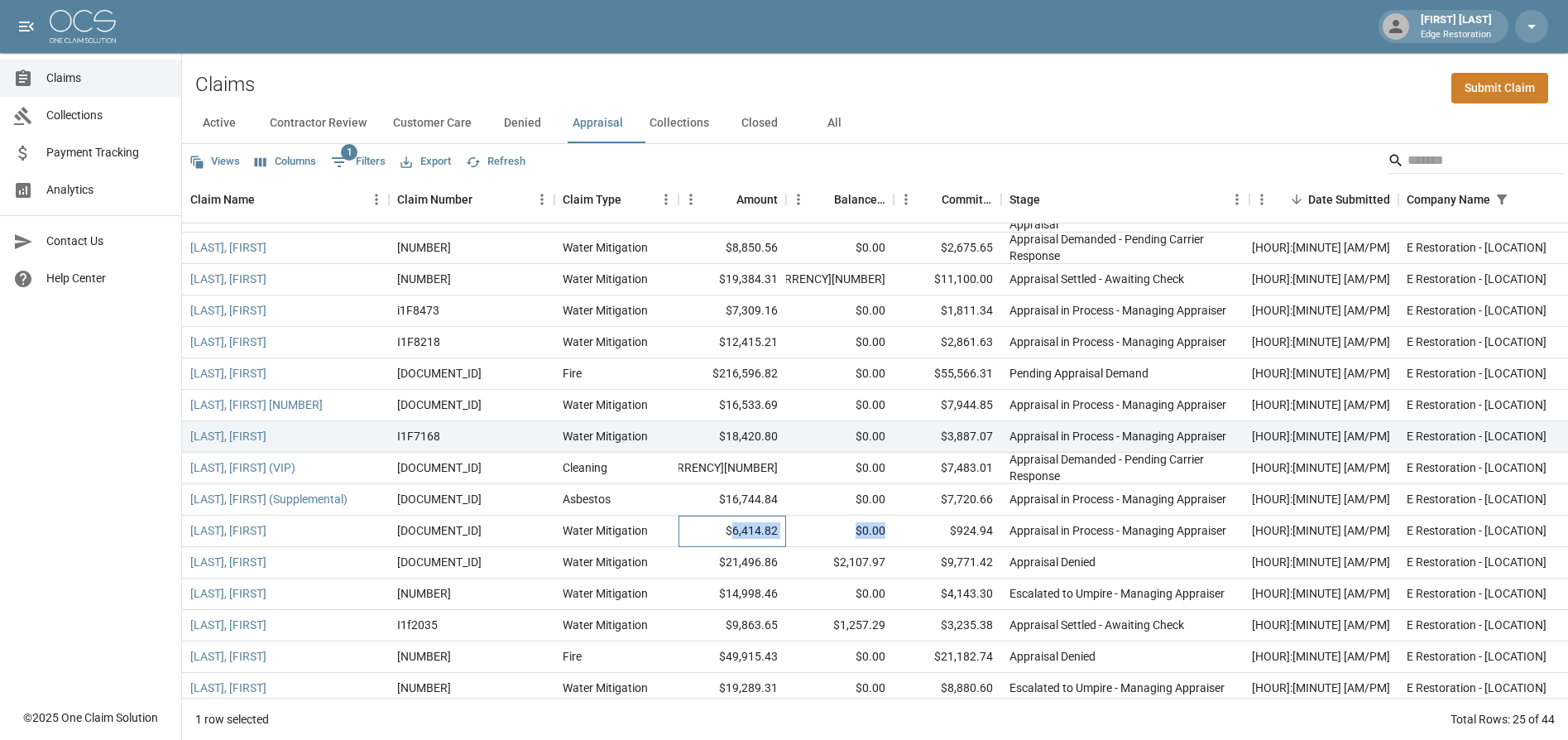 drag, startPoint x: 733, startPoint y: 536, endPoint x: 821, endPoint y: 543, distance: 88.27797 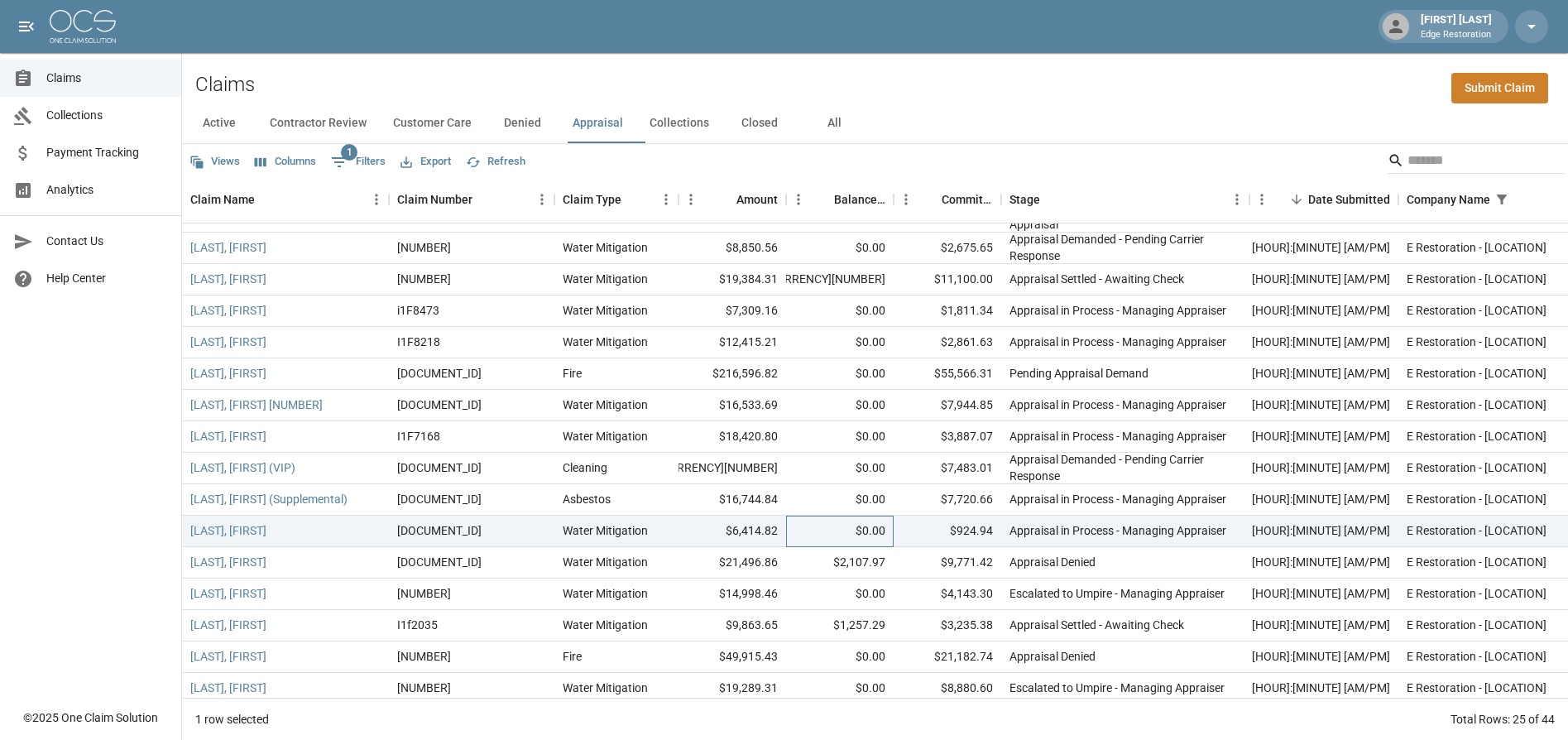 click on "$0.00" at bounding box center [840, 531] 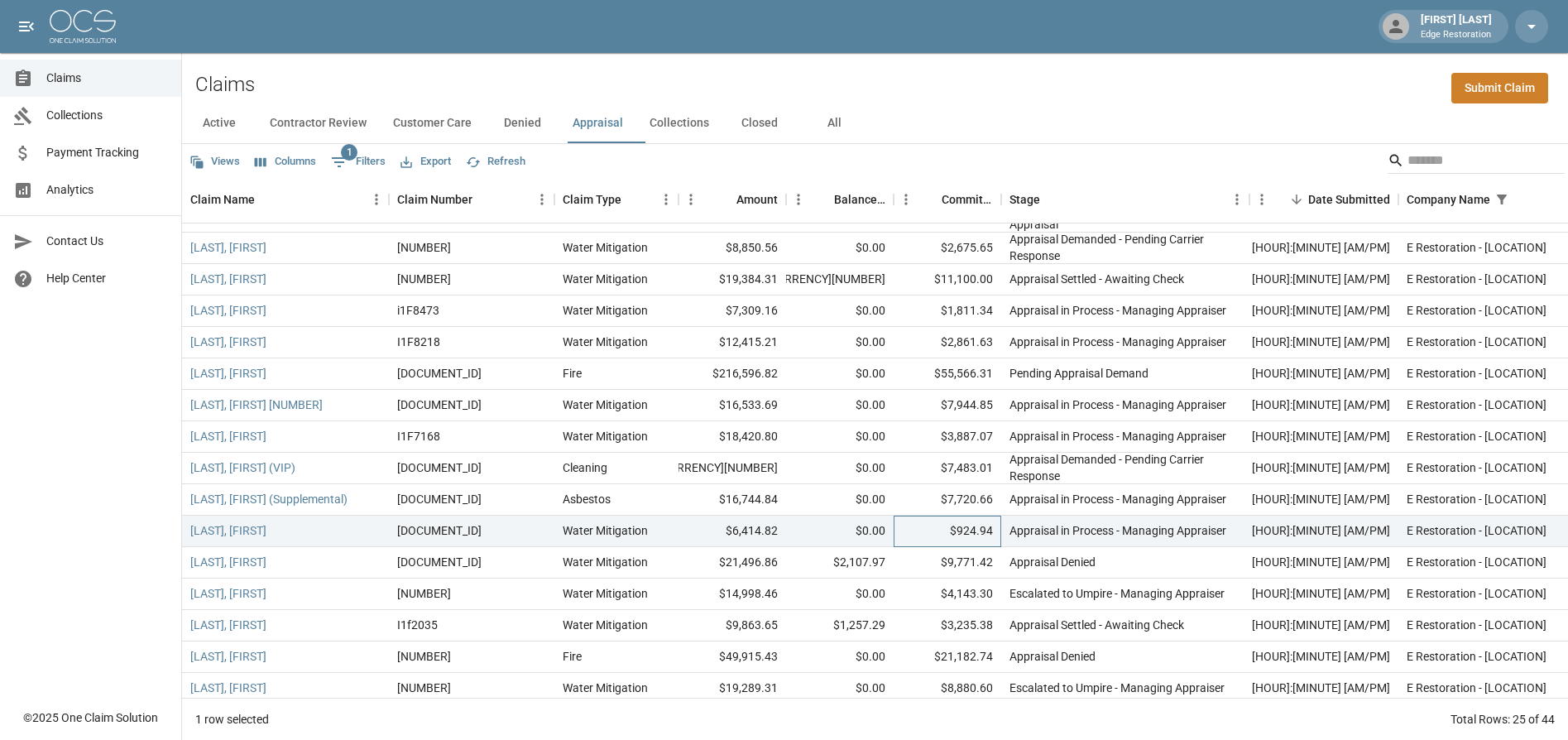 drag, startPoint x: 952, startPoint y: 531, endPoint x: 1060, endPoint y: 530, distance: 108.00463 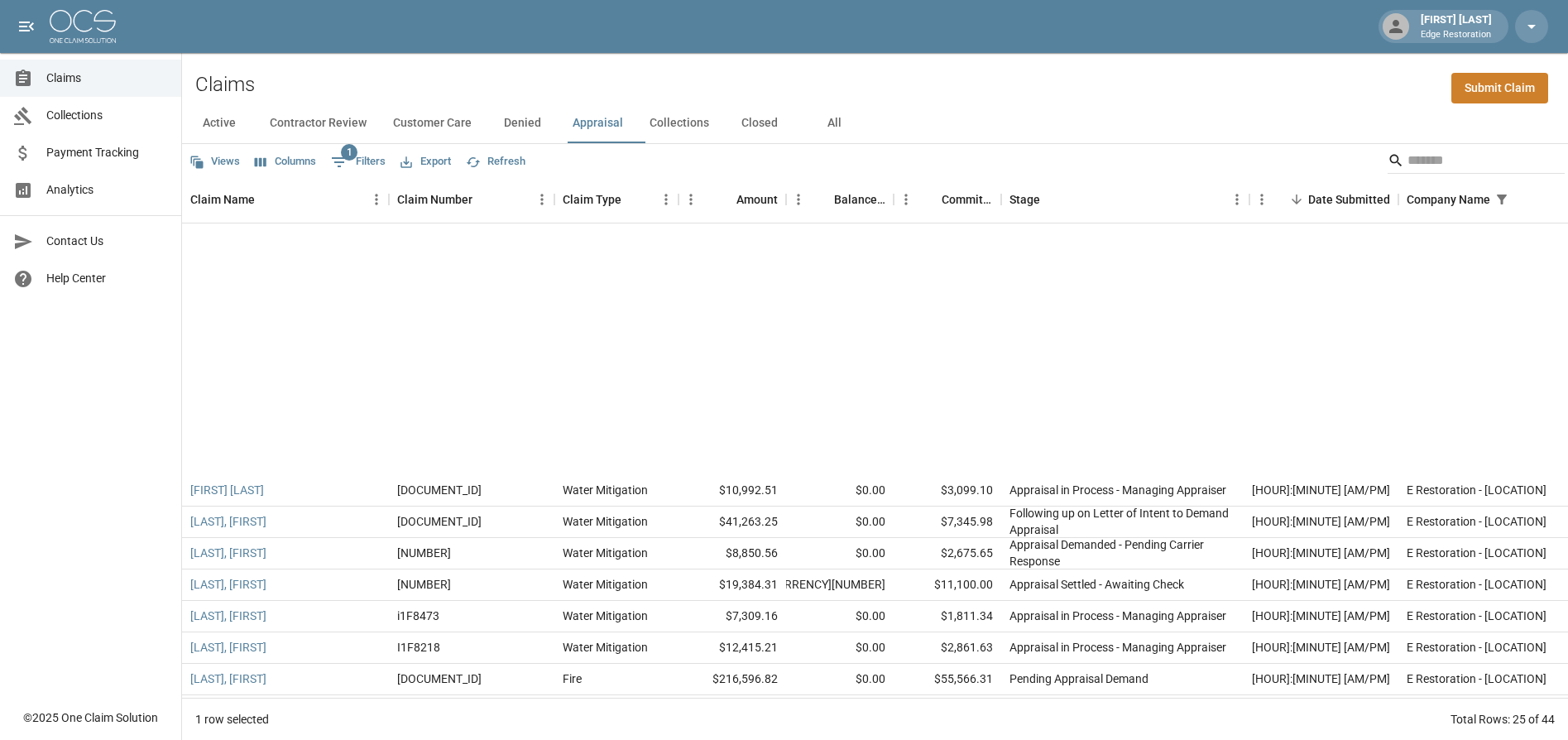 scroll, scrollTop: 324, scrollLeft: 0, axis: vertical 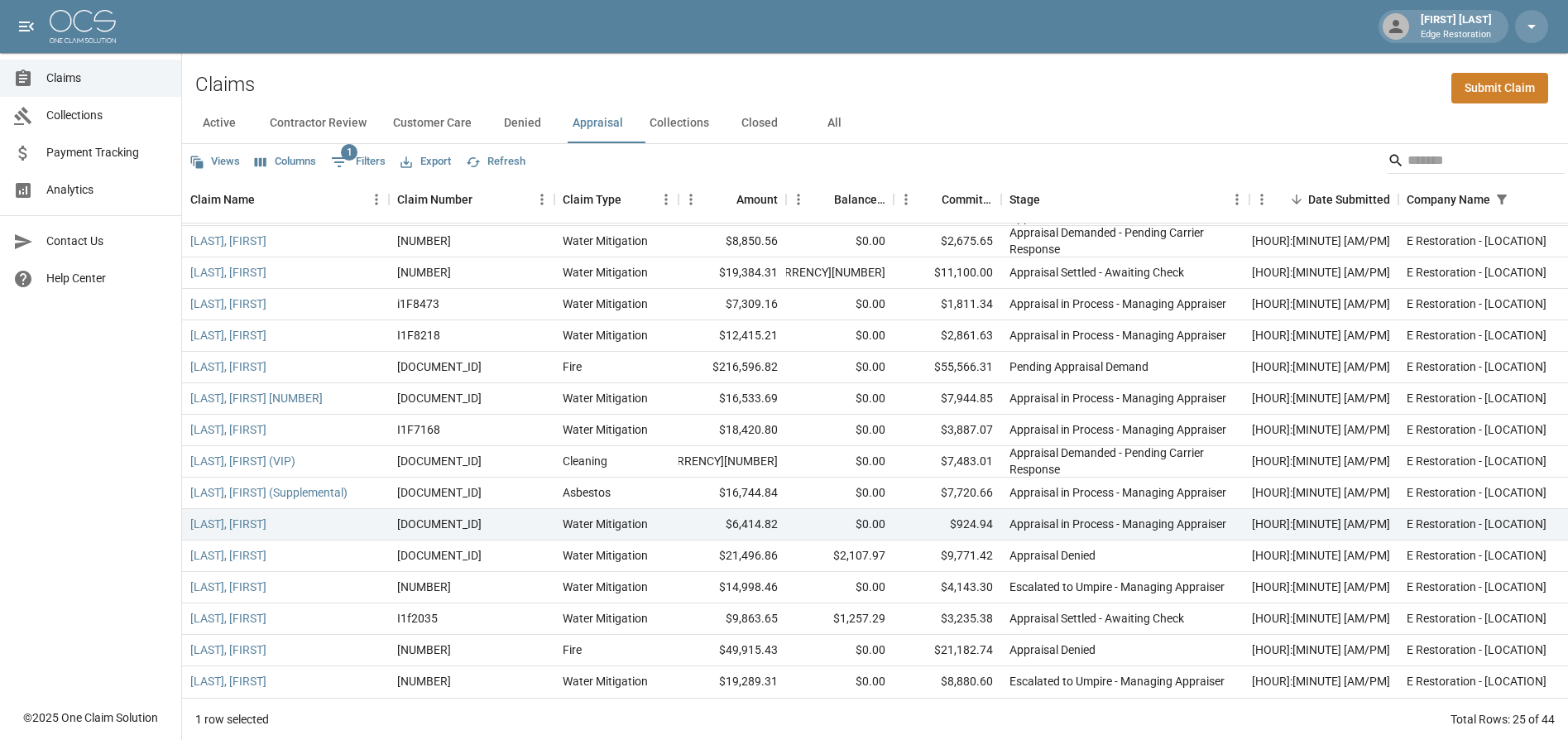 click on "Active" at bounding box center (219, 123) 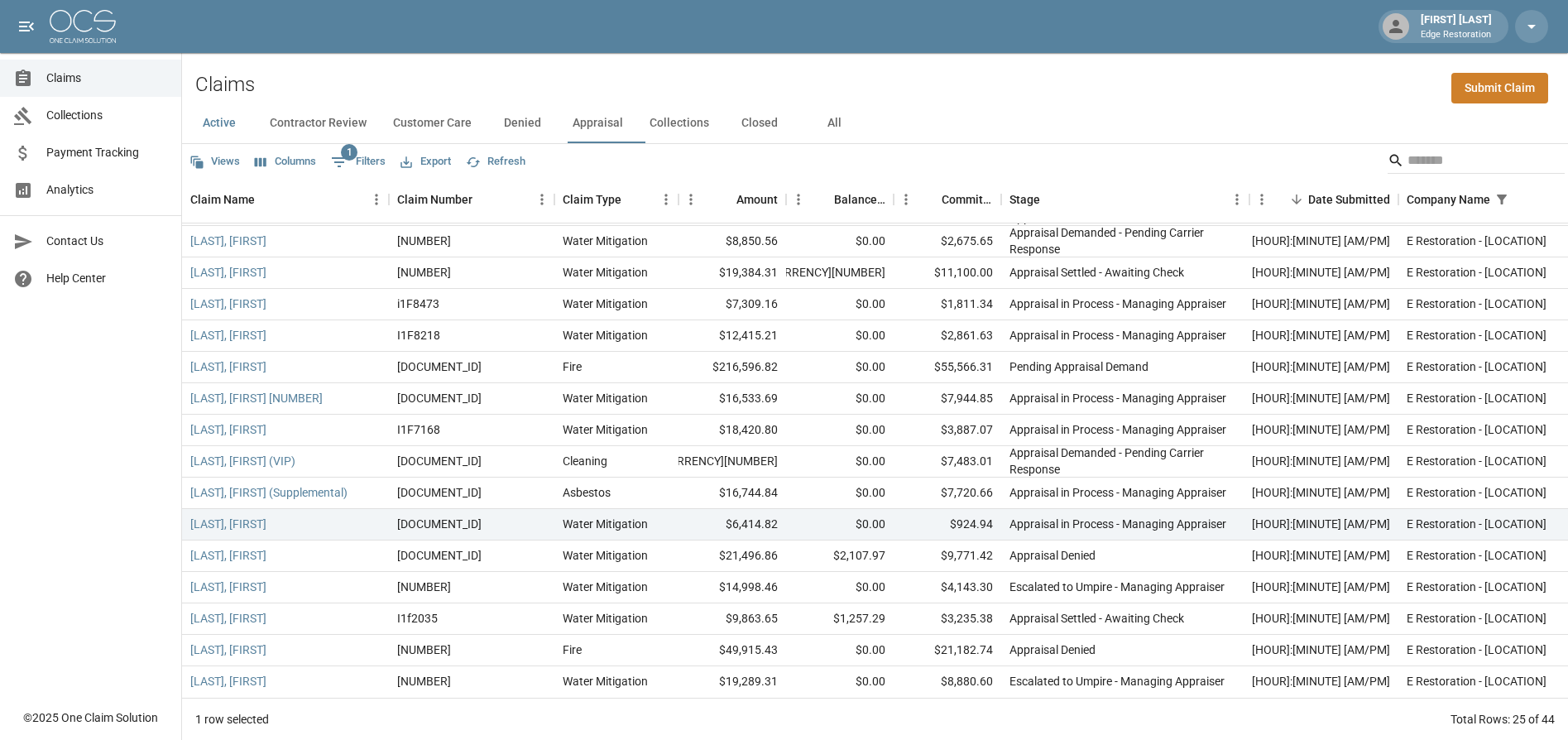 scroll, scrollTop: 291, scrollLeft: 0, axis: vertical 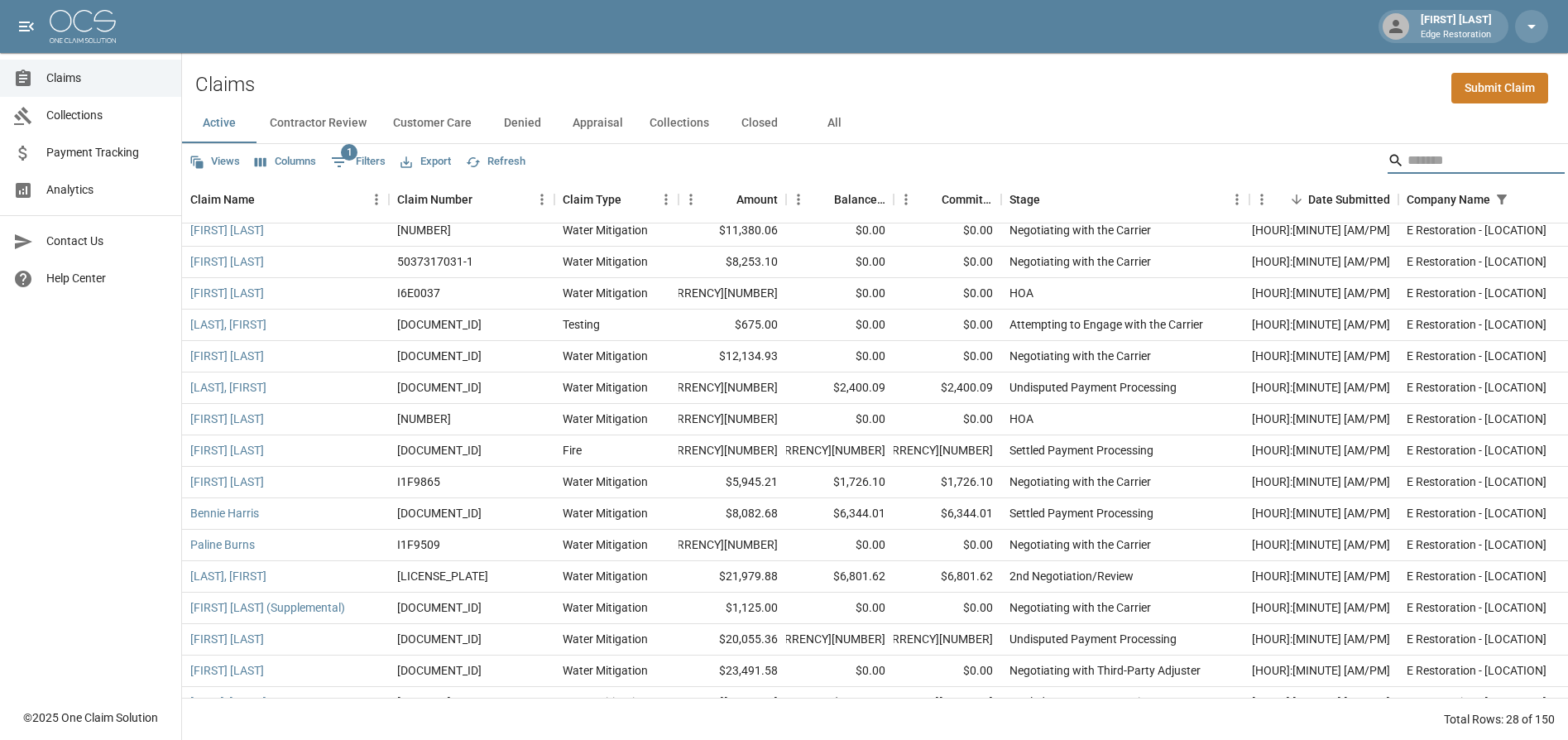 click at bounding box center [1474, 161] 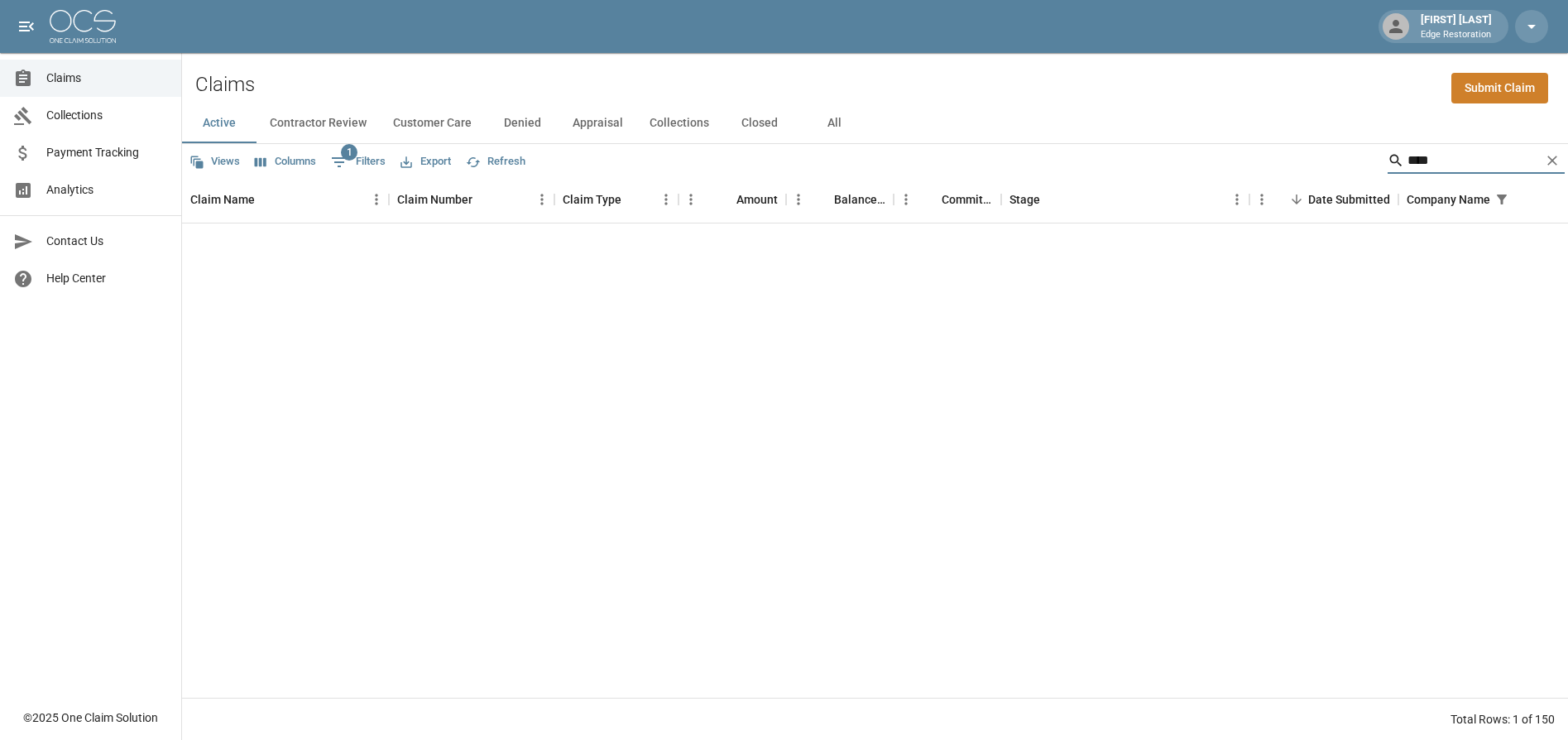 scroll, scrollTop: 0, scrollLeft: 0, axis: both 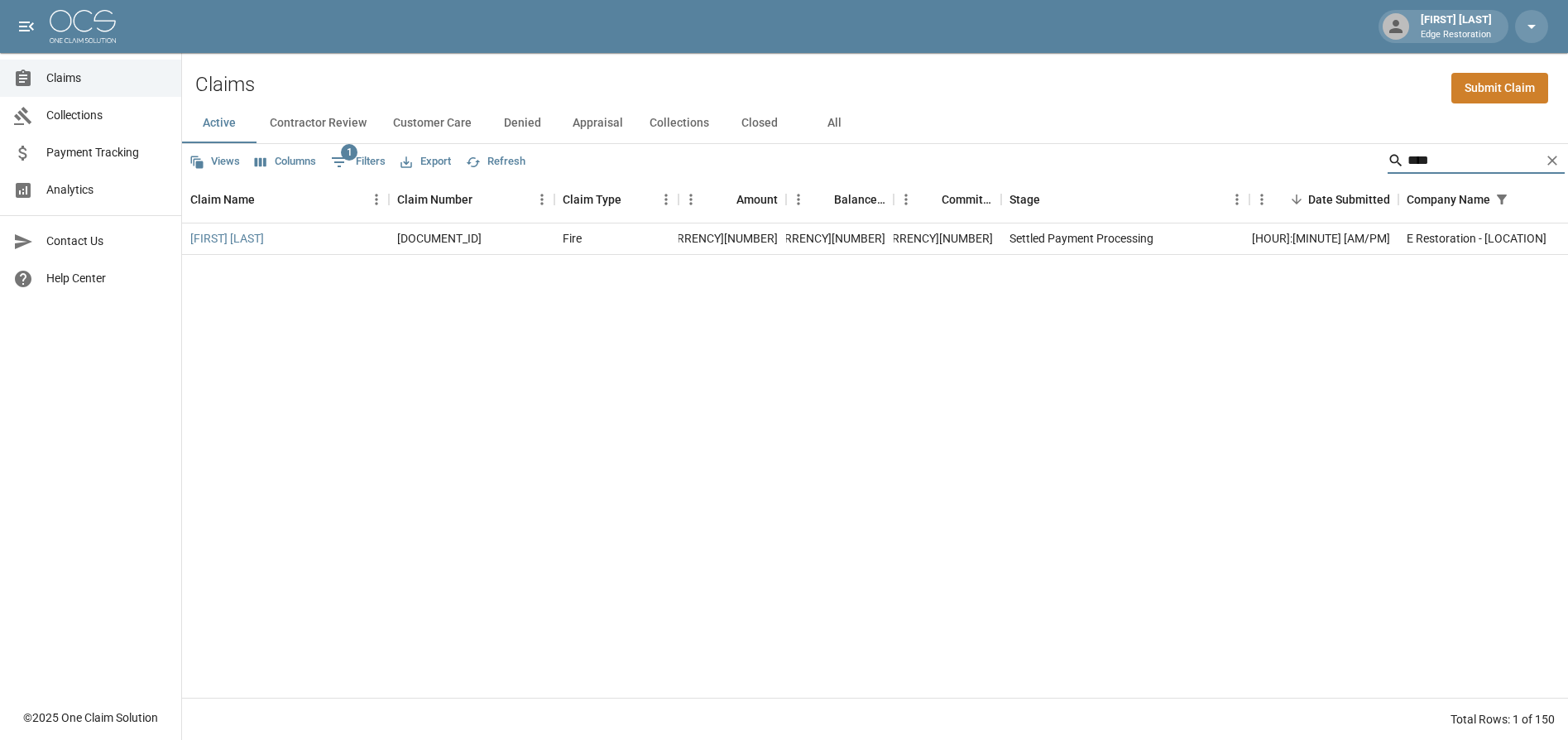 type on "****" 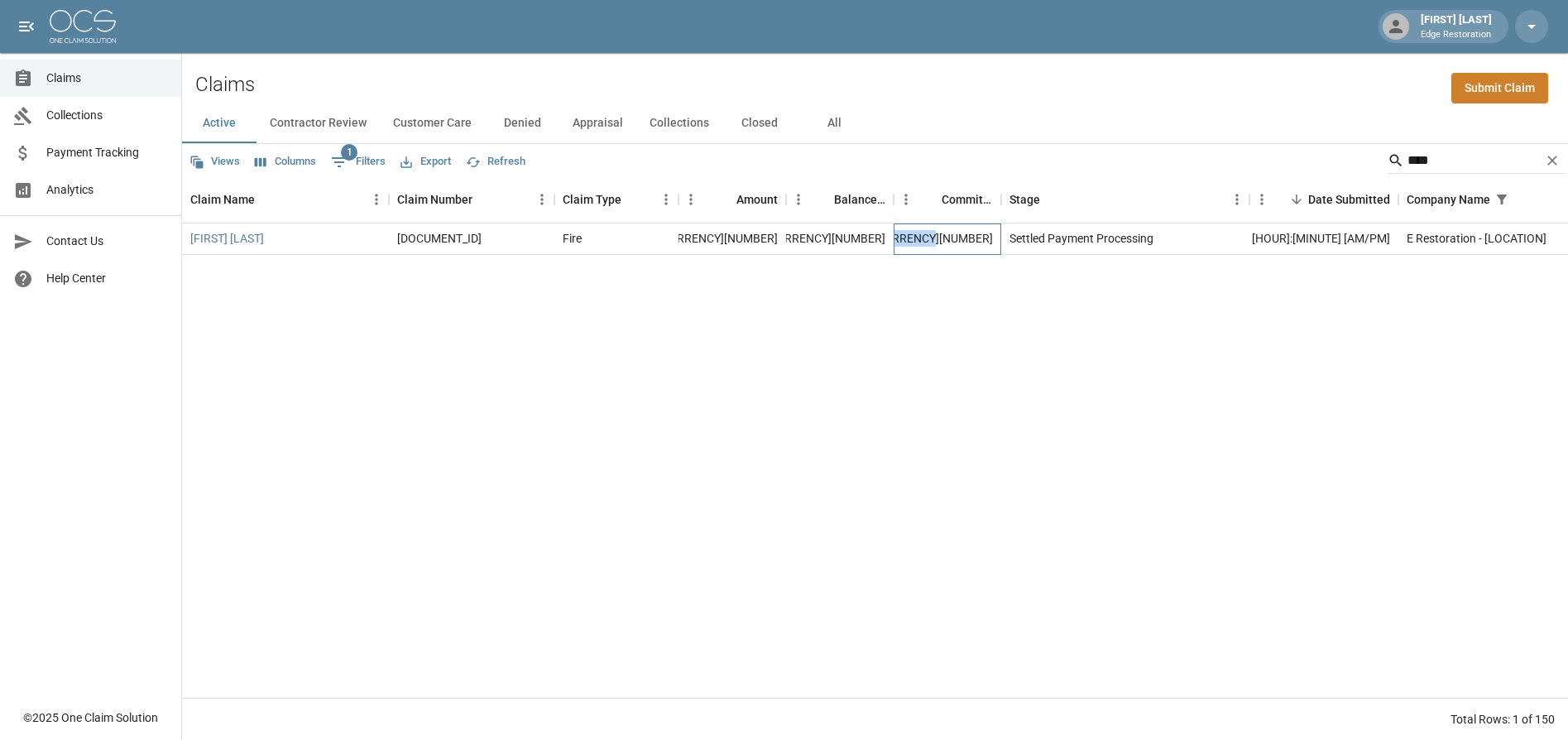 drag, startPoint x: 938, startPoint y: 242, endPoint x: 994, endPoint y: 244, distance: 56.0357 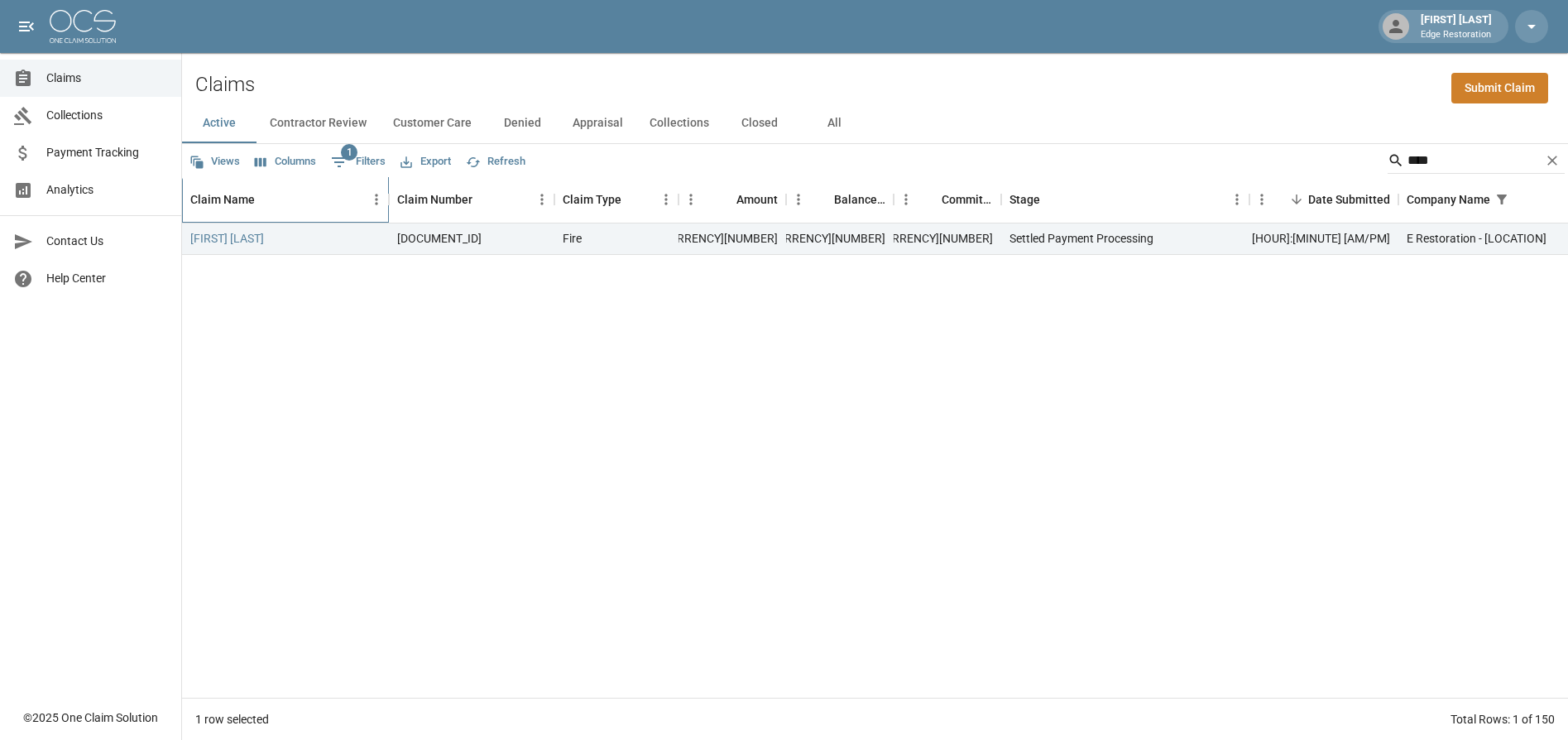 click on "Claim Name" at bounding box center [223, 199] 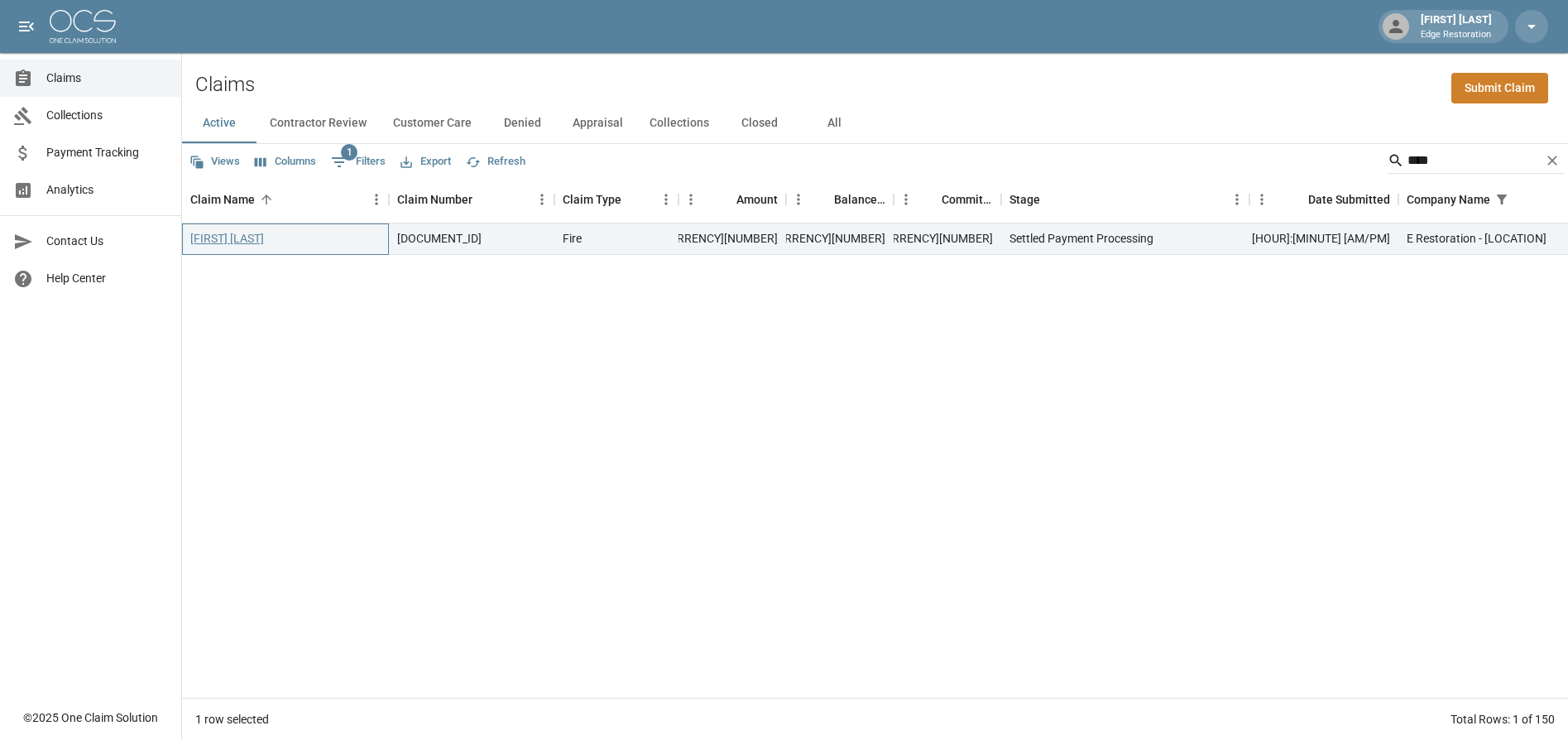 click on "[FIRST] [LAST]" at bounding box center [227, 238] 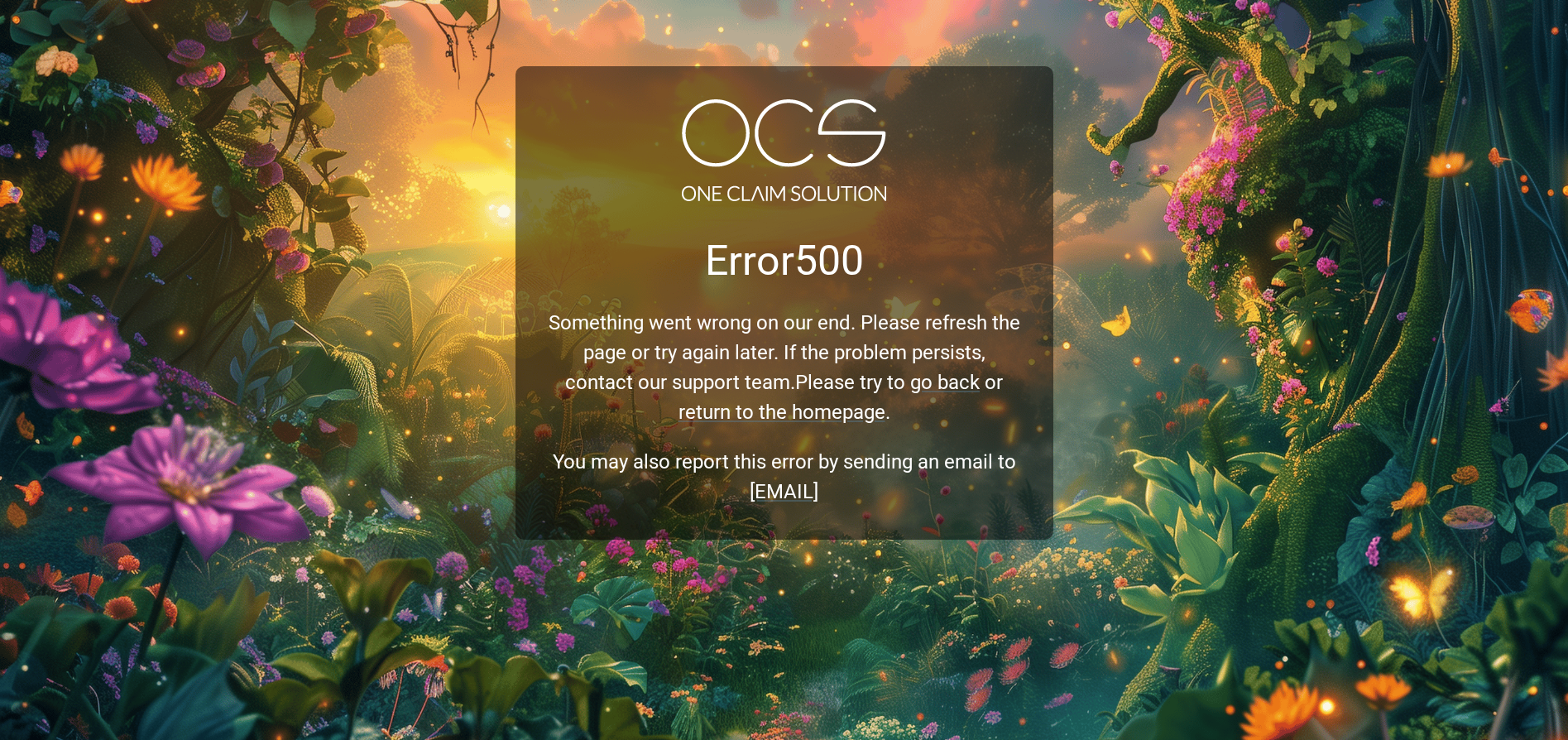 click on "Error  500 Something went wrong on our end. Please refresh the page or try again later. If the problem persists, contact our support team.  Please try to   go back   or   return to the homepage . You may also report this error by sending an email to   customerservice@oneclaimsolution.com" at bounding box center [784, 370] 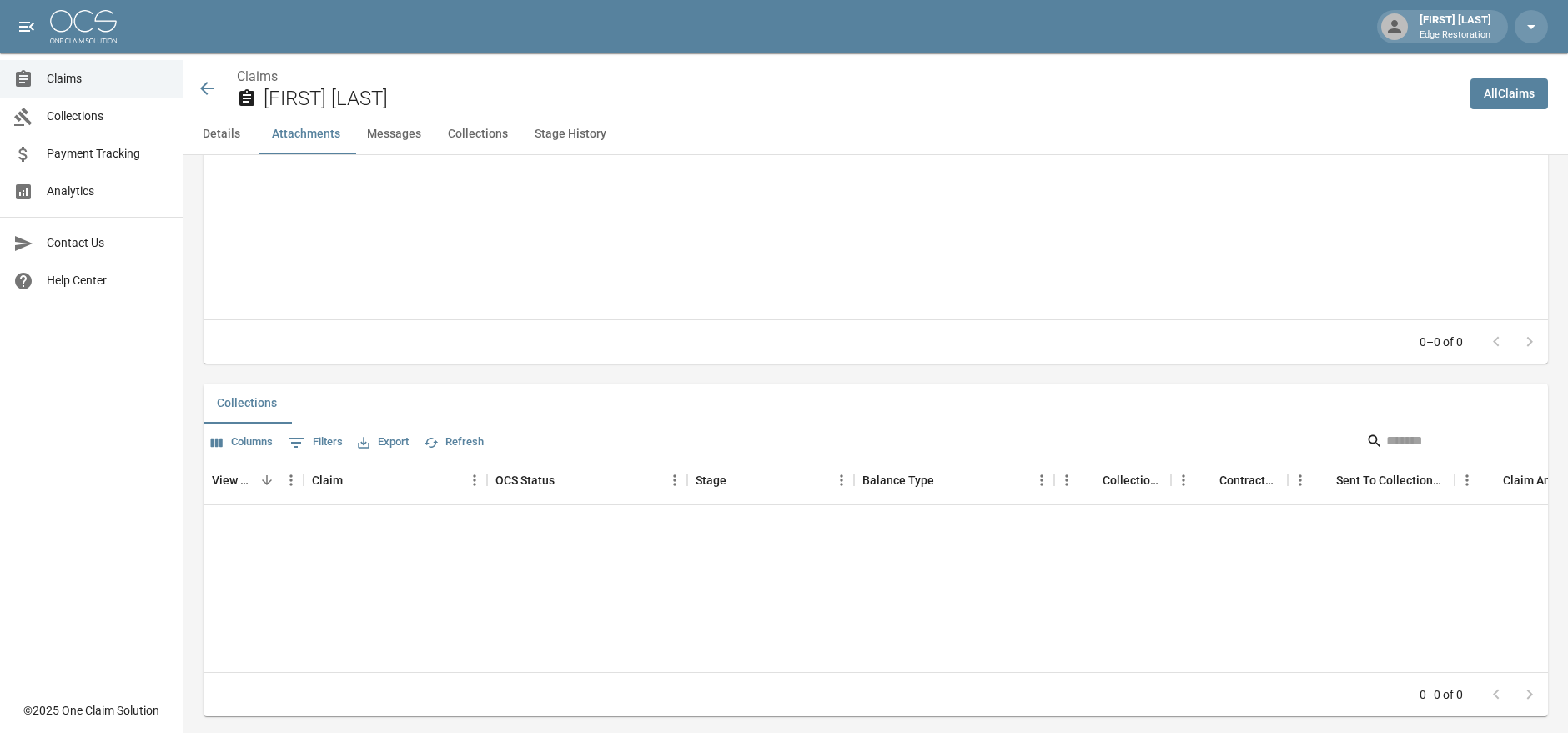 scroll, scrollTop: 1167, scrollLeft: 0, axis: vertical 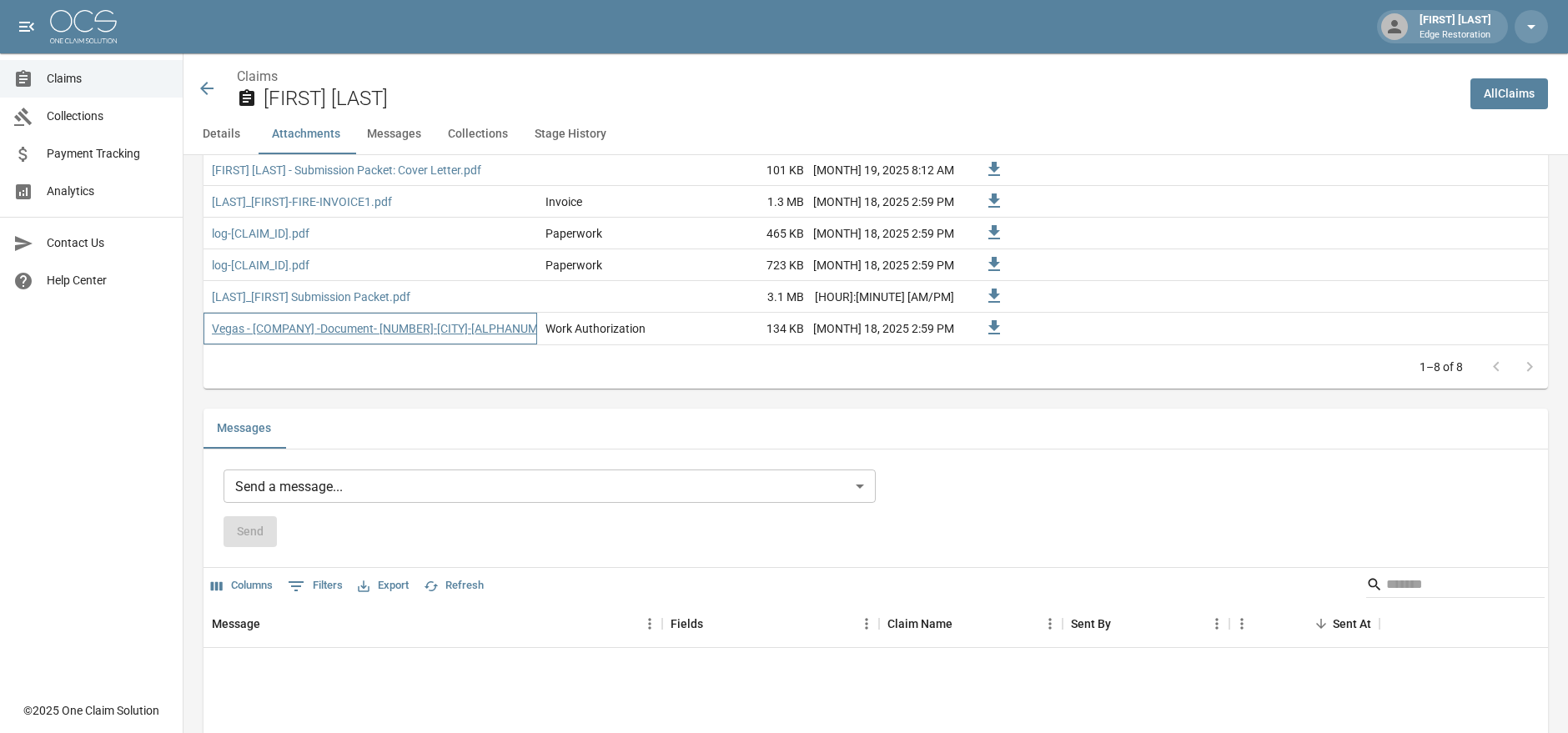 click on "Vegas - [COMPANY] -Document- [NUMBER]-[CITY]-[ALPHANUMERIC].pdf" at bounding box center (400, 329) 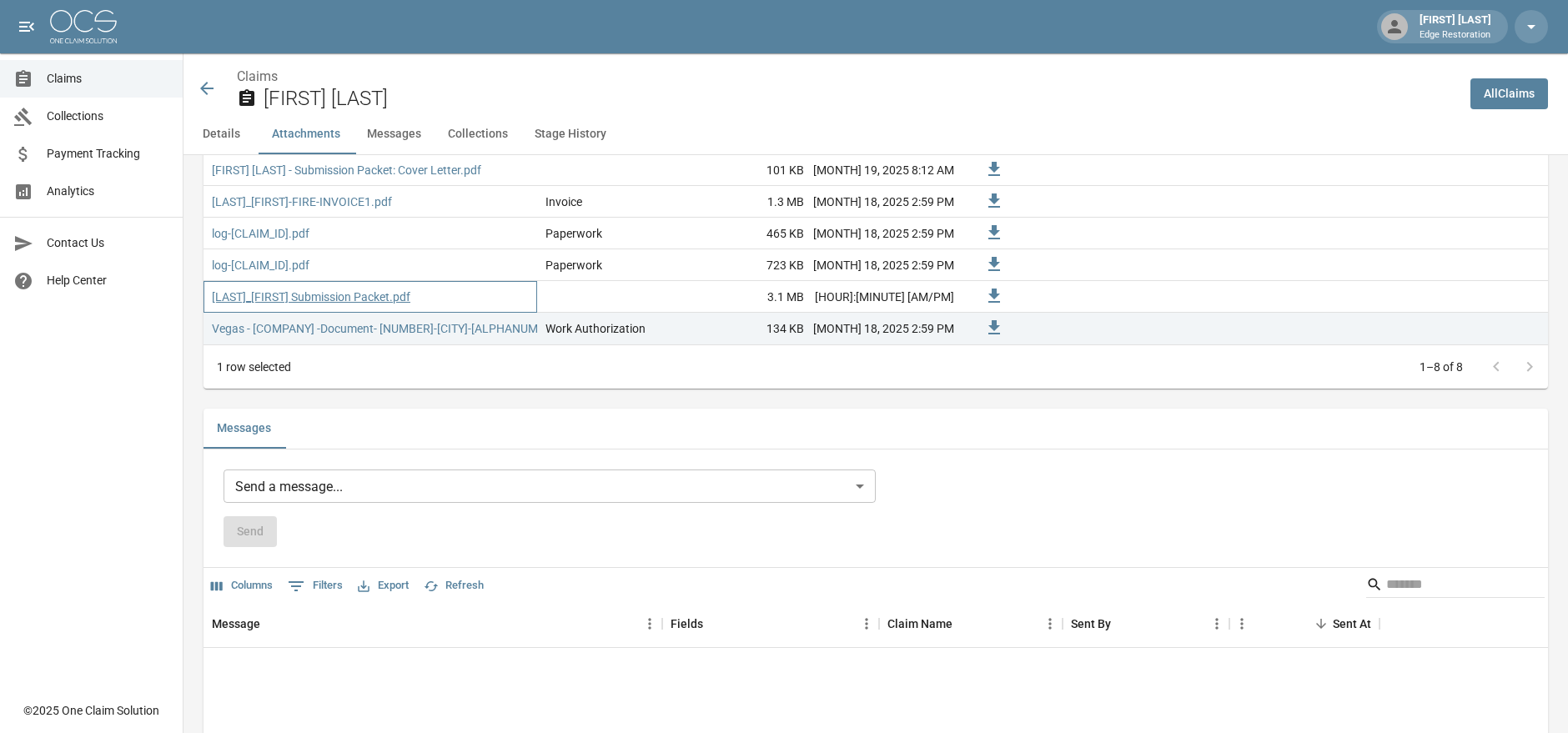 click on "[LAST]_[FIRST] Submission Packet.pdf" at bounding box center [311, 297] 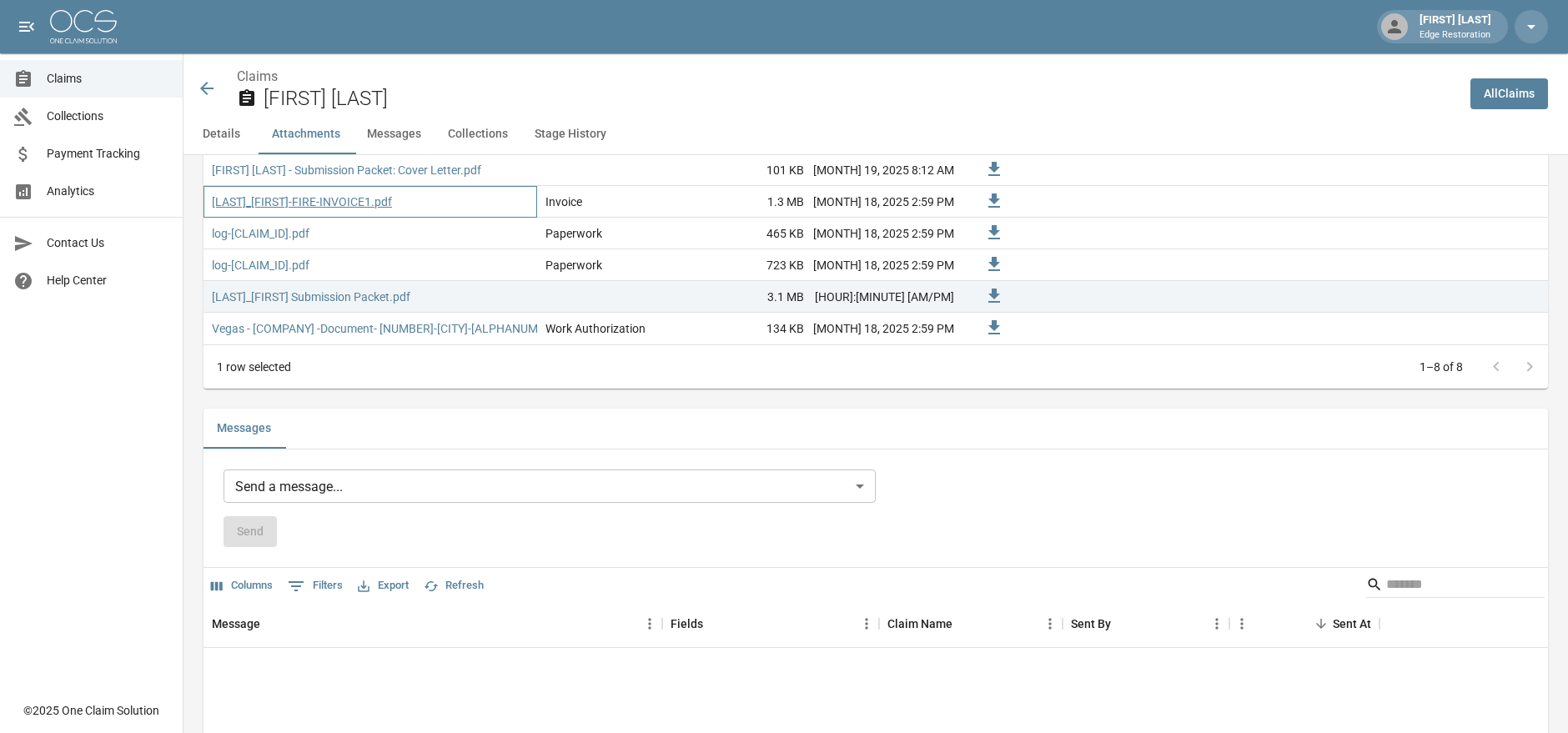 click on "[LAST]_[FIRST]-FIRE-INVOICE1.pdf" at bounding box center (302, 202) 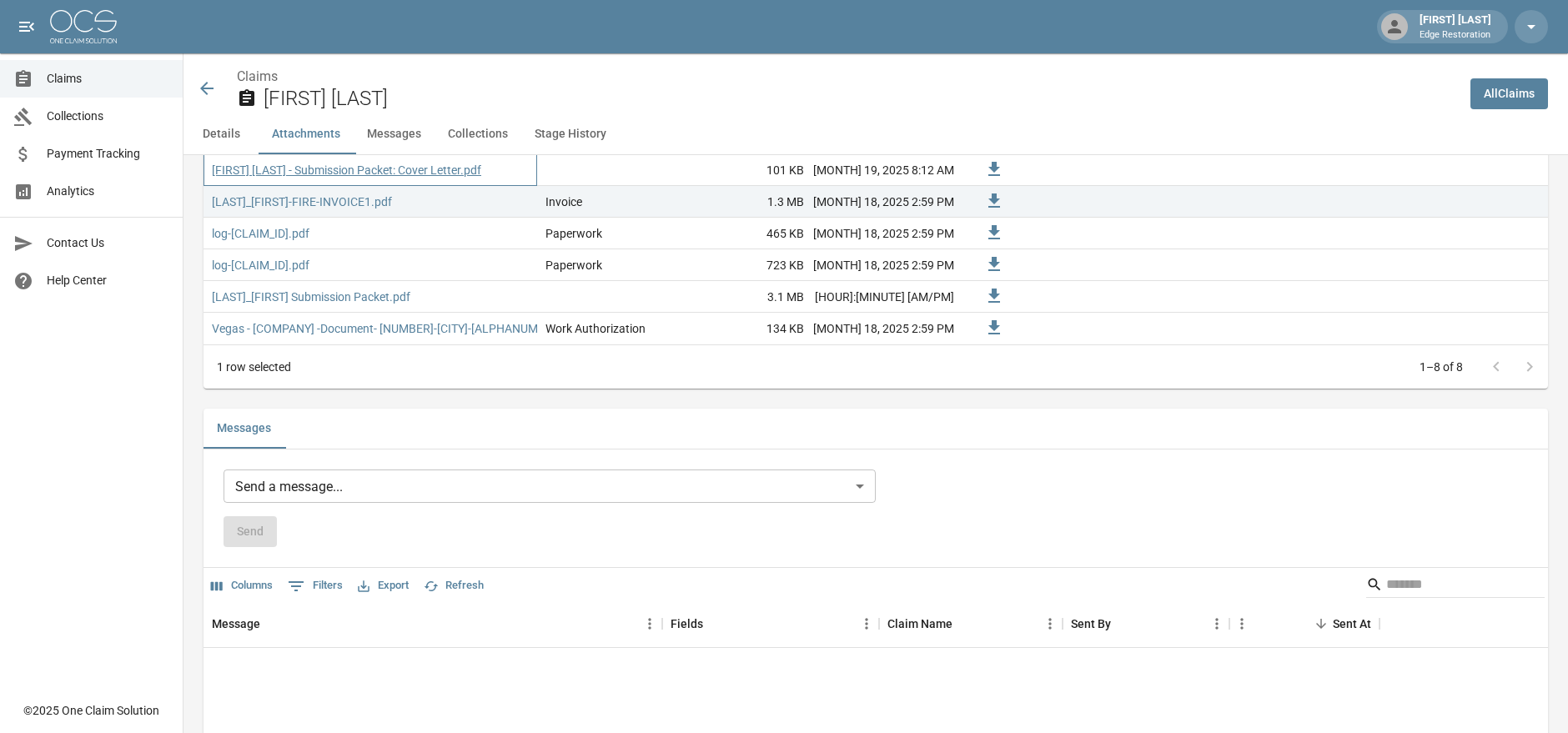 click on "[FIRST] [LAST] - Submission Packet: Cover Letter.pdf" at bounding box center (346, 170) 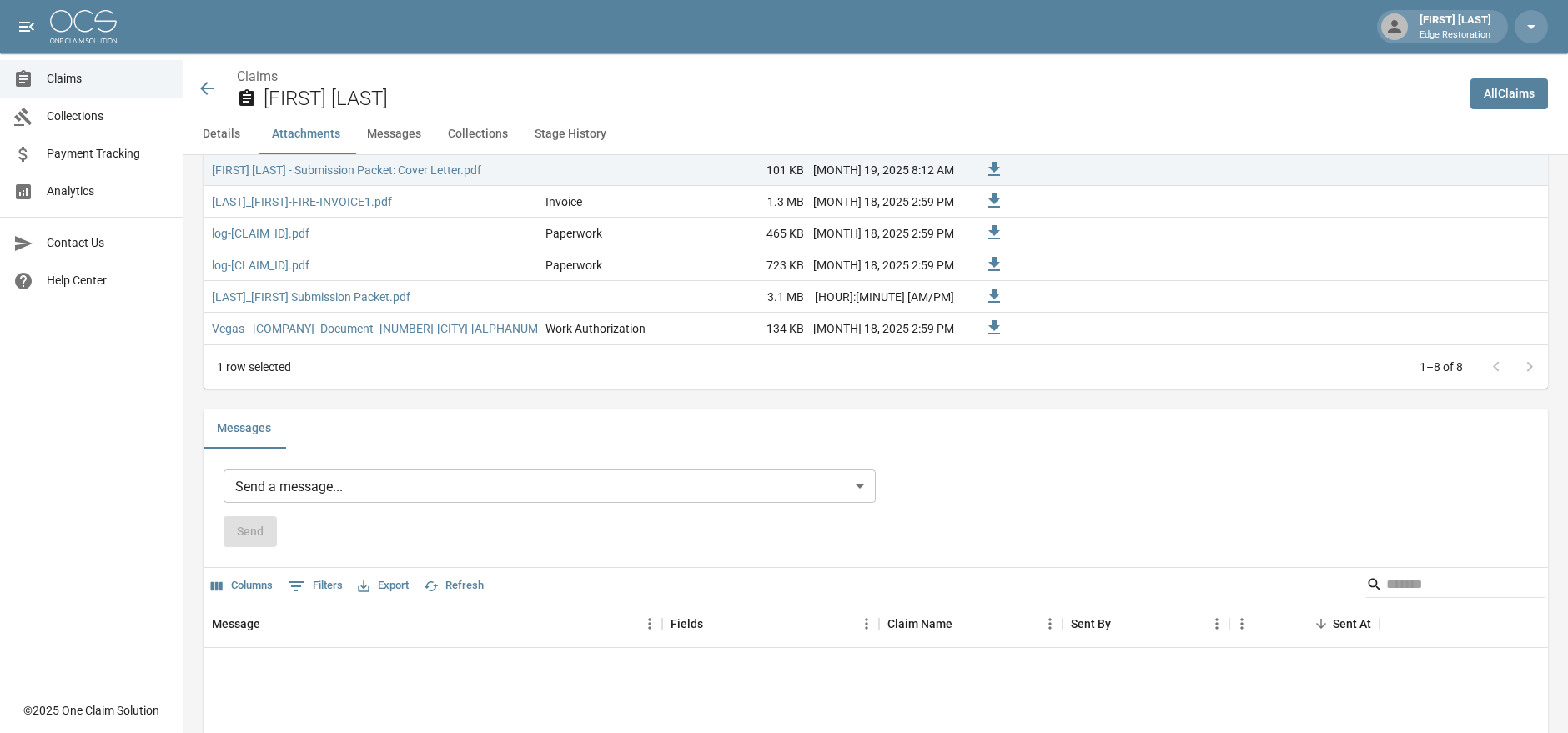 click 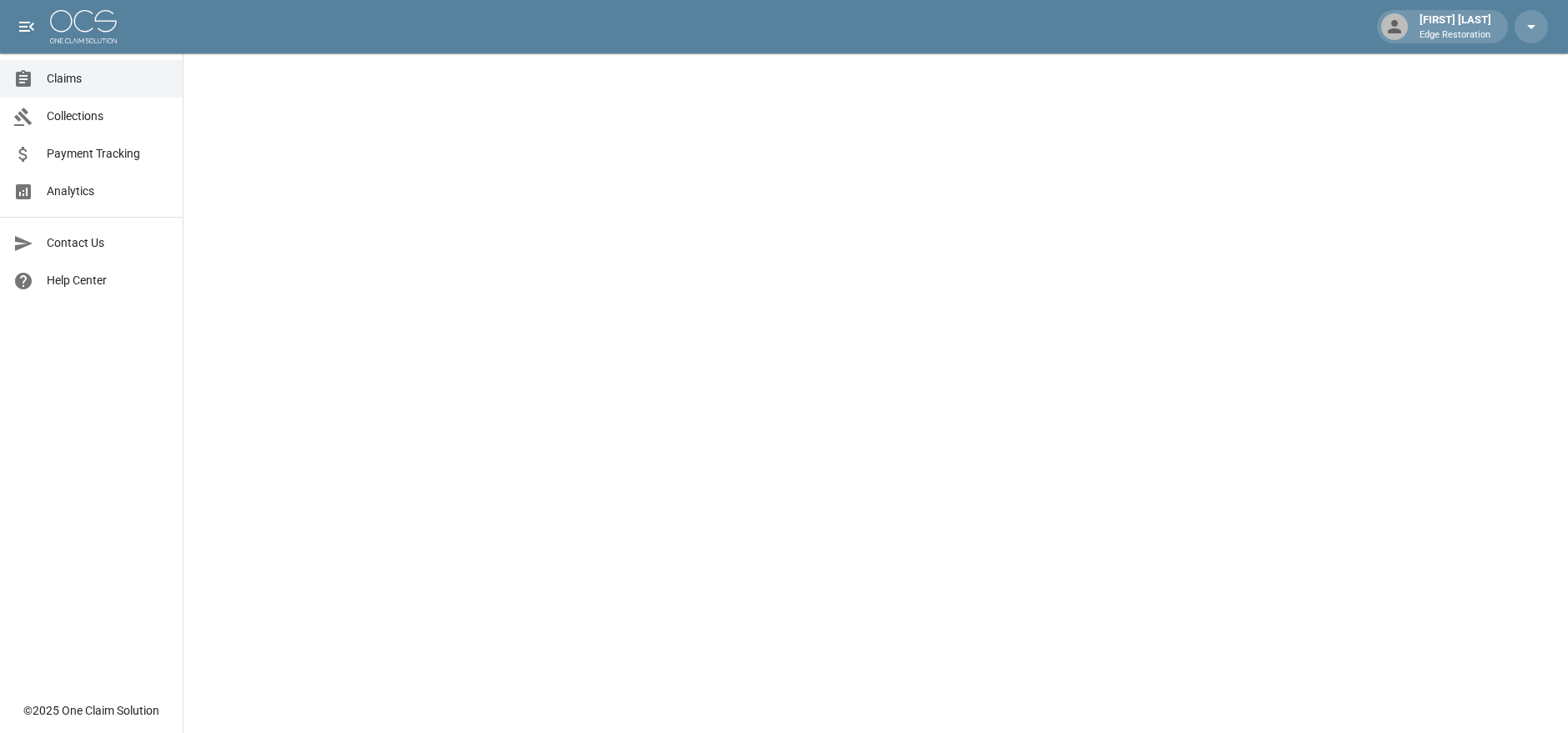 scroll, scrollTop: 0, scrollLeft: 0, axis: both 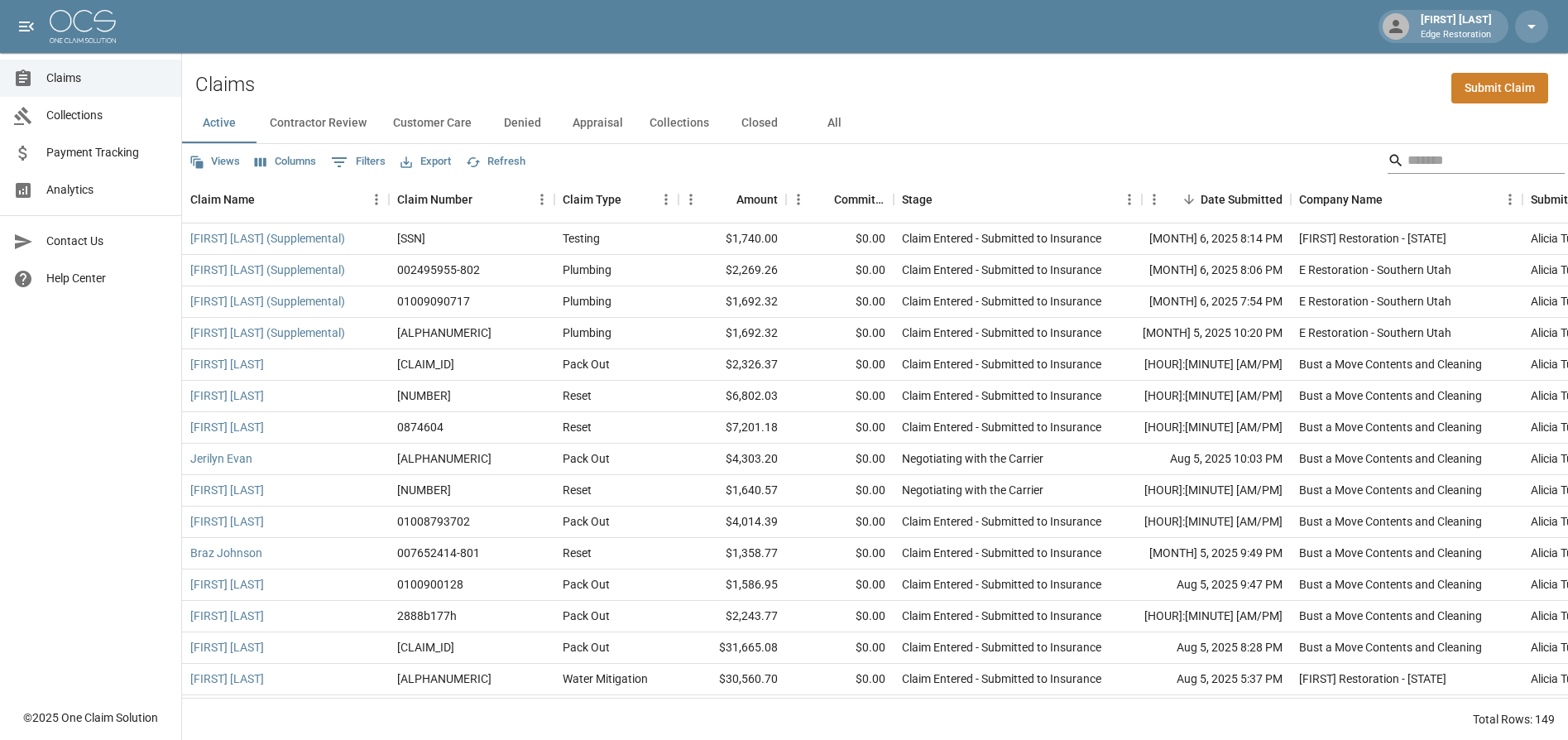 click at bounding box center (1474, 161) 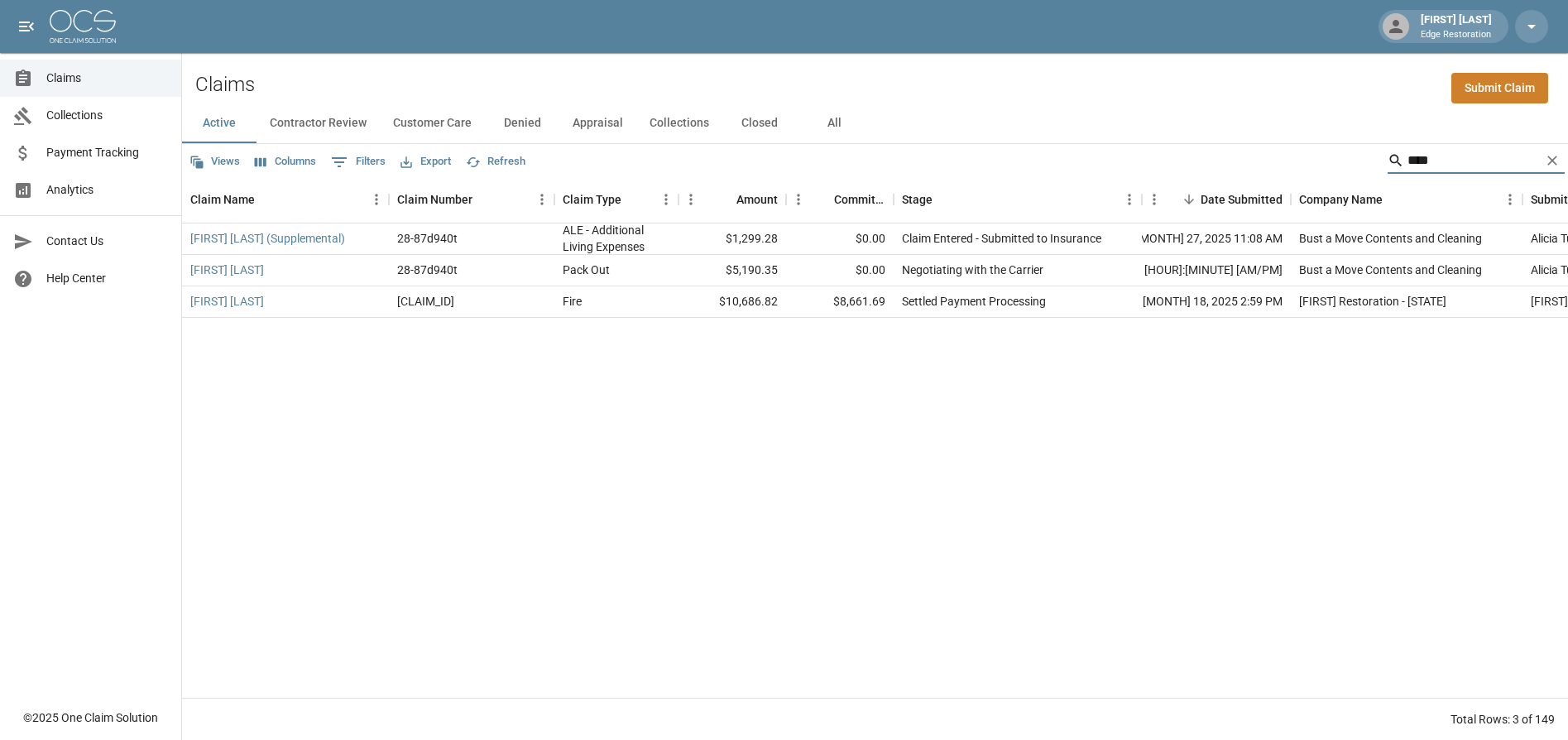 type on "****" 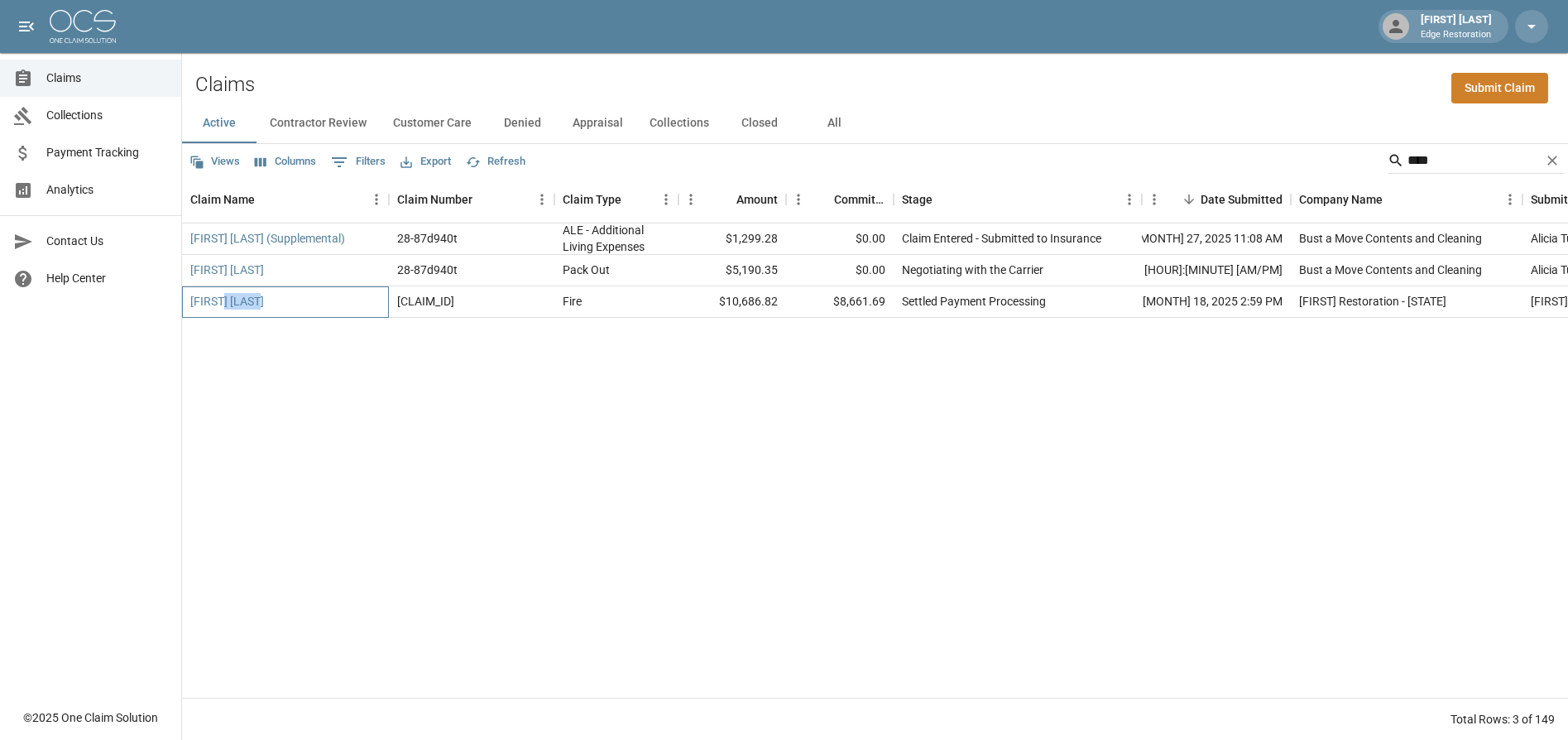 drag, startPoint x: 1435, startPoint y: 157, endPoint x: 185, endPoint y: 310, distance: 1259.3288 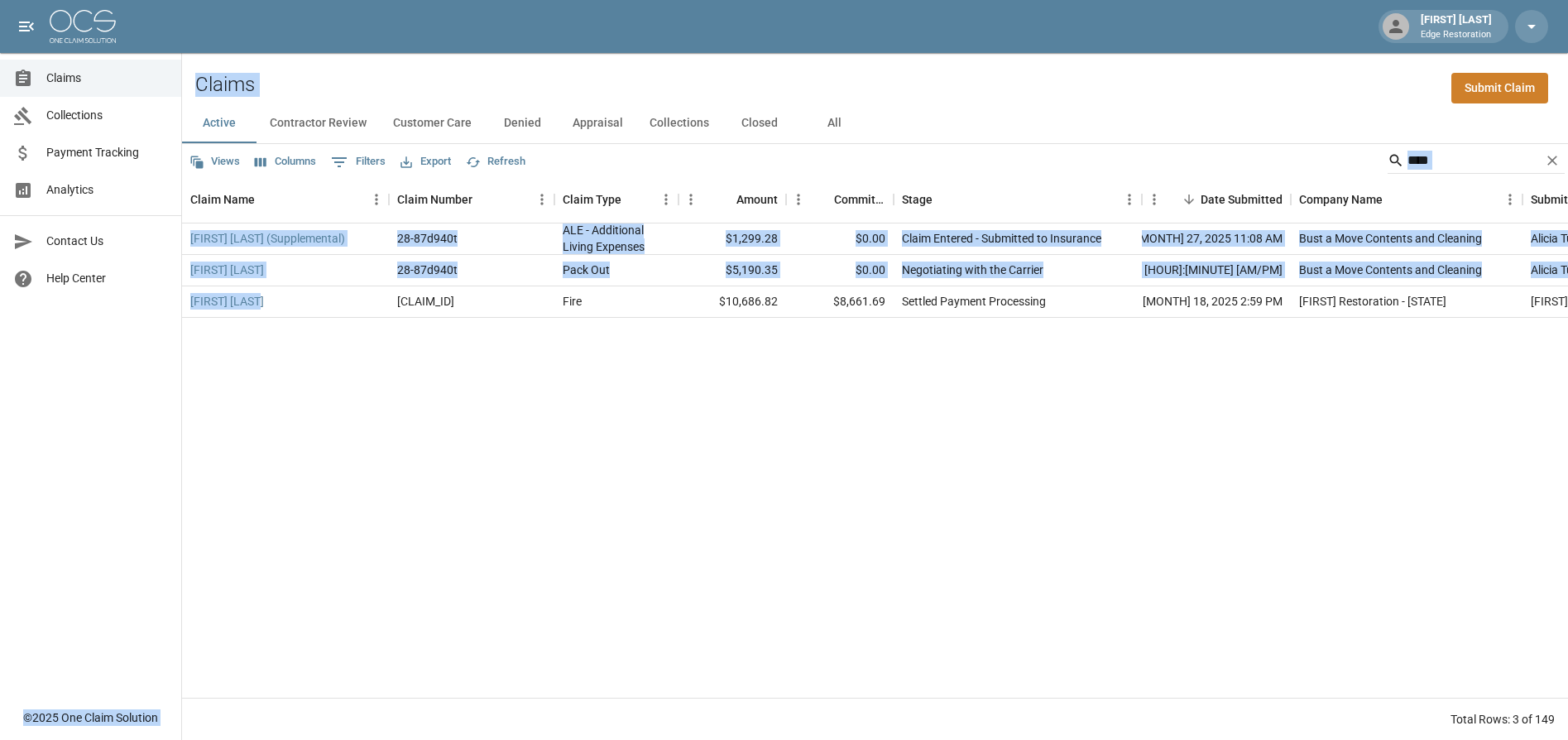 click on "[FIRST] [LAST] (Supplemental) [CLAIM_ID] ALE - Additional Living Expenses $[AMOUNT] $[AMOUNT] Claim Entered - Submitted to Insurance [MONTH] 27, 2025 [HOUR]:[MINUTE] [AM/PM] [COMPANY] Contents and Cleaning [FIRST] [LAST] [FIRST] [LAST] [CLAIM_ID] Pack Out $[AMOUNT] $[AMOUNT] Negotiating with the Carrier [MONTH] 27, 2025 [HOUR]:[MINUTE] [AM/PM] [COMPANY] Contents and Cleaning [FIRST] [LAST] [FIRST] [LAST] [CLAIM_ID] Fire $[AMOUNT] $[AMOUNT] Settled Payment Processing [MONTH] 18, 2025 [HOUR]:[MINUTE] [AM/PM] E Restoration - [STATE] [FIRST] [LAST]" at bounding box center (956, 460) 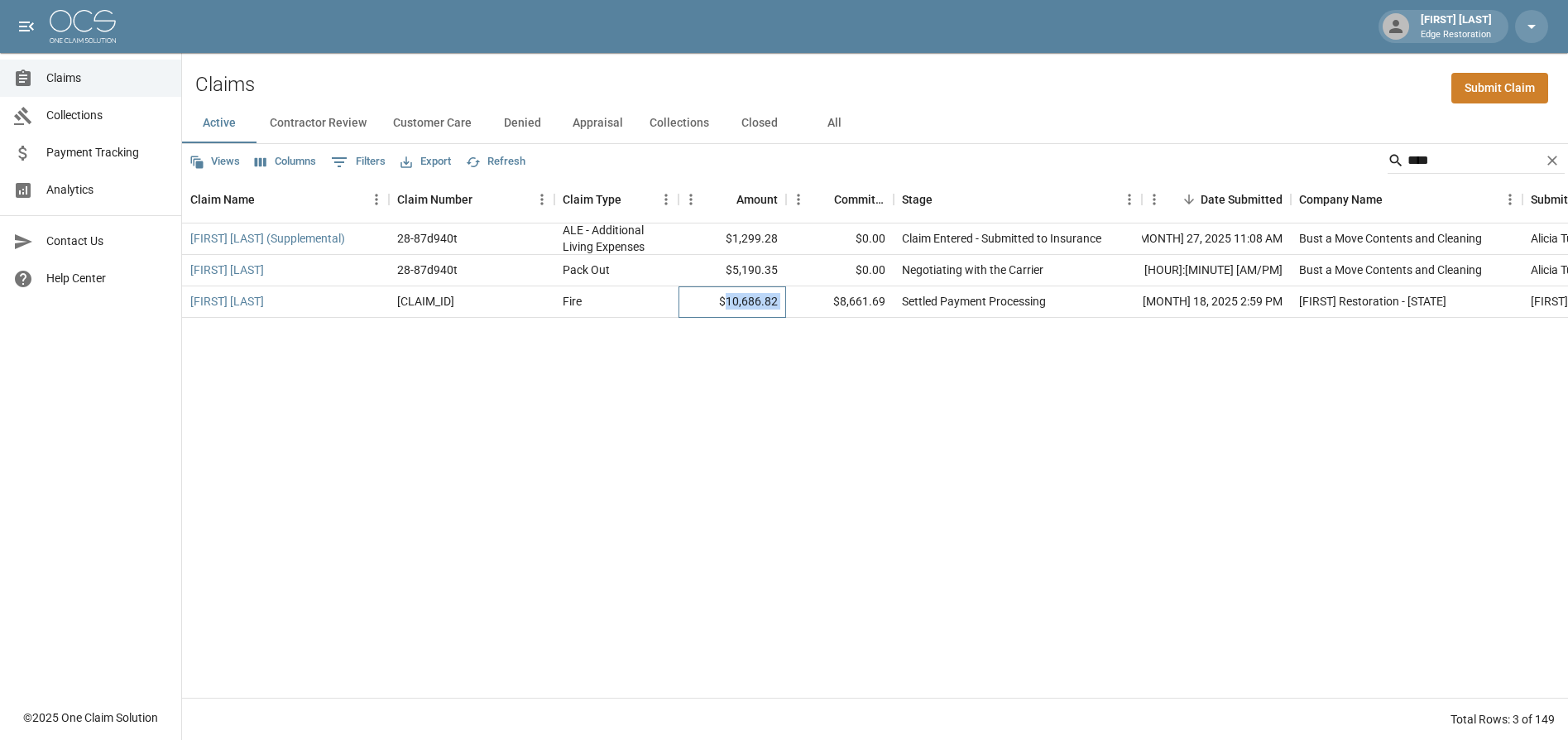 drag, startPoint x: 726, startPoint y: 301, endPoint x: 816, endPoint y: 301, distance: 90 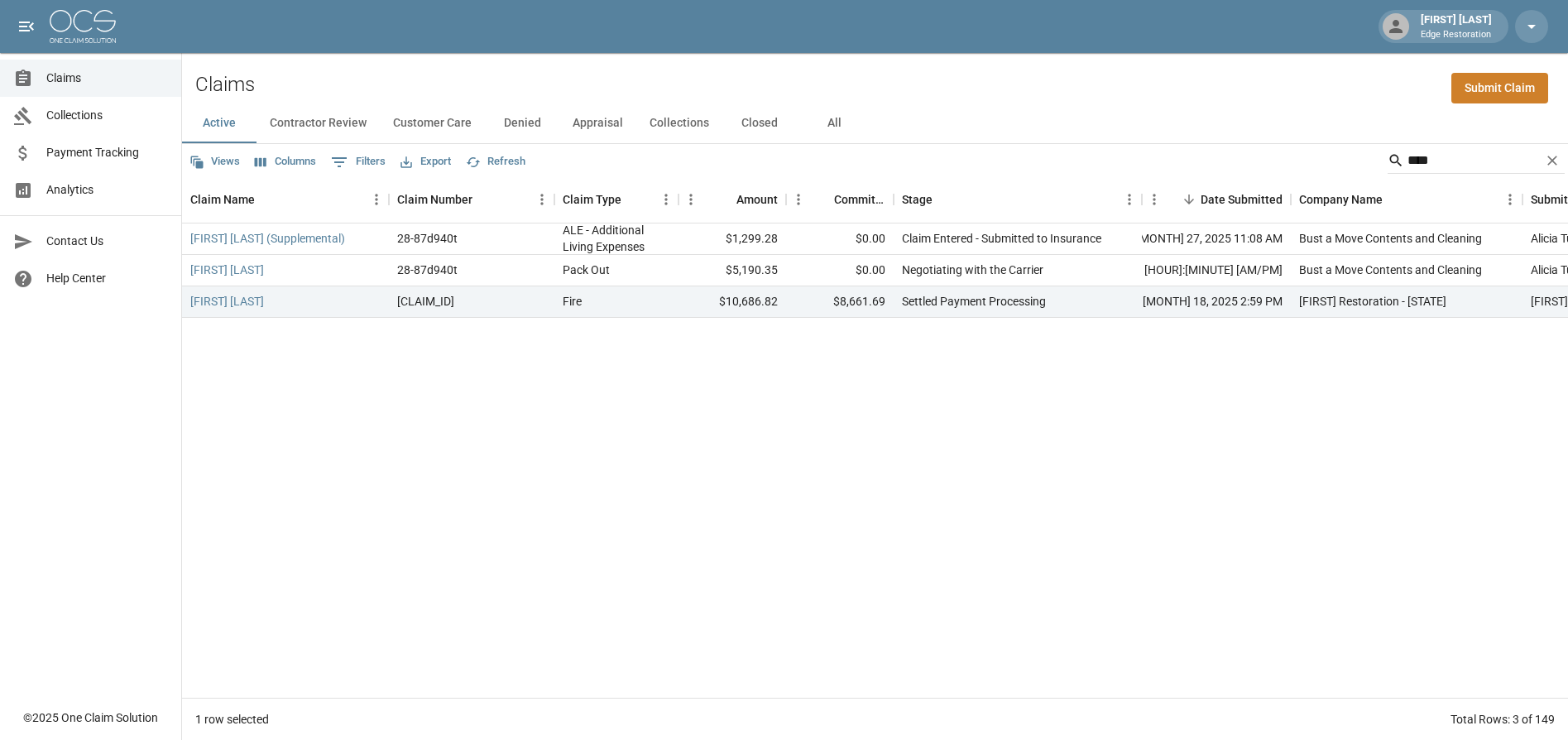 click on "[FIRST] [LAST] (Supplemental) [CLAIM_ID] ALE - Additional Living Expenses $[AMOUNT] $[AMOUNT] Claim Entered - Submitted to Insurance [MONTH] 27, 2025 [HOUR]:[MINUTE] [AM/PM] [COMPANY] Contents and Cleaning [FIRST] [LAST] [FIRST] [LAST] [CLAIM_ID] Pack Out $[AMOUNT] $[AMOUNT] Negotiating with the Carrier [MONTH] 27, 2025 [HOUR]:[MINUTE] [AM/PM] [COMPANY] Contents and Cleaning [FIRST] [LAST] [FIRST] [LAST] [CLAIM_ID] Fire $[AMOUNT] $[AMOUNT] Settled Payment Processing [MONTH] 18, 2025 [HOUR]:[MINUTE] [AM/PM] E Restoration - [STATE] [FIRST] [LAST]" at bounding box center (956, 460) 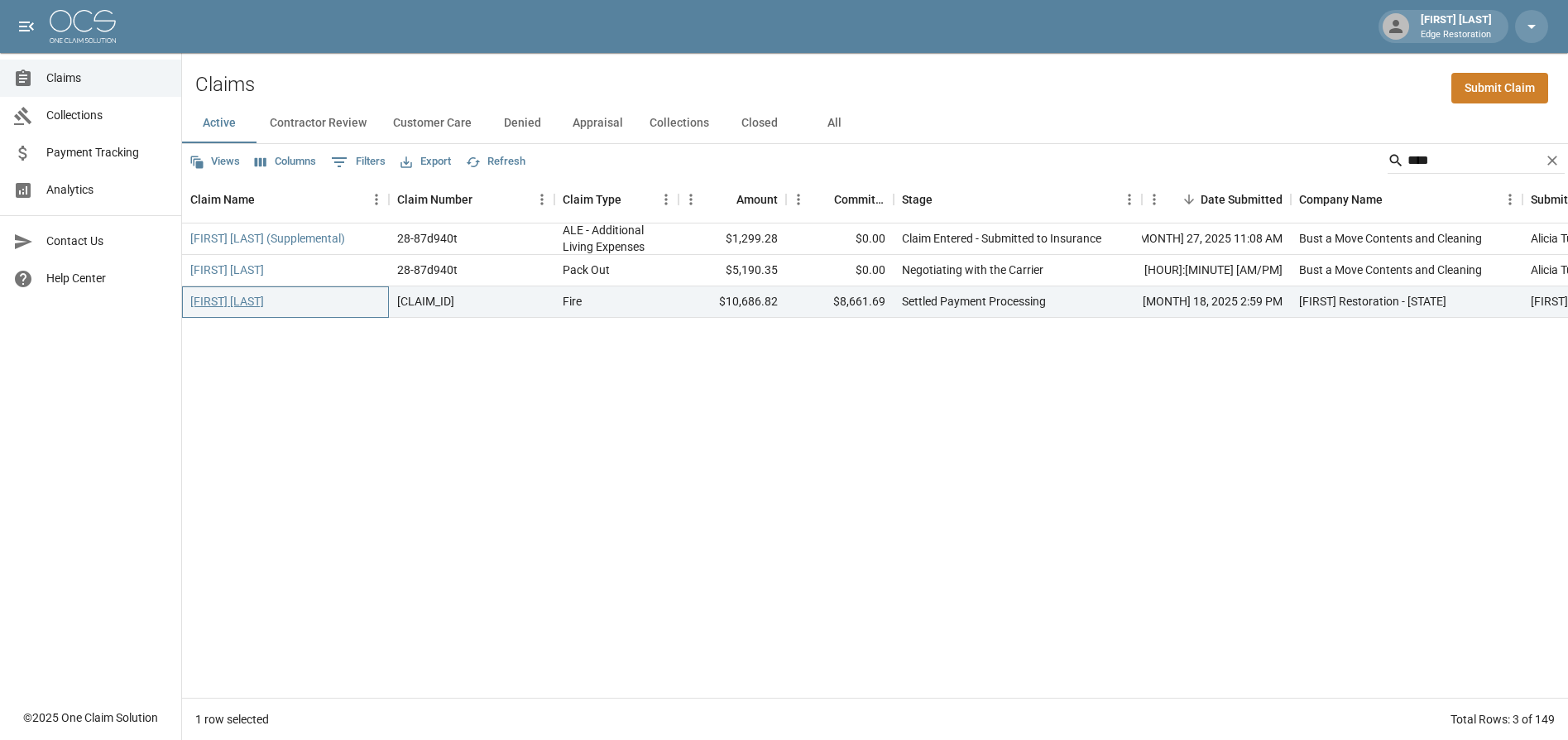 click on "[FIRST] [LAST]" at bounding box center [227, 301] 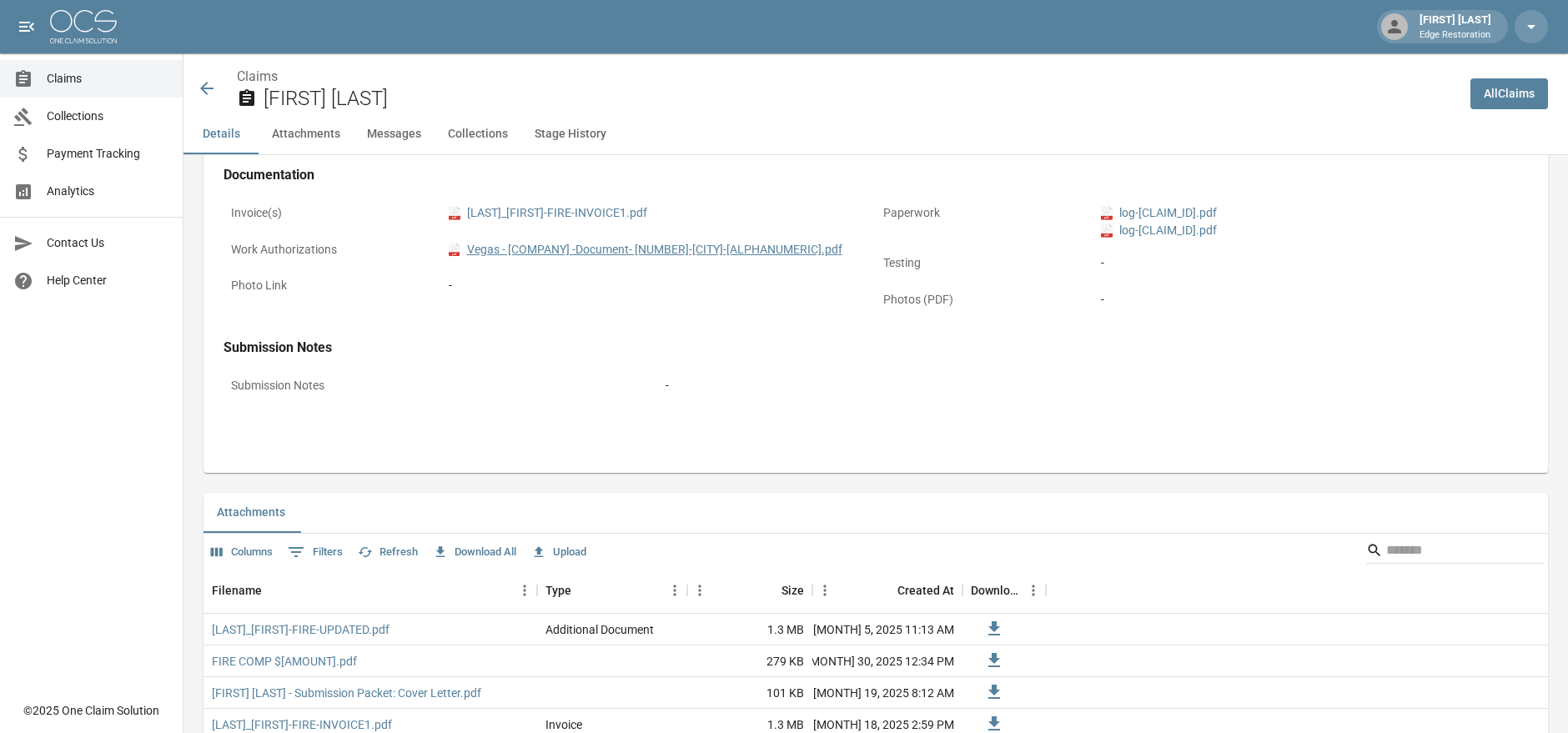 scroll, scrollTop: 785, scrollLeft: 0, axis: vertical 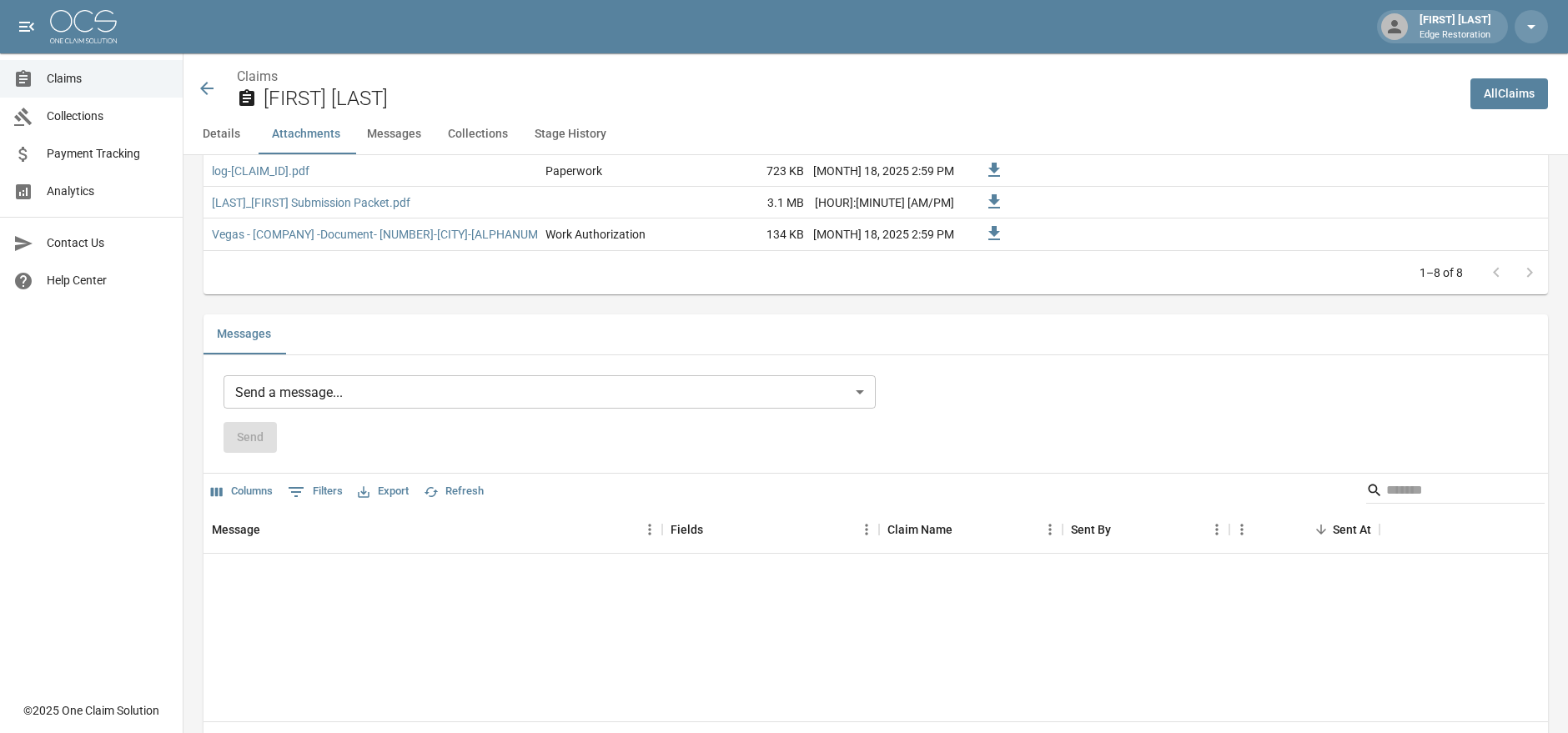 click on "Messages" at bounding box center (394, 134) 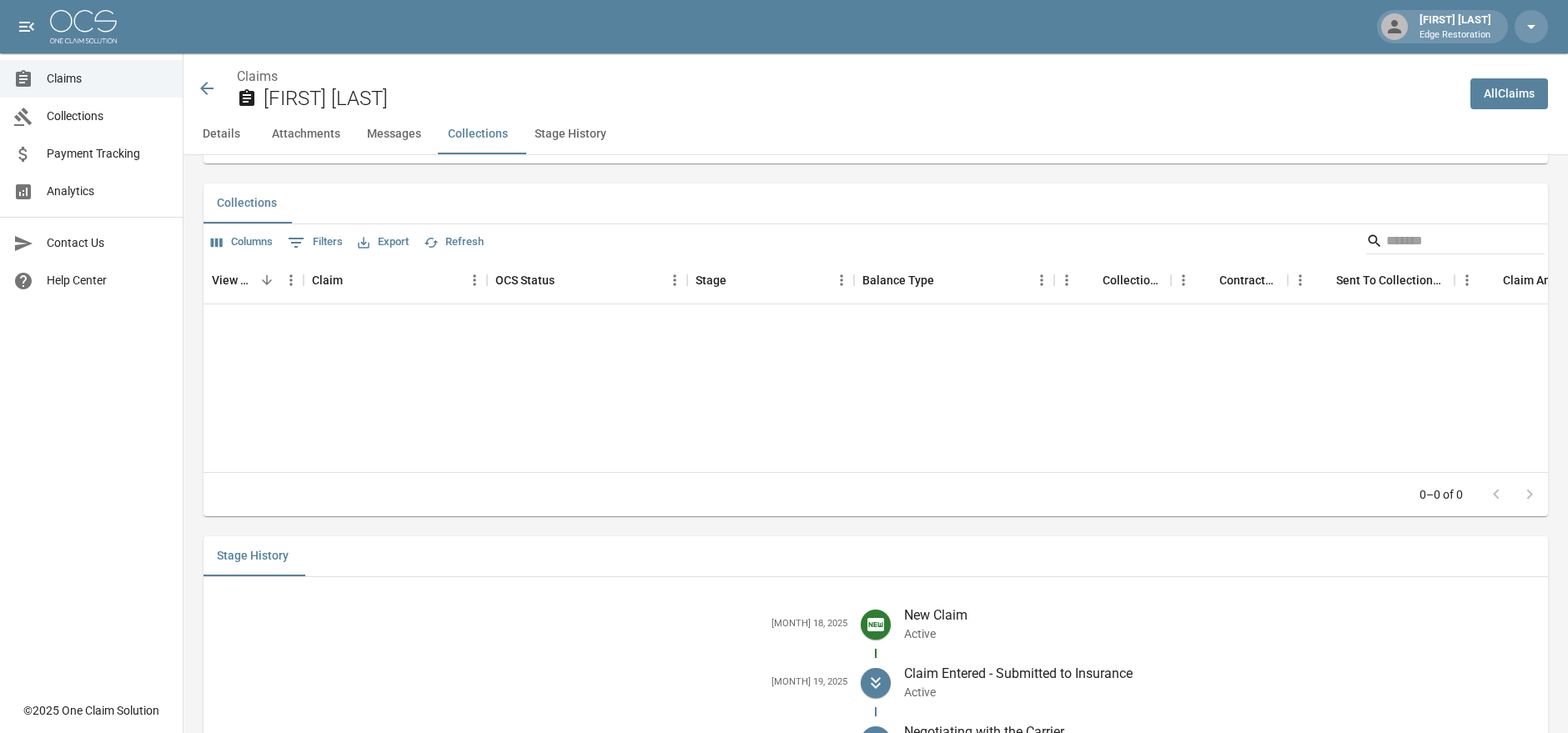 scroll, scrollTop: 2072, scrollLeft: 0, axis: vertical 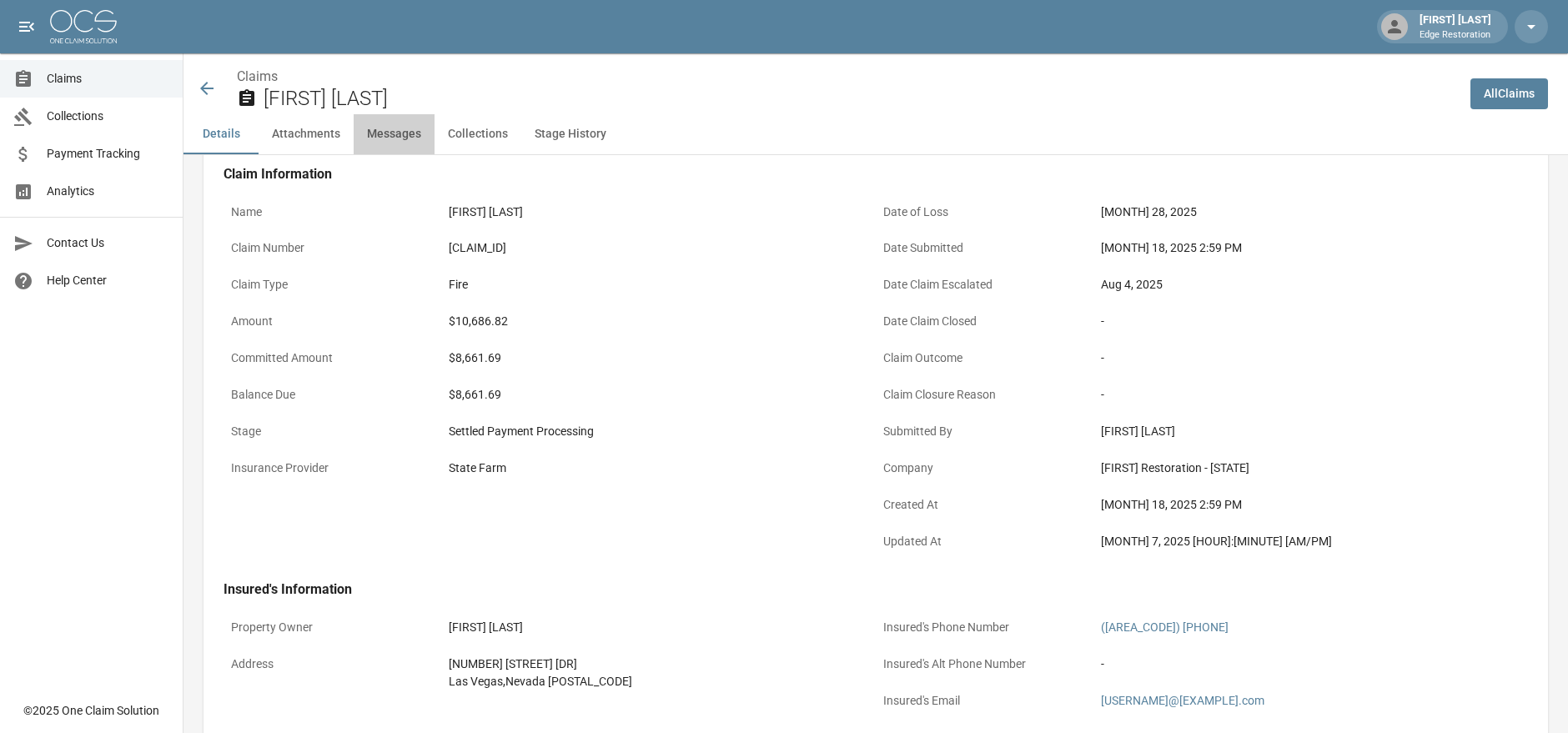 click on "Messages" at bounding box center [394, 134] 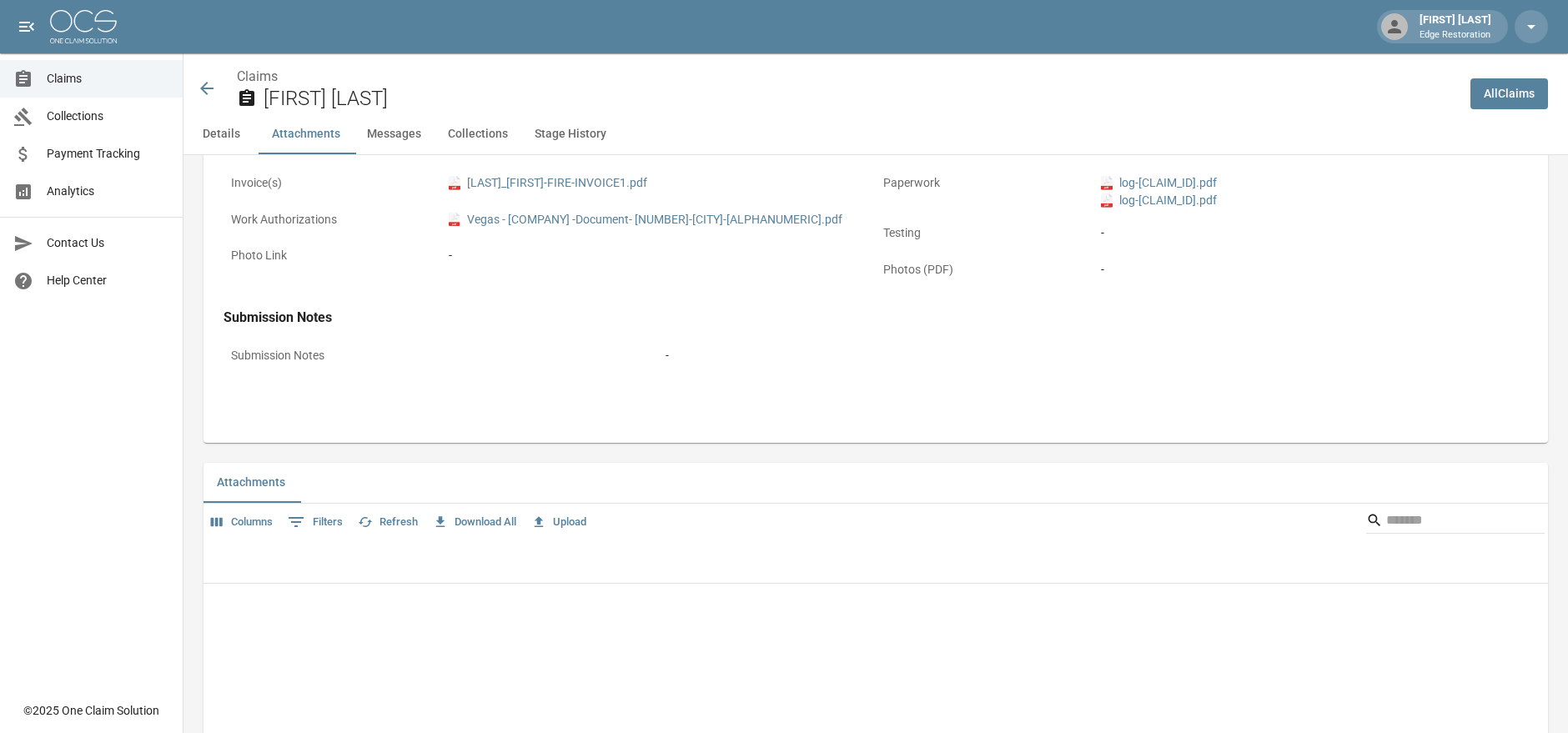 scroll, scrollTop: 1365, scrollLeft: 0, axis: vertical 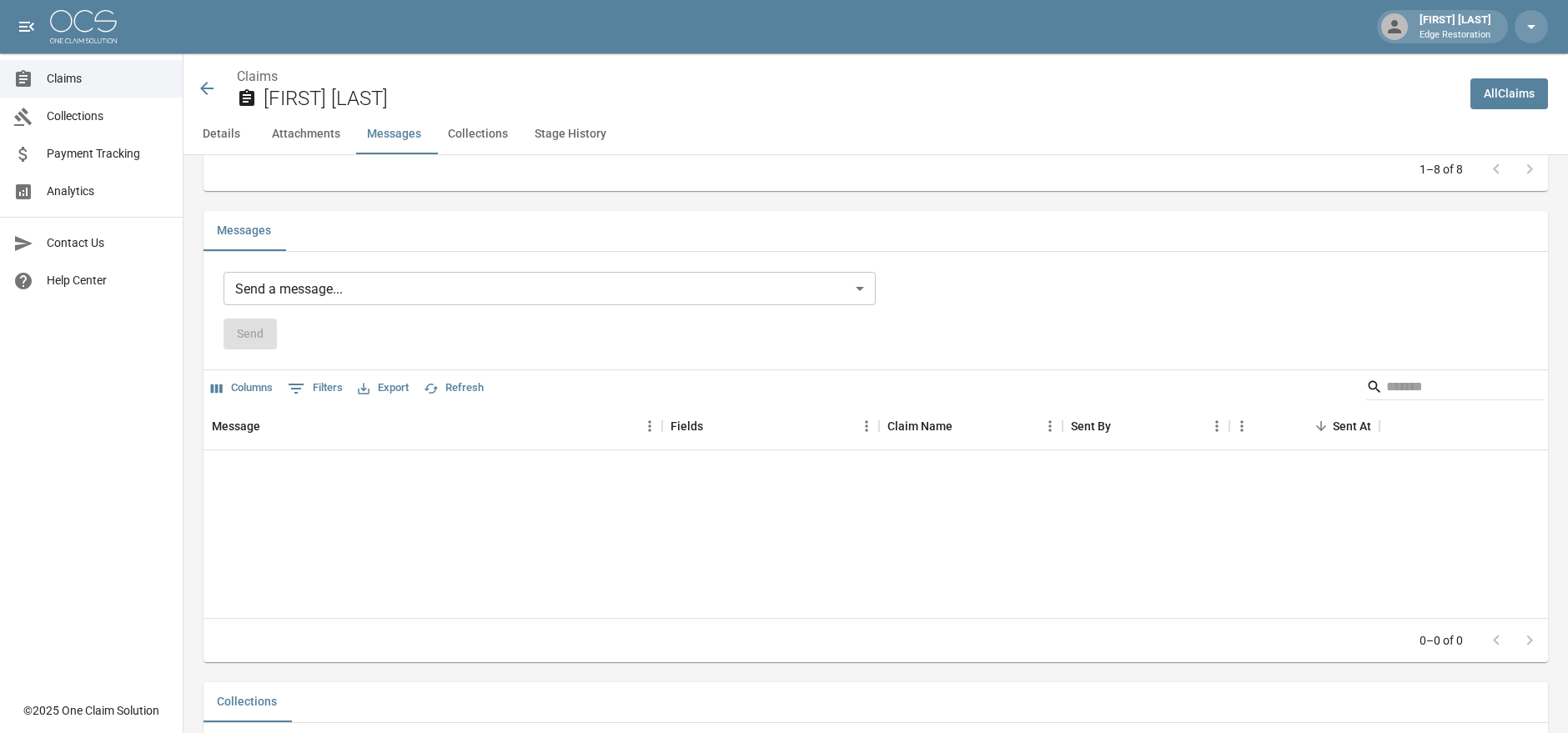click on "Collections" at bounding box center [478, 134] 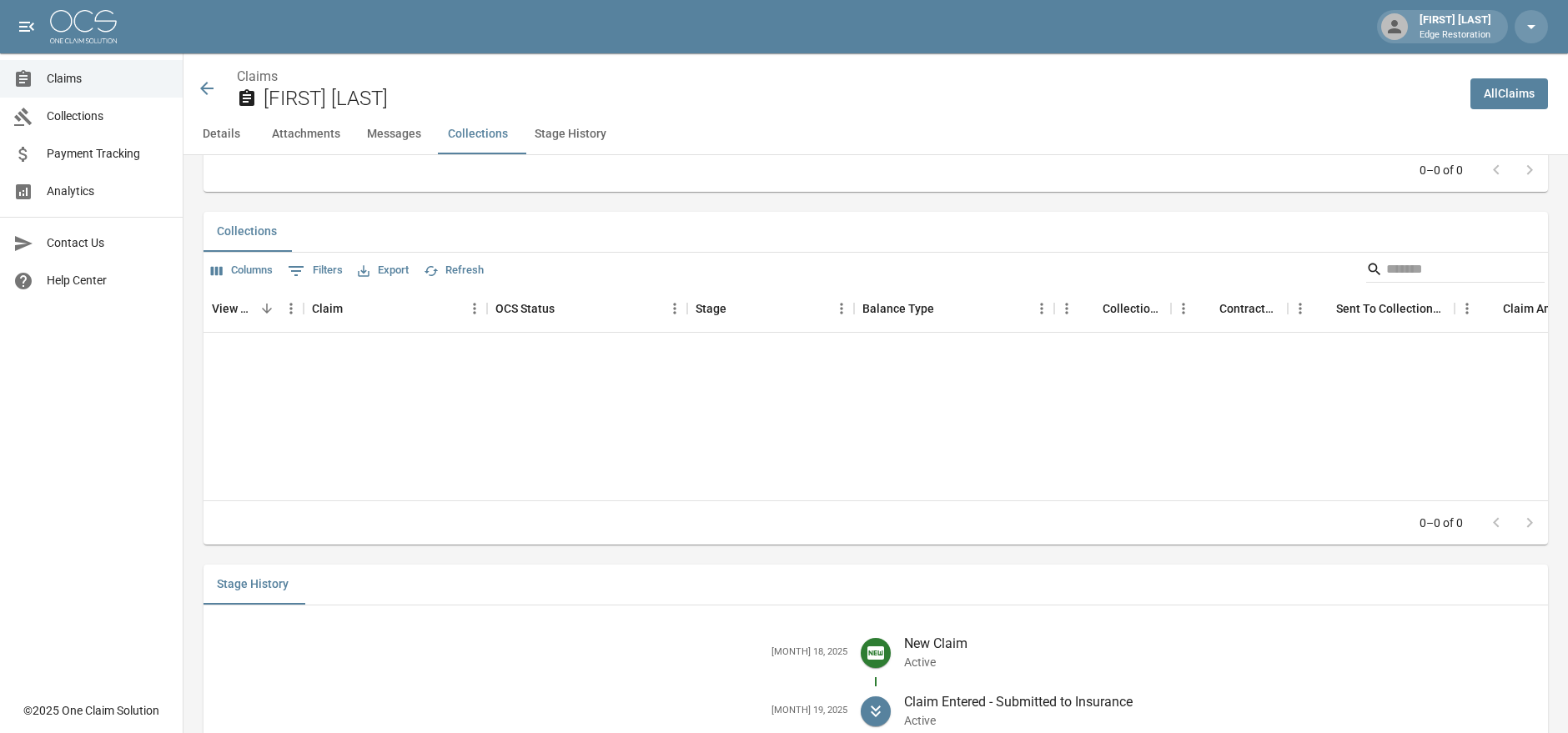 click on "Stage History" at bounding box center [570, 134] 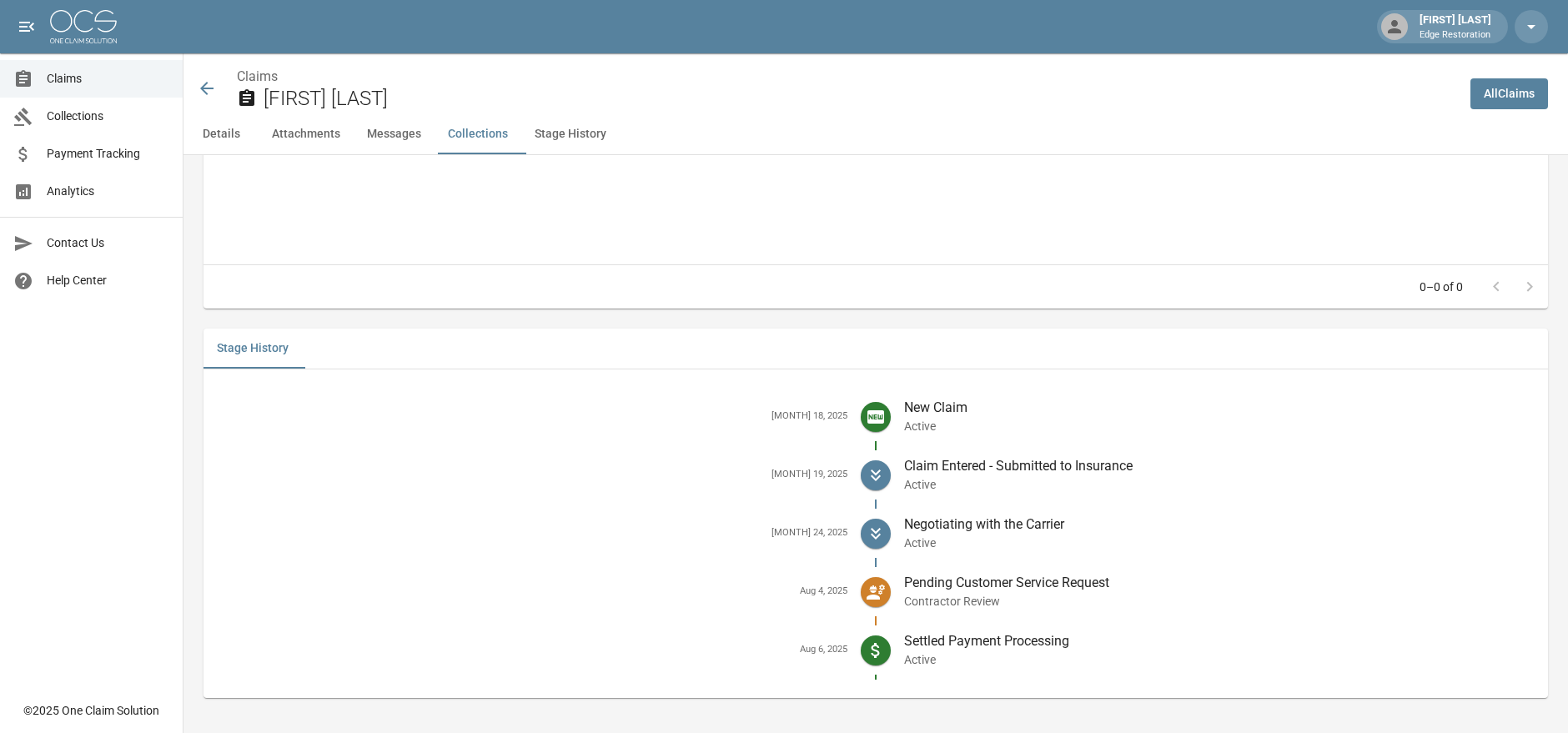 scroll, scrollTop: 2072, scrollLeft: 0, axis: vertical 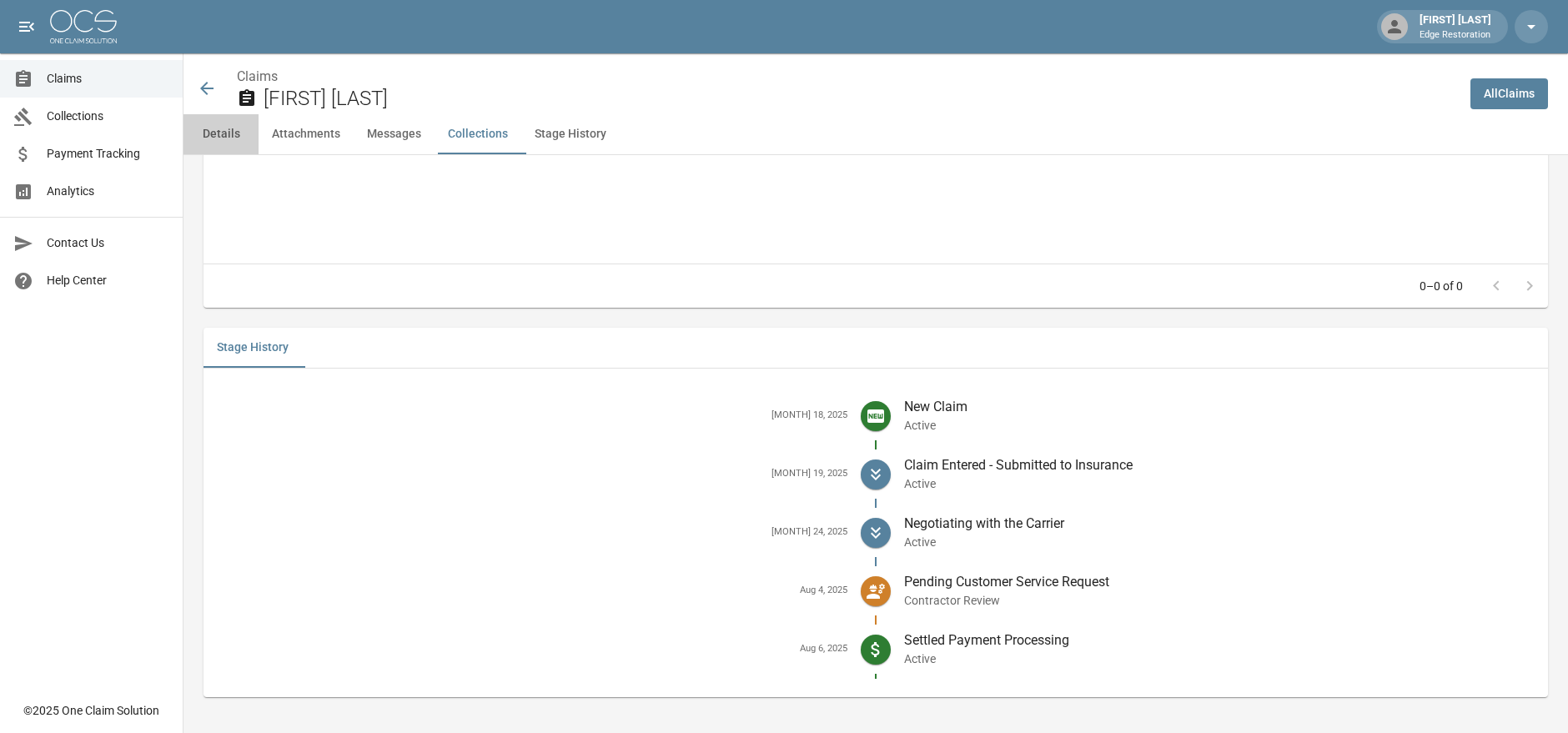 click on "Details" at bounding box center [221, 134] 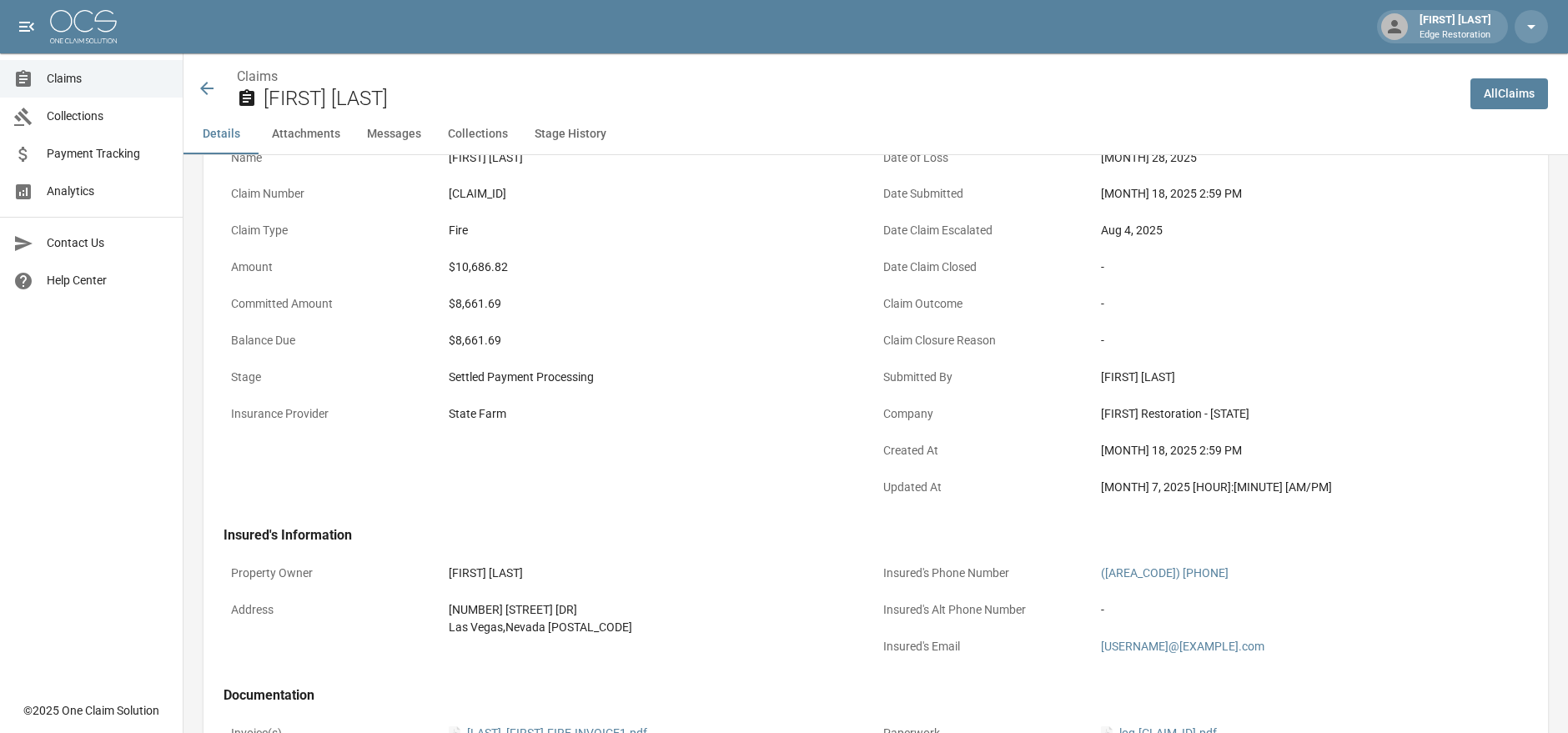 scroll, scrollTop: 0, scrollLeft: 0, axis: both 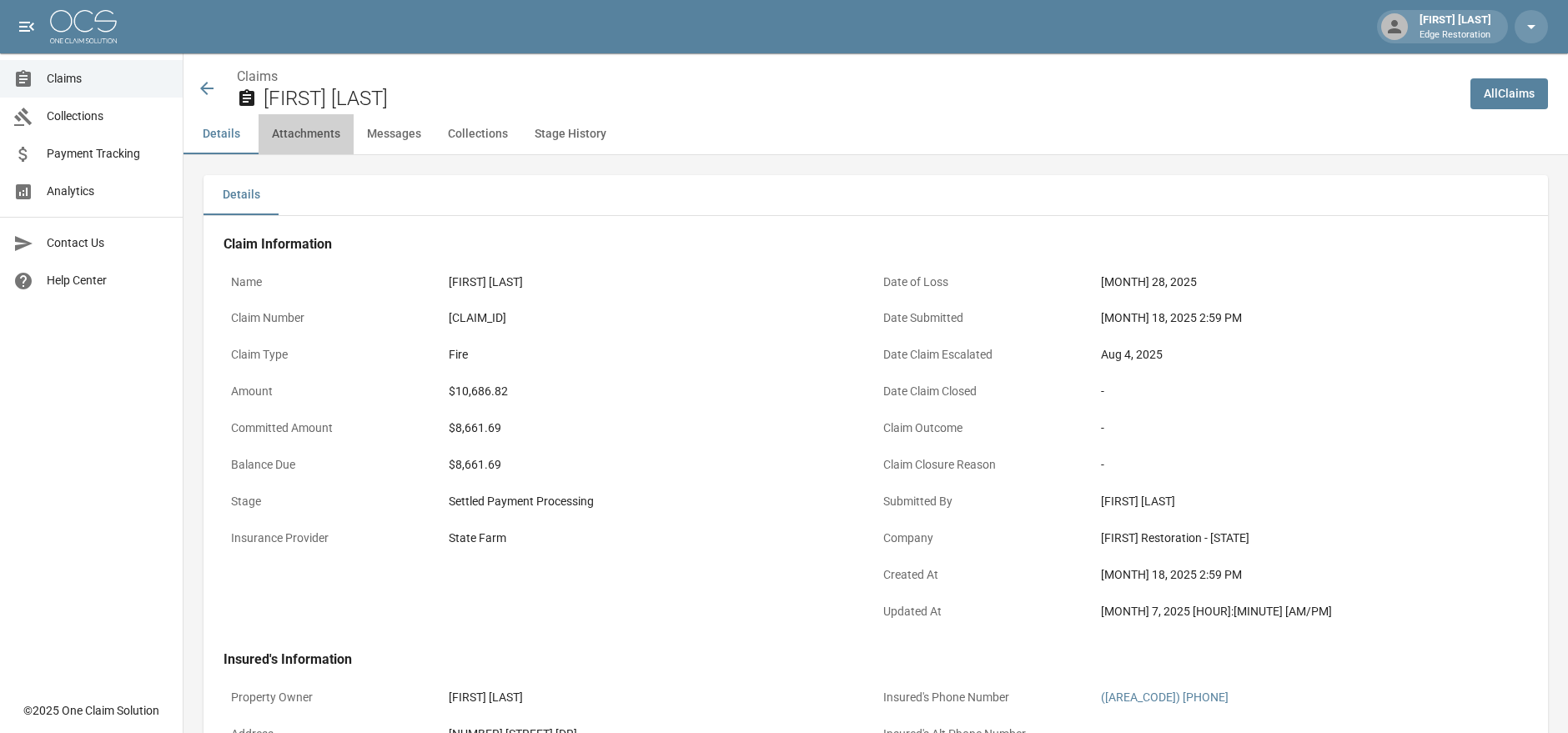 click on "Attachments" at bounding box center [306, 134] 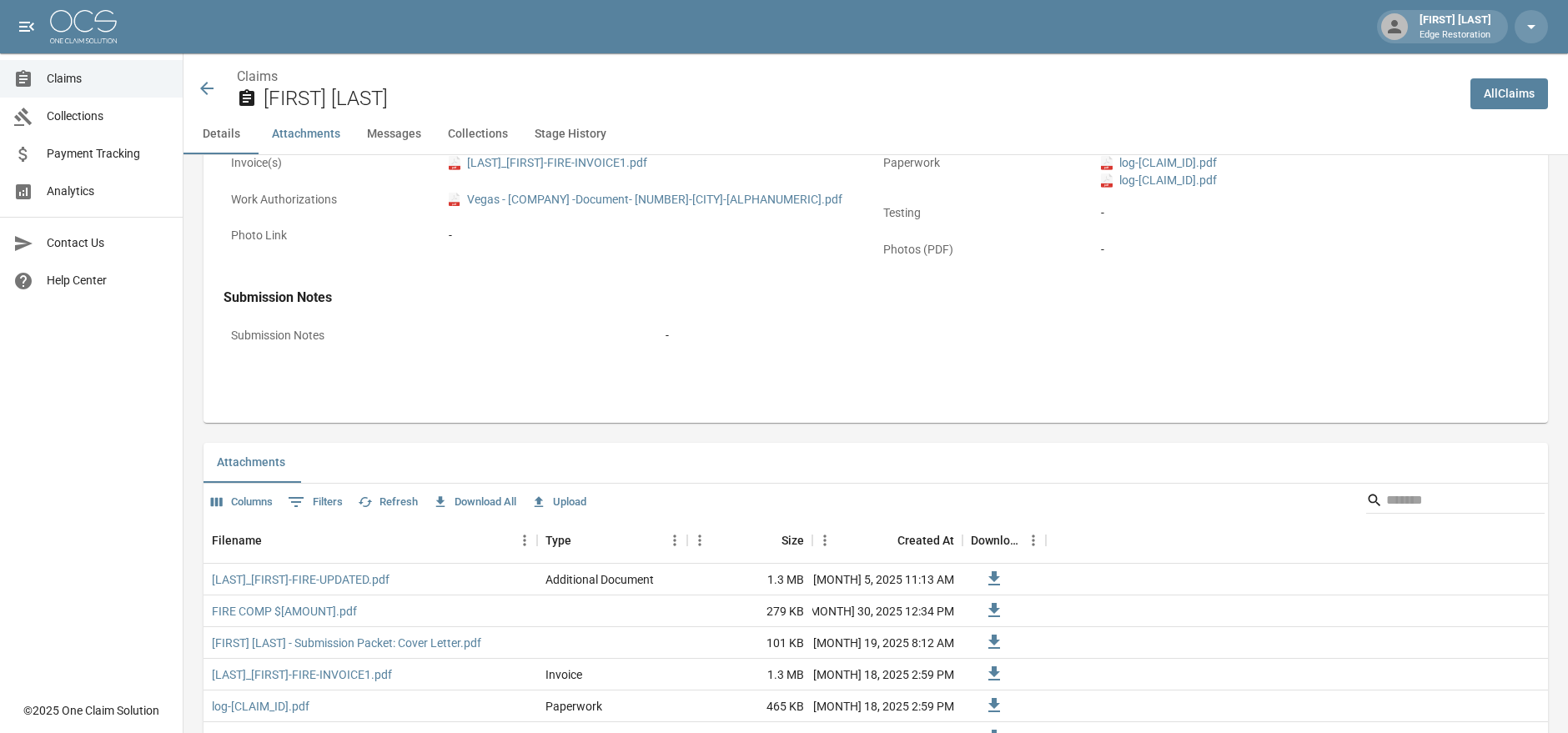 scroll, scrollTop: 926, scrollLeft: 0, axis: vertical 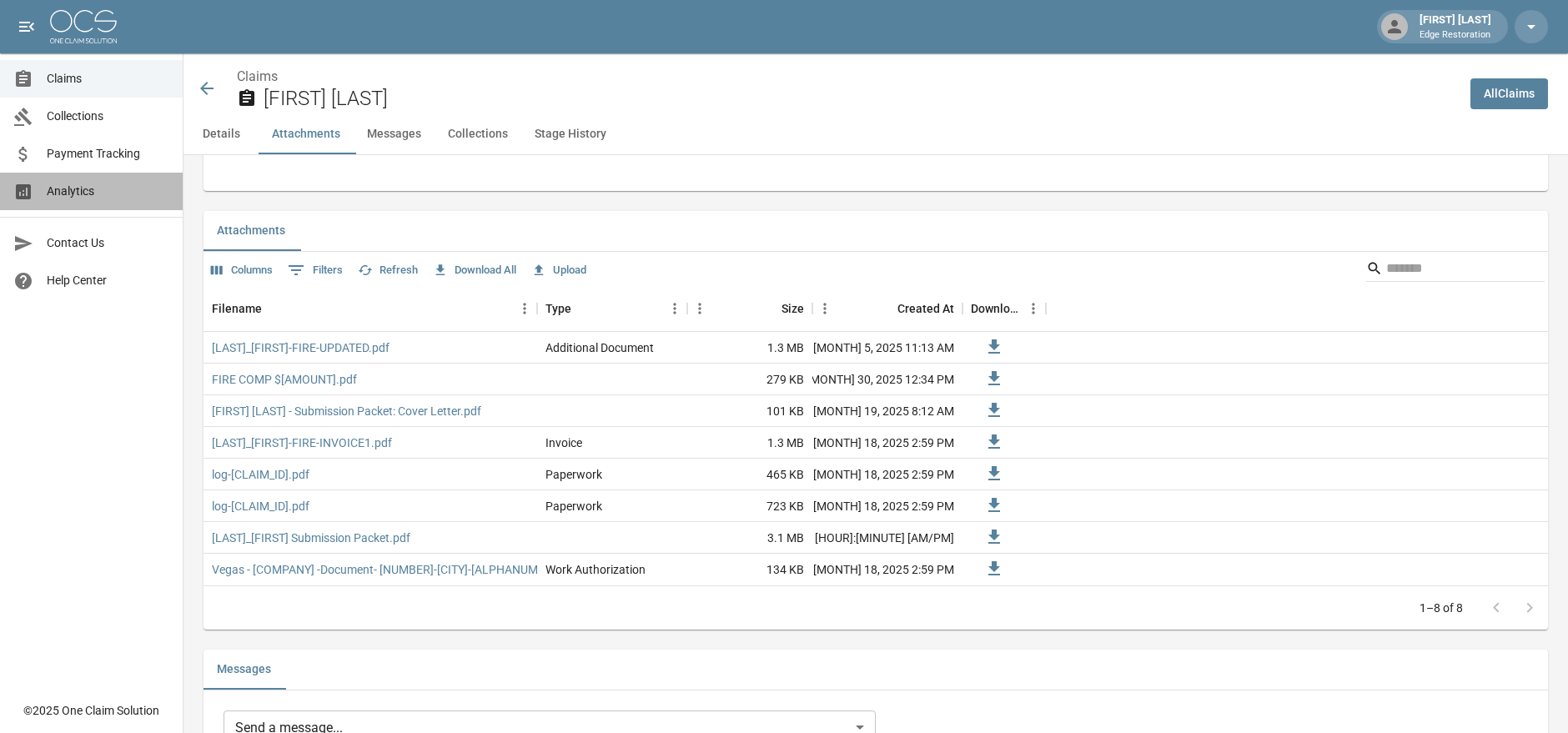 click on "Analytics" at bounding box center (108, 191) 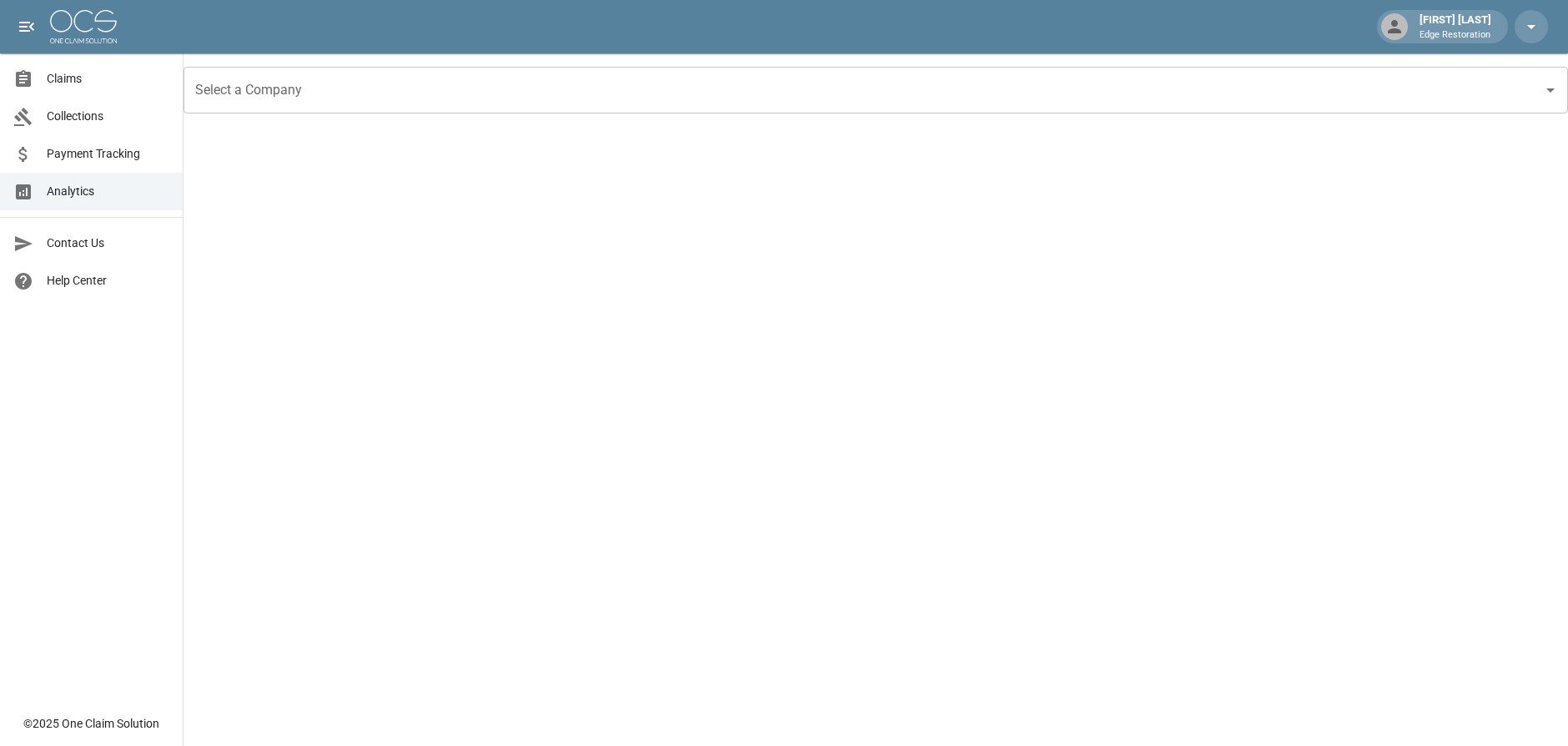 click on "Select a Company" at bounding box center (876, 90) 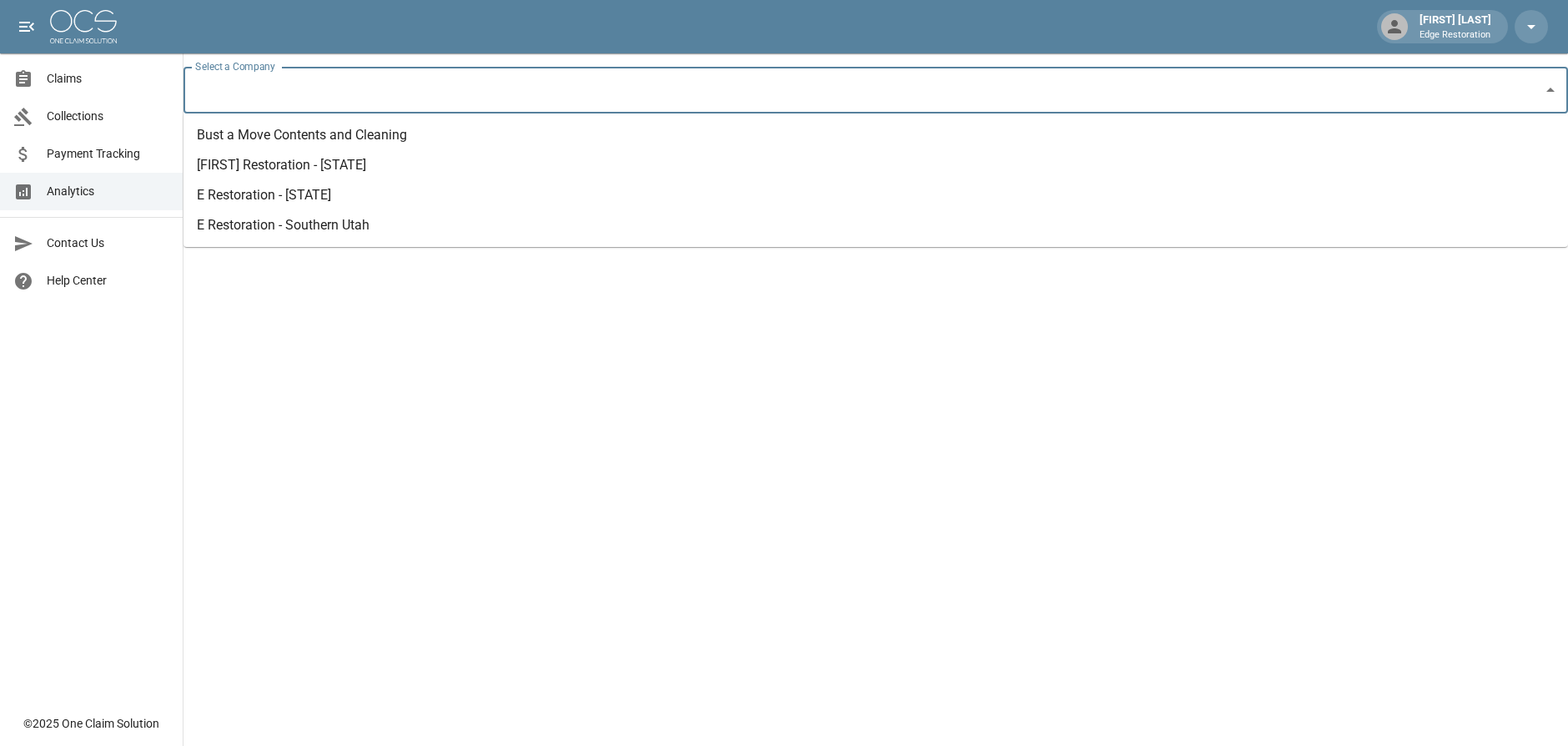 click on "Select a Company" at bounding box center [863, 90] 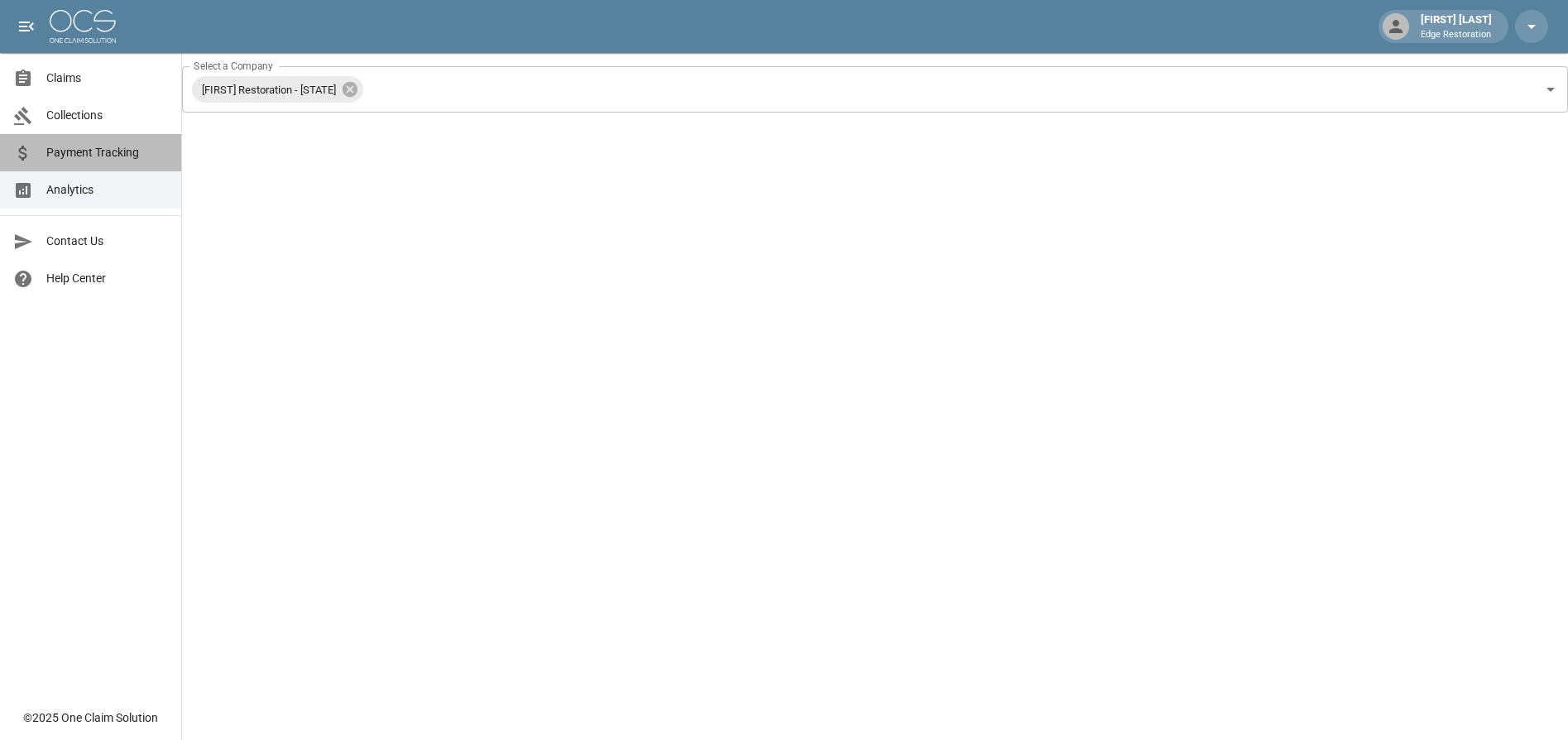 click on "Payment Tracking" at bounding box center [107, 152] 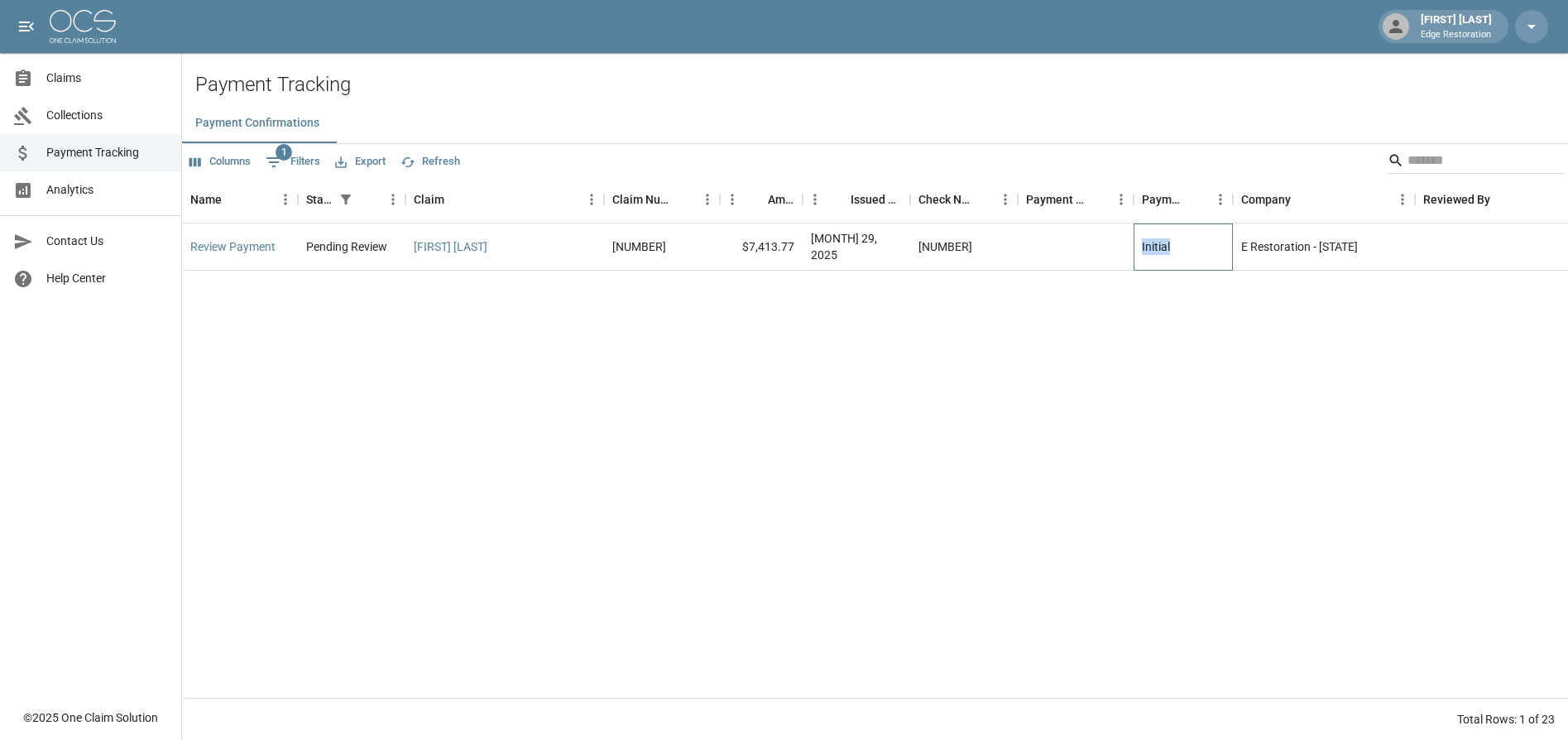 drag, startPoint x: 1180, startPoint y: 241, endPoint x: 1115, endPoint y: 233, distance: 65.49046 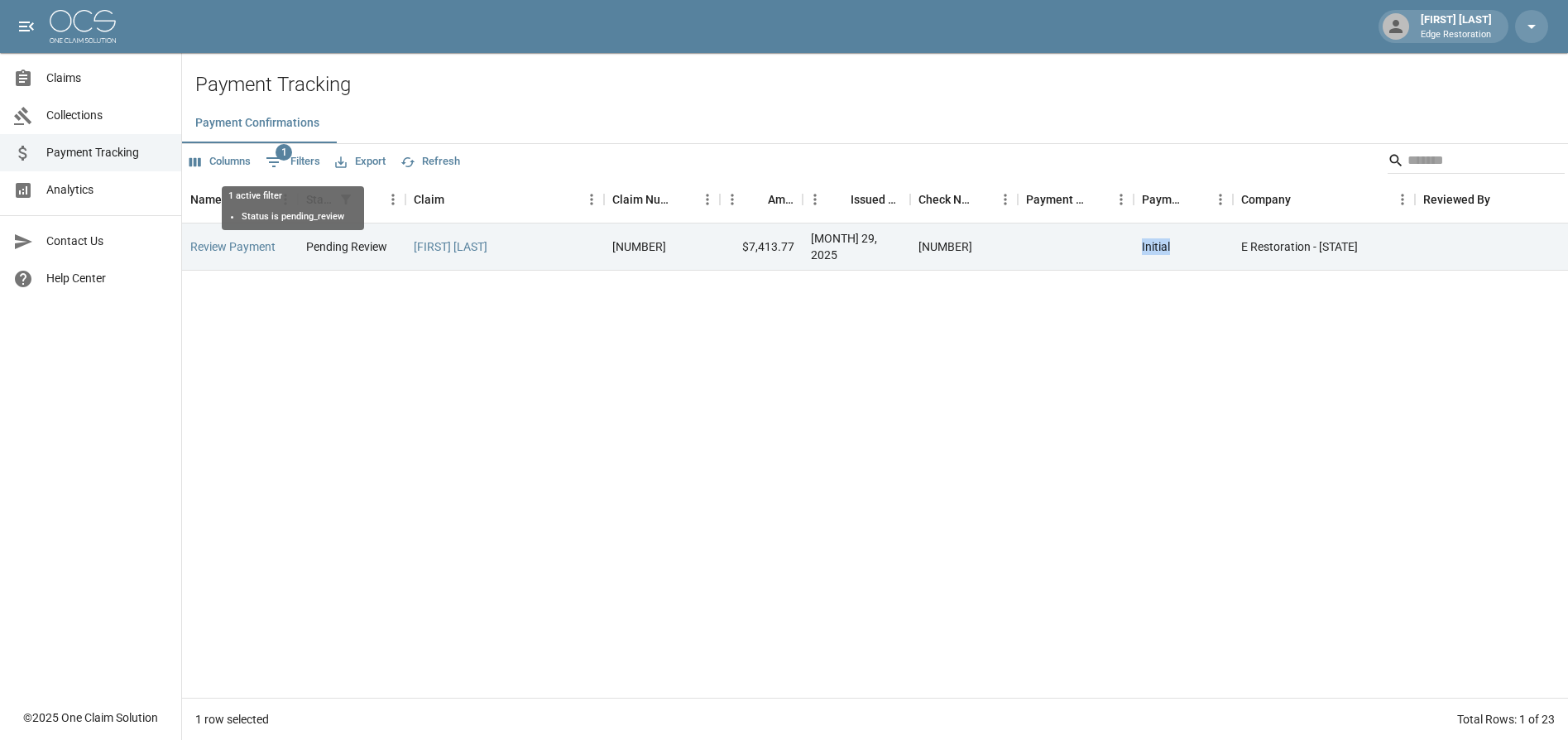 click on "1 Filters" at bounding box center [293, 162] 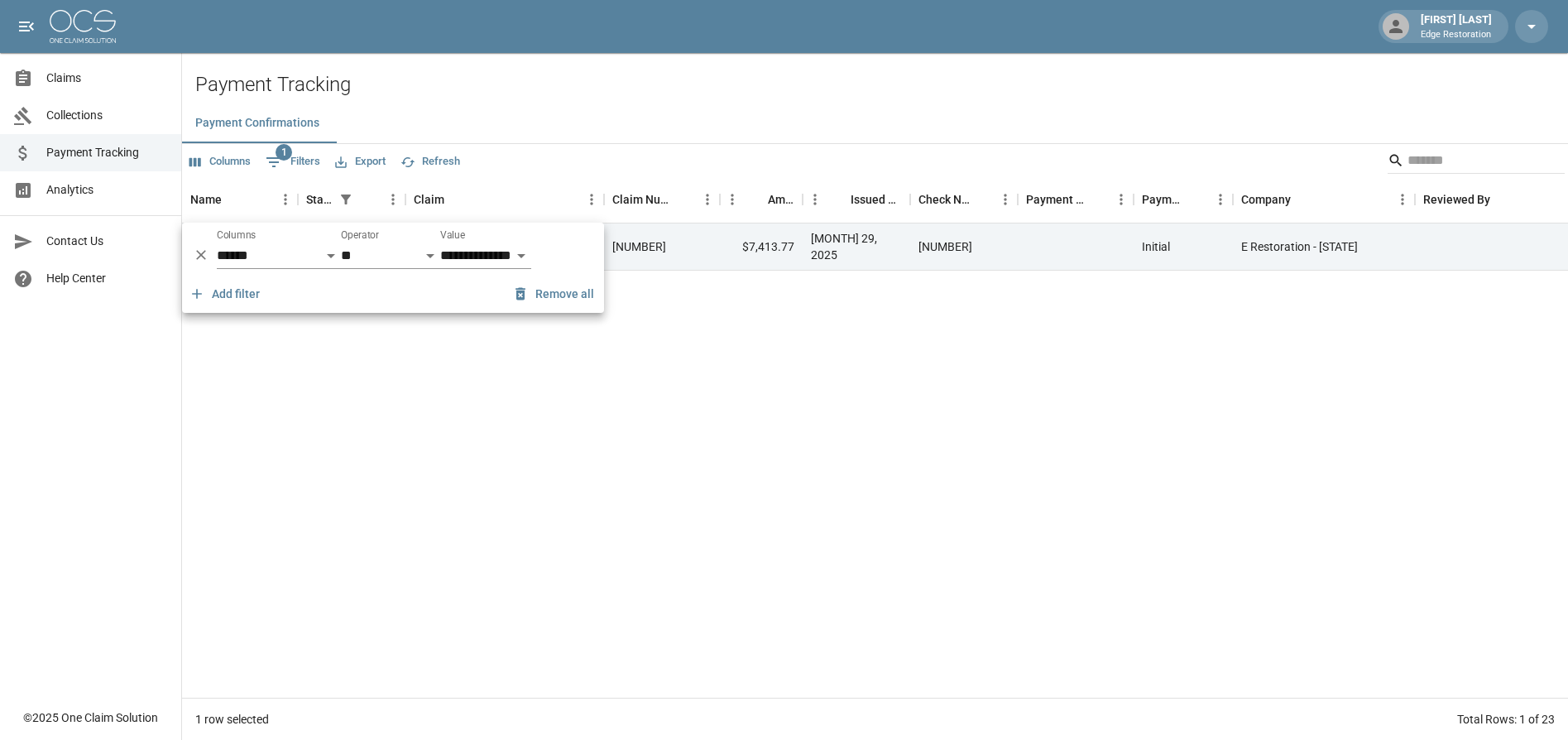 click on "Review Payment Pending Review [FIRST] [LAST] [NUMBER] $[AMOUNT] [MONTH] 29, 2025 [CLAIM_ID] Initial E Restoration - [STATE]" at bounding box center [889, 460] 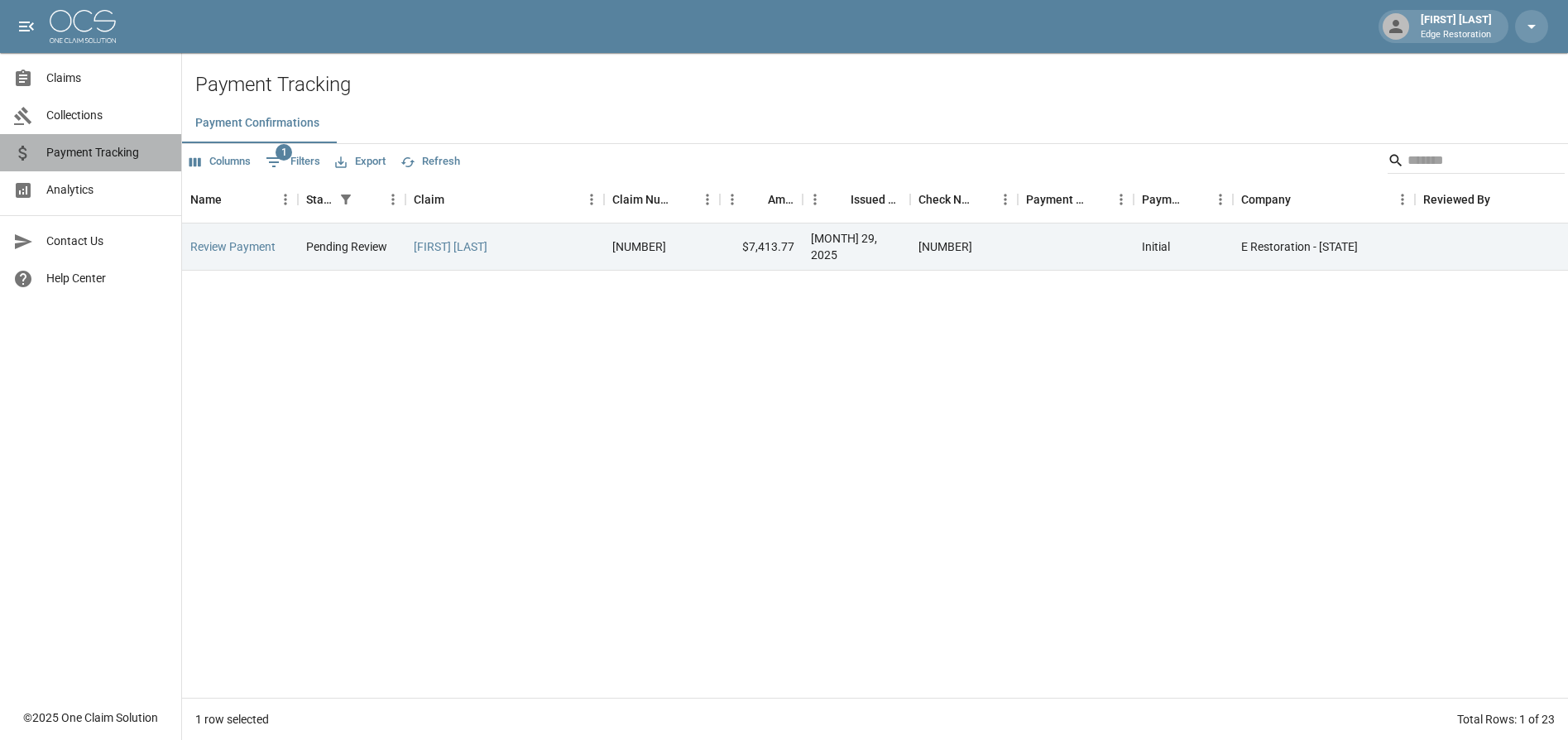 click on "Payment Tracking" at bounding box center [107, 152] 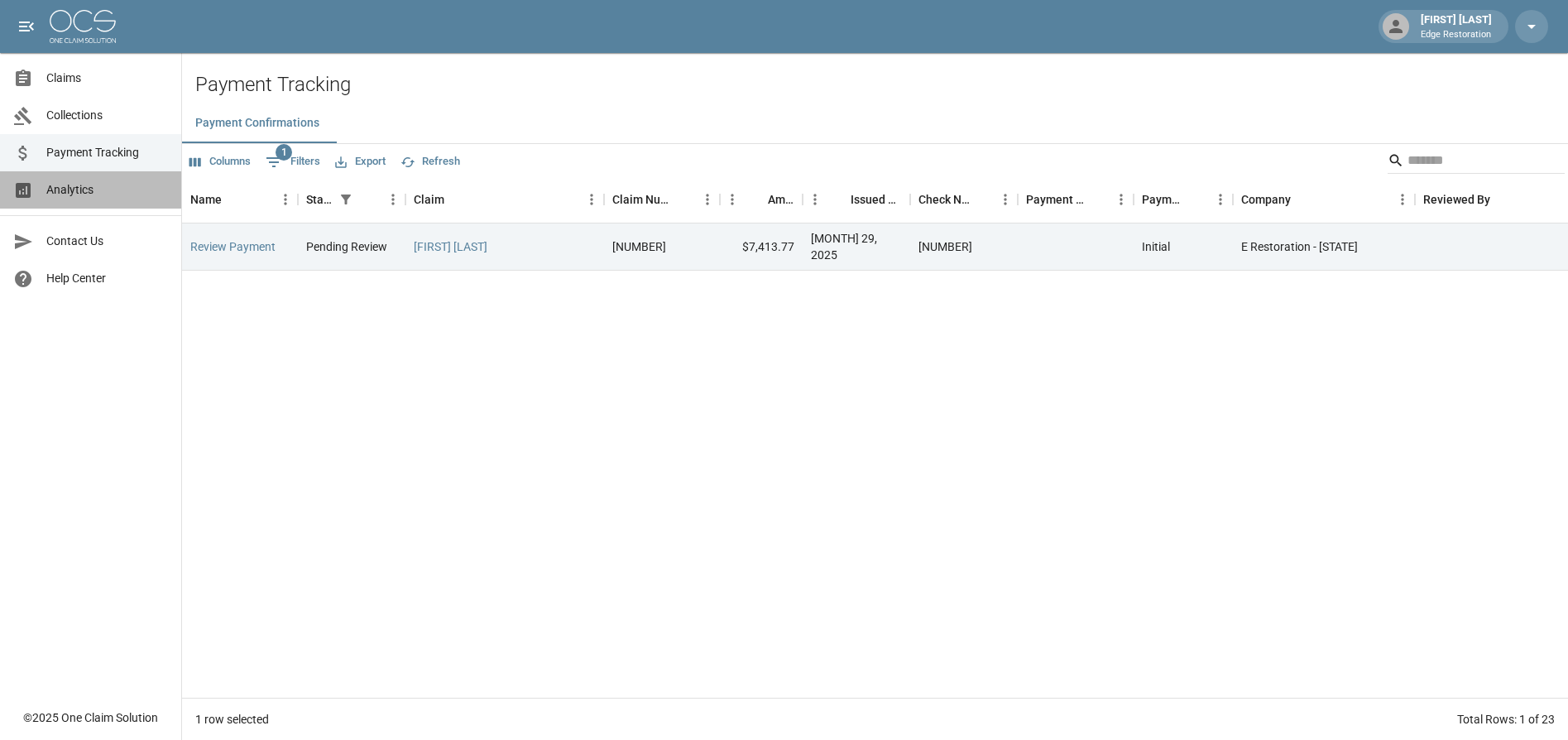 click on "Analytics" at bounding box center (107, 190) 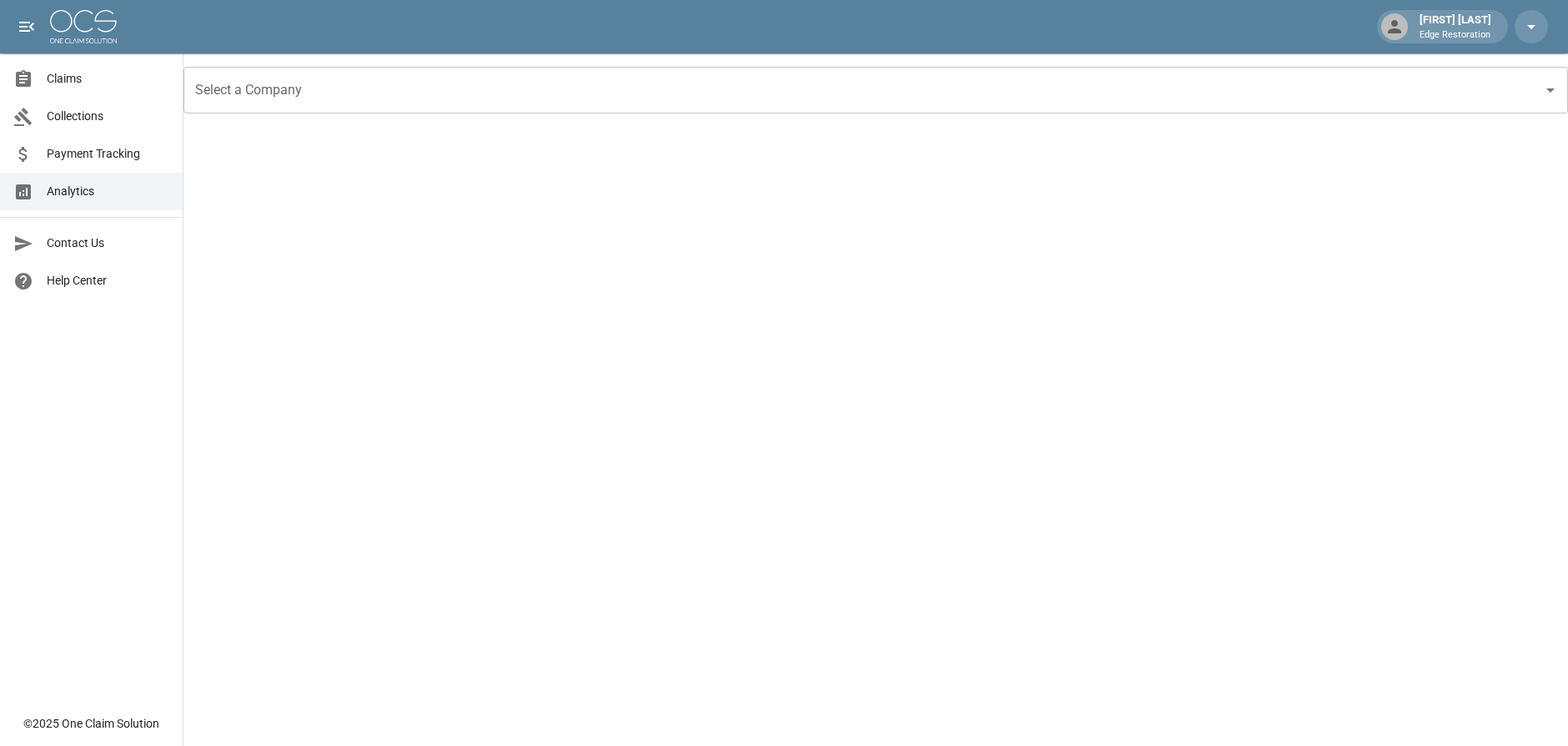 click on "Select a Company" at bounding box center [863, 90] 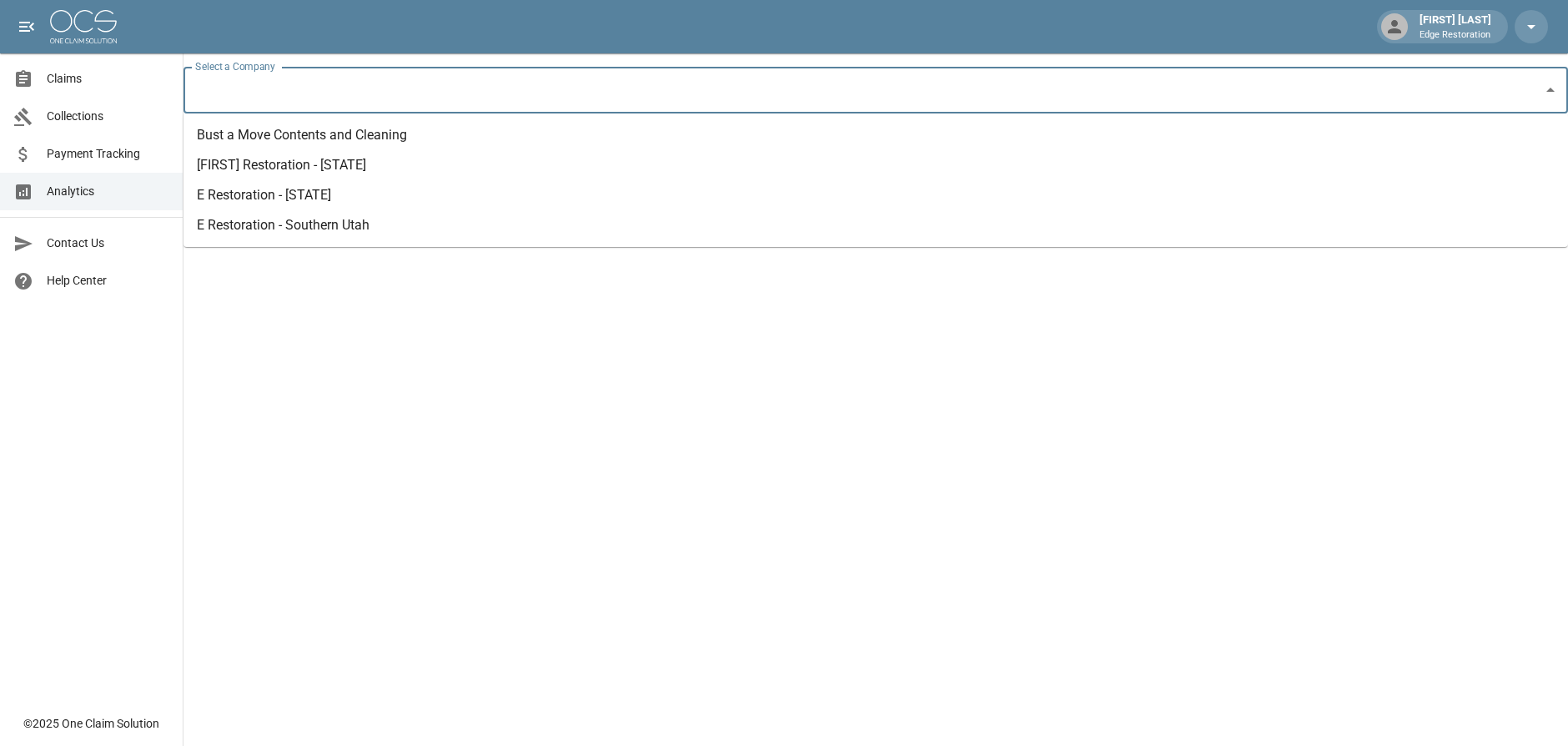 click on "[FIRST] Restoration - [STATE]" at bounding box center (876, 165) 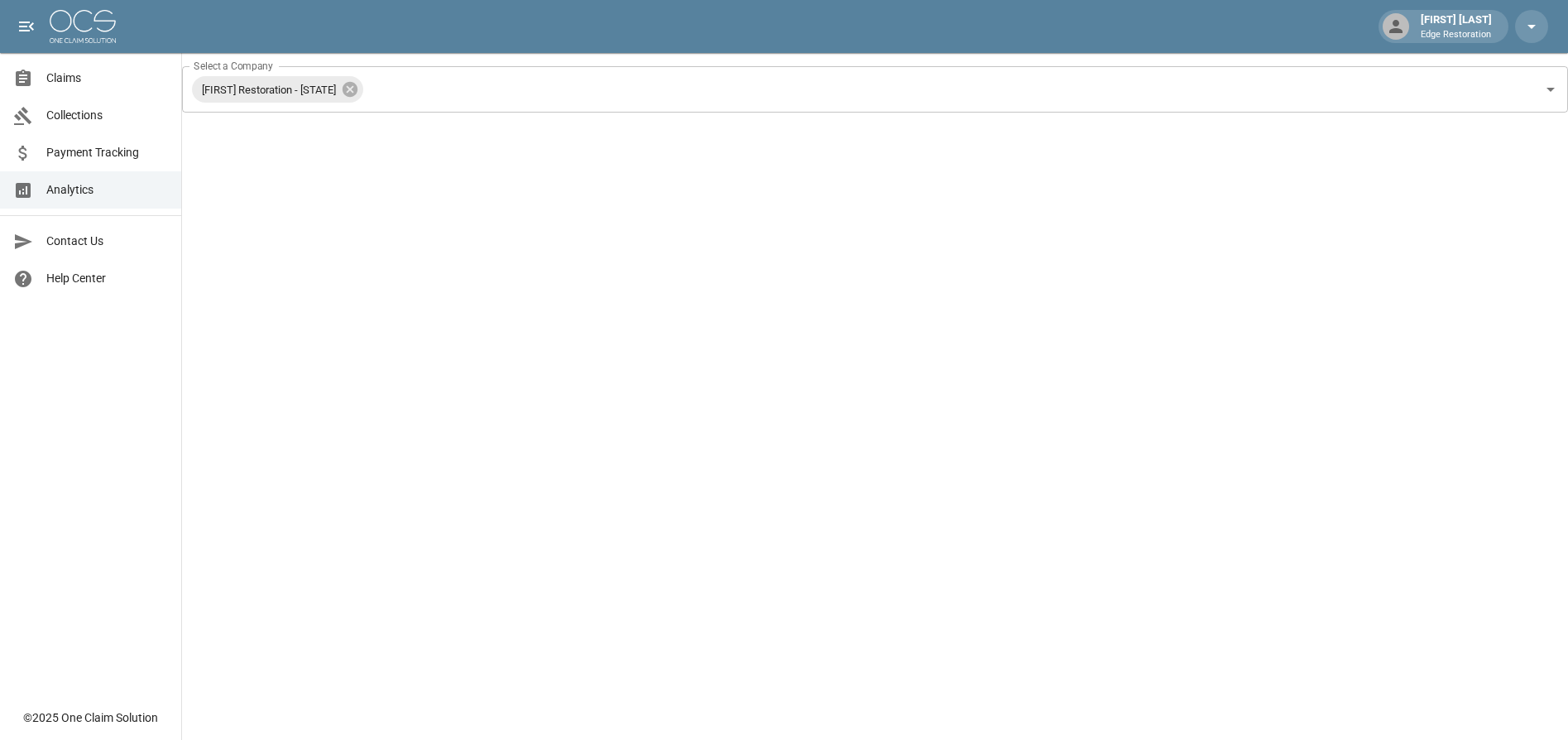 click on "Claims" at bounding box center (107, 78) 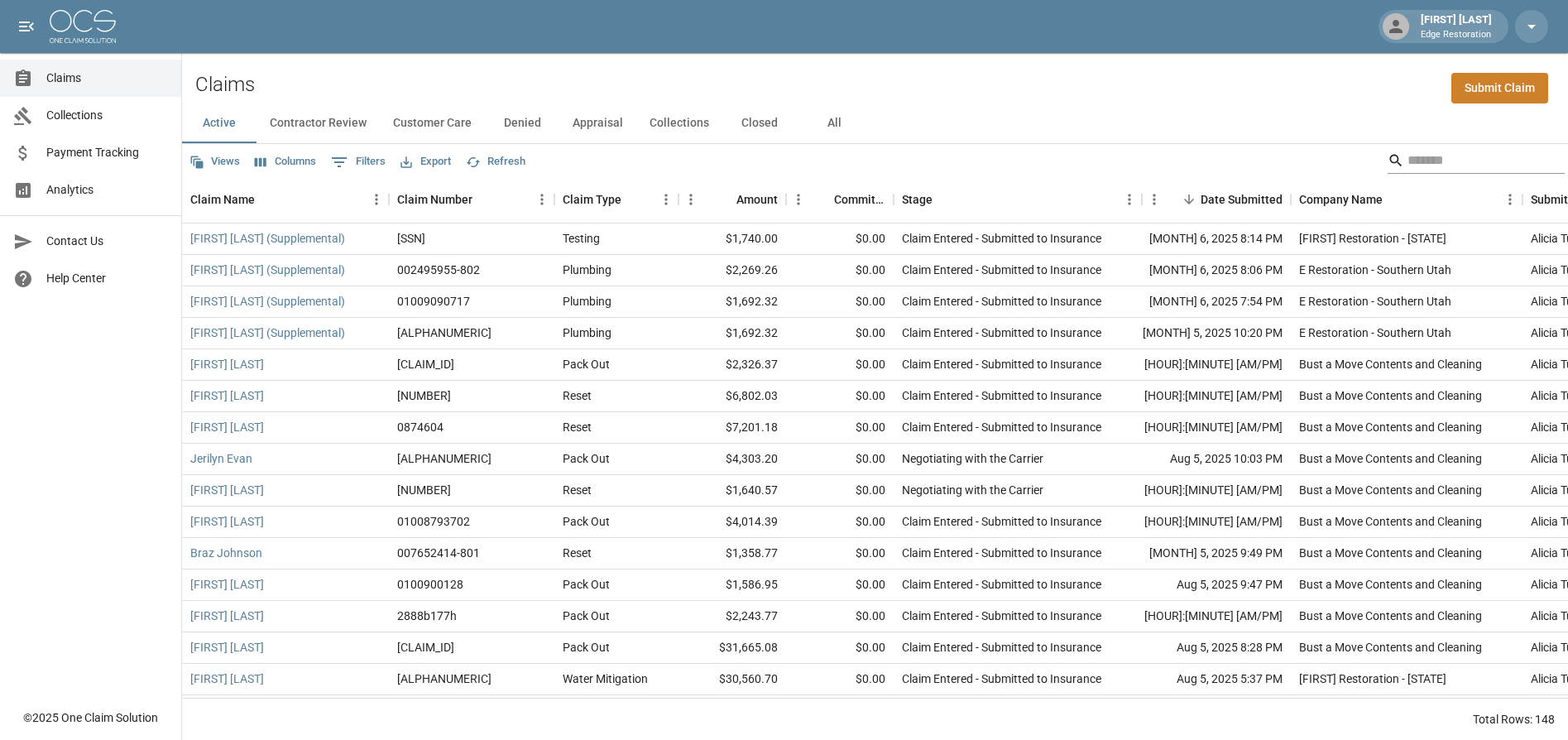 click at bounding box center [1474, 161] 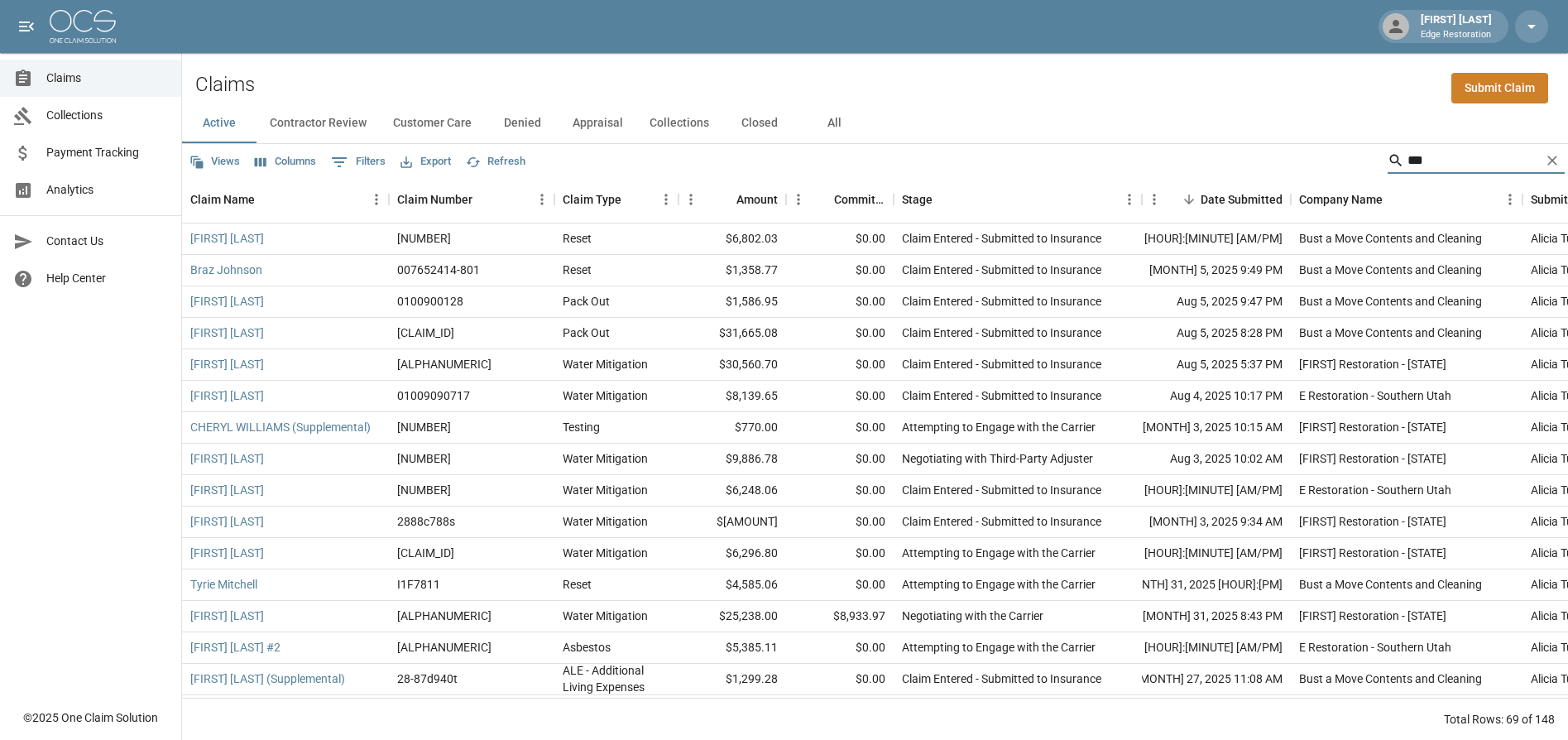 type on "****" 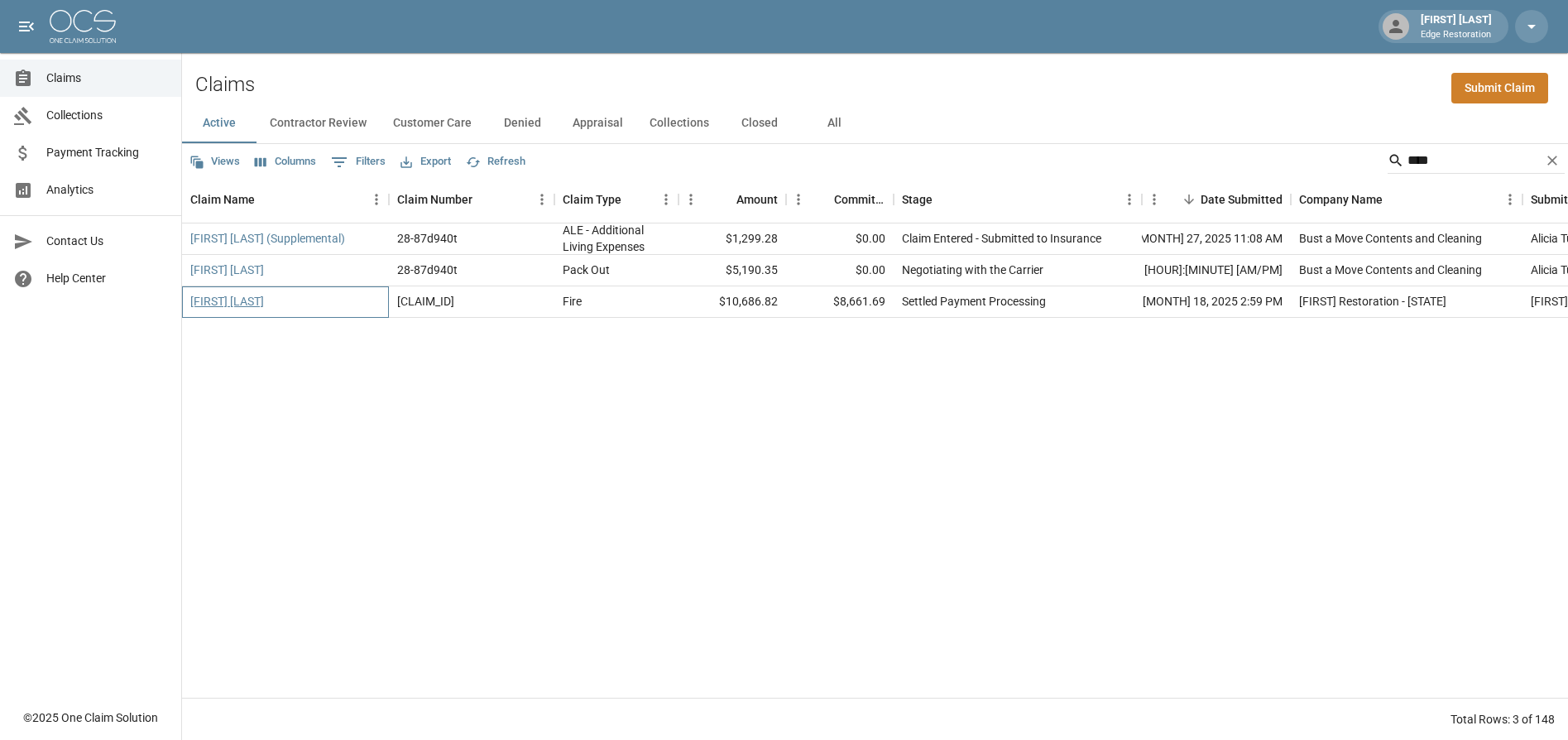drag, startPoint x: 4, startPoint y: 244, endPoint x: 236, endPoint y: 305, distance: 239.88539 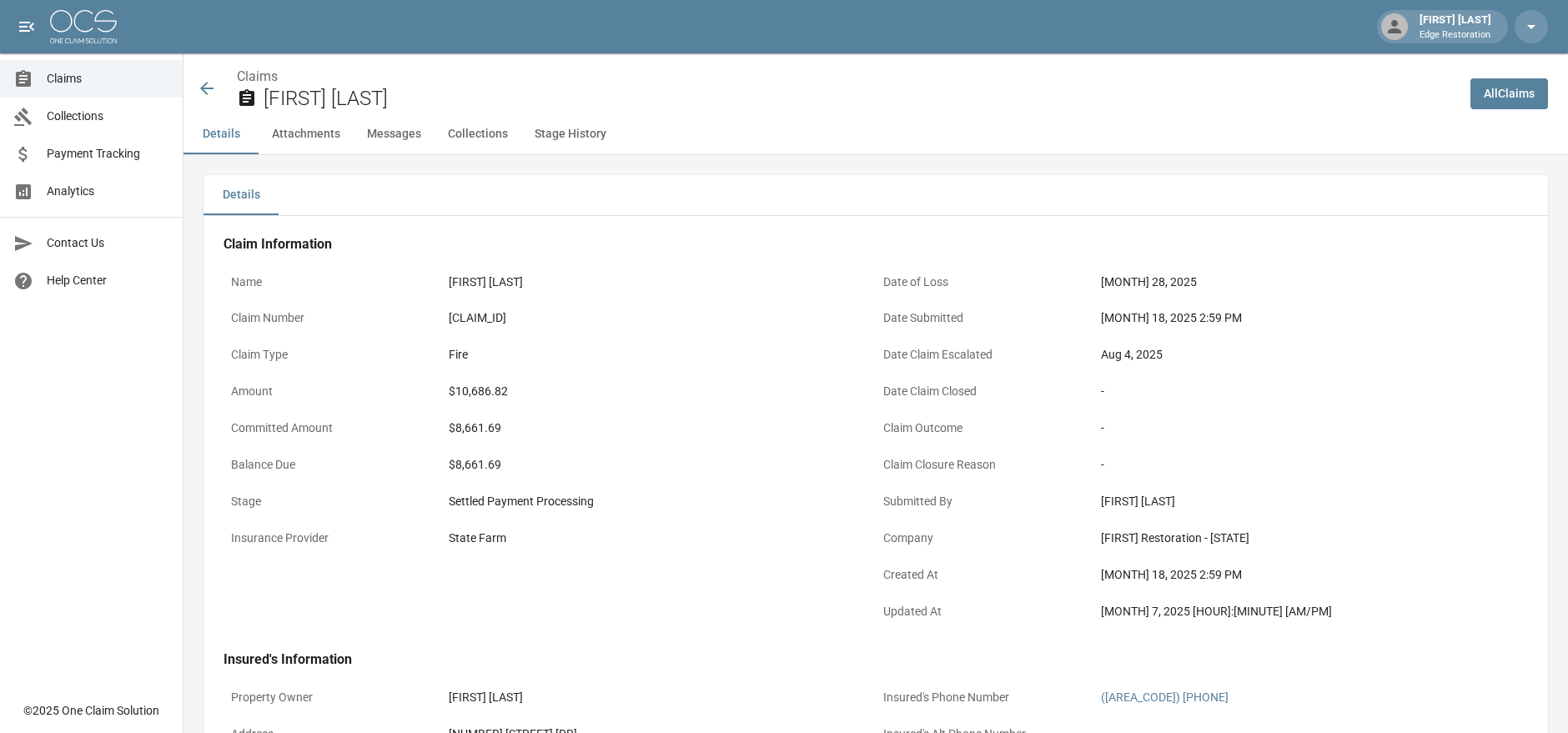 click on "Attachments" at bounding box center (306, 134) 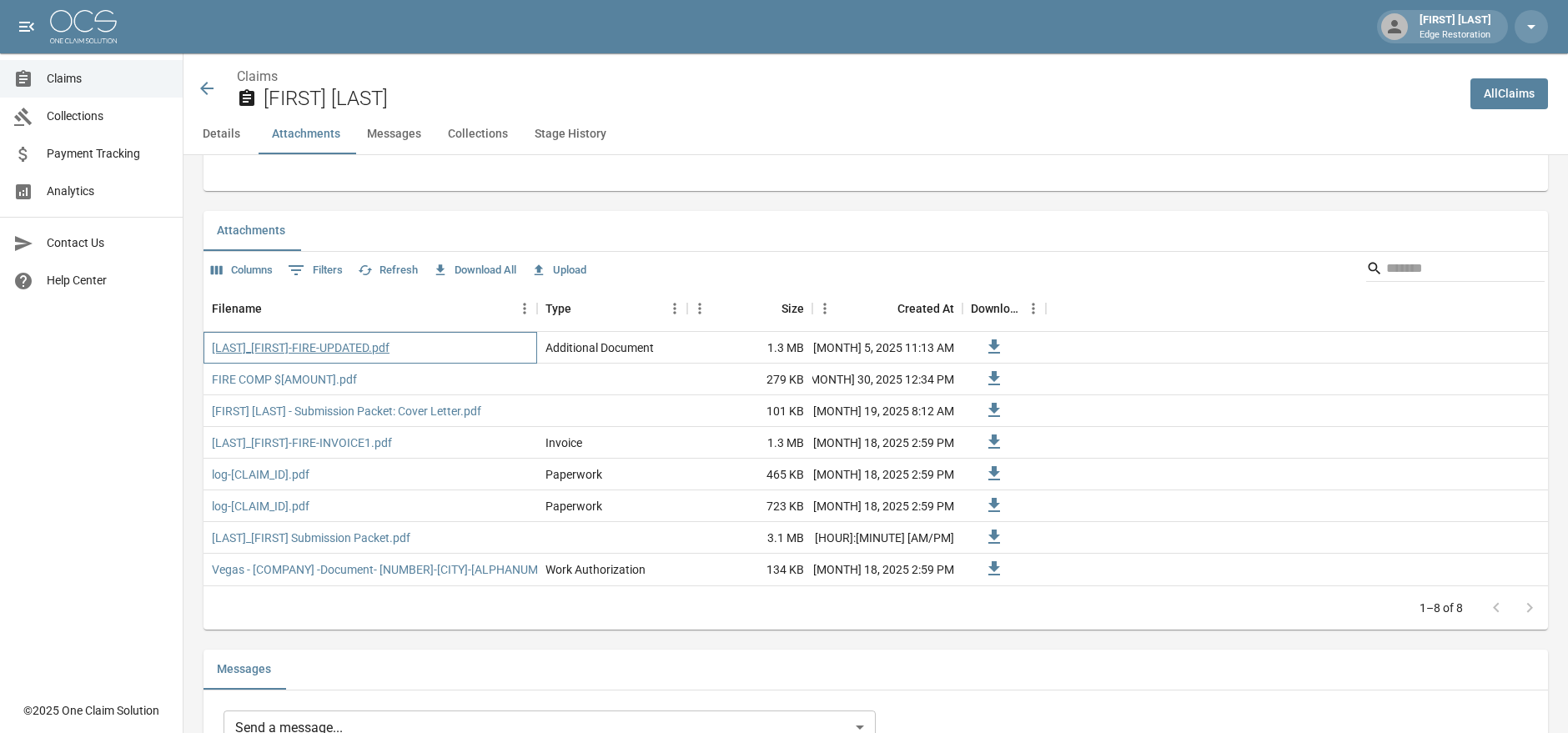 click on "[LAST]_[FIRST]-FIRE-UPDATED.pdf" at bounding box center (300, 348) 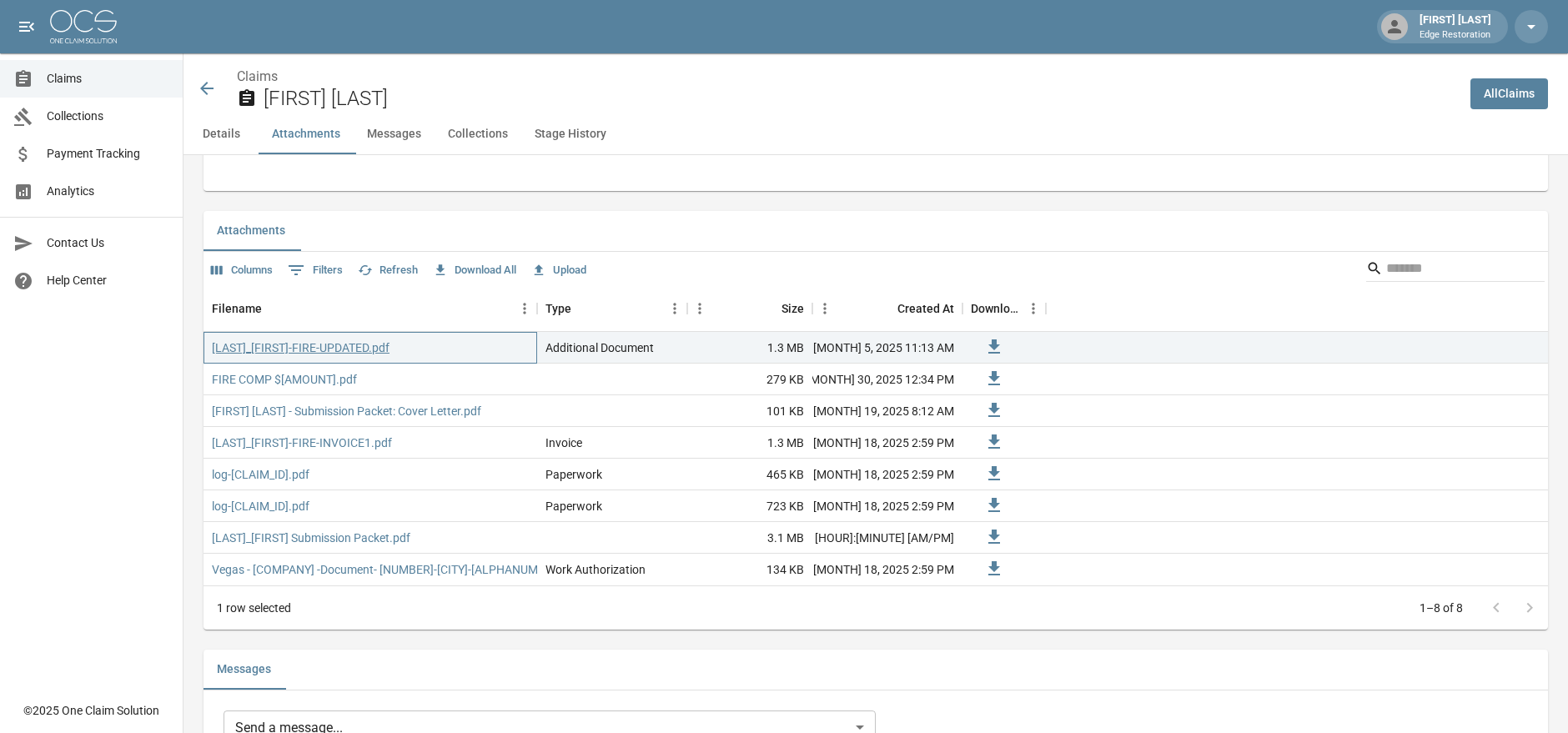 click on "[LAST]_[FIRST]-FIRE-UPDATED.pdf" at bounding box center [300, 348] 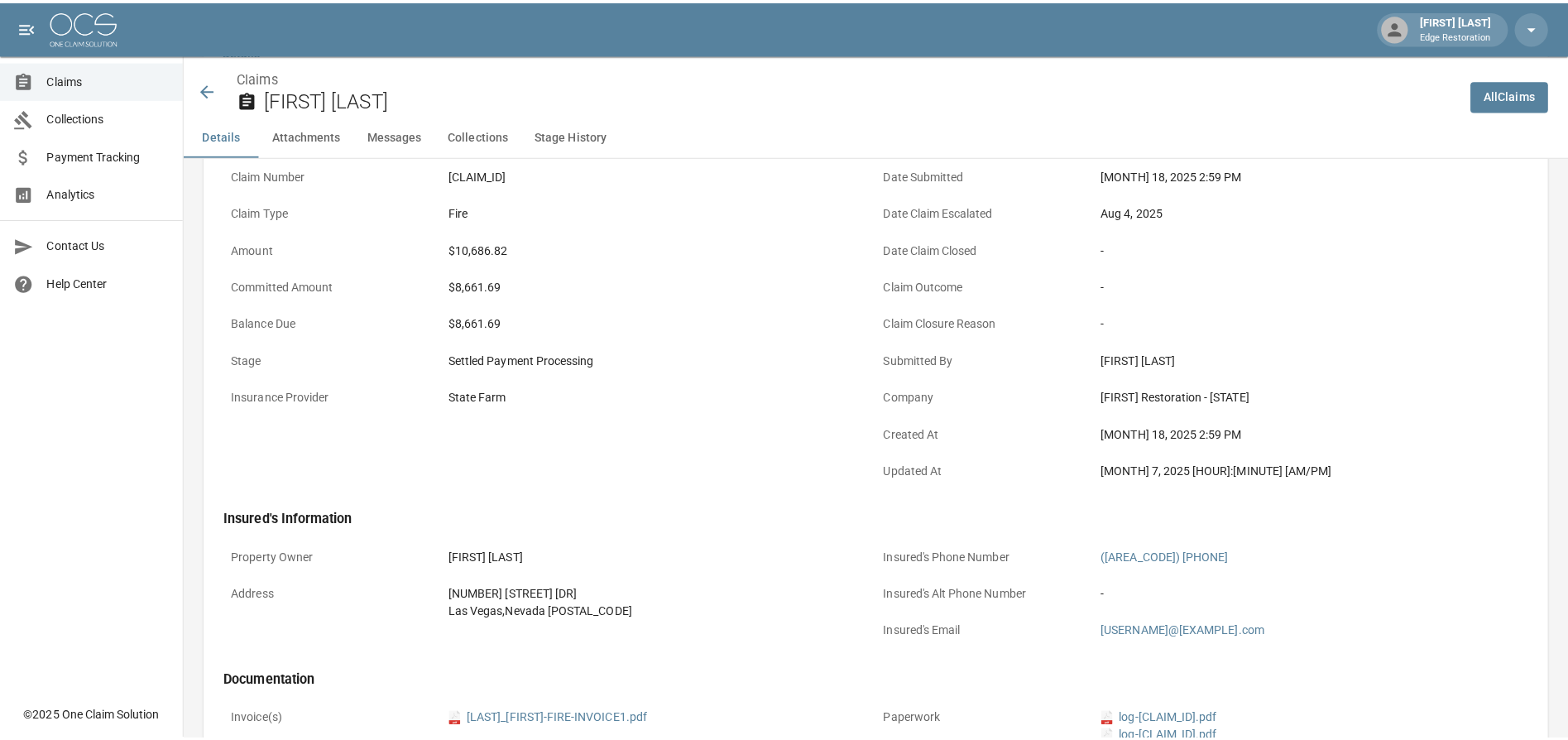 scroll, scrollTop: 0, scrollLeft: 0, axis: both 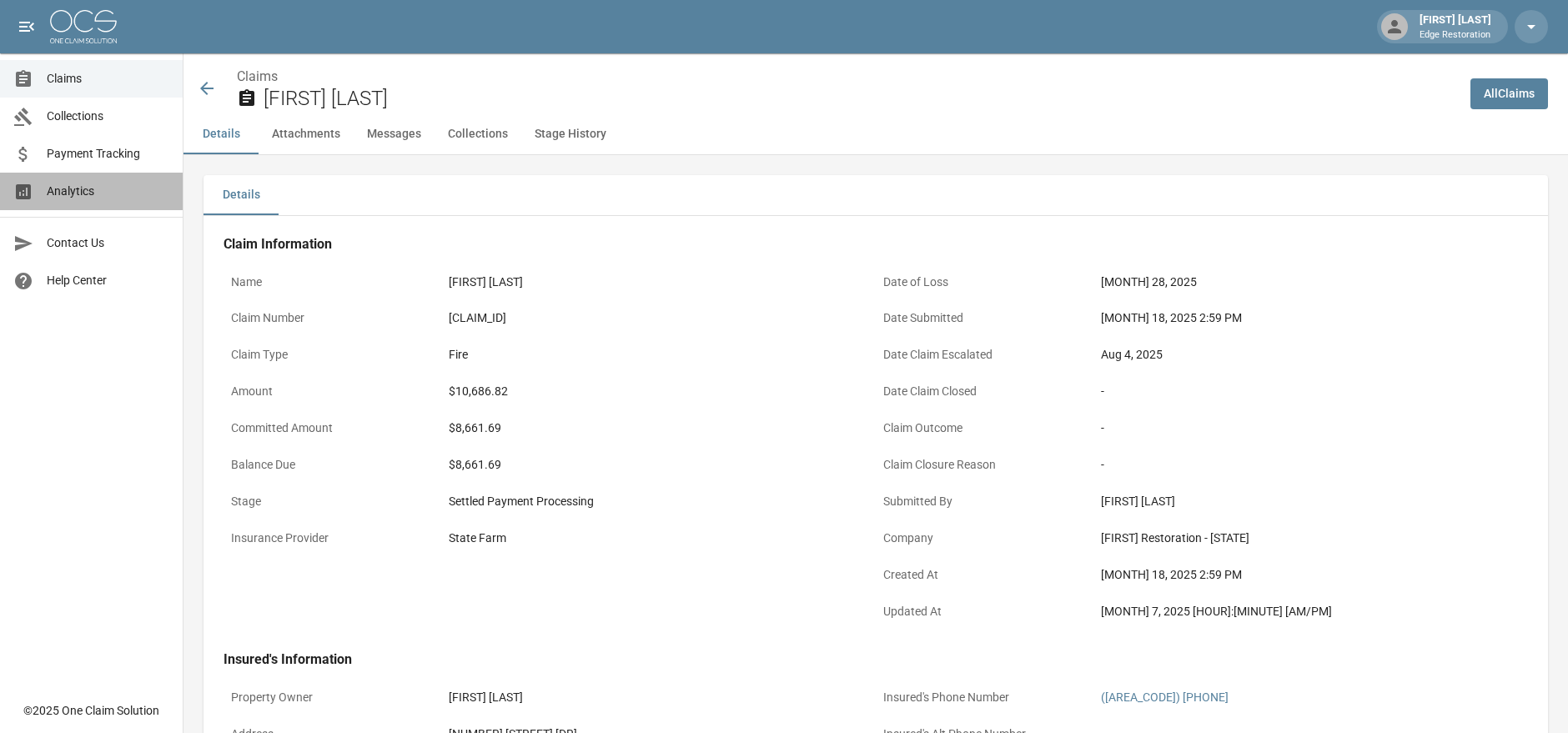 click on "Analytics" at bounding box center (108, 191) 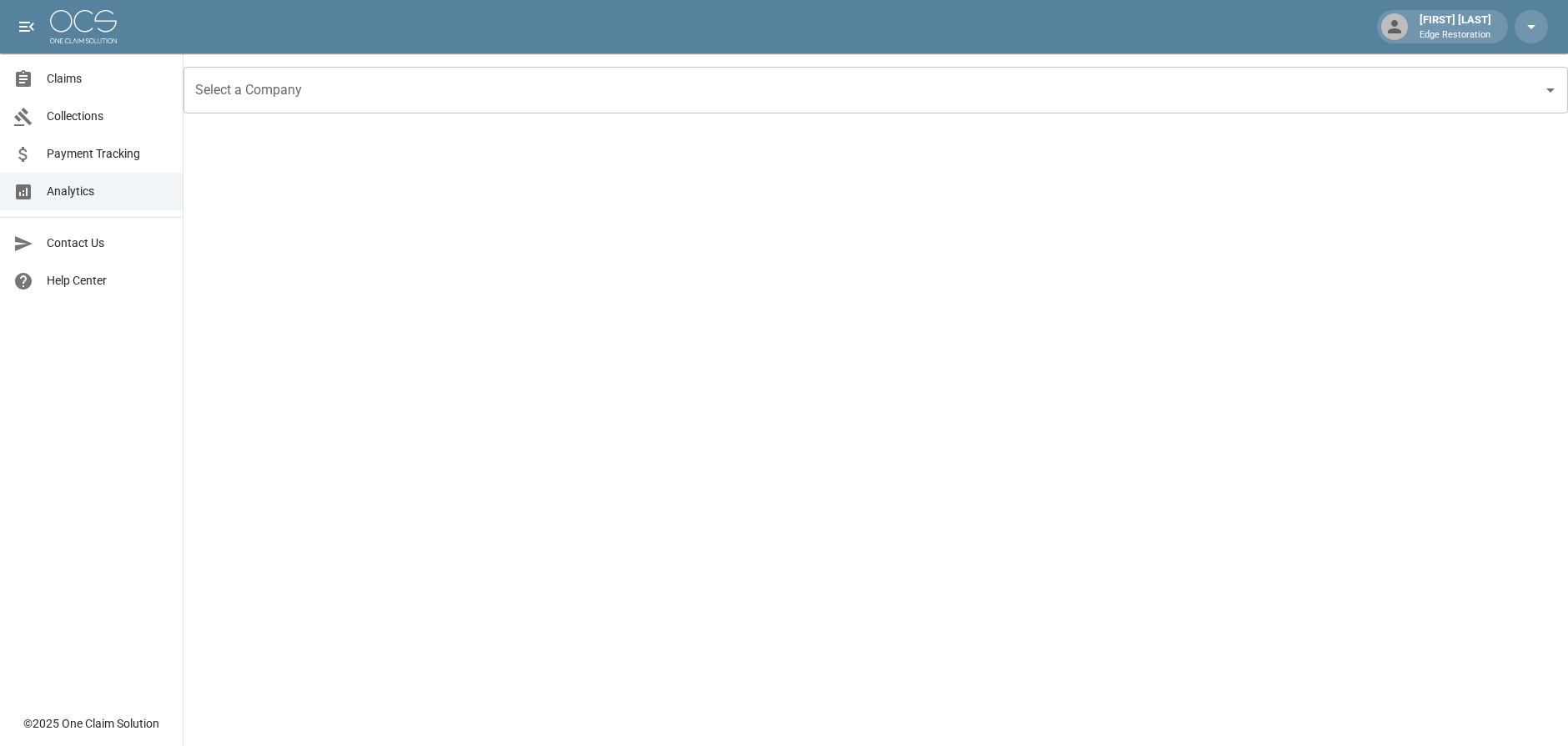 click on "Select a Company" at bounding box center [863, 90] 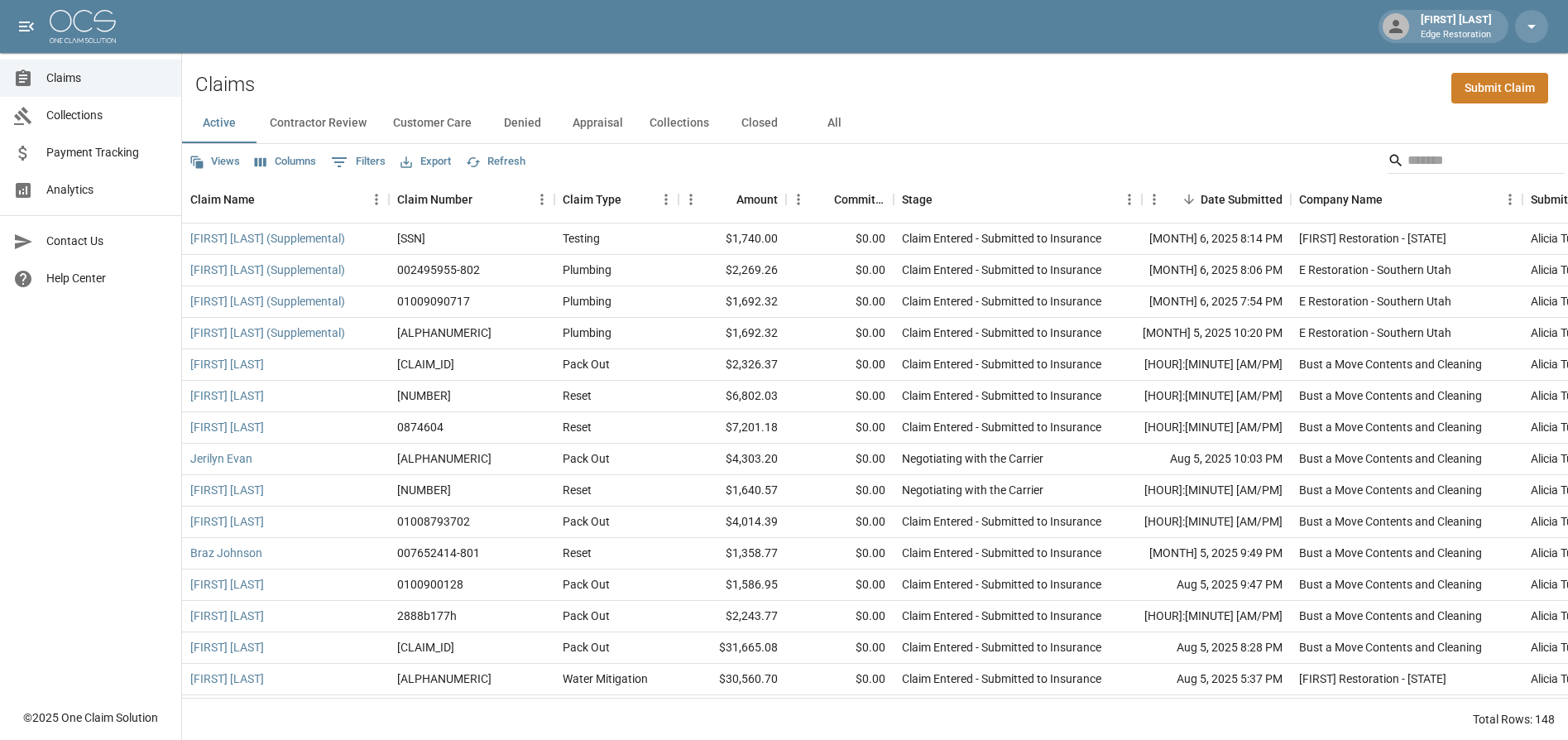 click on "Appraisal" at bounding box center (597, 123) 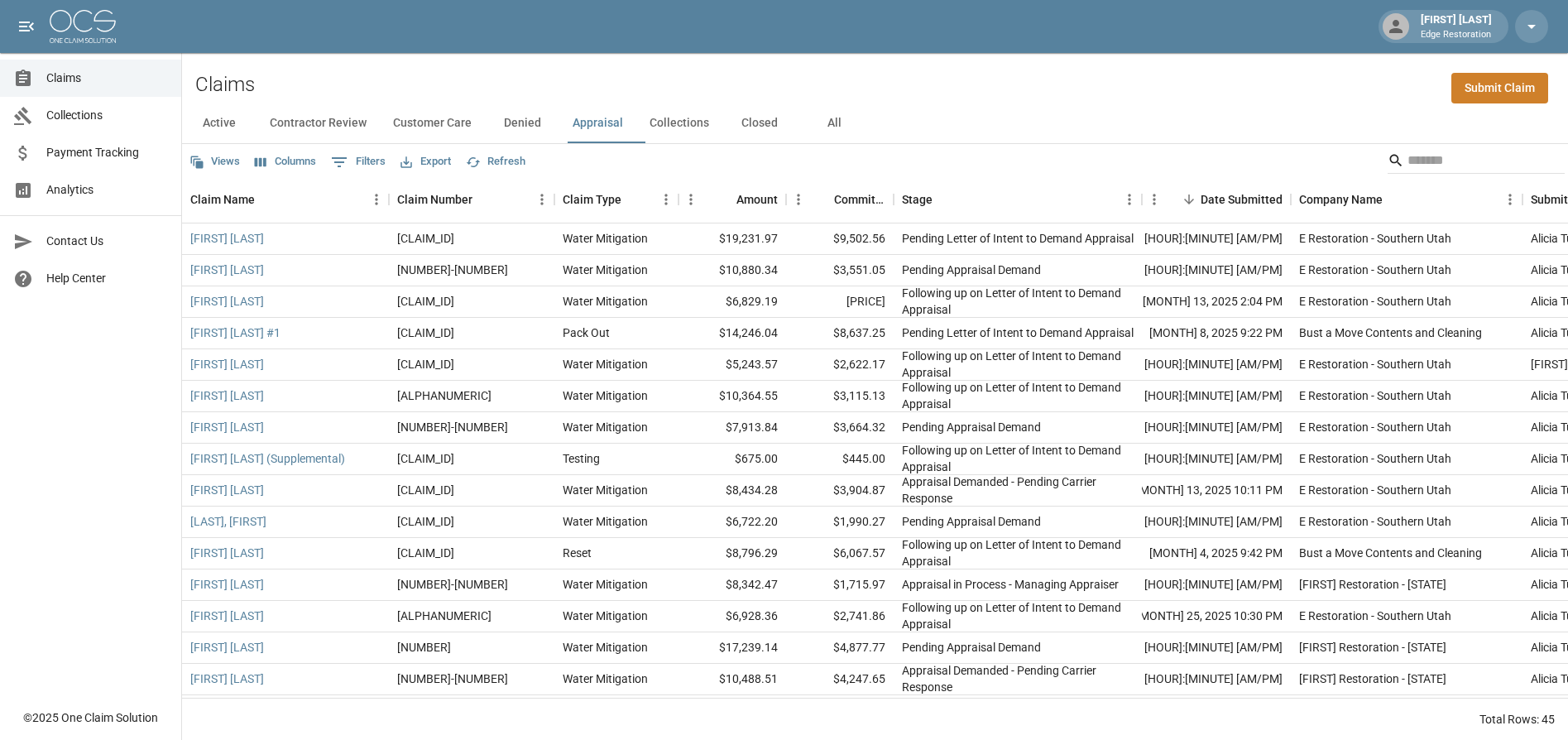 click 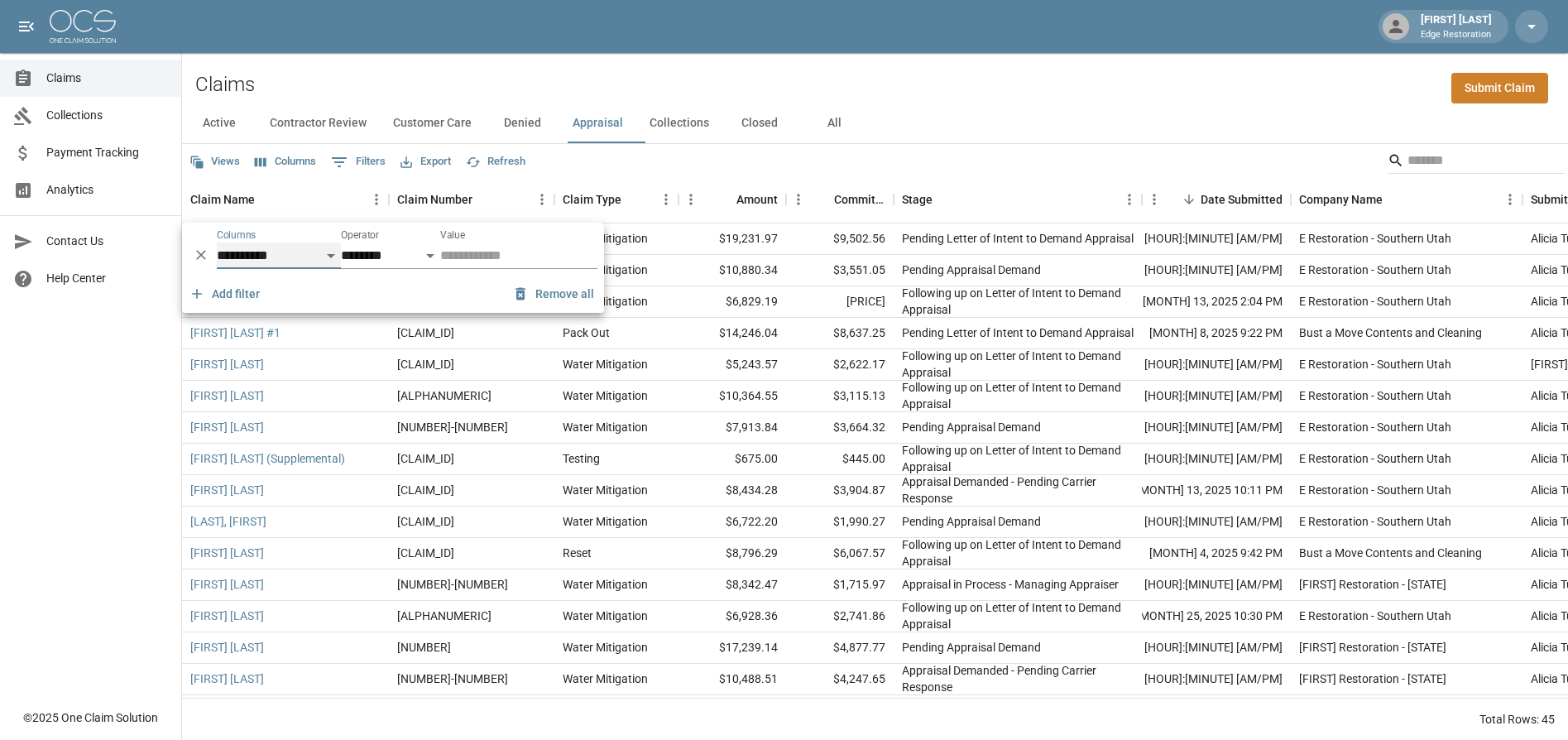 select on "*******" 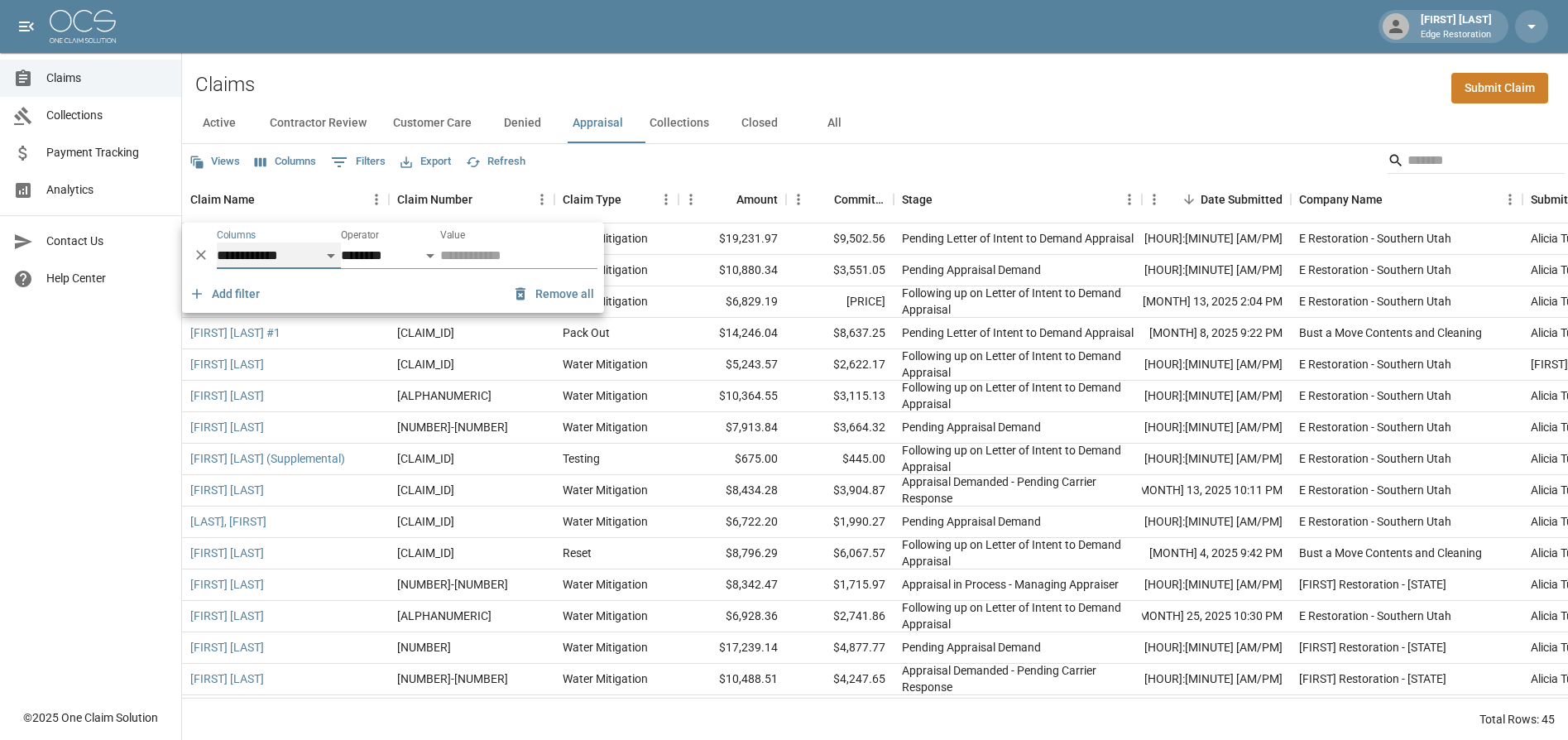select on "**" 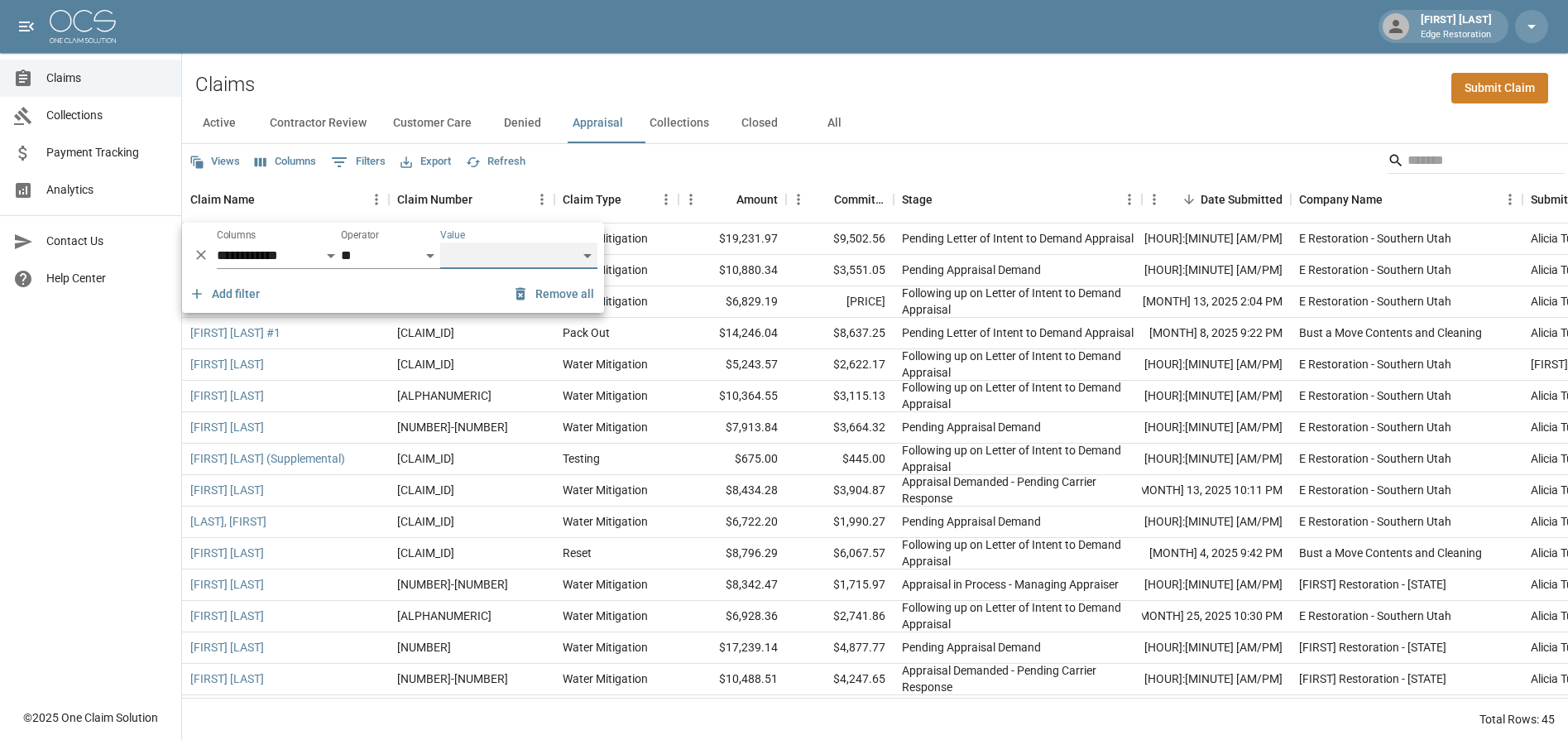 select on "******" 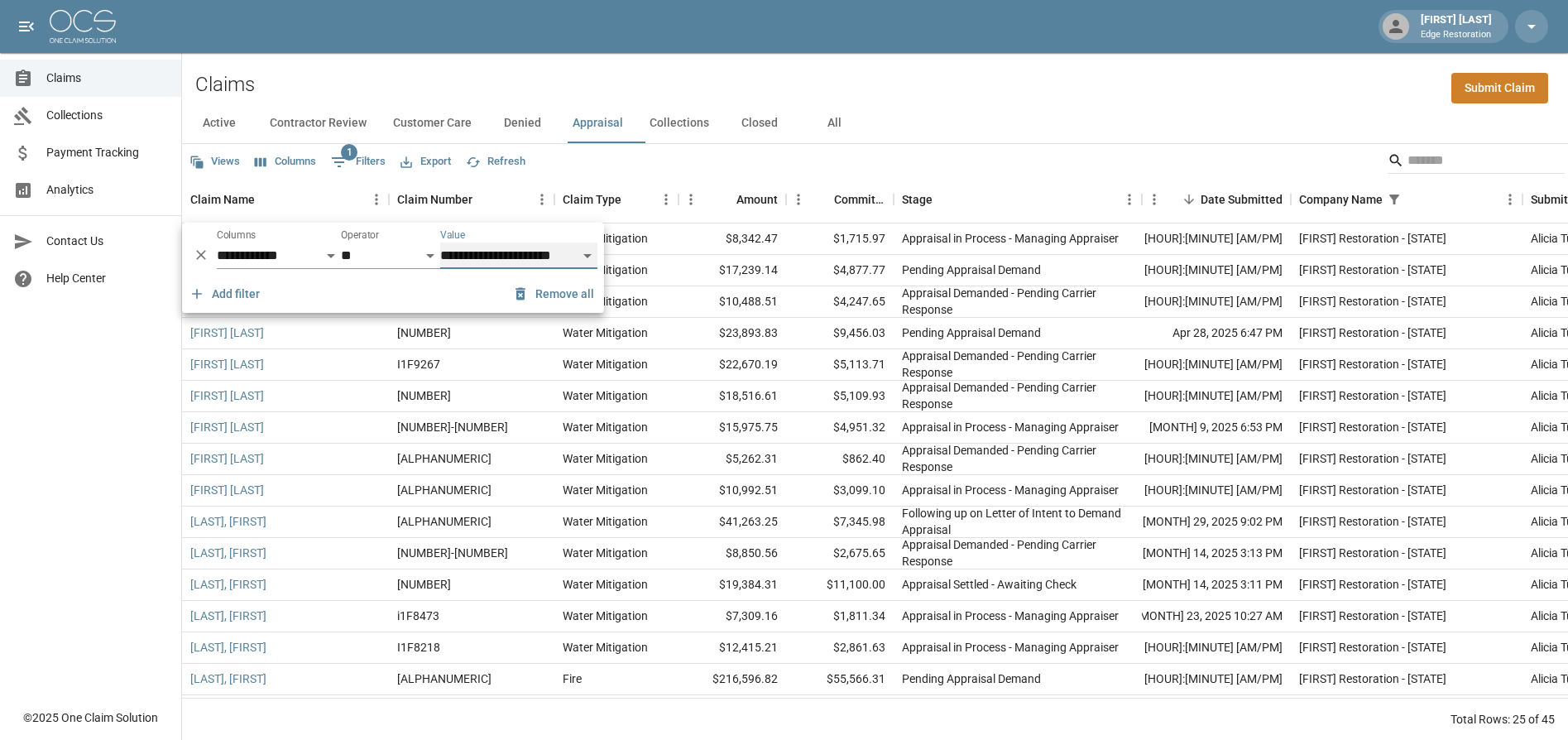 scroll, scrollTop: 14, scrollLeft: 0, axis: vertical 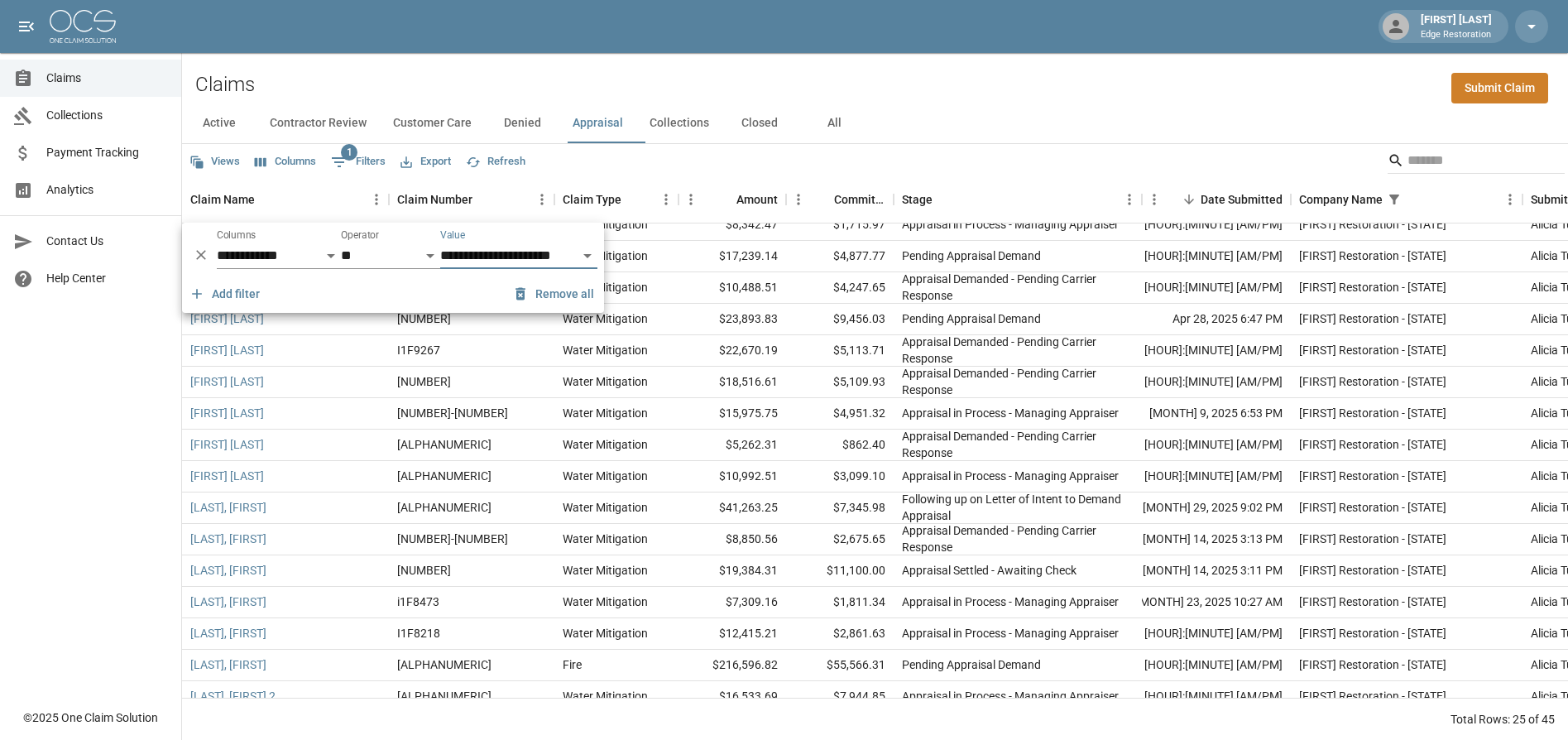click on "Columns" at bounding box center [285, 161] 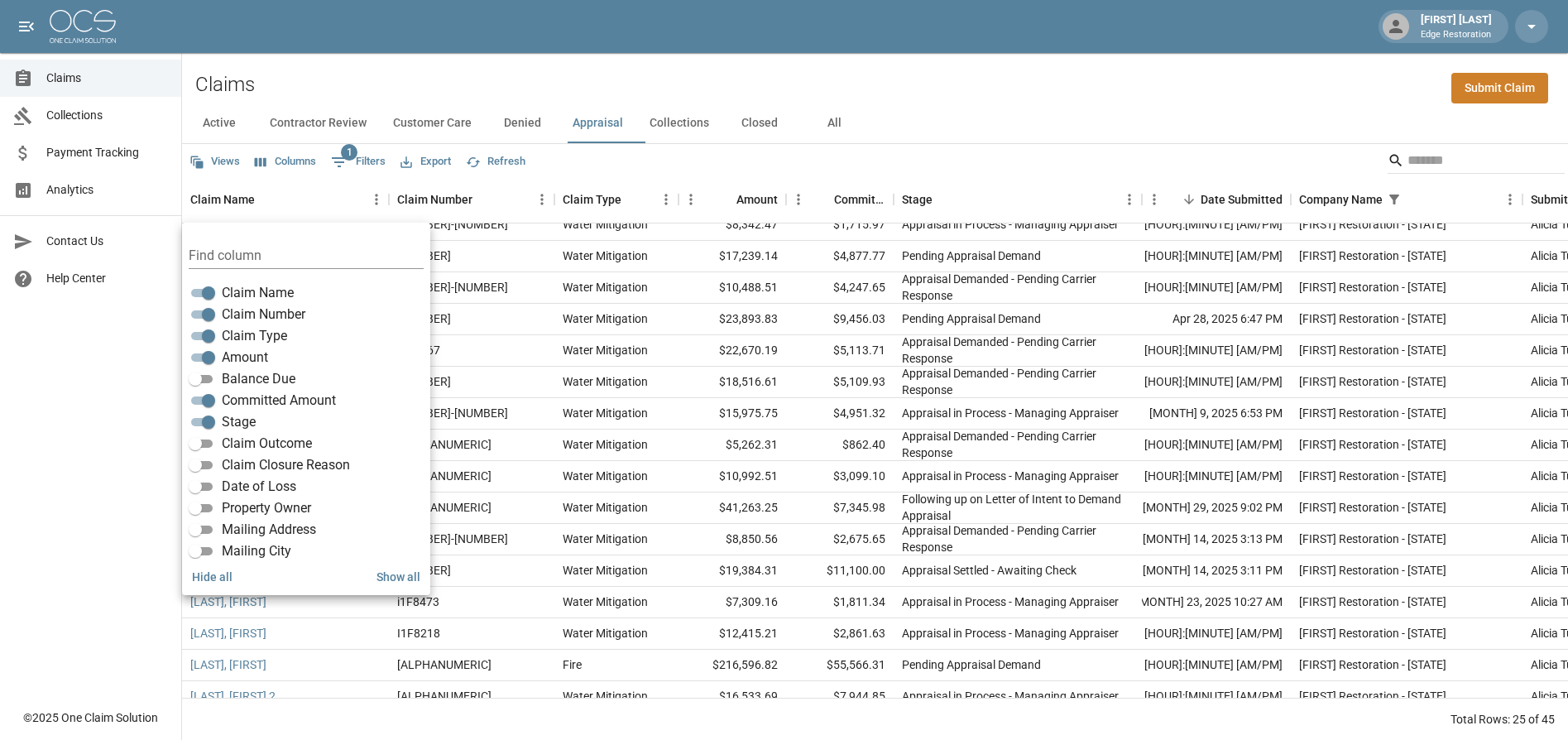 click on "Balance Due" at bounding box center [258, 379] 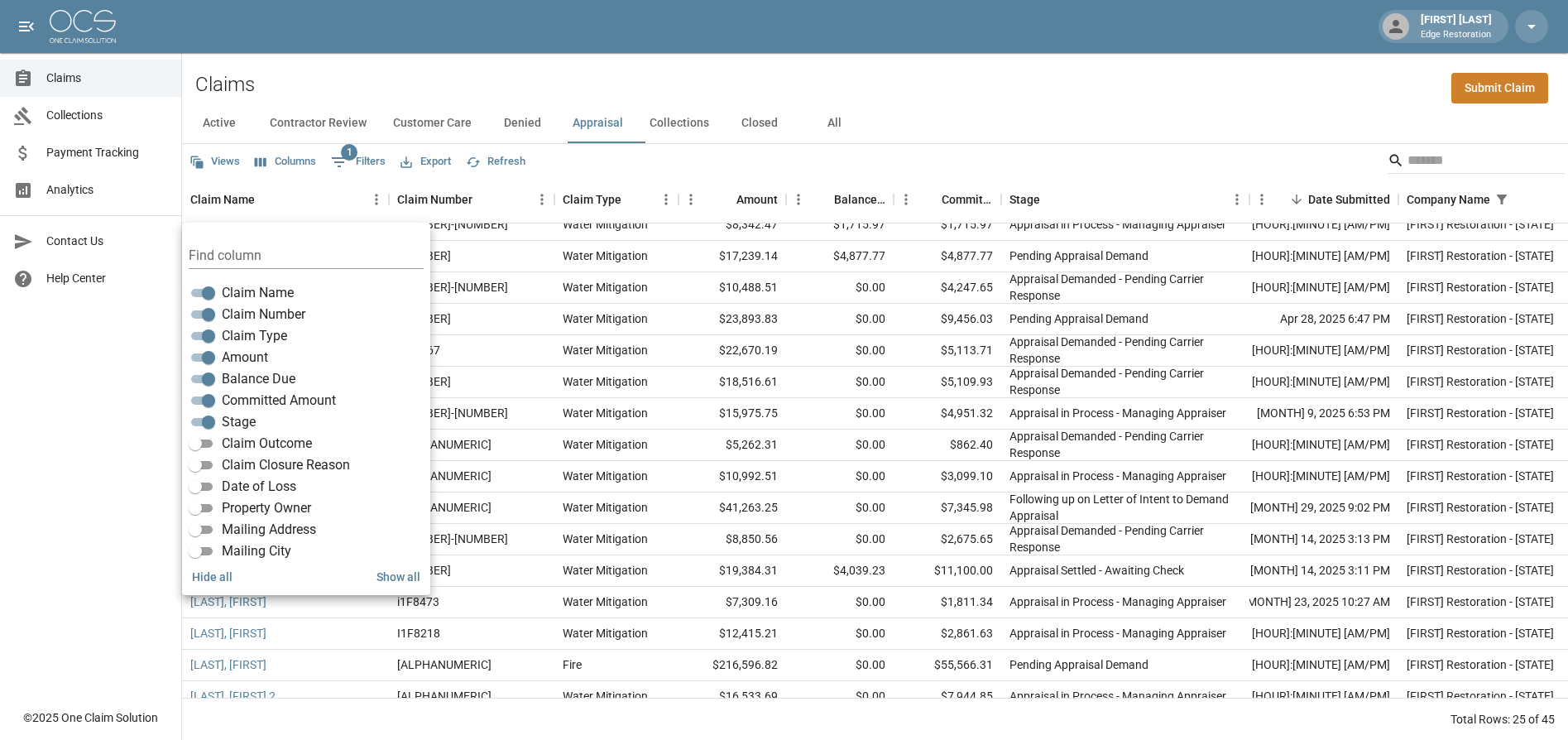 click on "Claims Collections Payment Tracking Analytics Contact Us Help Center" at bounding box center (90, 349) 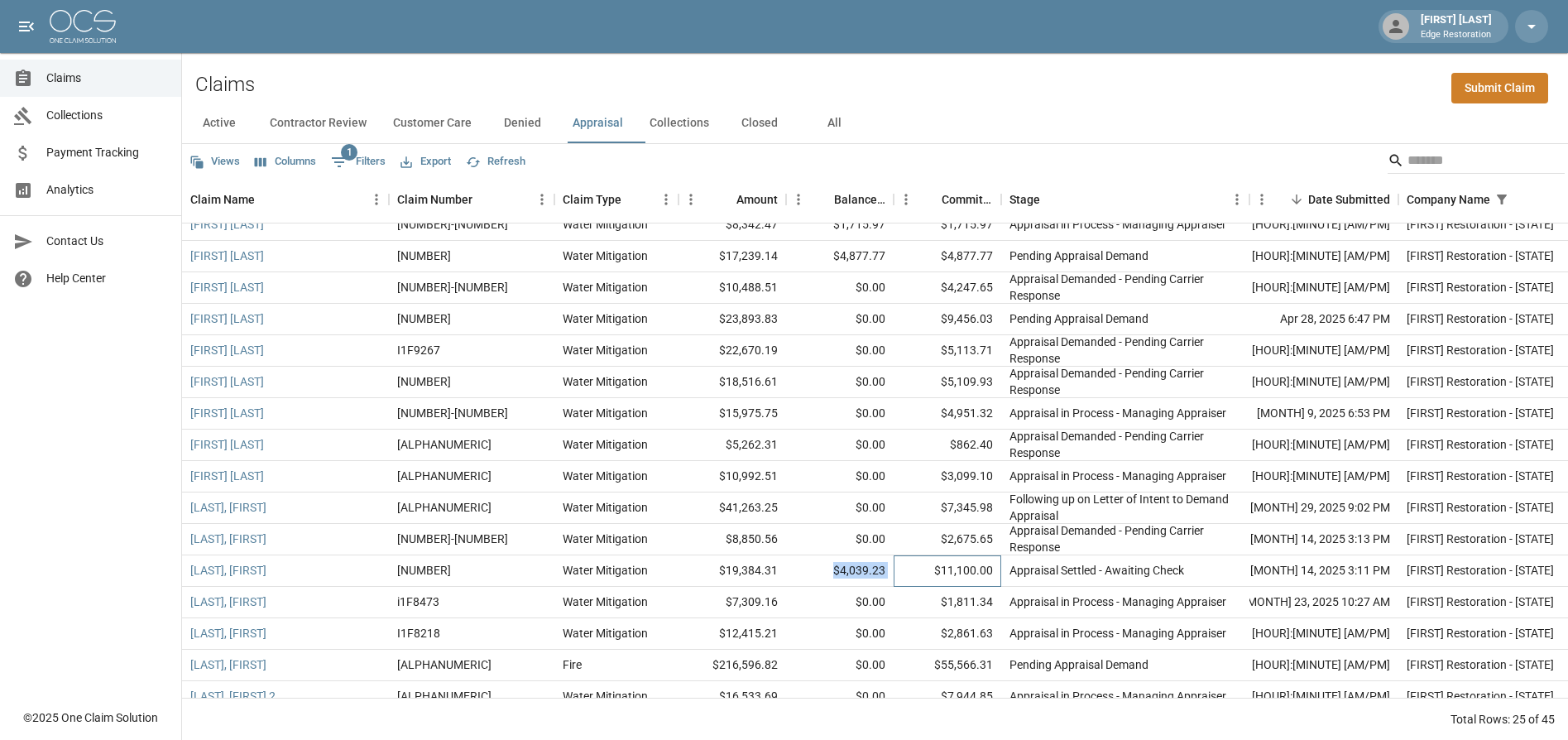 drag, startPoint x: 912, startPoint y: 572, endPoint x: 807, endPoint y: 574, distance: 105.01905 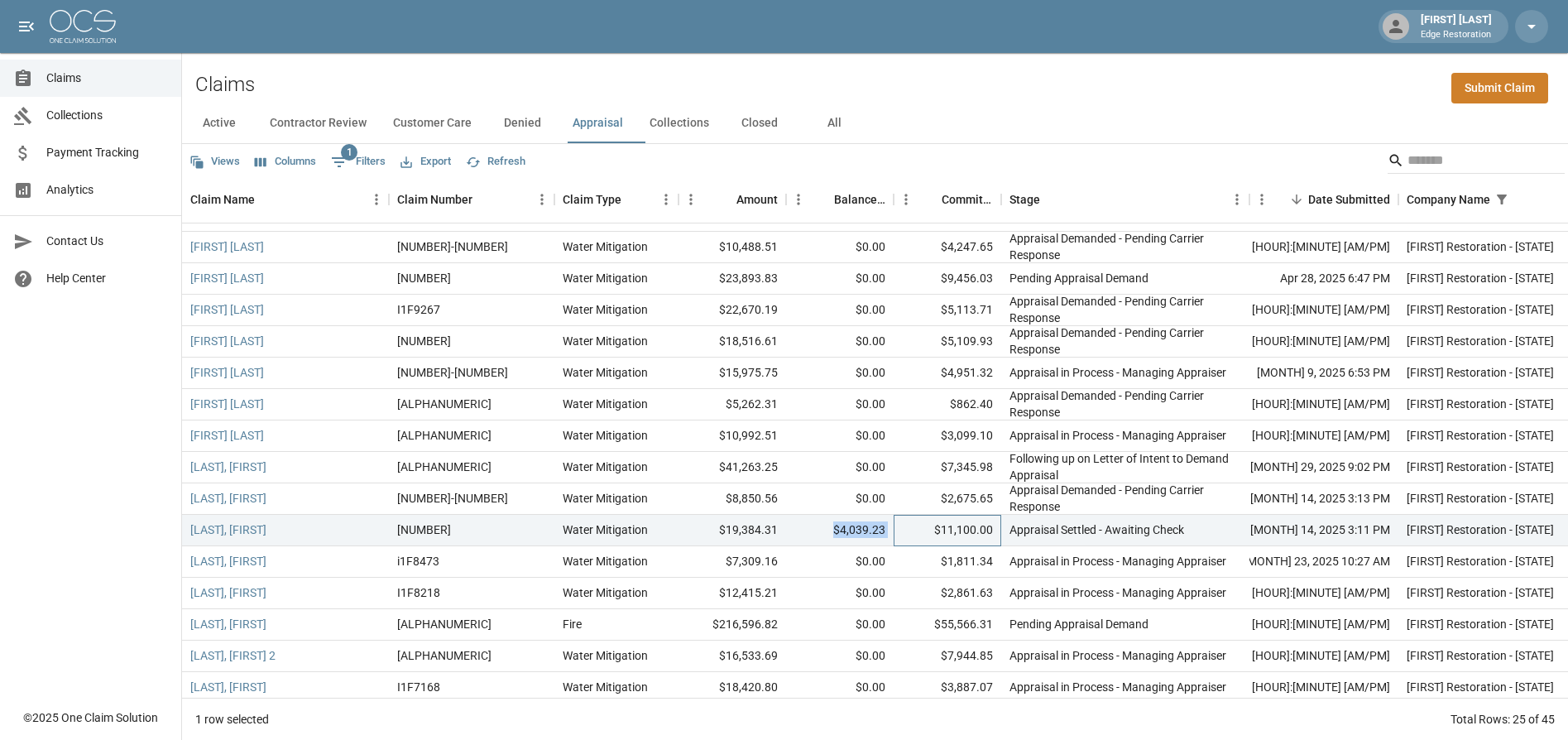 scroll, scrollTop: 75, scrollLeft: 0, axis: vertical 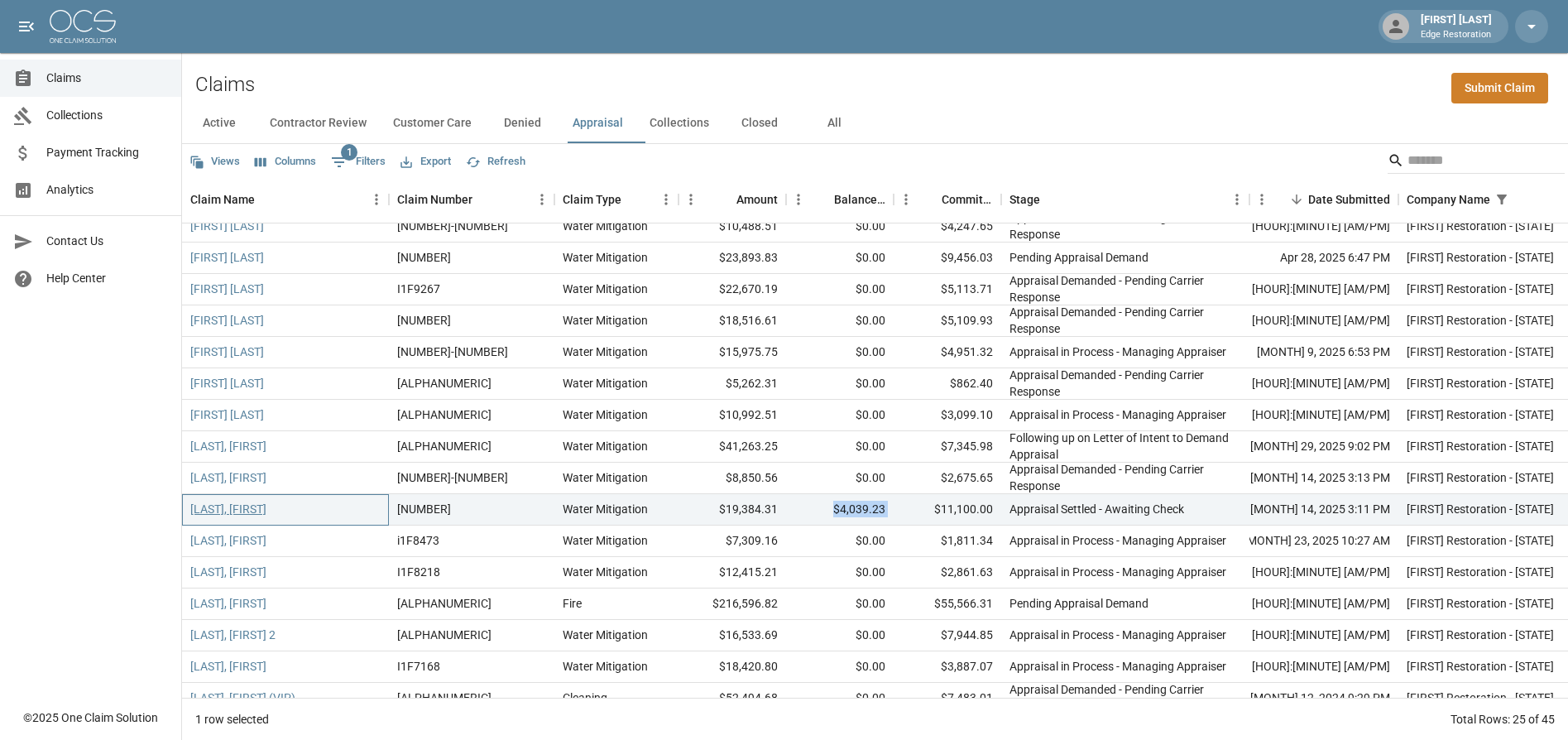 click on "[LAST], [FIRST]" at bounding box center (228, 509) 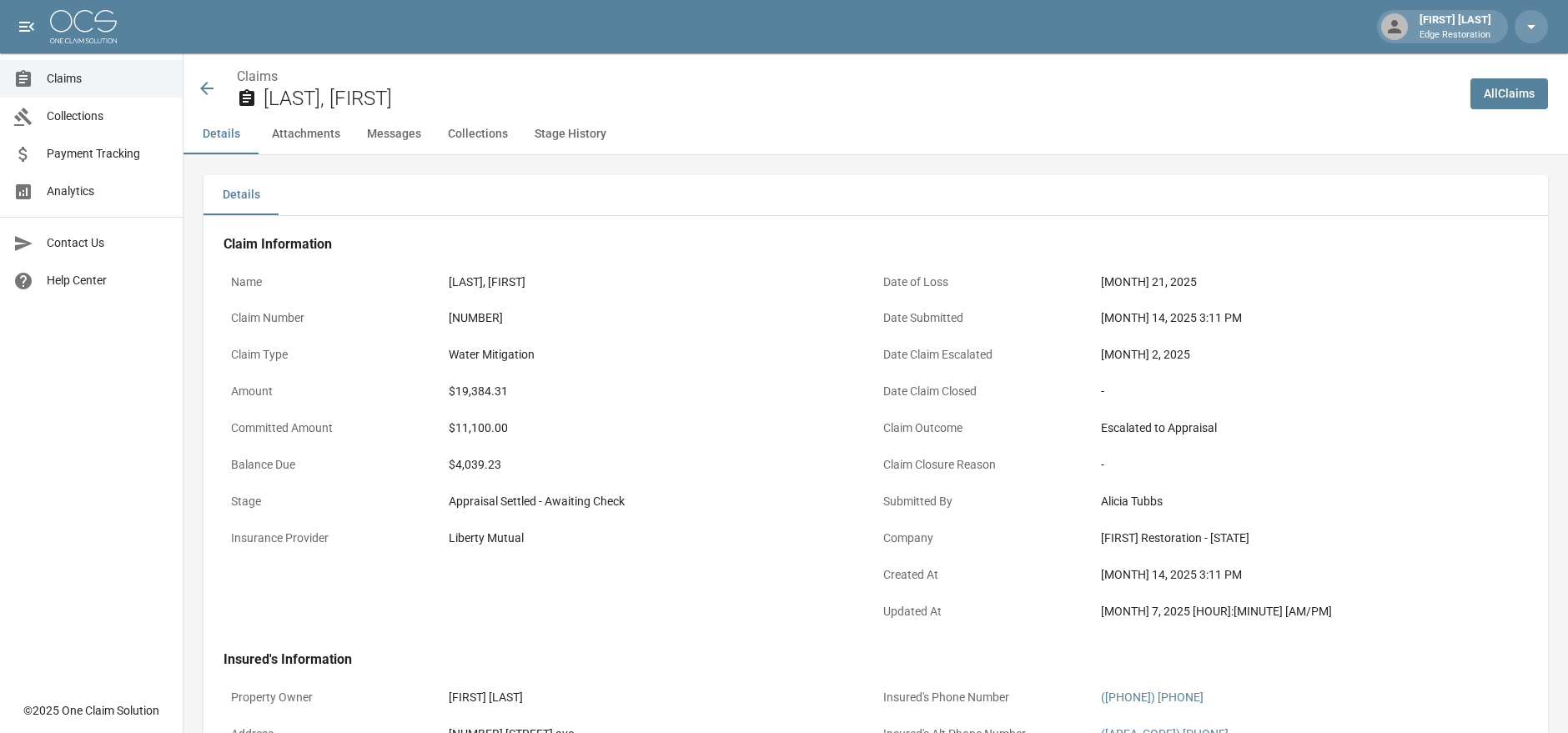 click 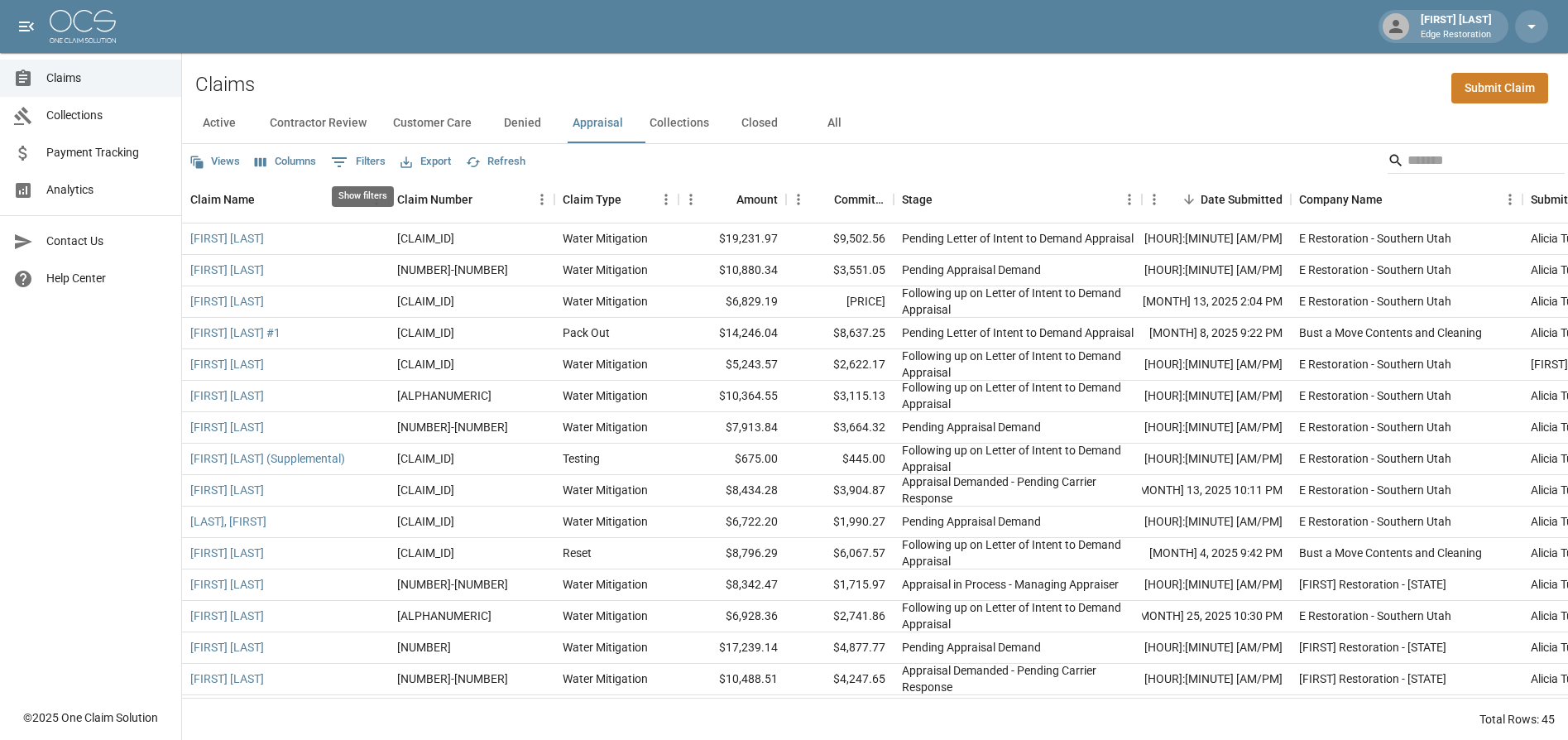 click 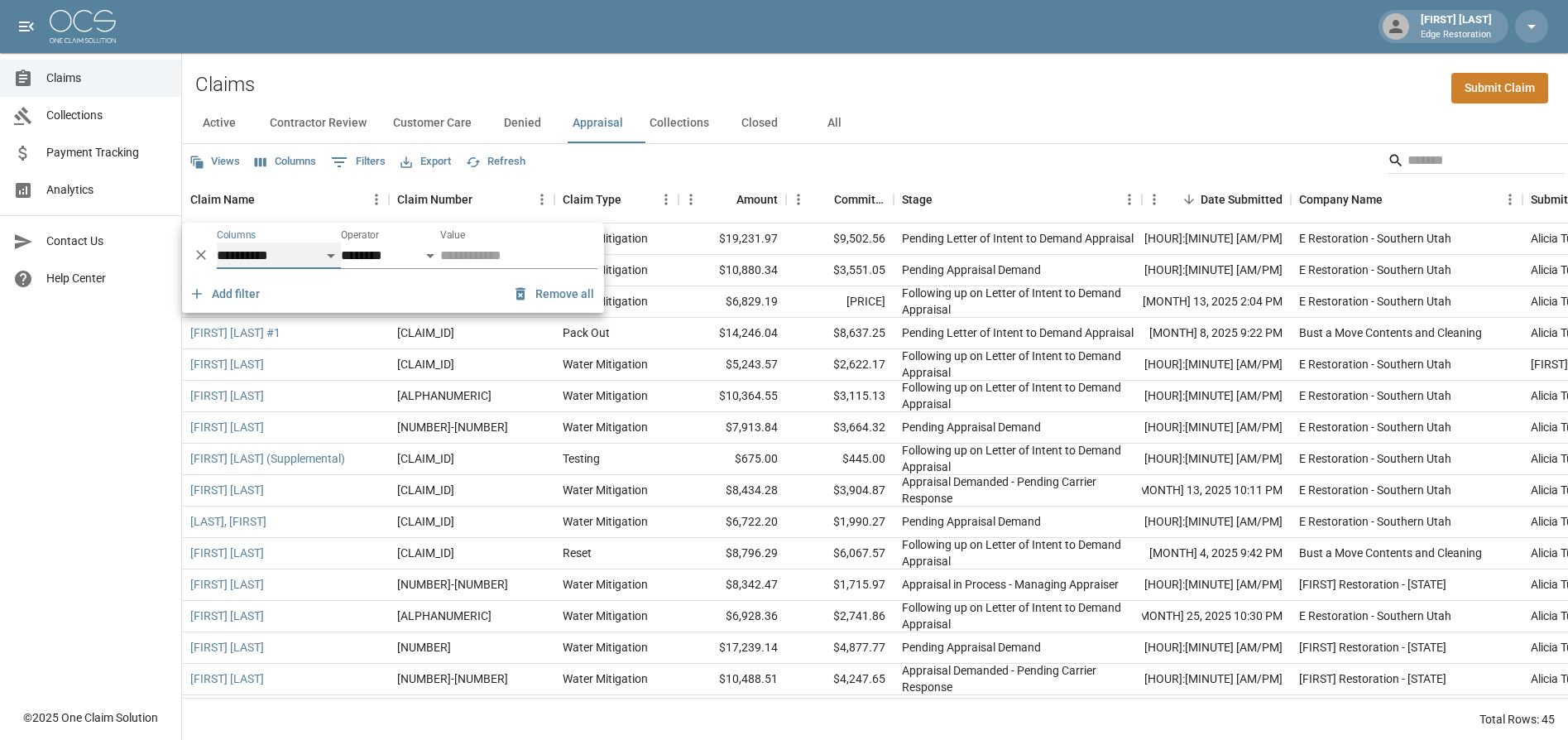 select on "*******" 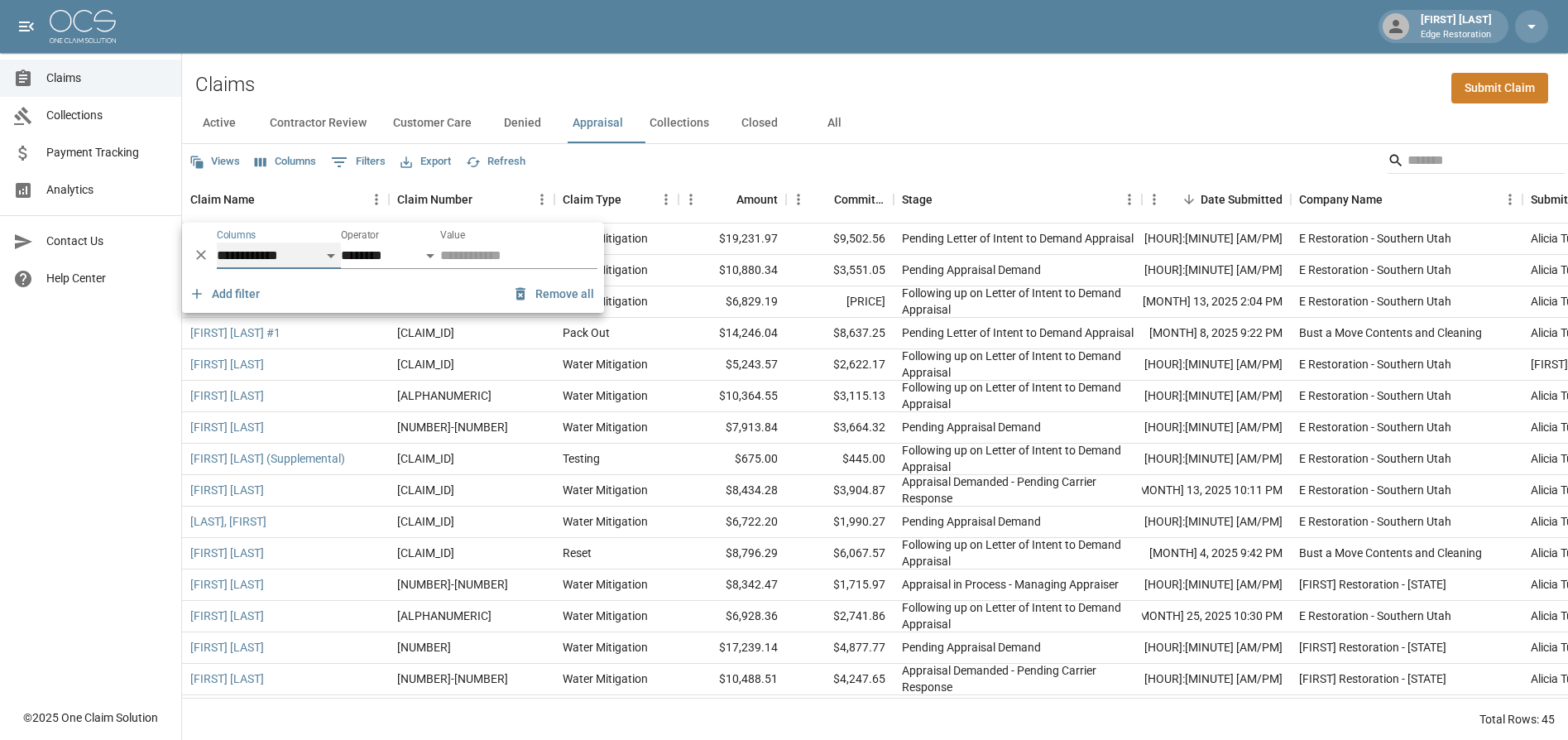 select on "**" 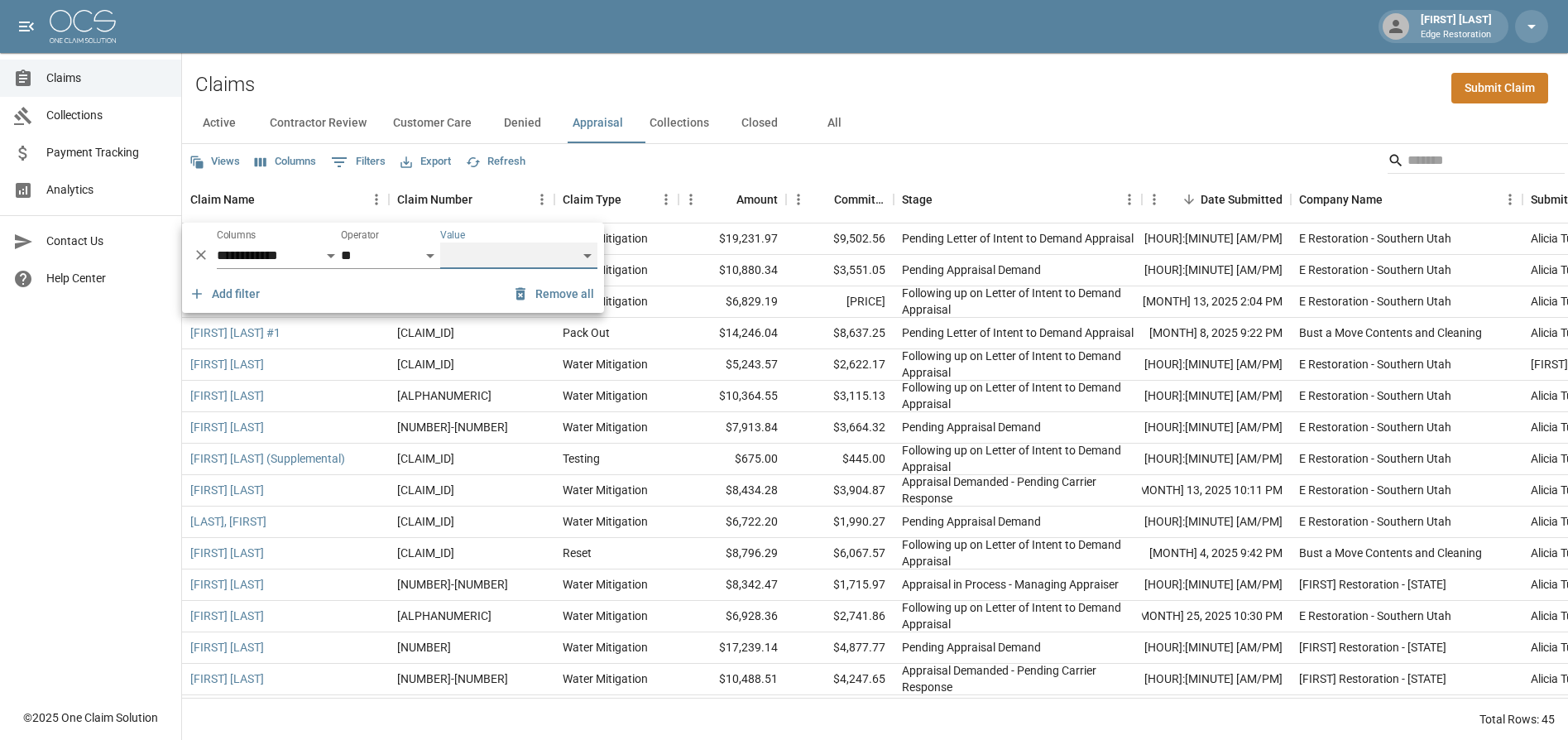 select on "******" 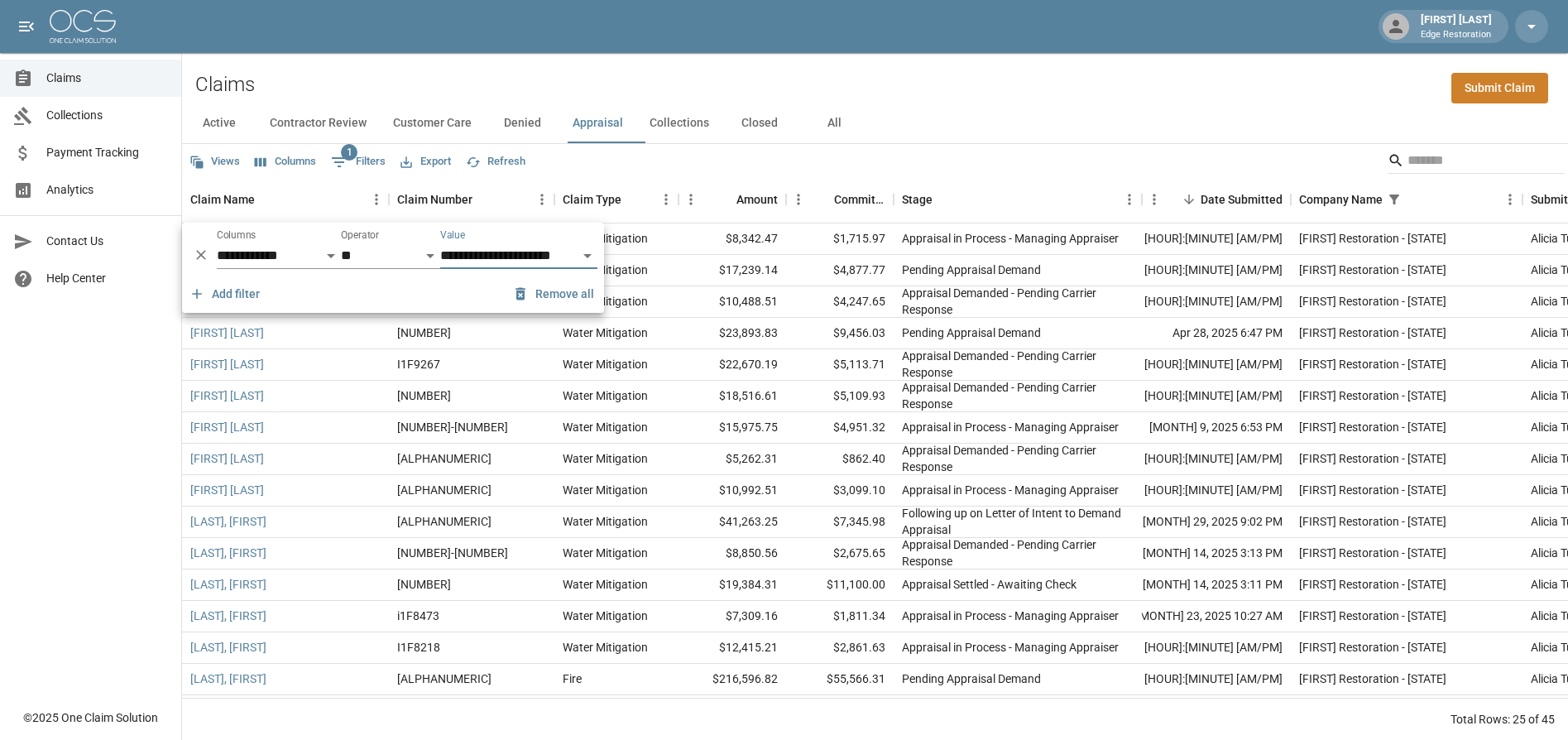 click on "Active Contractor Review Customer Care Denied Appraisal Collections Closed All" at bounding box center [875, 123] 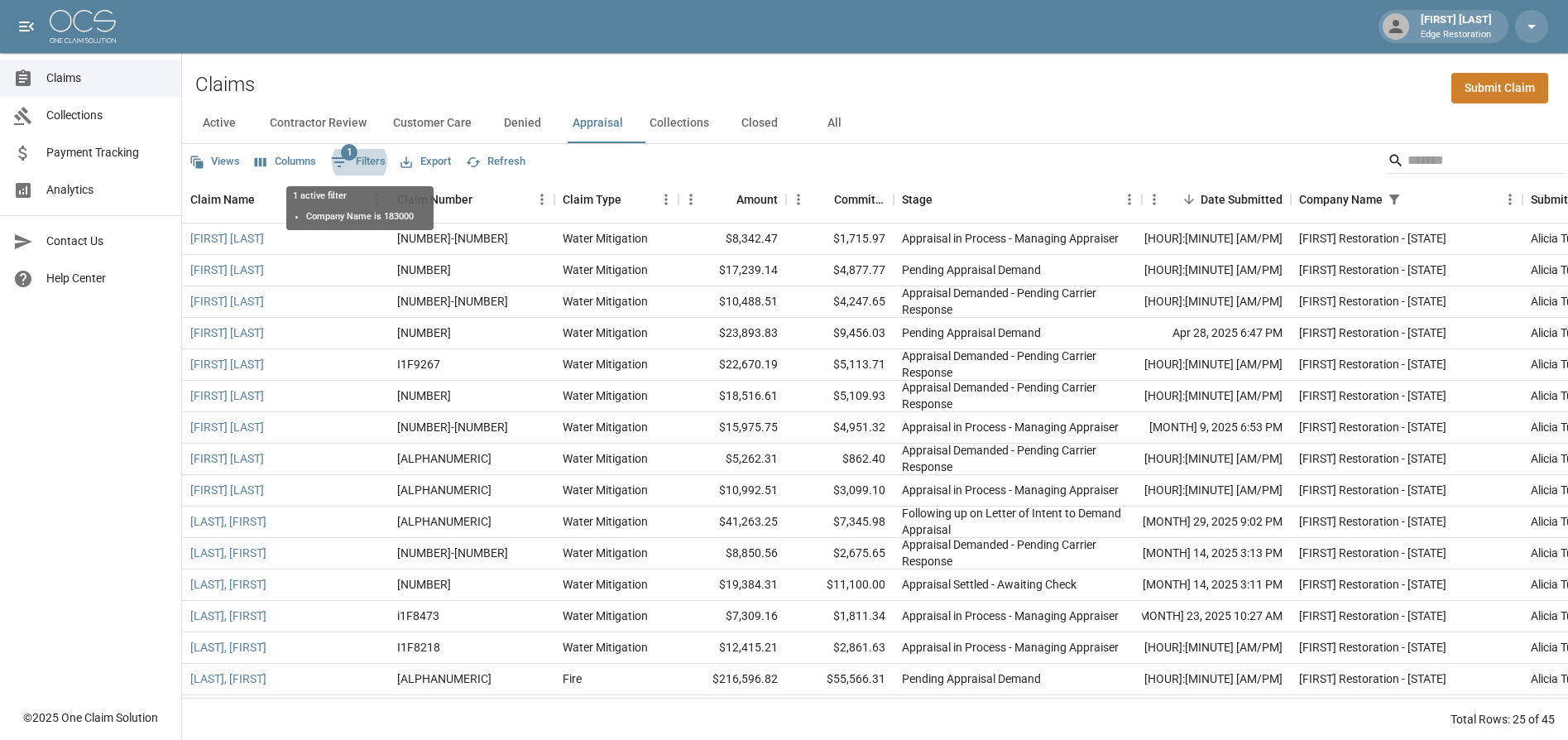 scroll, scrollTop: 324, scrollLeft: 0, axis: vertical 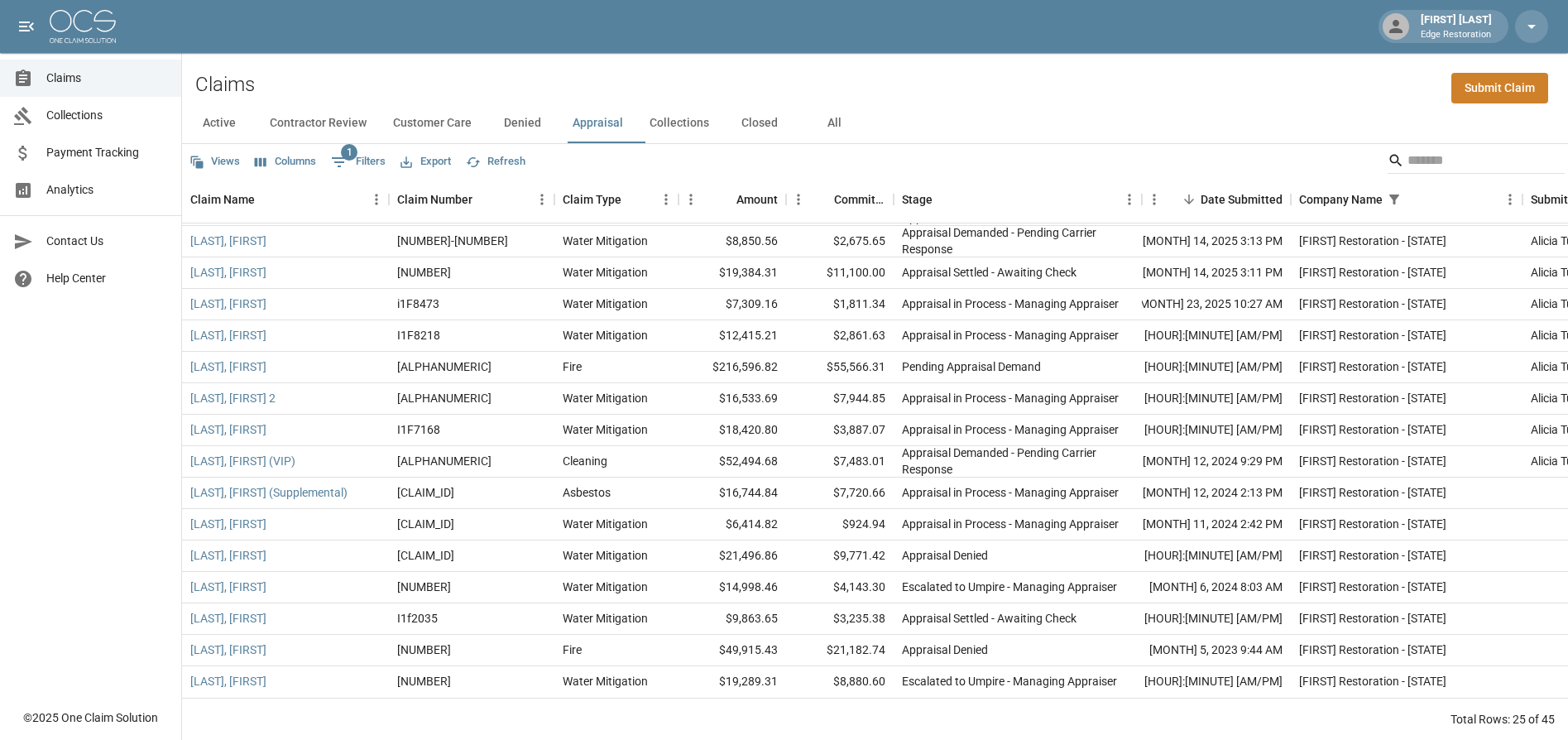 click on "Columns" at bounding box center (285, 161) 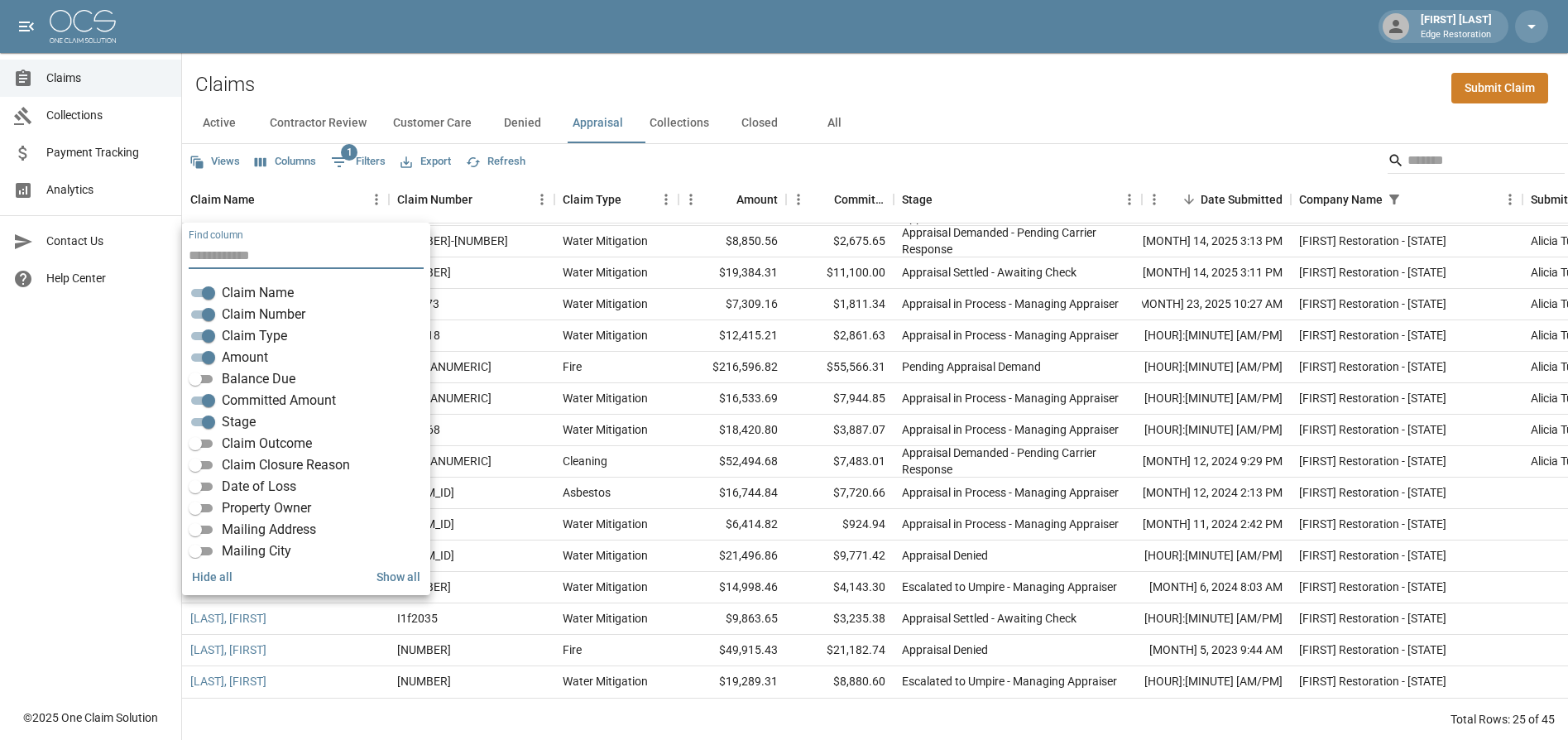 click on "Balance Due" at bounding box center (258, 379) 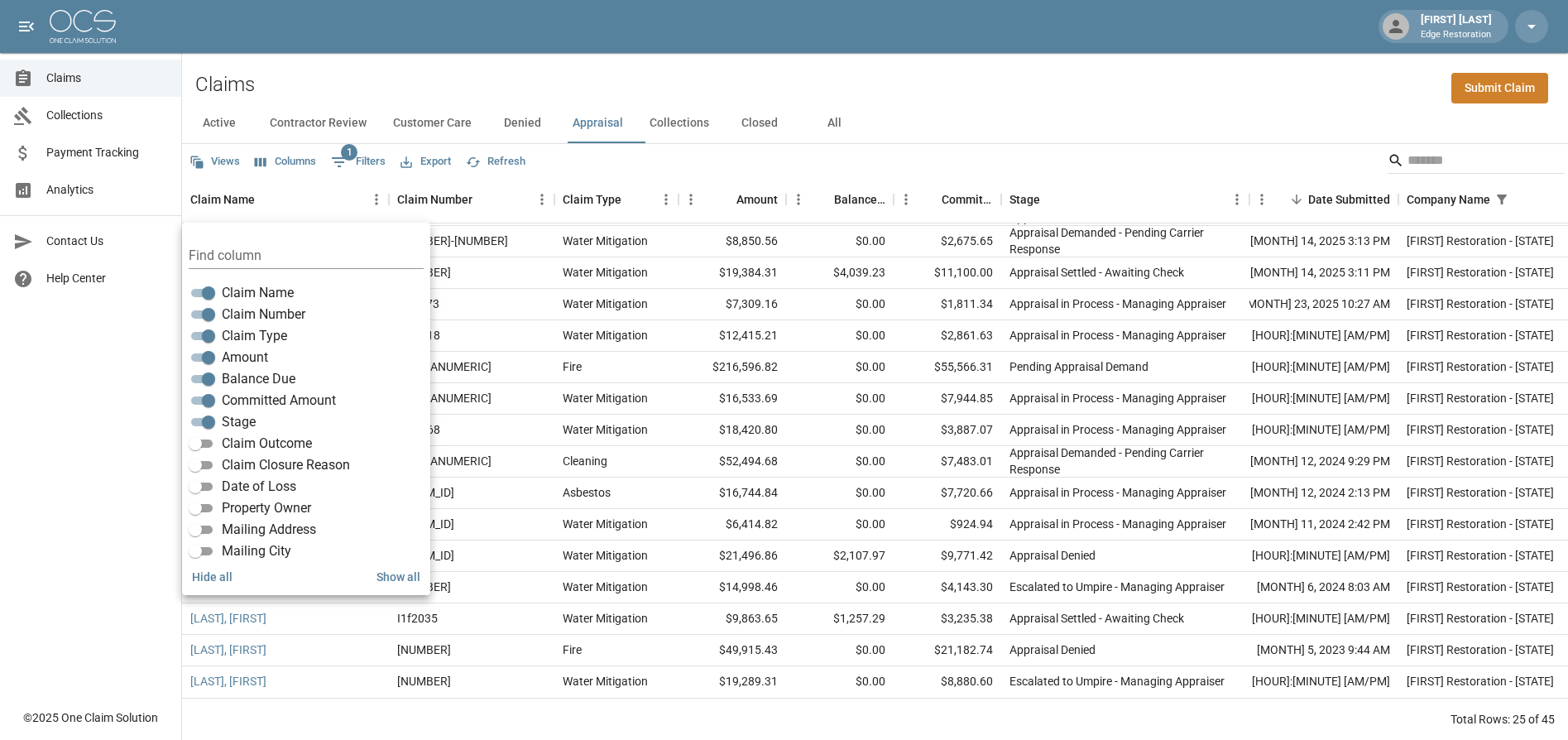 click on "Active Contractor Review Customer Care Denied Appraisal Collections Closed All" at bounding box center (875, 123) 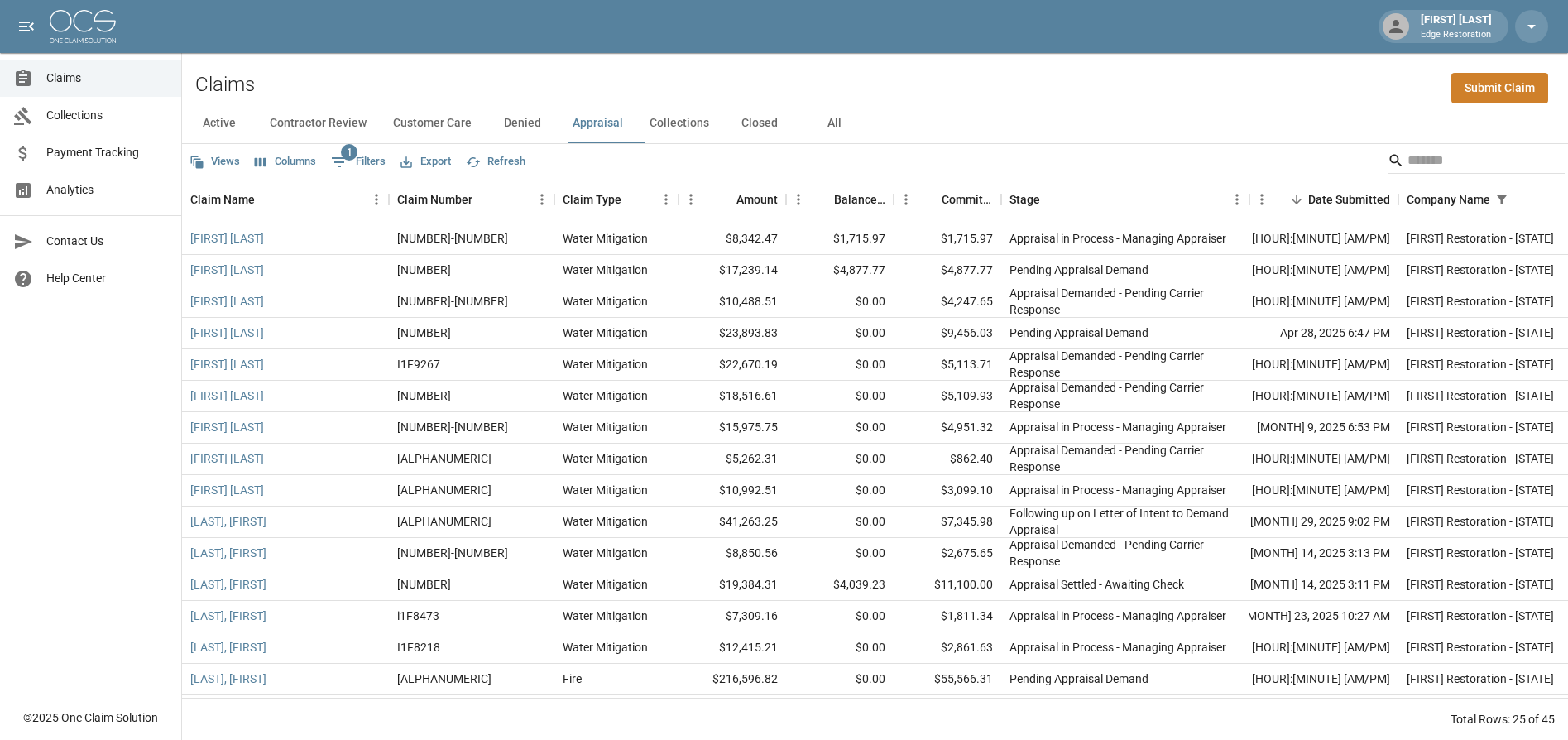 scroll, scrollTop: 324, scrollLeft: 0, axis: vertical 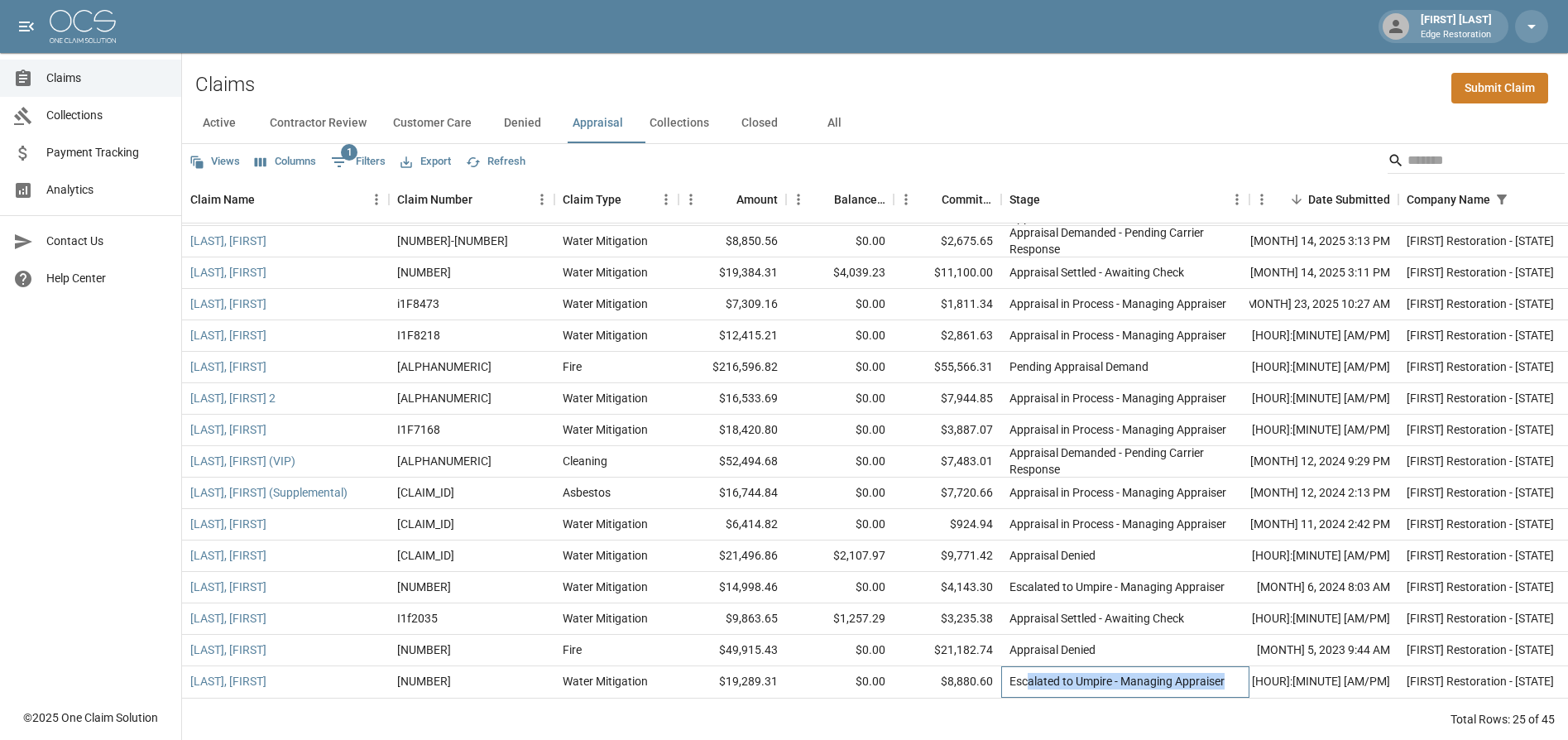 drag, startPoint x: 1026, startPoint y: 673, endPoint x: 1250, endPoint y: 669, distance: 224.0357 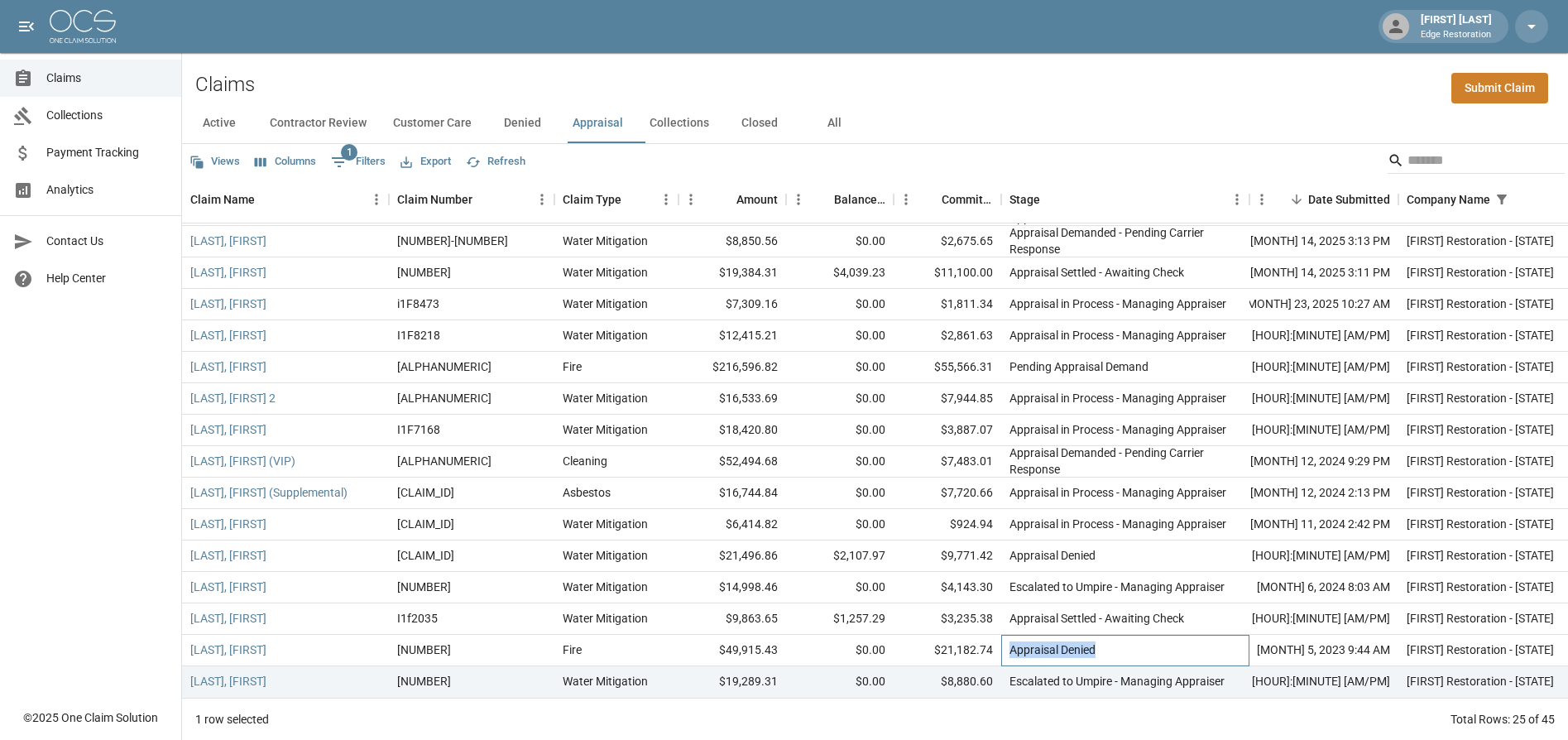drag, startPoint x: 1129, startPoint y: 640, endPoint x: 984, endPoint y: 645, distance: 145.08618 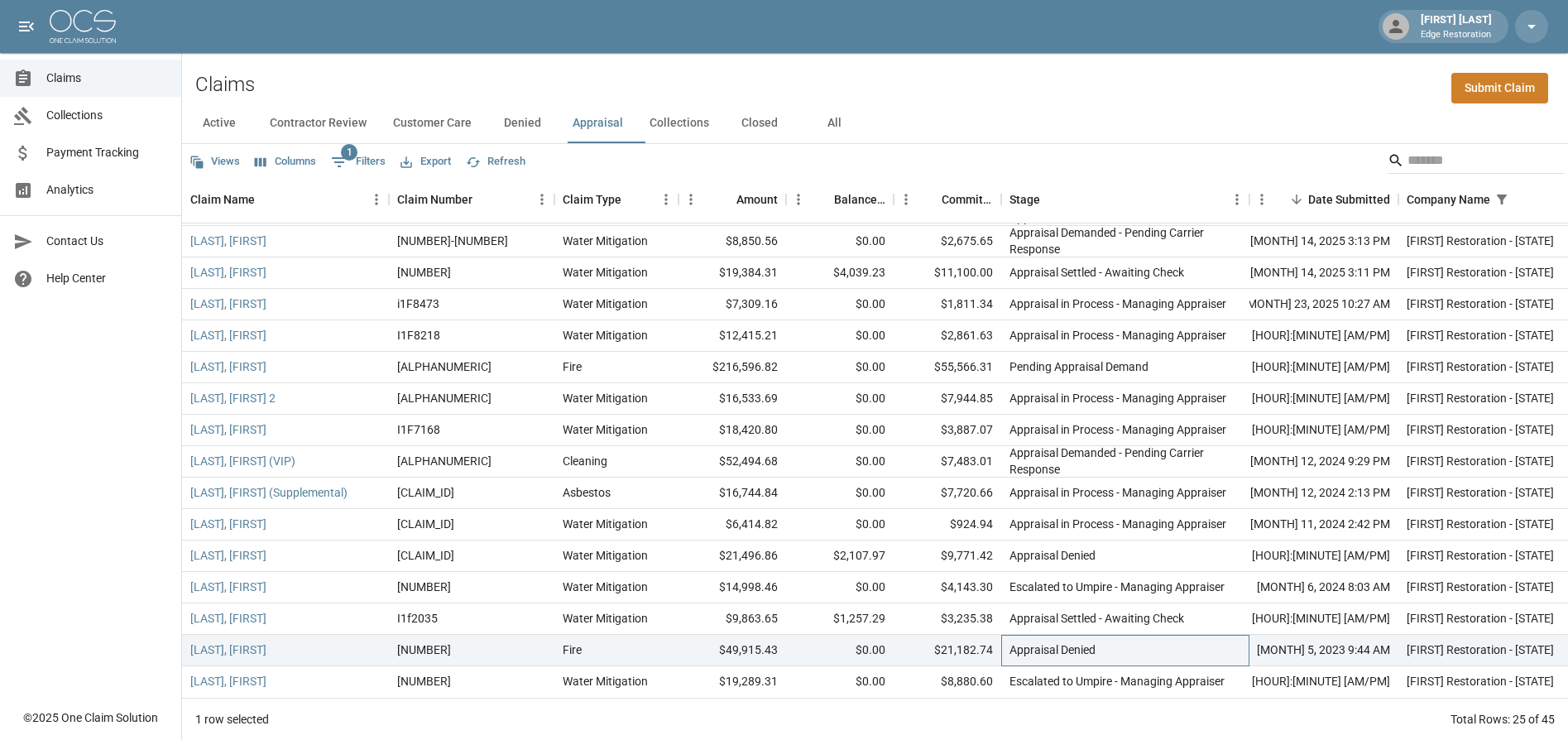 click on "Appraisal Denied" at bounding box center (1125, 651) 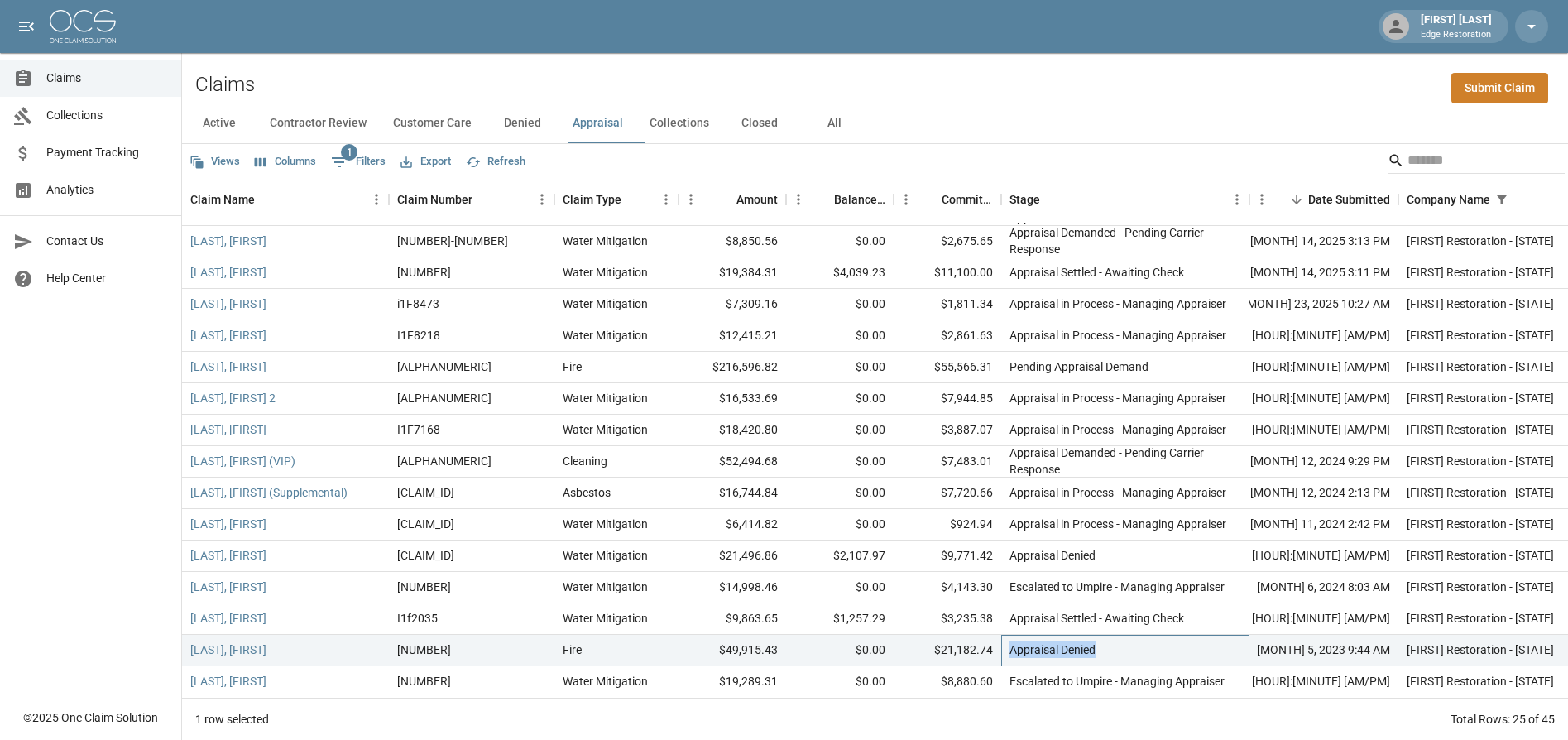 drag, startPoint x: 1100, startPoint y: 634, endPoint x: 1005, endPoint y: 640, distance: 95.189285 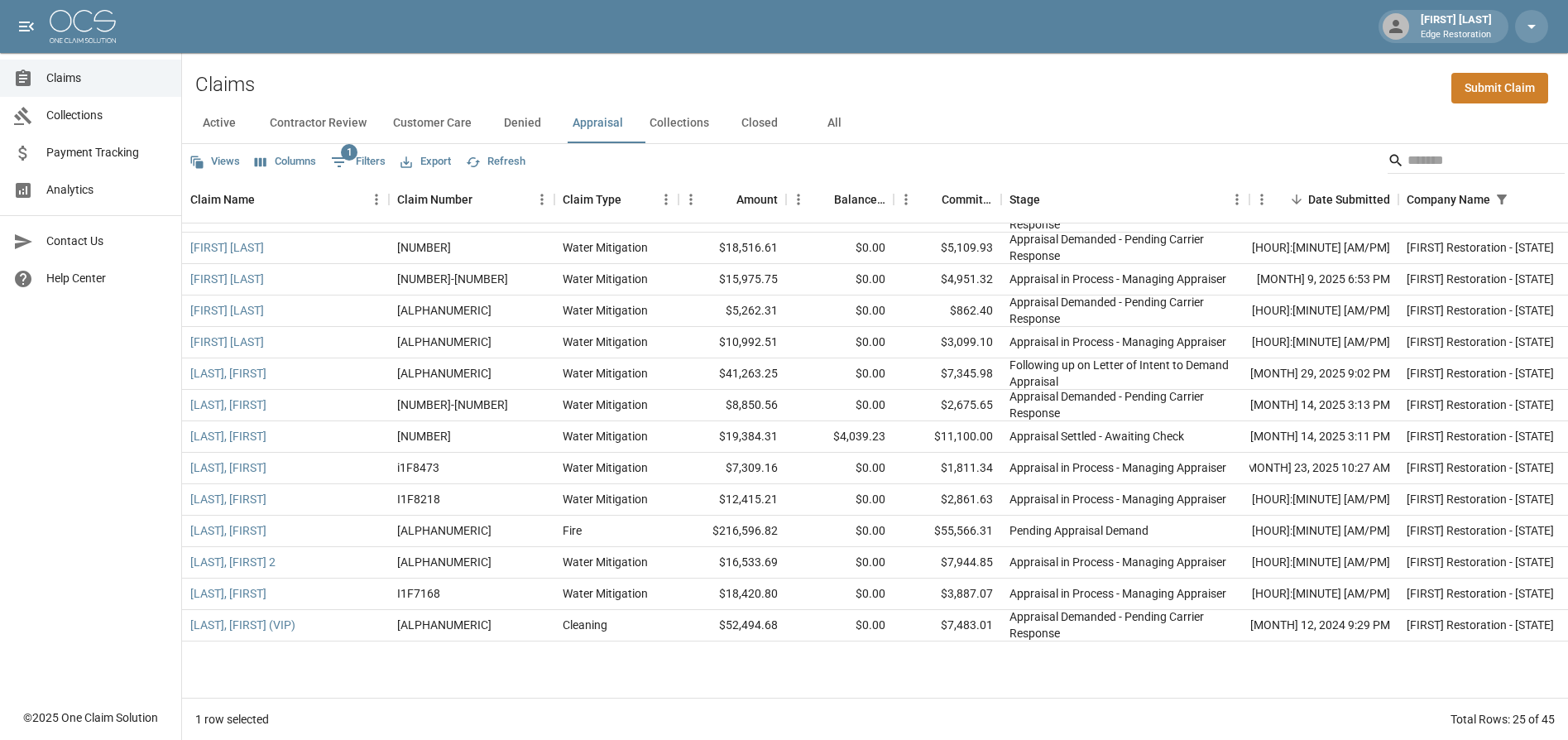 scroll, scrollTop: 0, scrollLeft: 0, axis: both 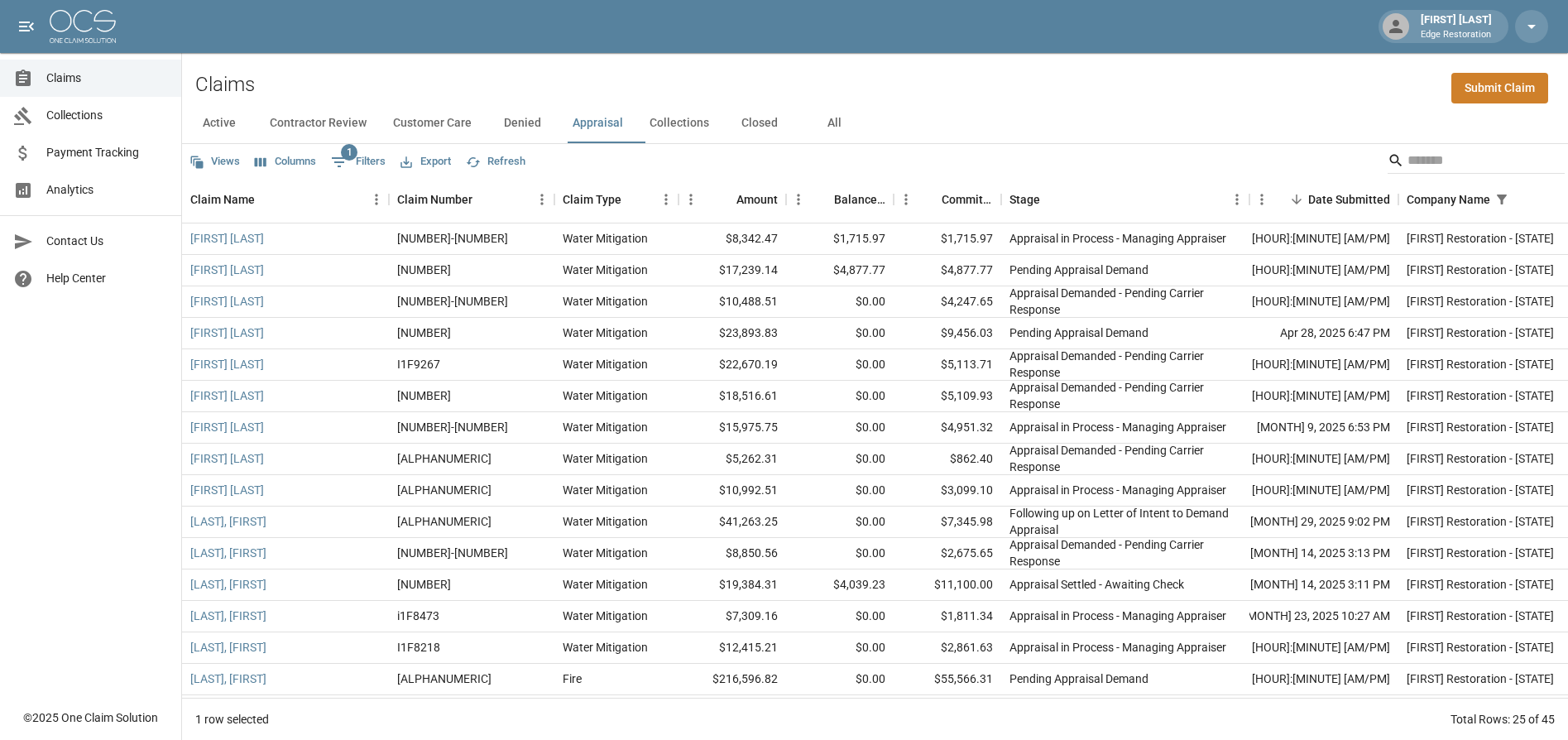 click on "Denied" at bounding box center (522, 123) 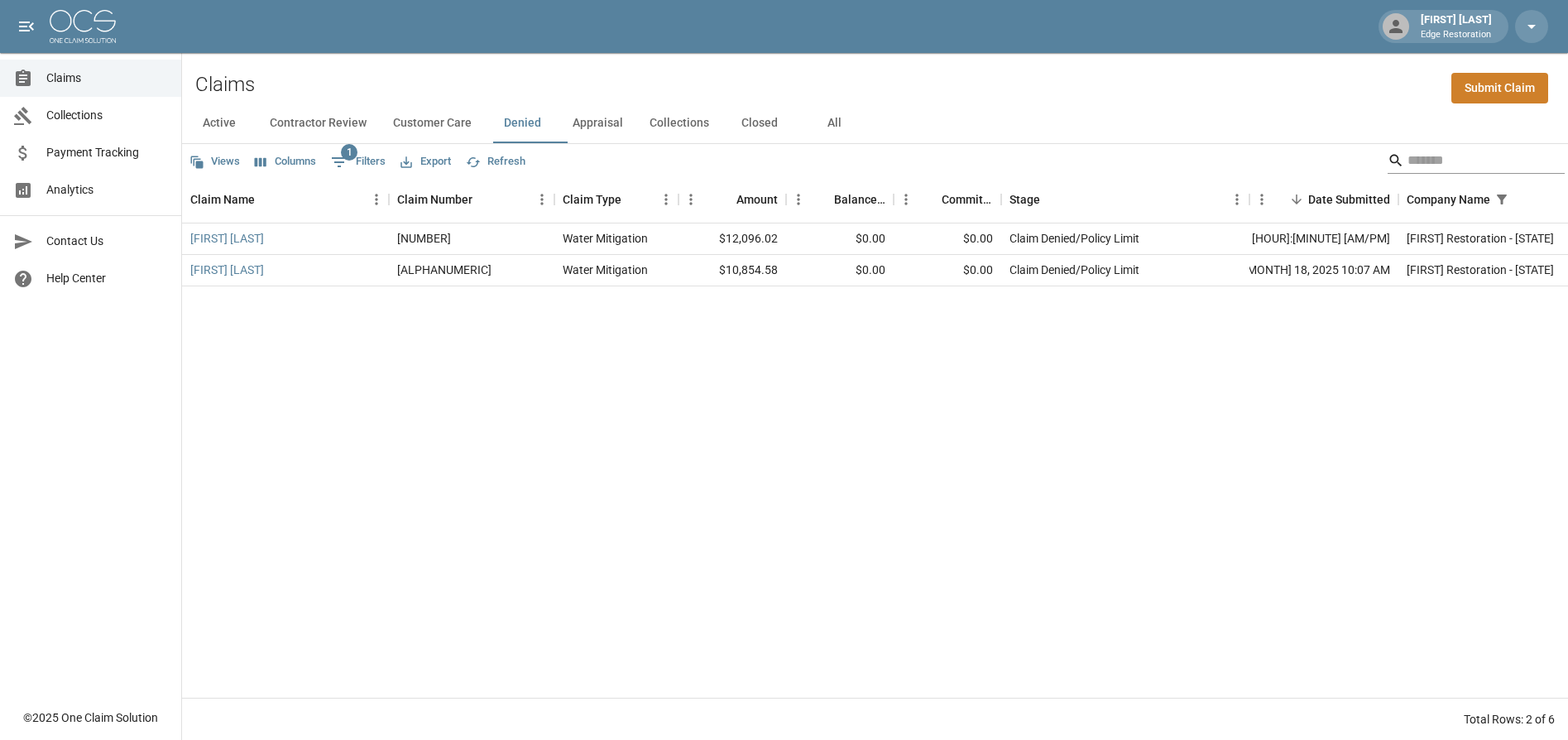 click at bounding box center (1474, 161) 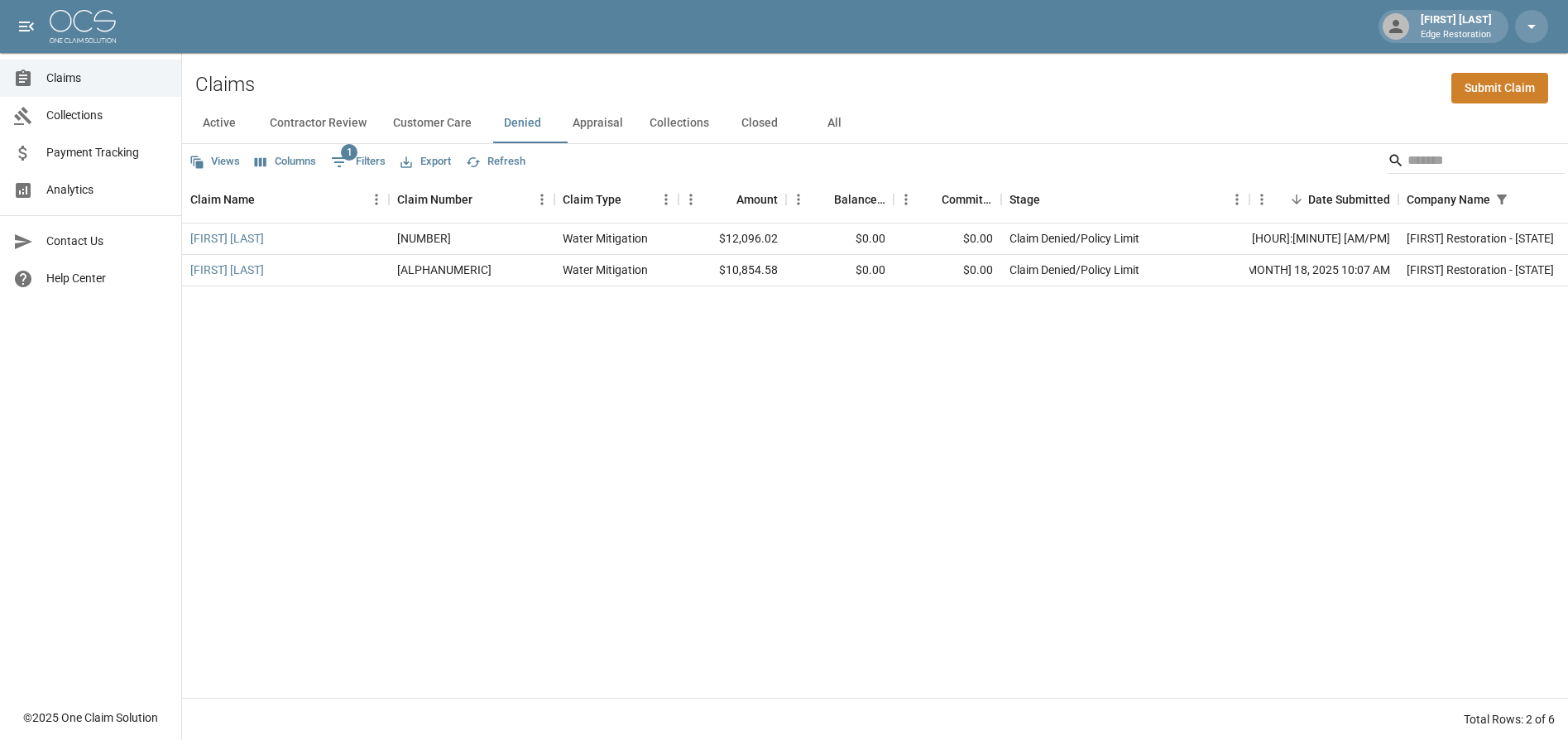 drag, startPoint x: 307, startPoint y: 17, endPoint x: 322, endPoint y: 36, distance: 24 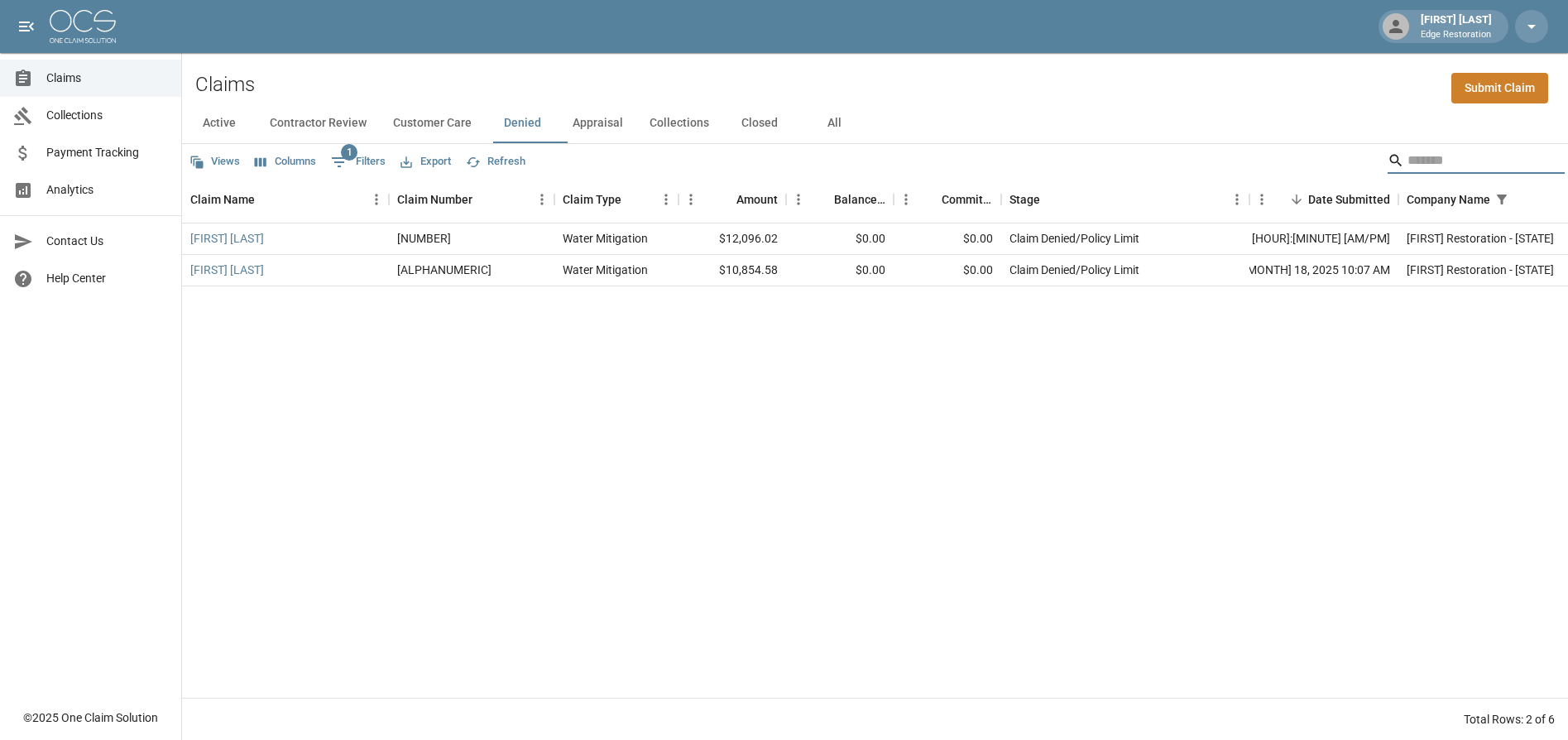 click at bounding box center [1474, 161] 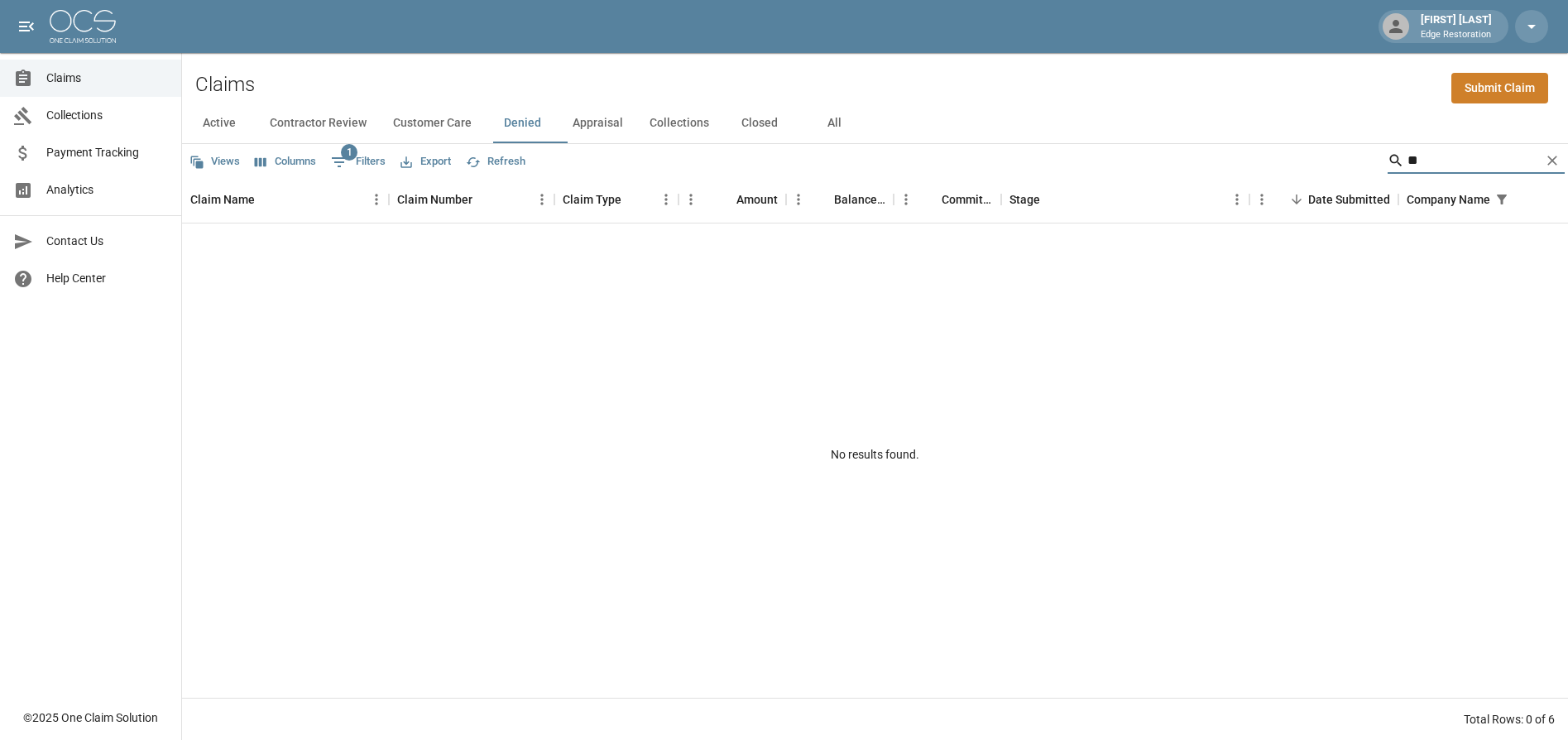 type on "*" 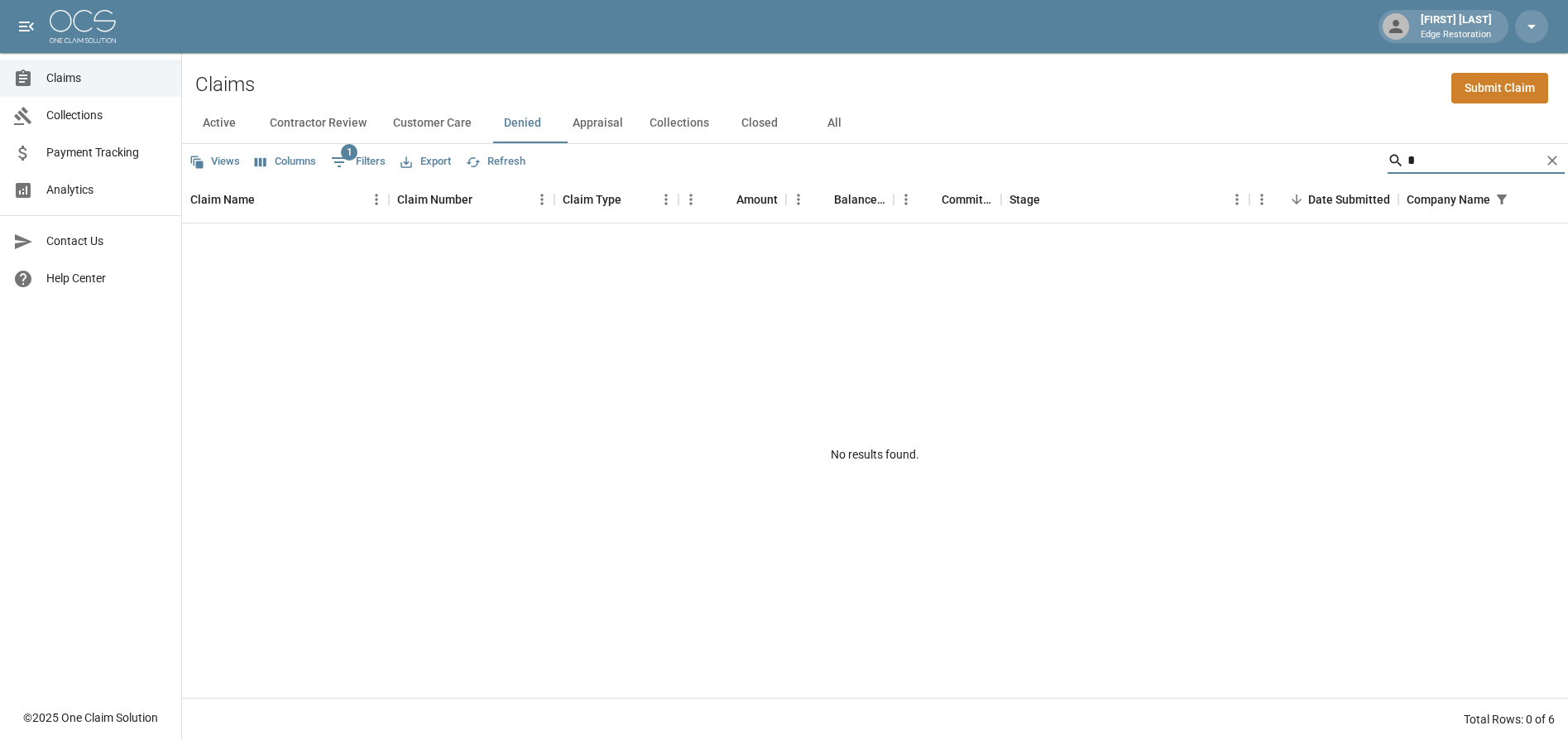 type 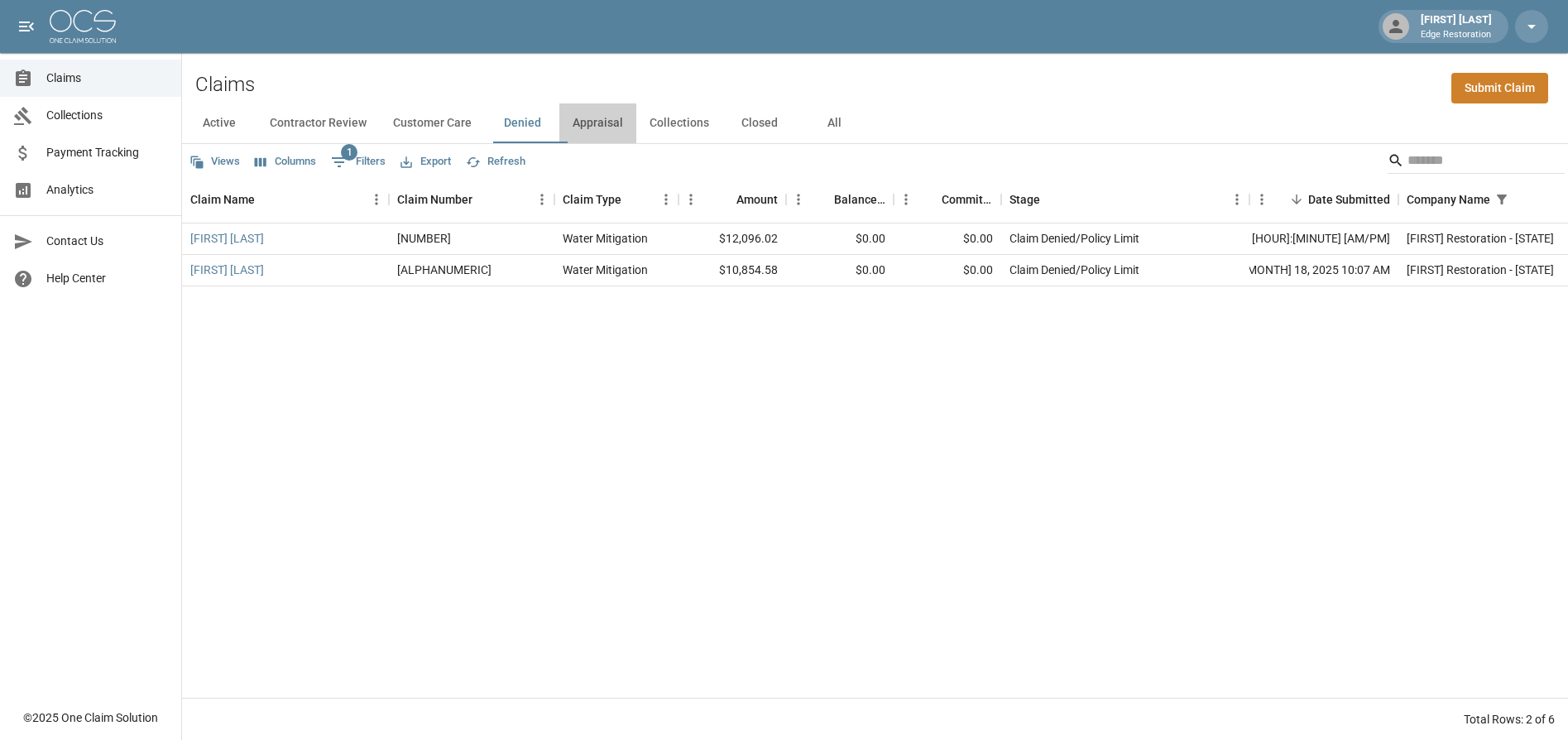click on "Appraisal" at bounding box center [597, 123] 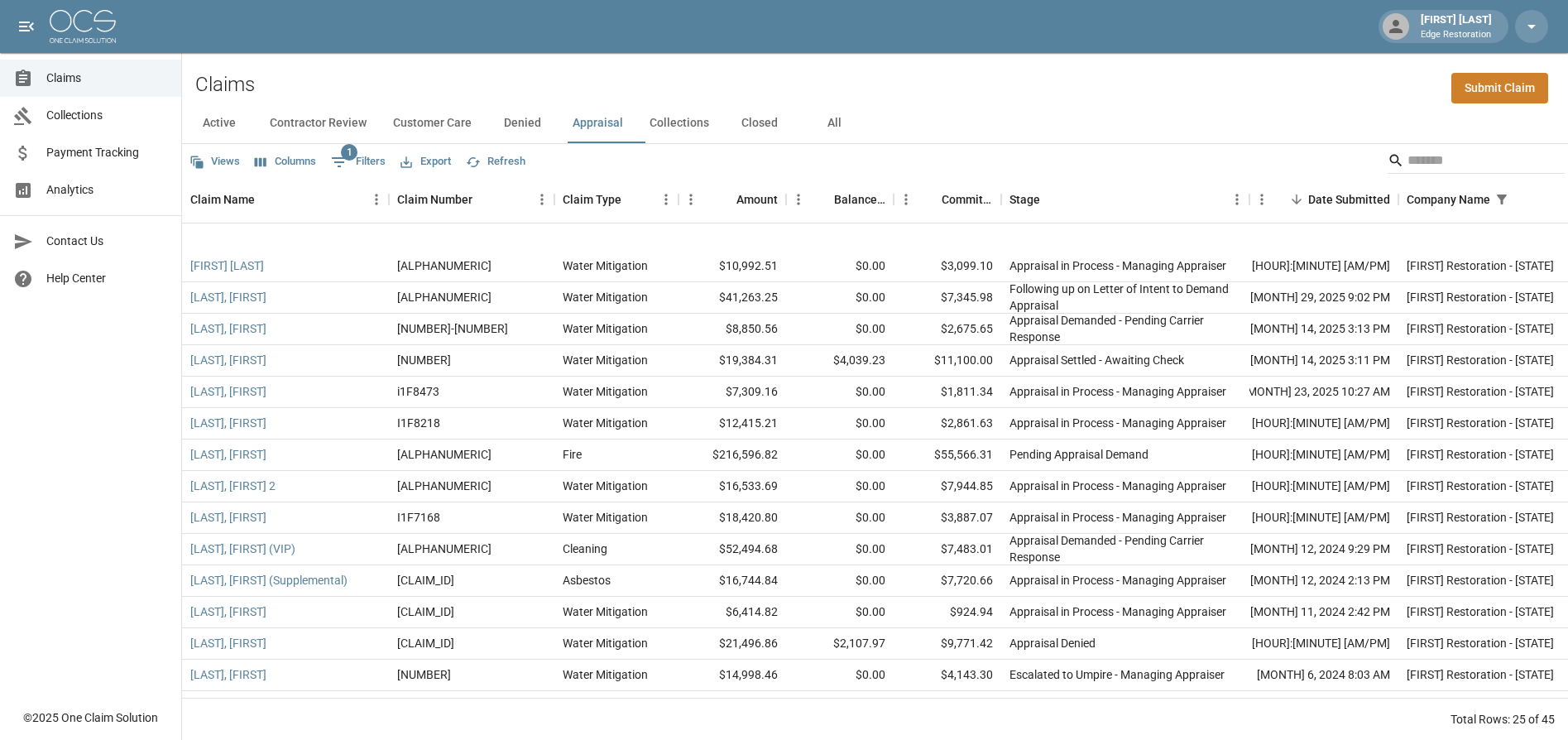scroll, scrollTop: 324, scrollLeft: 0, axis: vertical 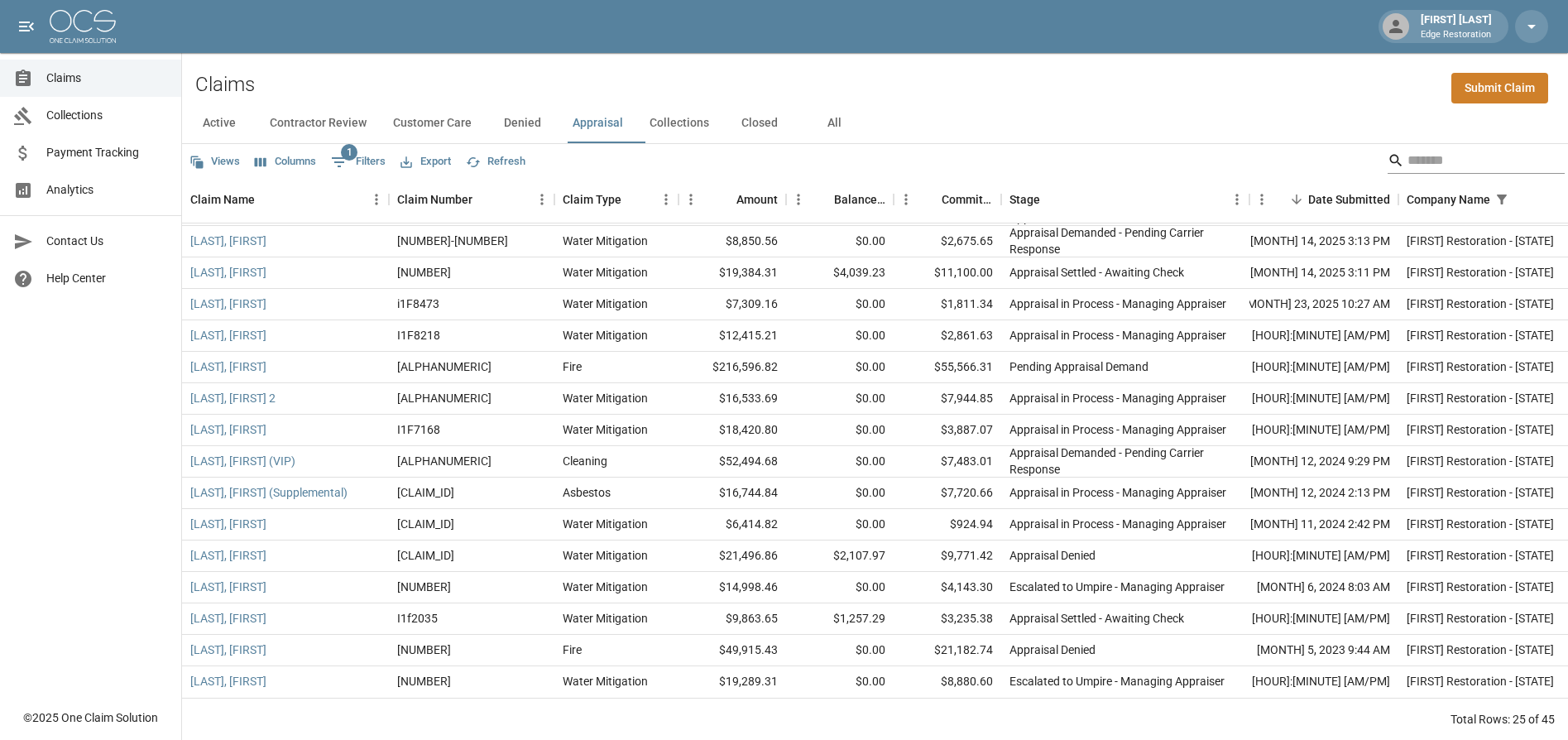 click at bounding box center (1474, 161) 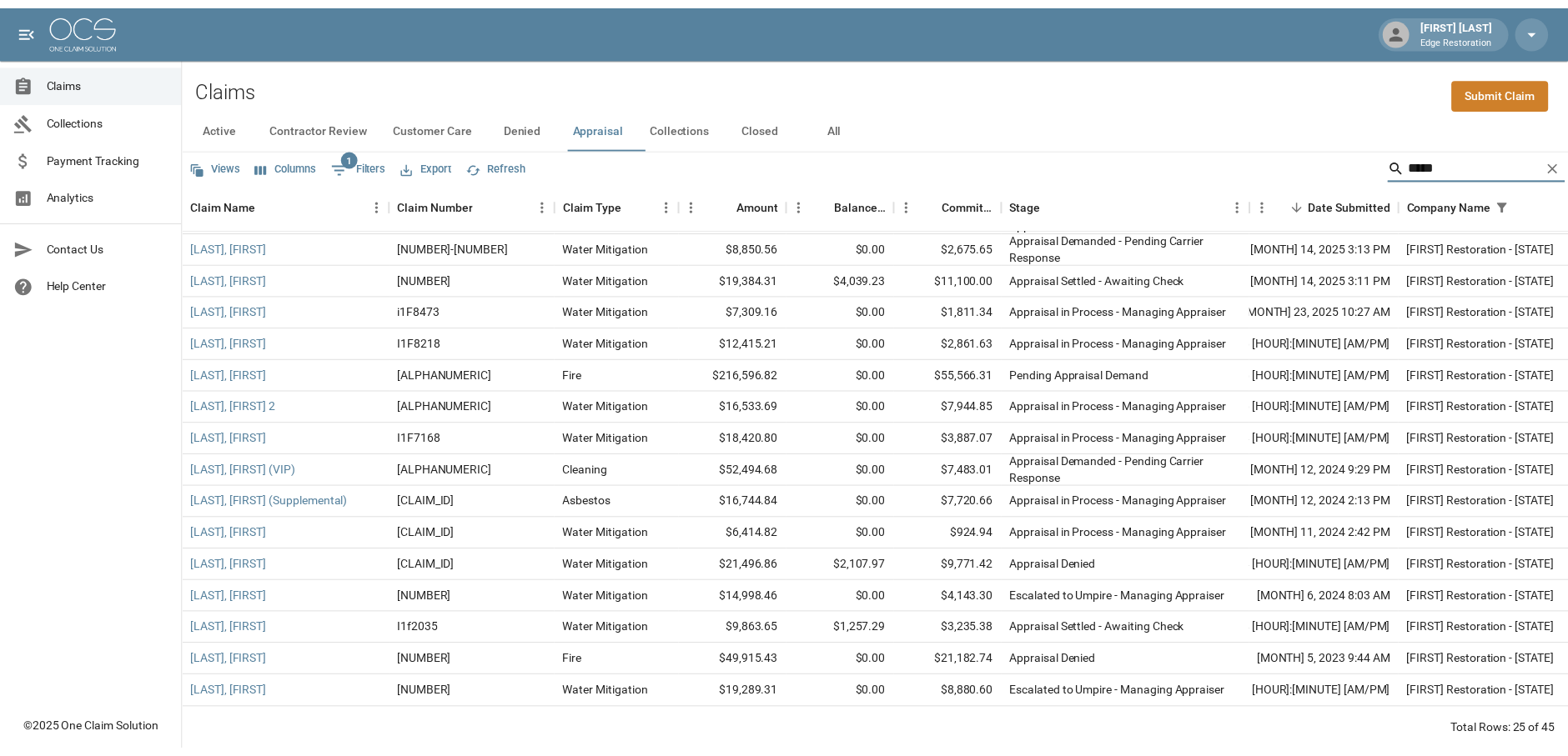 scroll, scrollTop: 0, scrollLeft: 0, axis: both 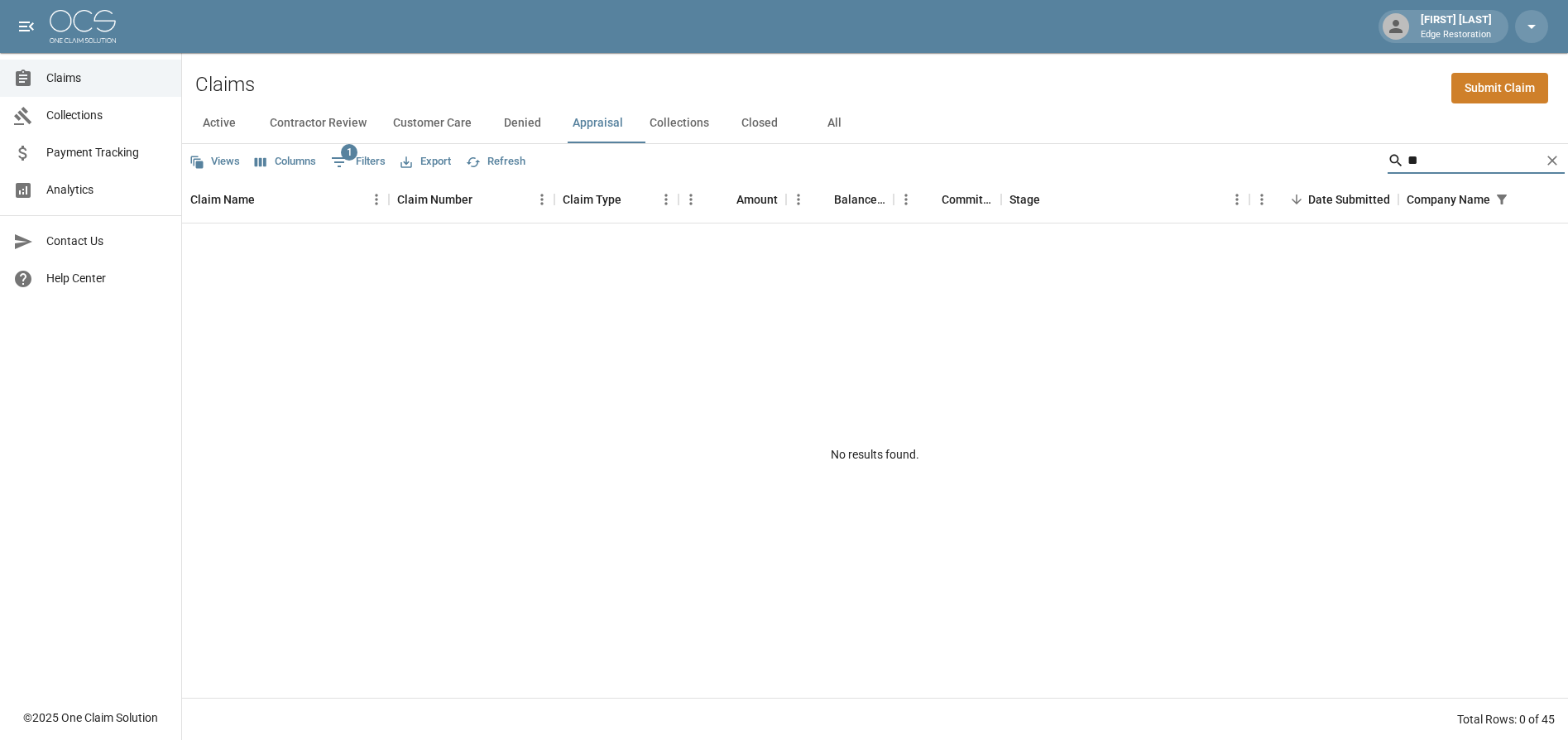 type on "*" 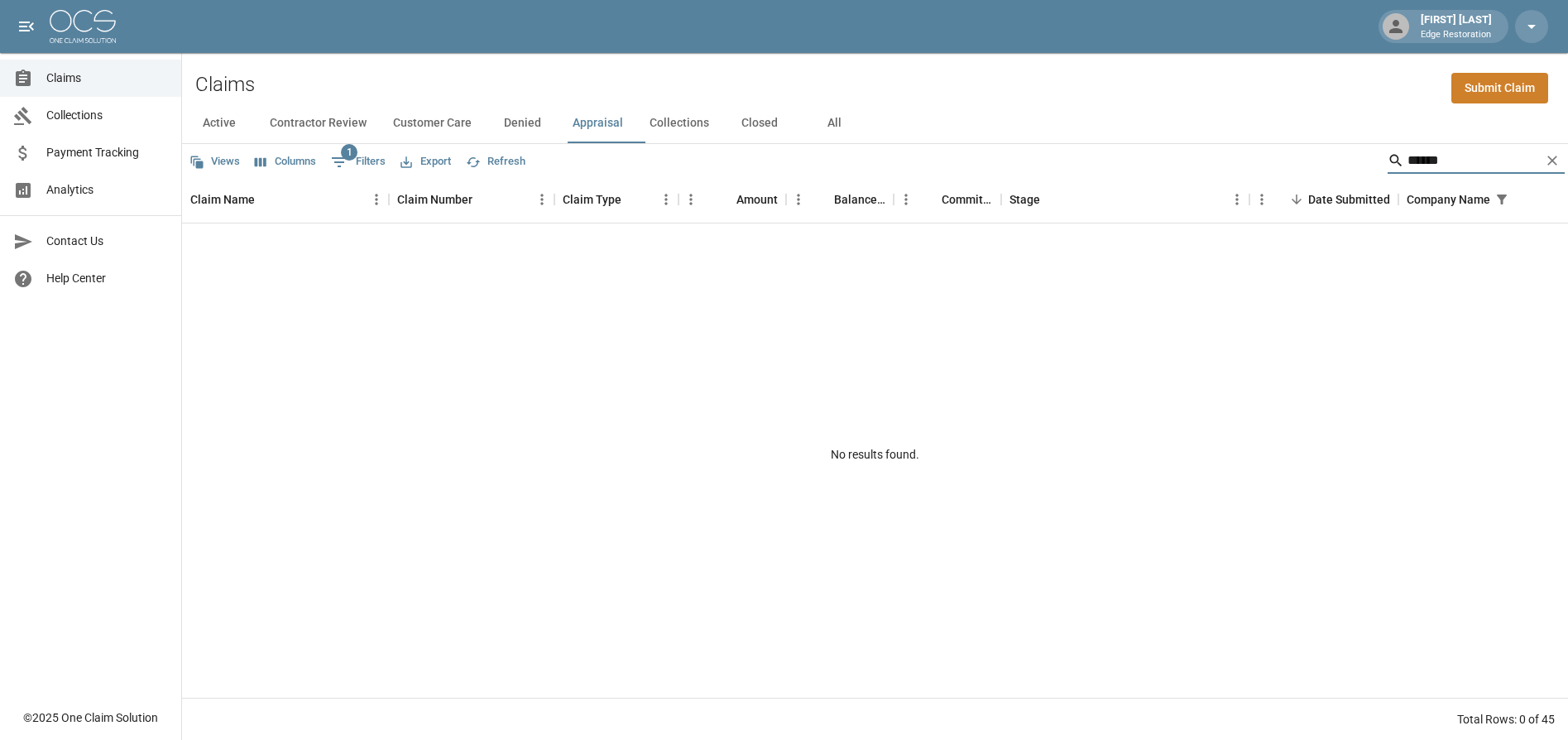 type on "******" 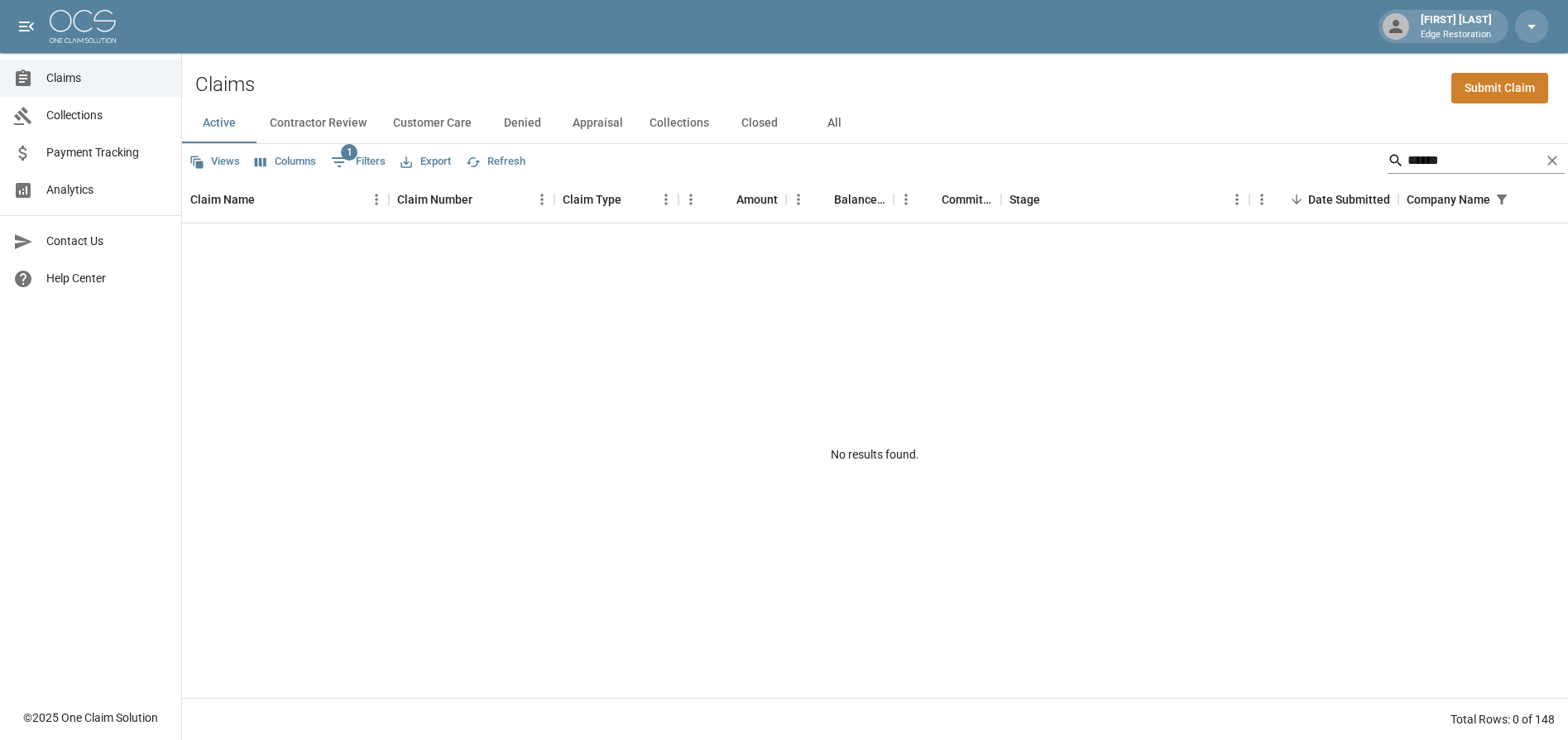 click on "******" at bounding box center (1474, 161) 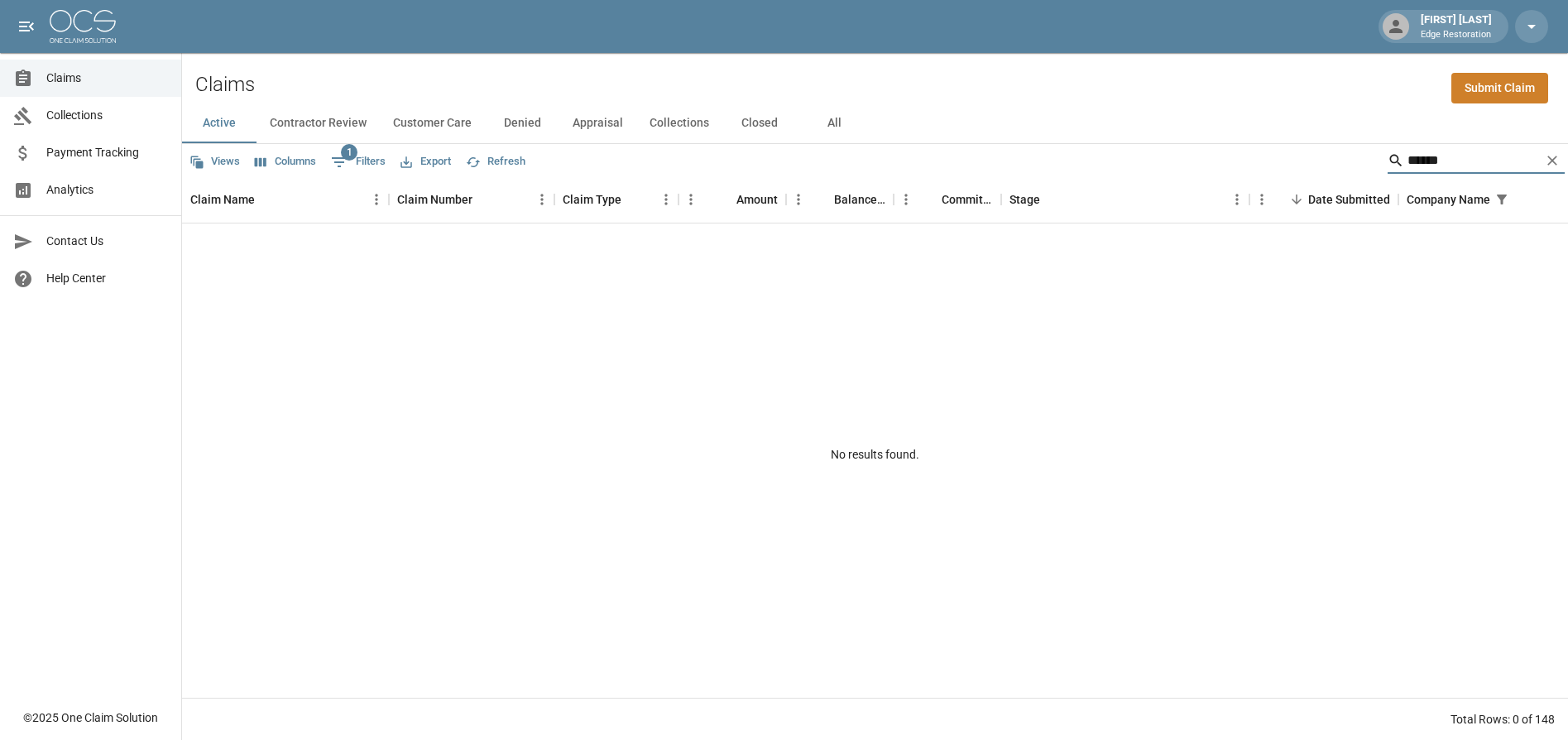 drag, startPoint x: 1417, startPoint y: 163, endPoint x: 1037, endPoint y: 151, distance: 380.18943 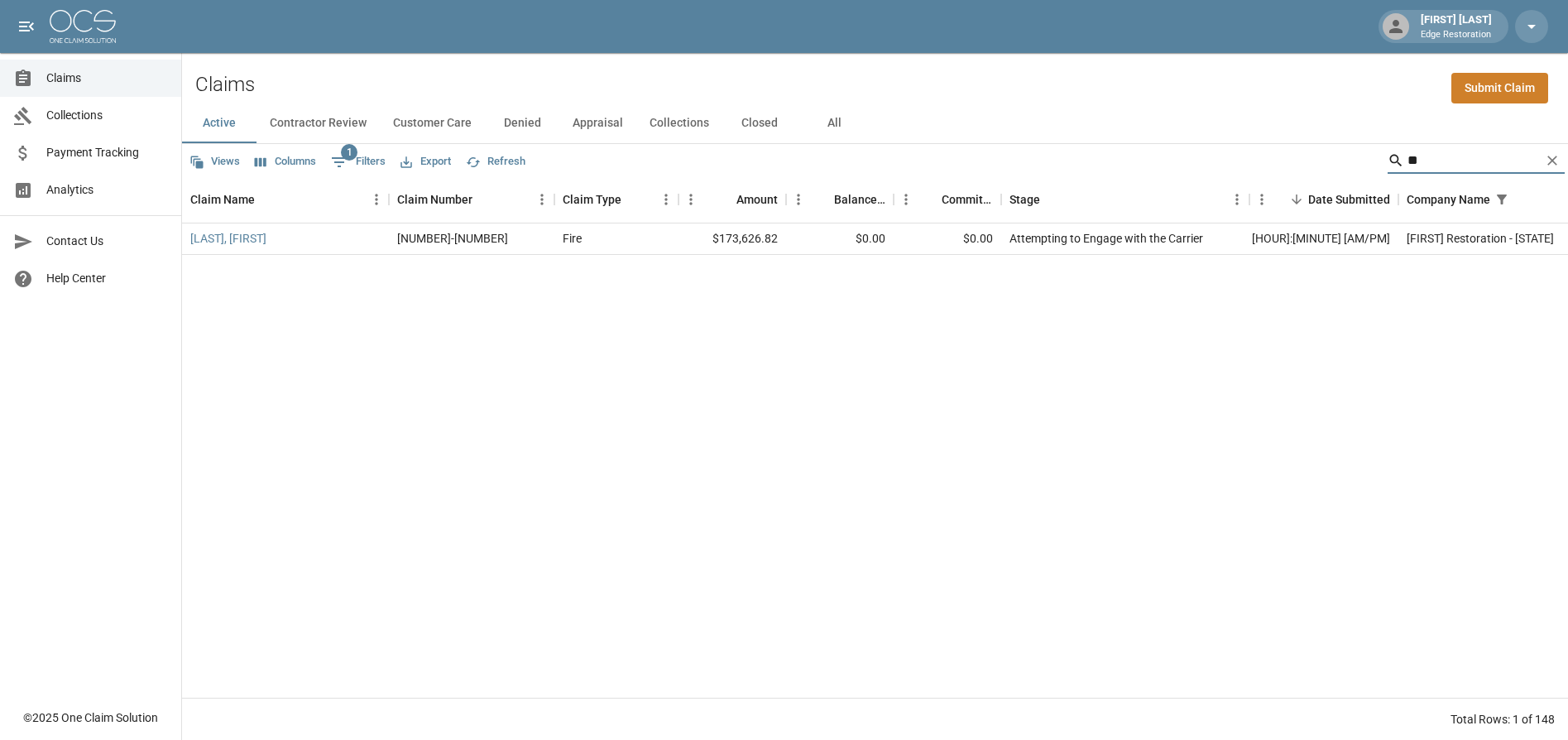 type on "*" 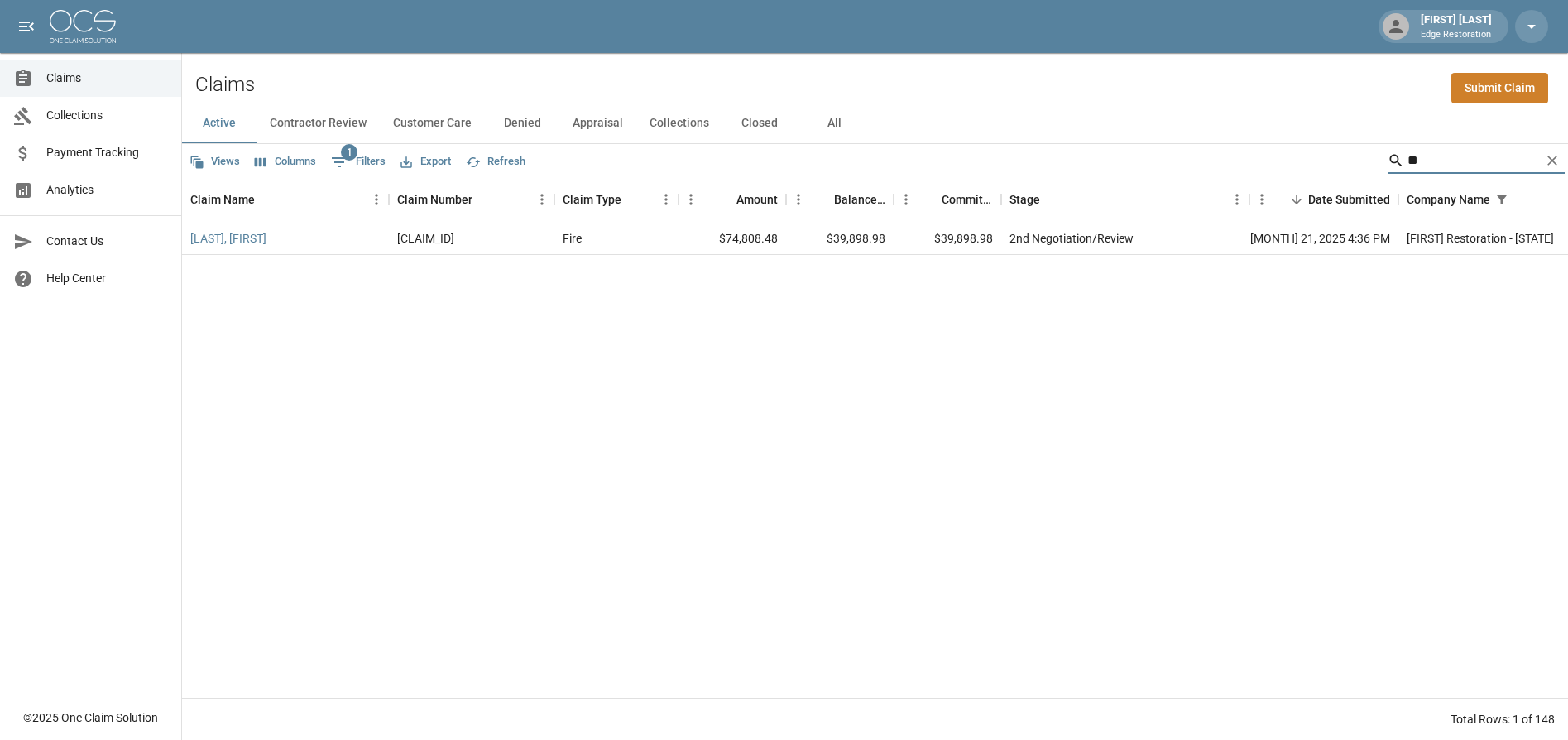 type on "*" 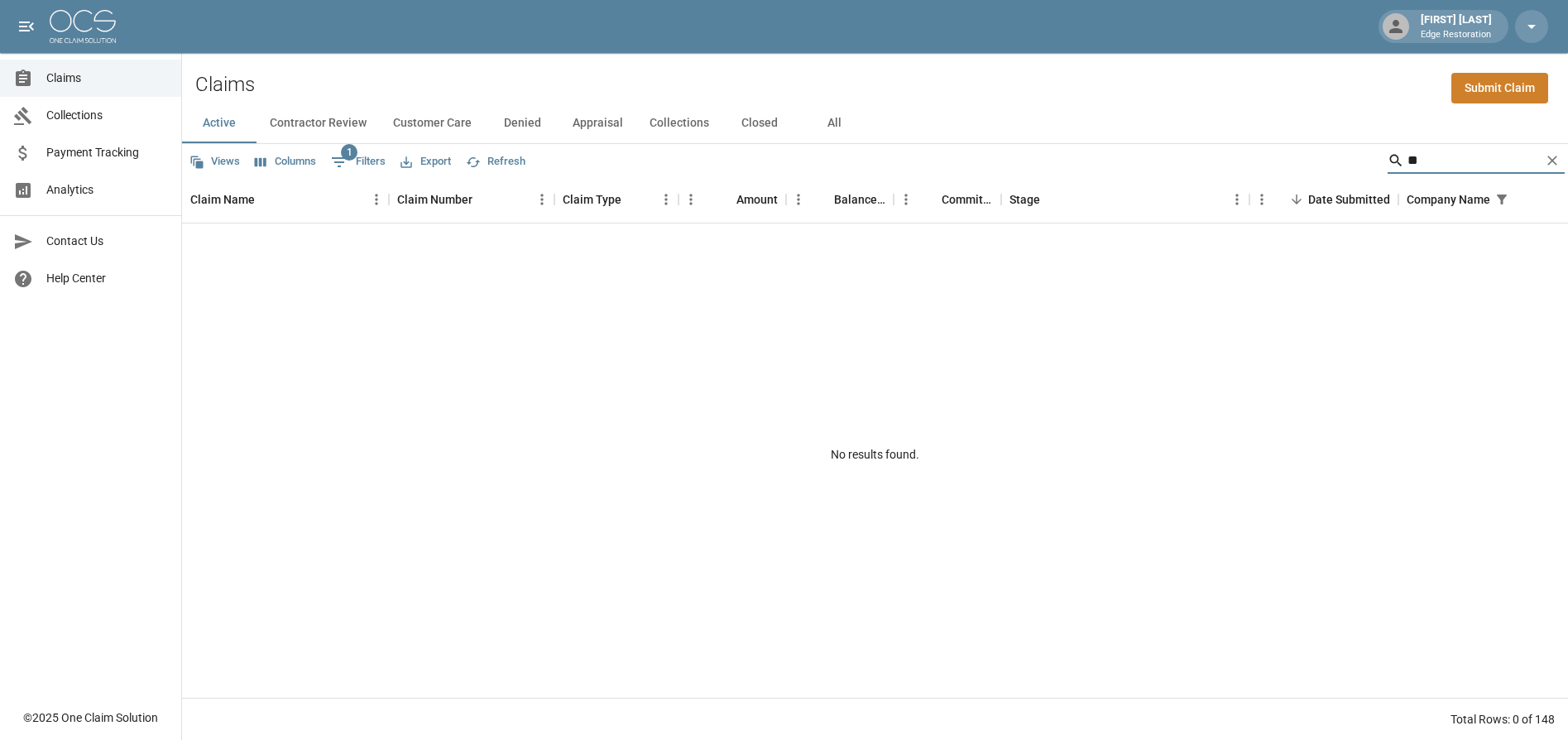 type on "*" 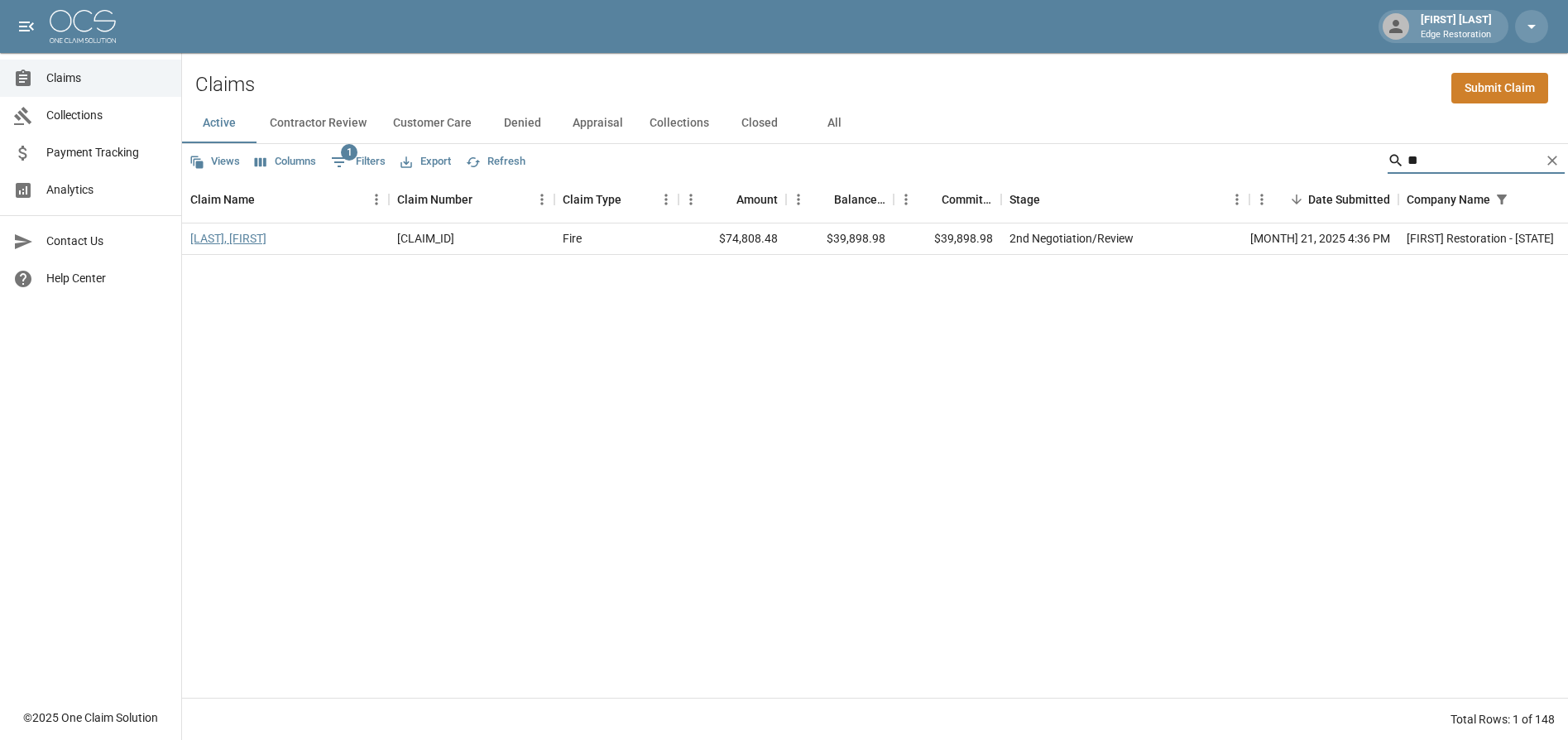type on "*" 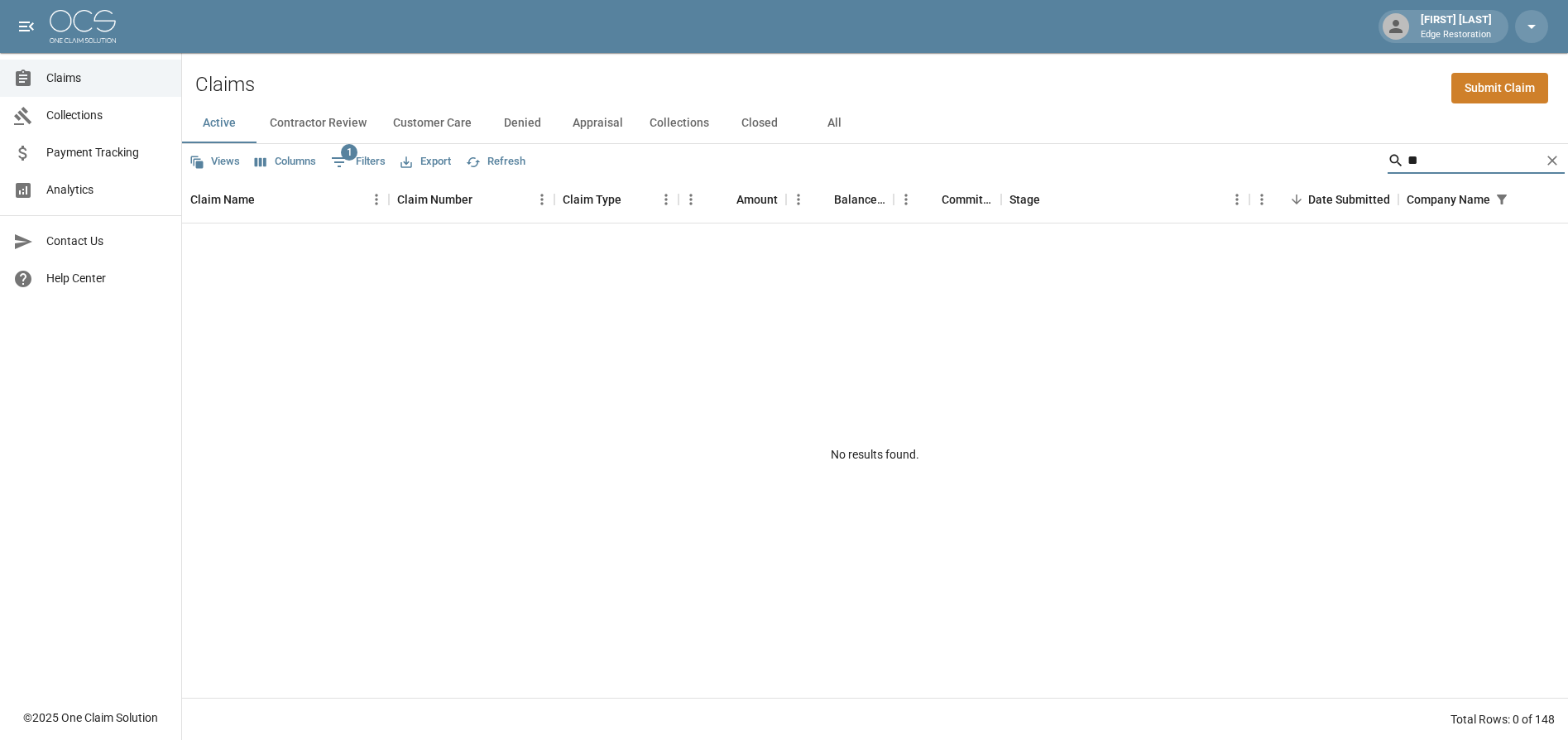 type on "*" 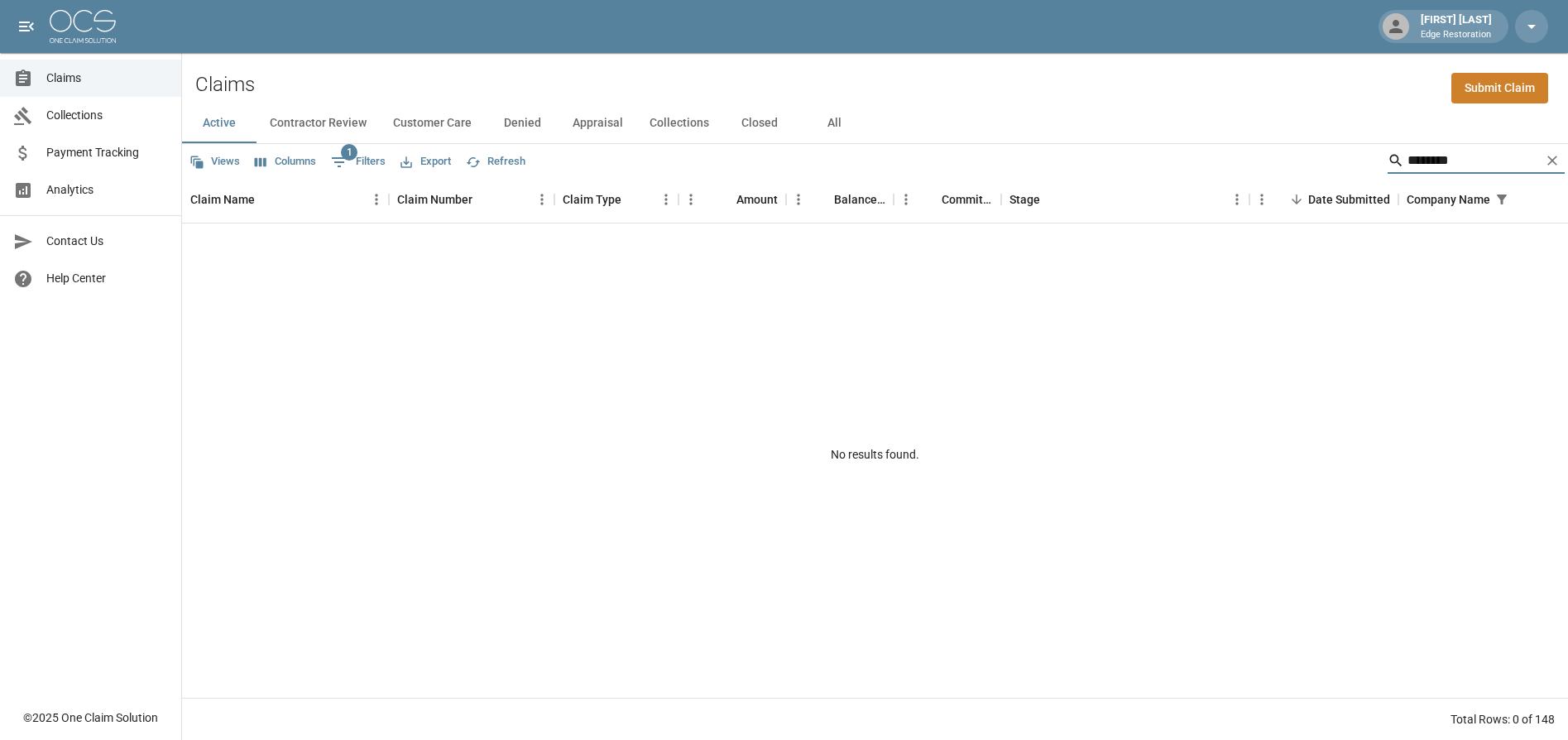 type on "********" 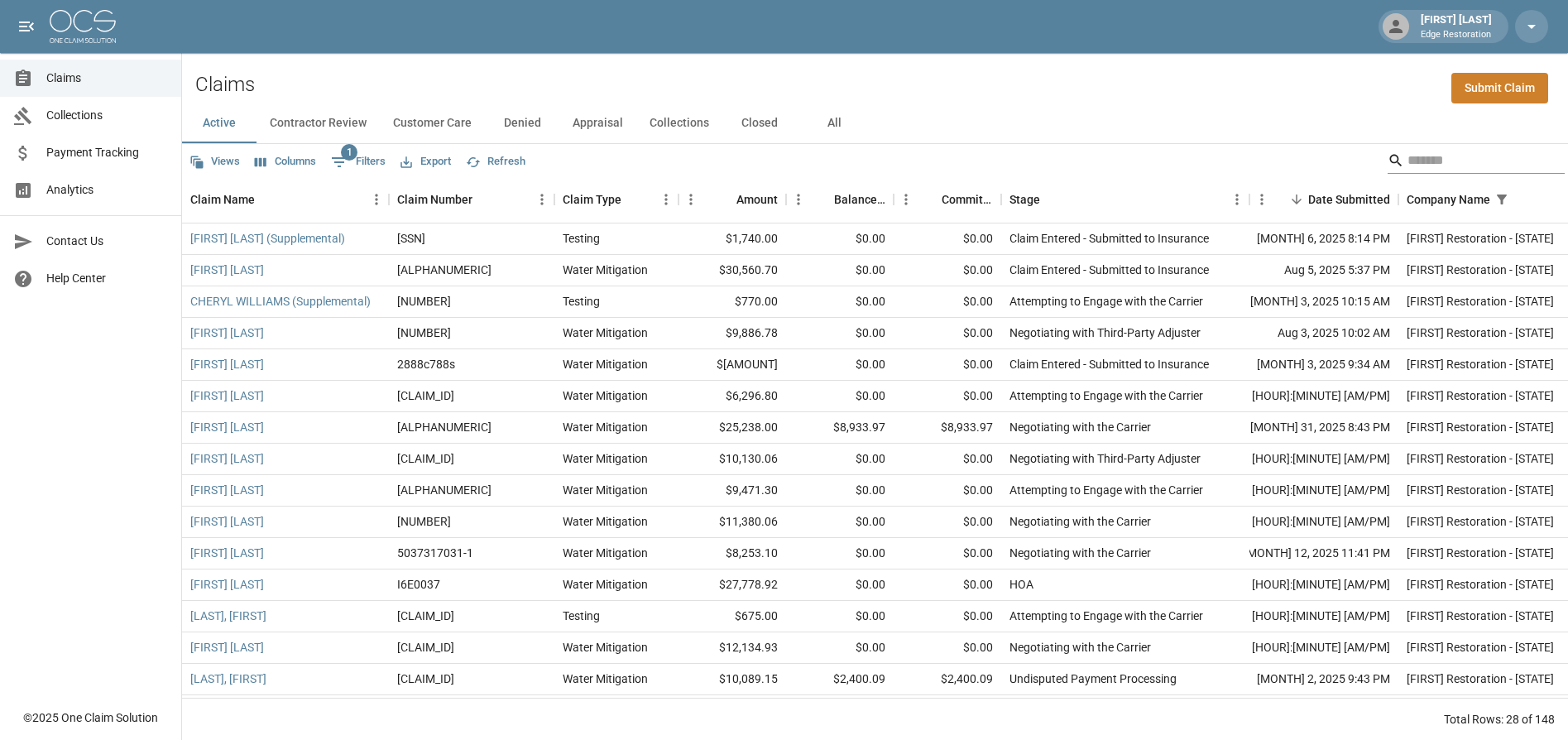click at bounding box center (1474, 161) 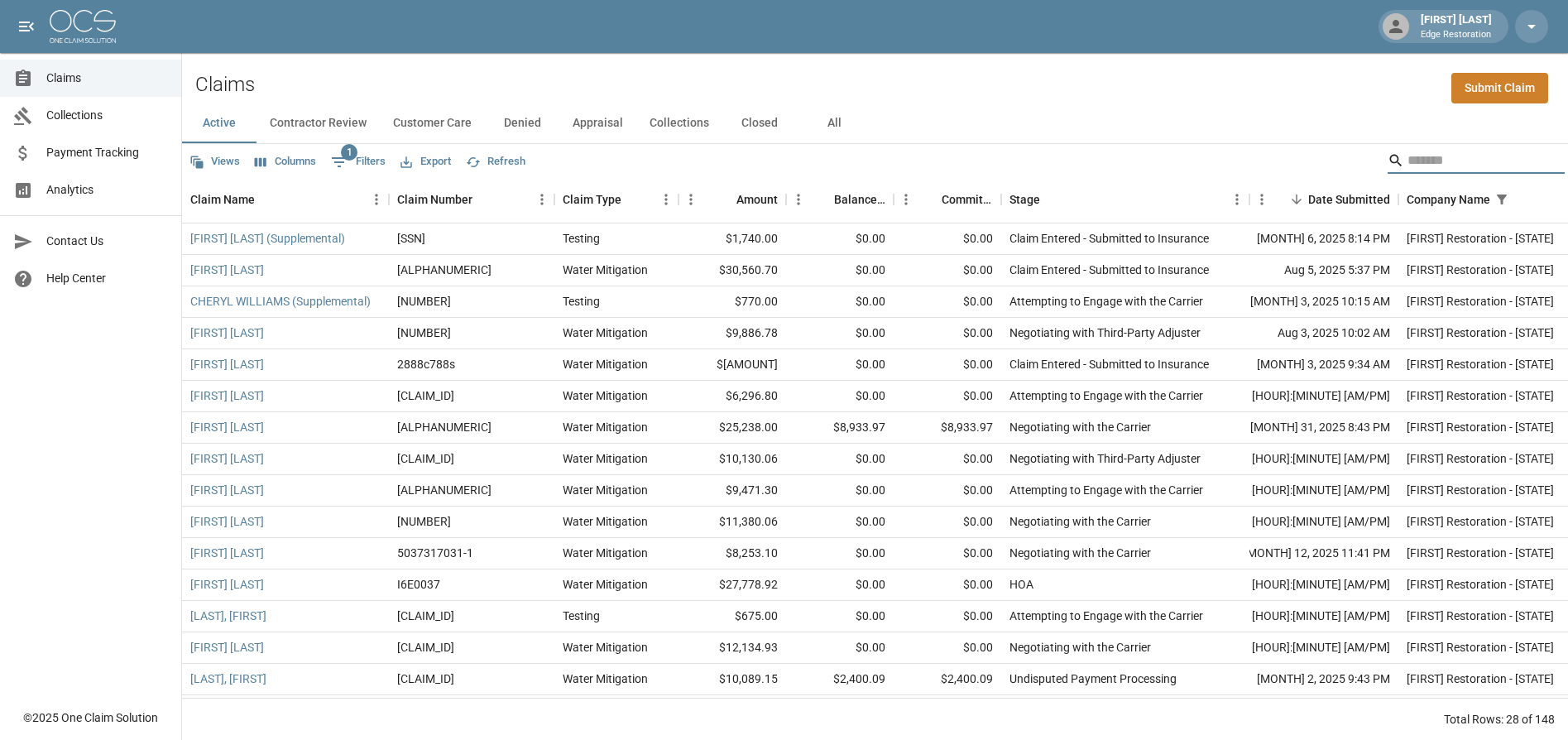 click on "All" at bounding box center (834, 123) 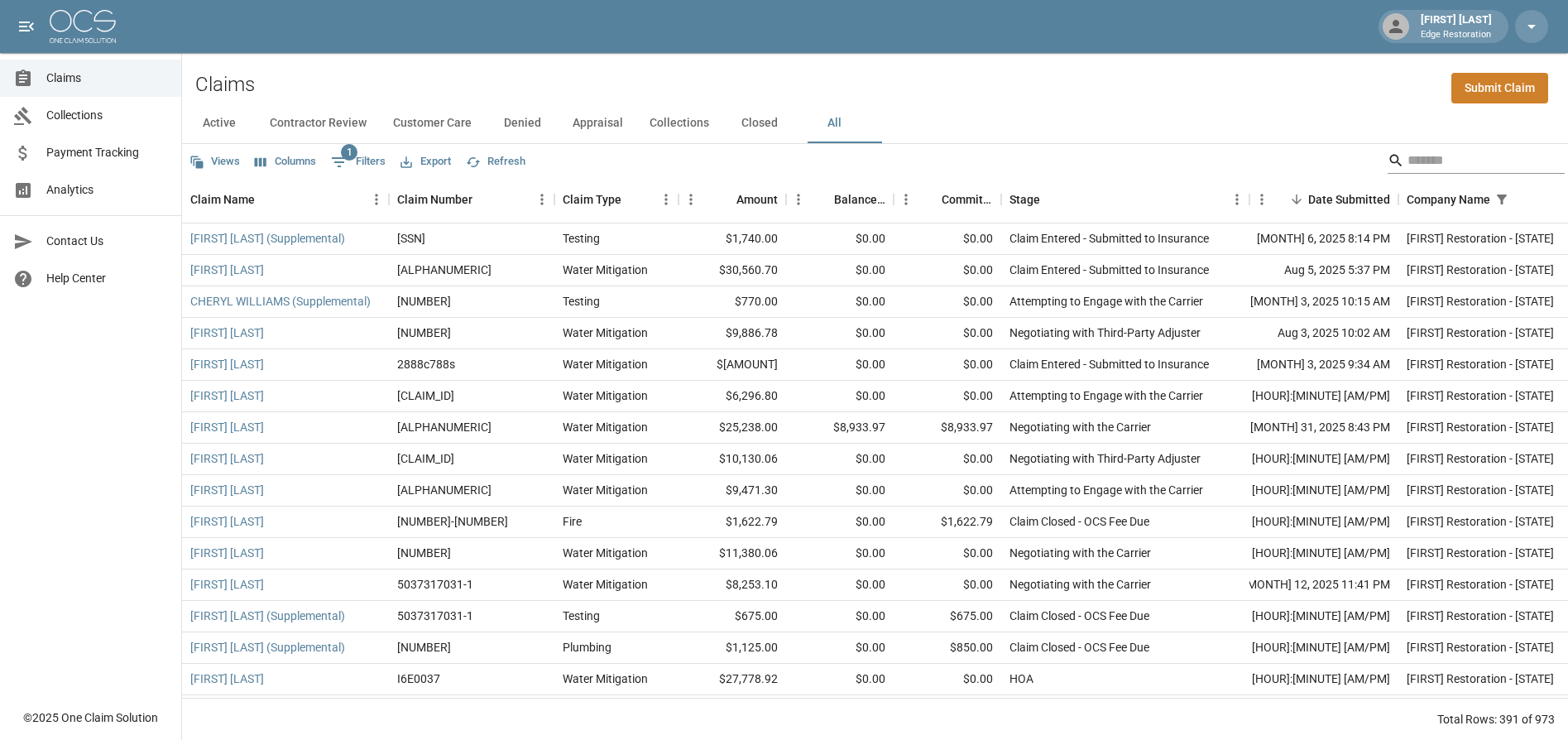 click at bounding box center [1474, 161] 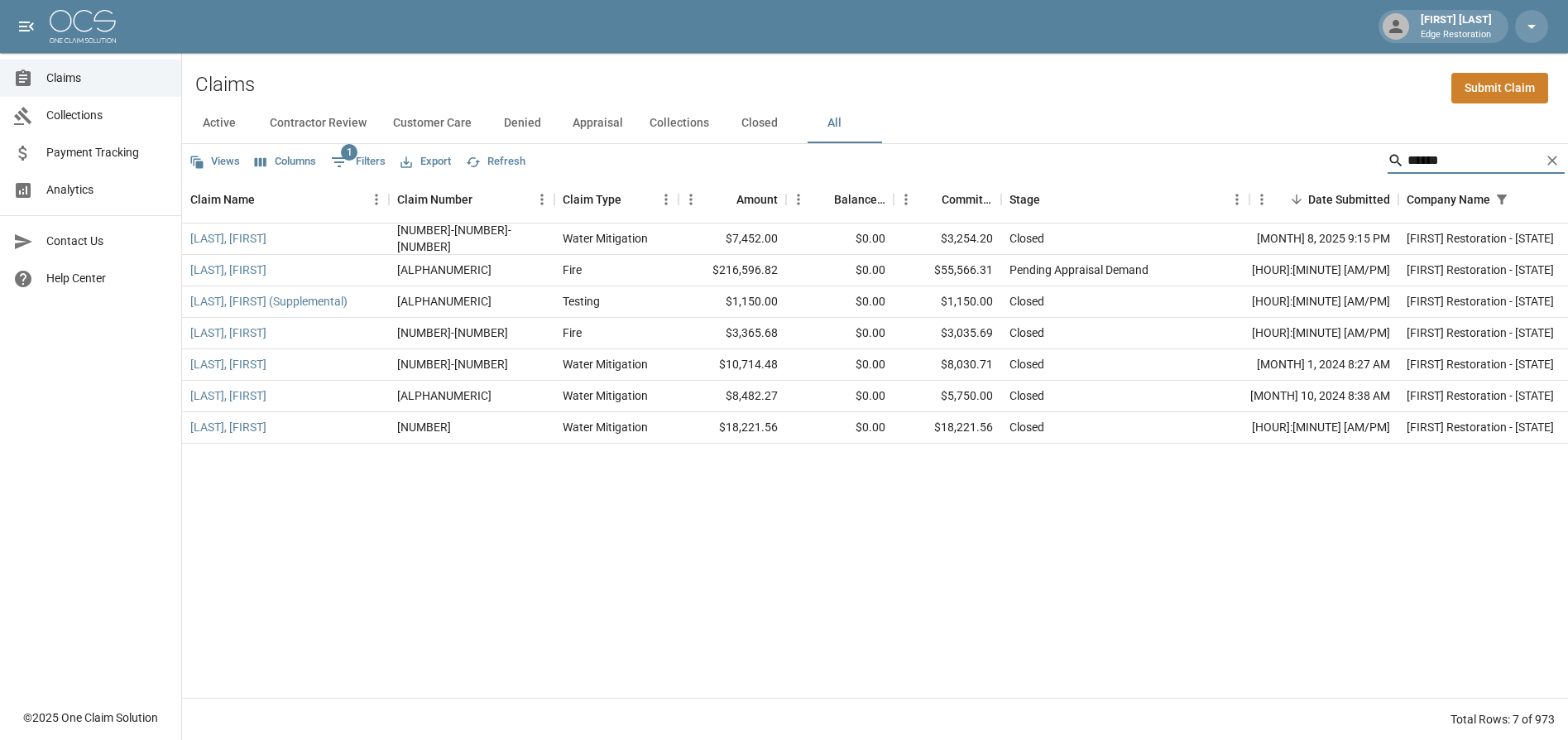 type on "******" 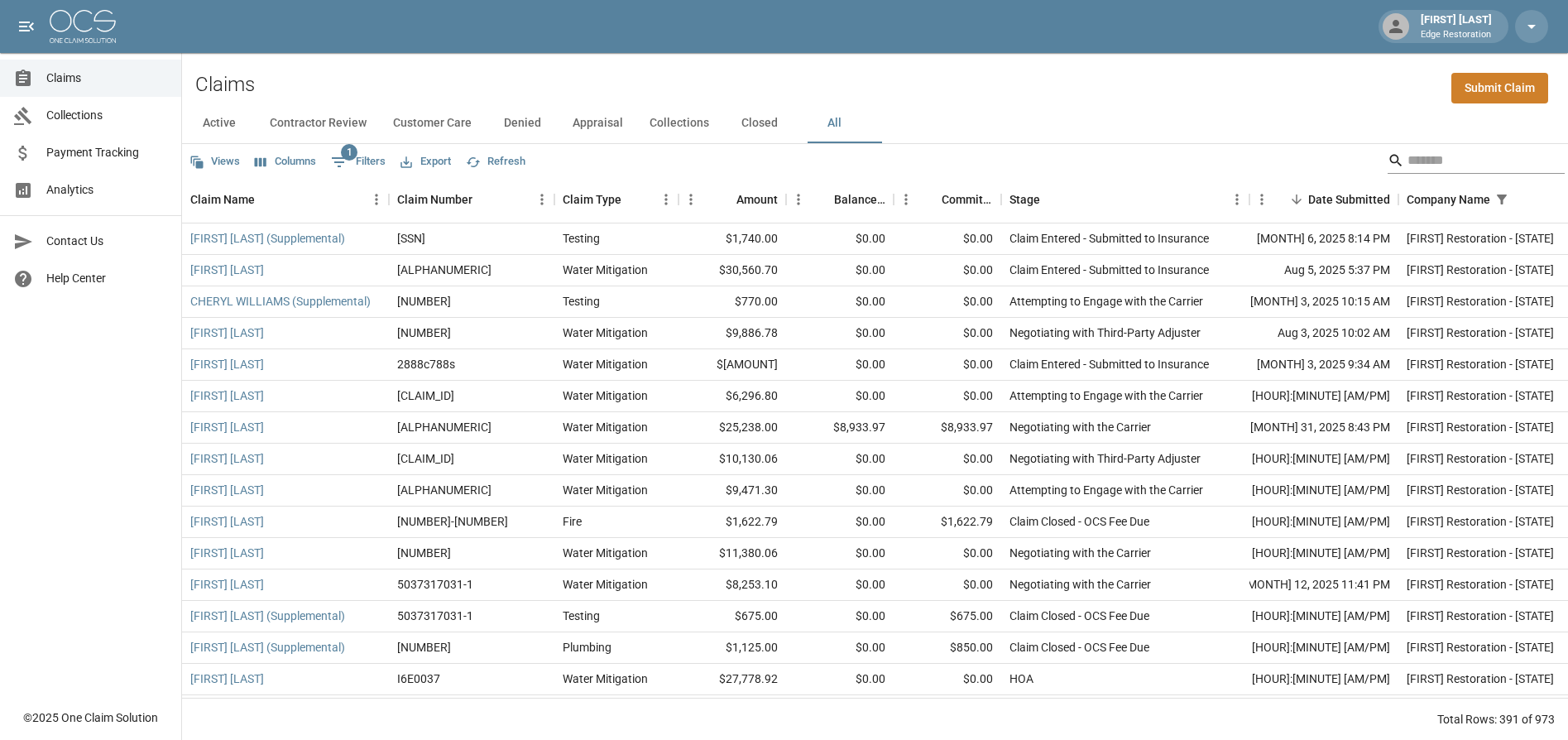 click at bounding box center [1474, 161] 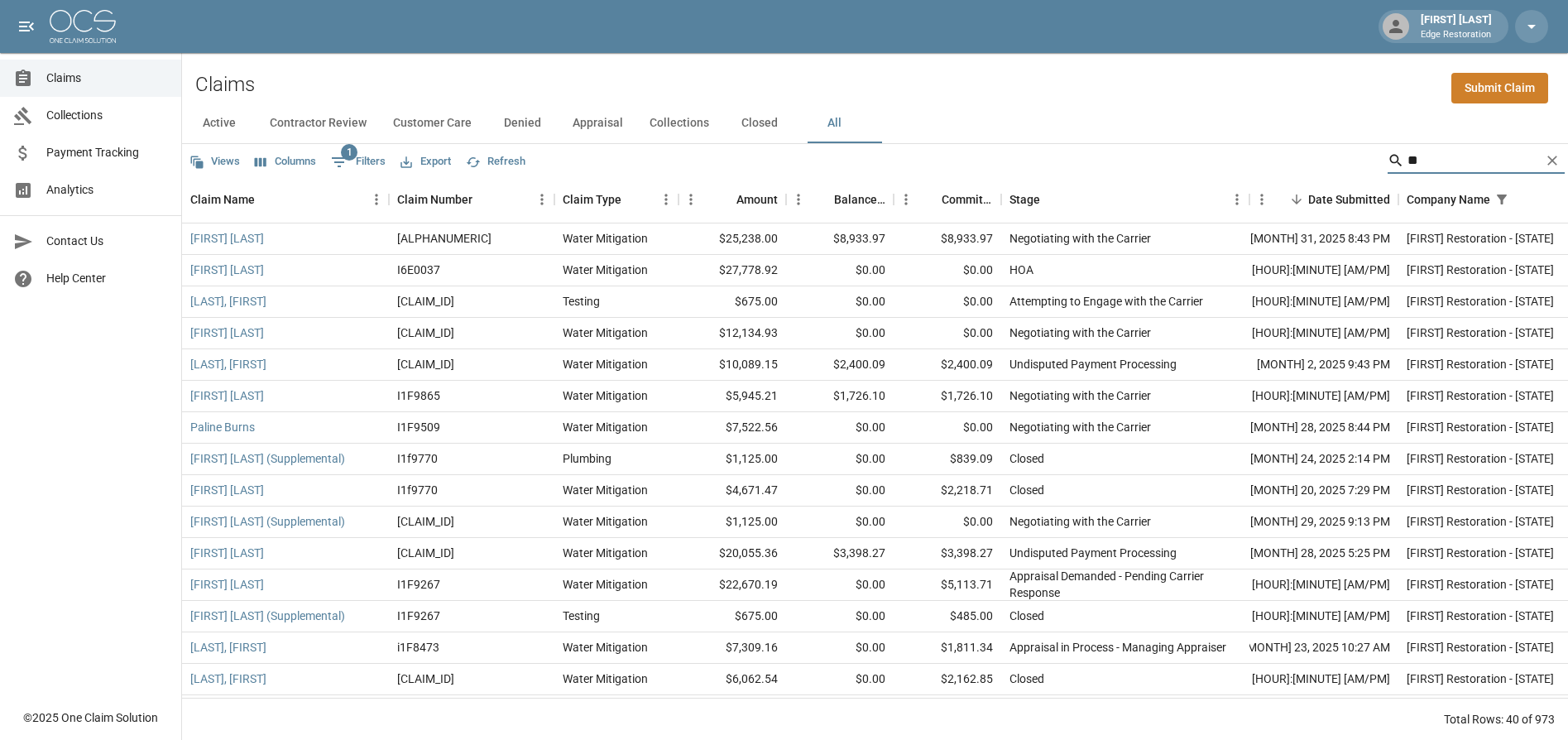 type on "*" 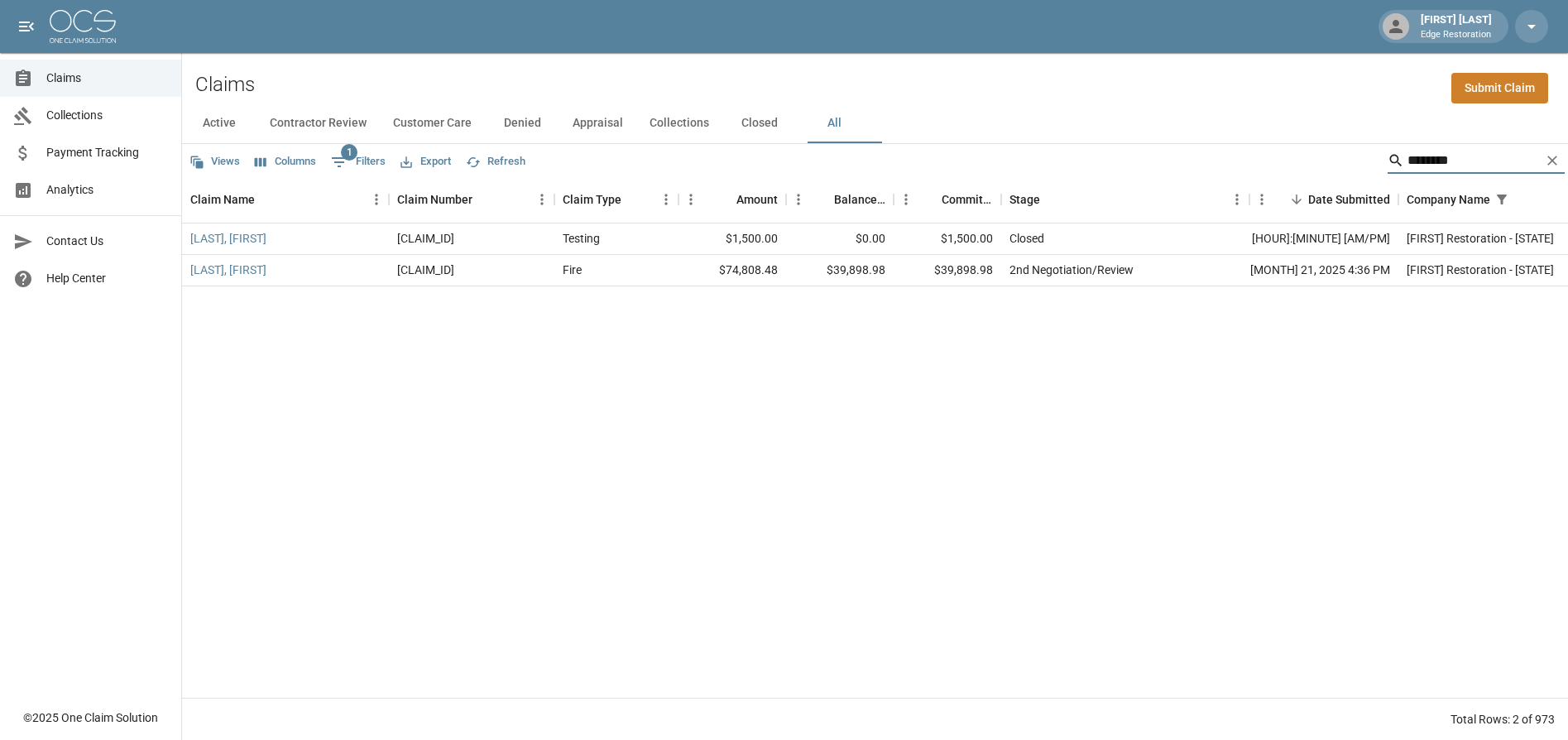 type on "********" 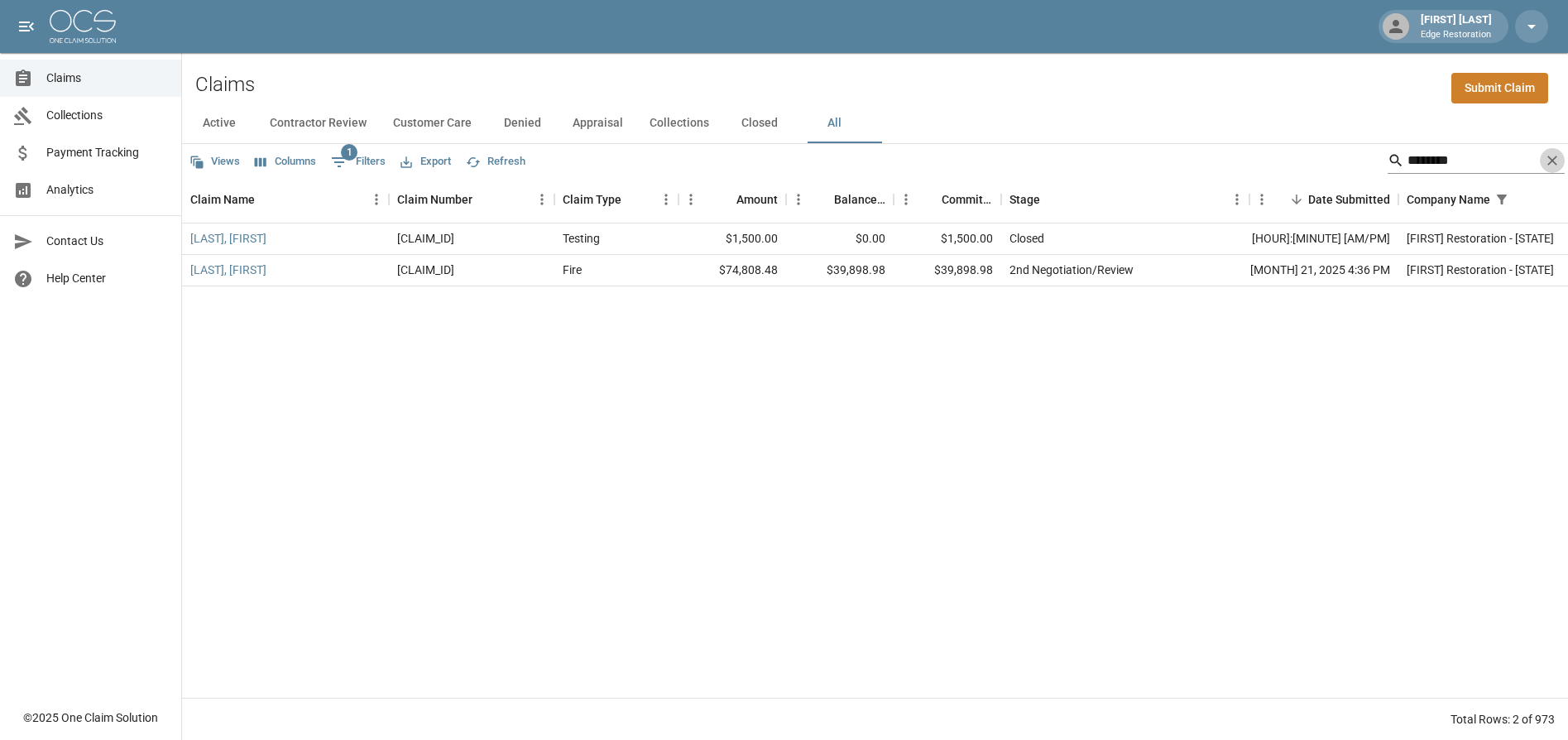 drag, startPoint x: 1425, startPoint y: 193, endPoint x: 1551, endPoint y: 163, distance: 129.5222 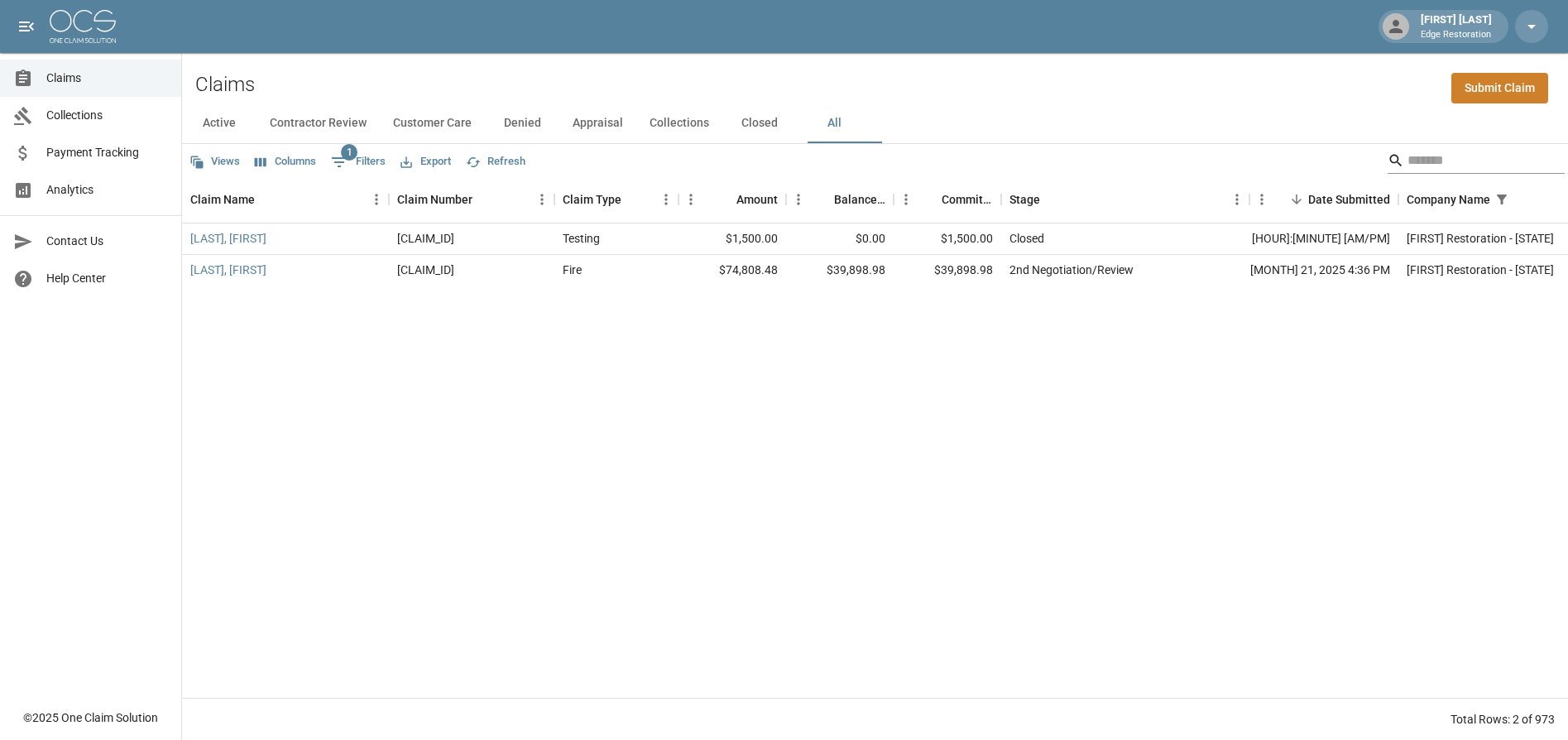 drag, startPoint x: 1553, startPoint y: 161, endPoint x: 1518, endPoint y: 160, distance: 35.0143 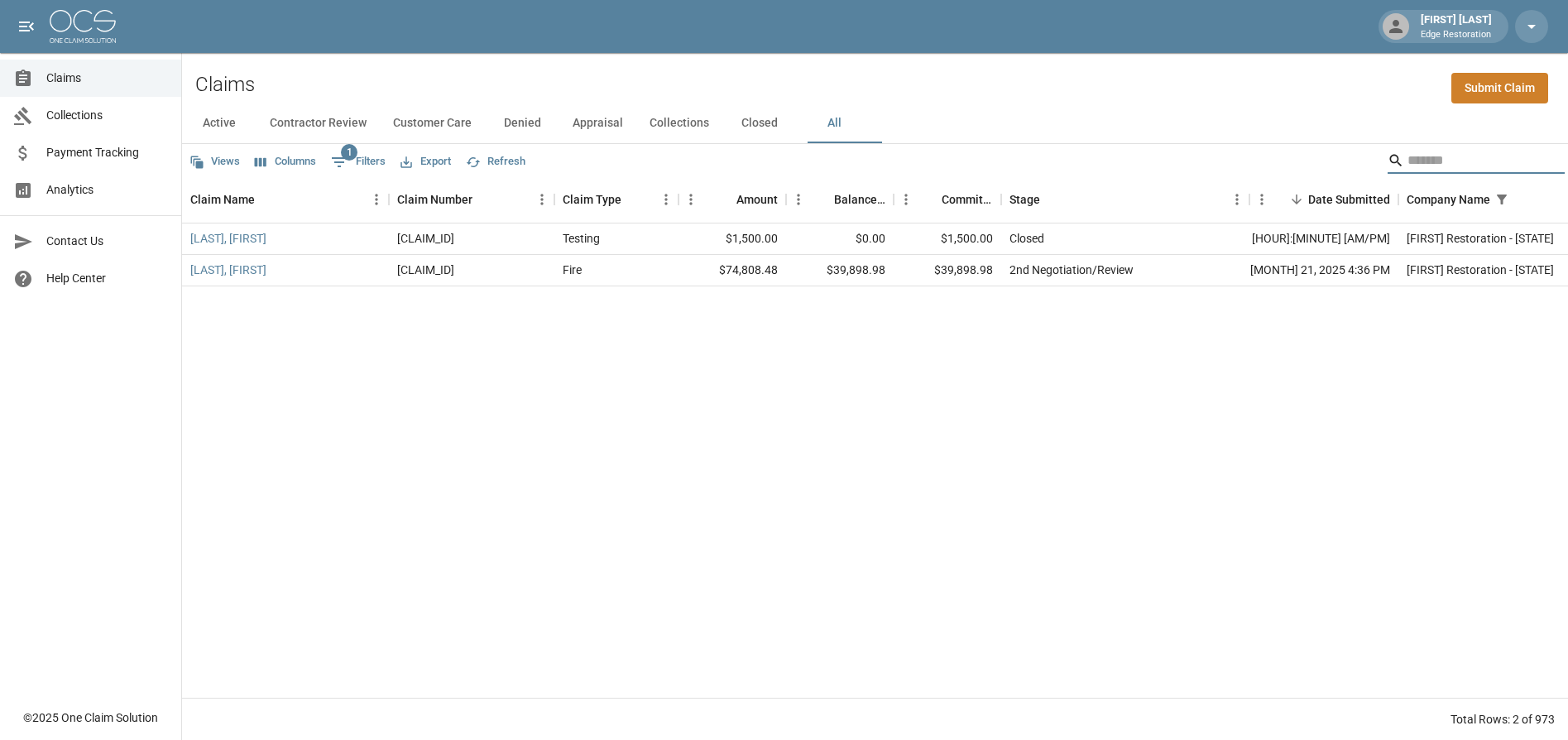 drag, startPoint x: 1518, startPoint y: 160, endPoint x: 1499, endPoint y: 159, distance: 19.026298 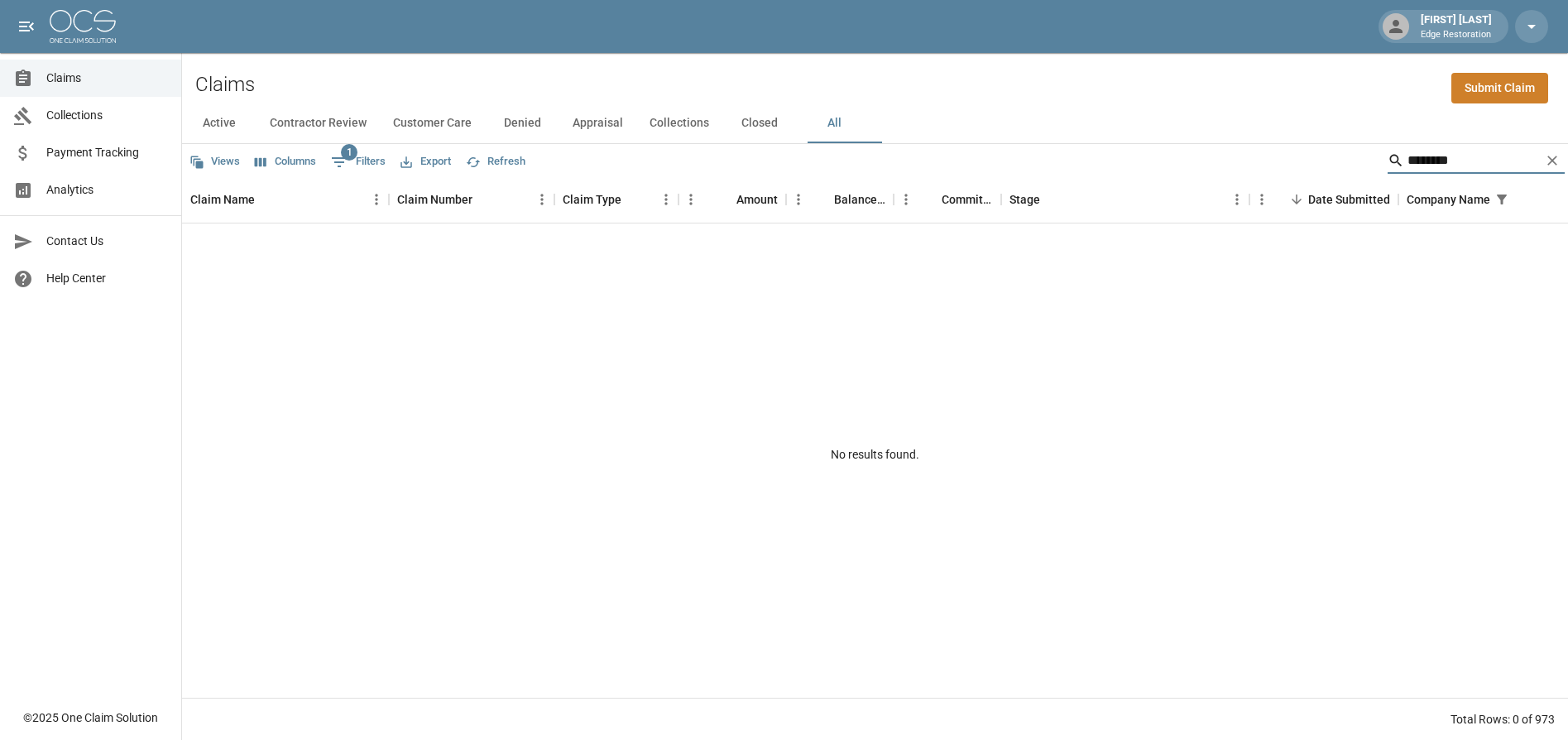 type on "*********" 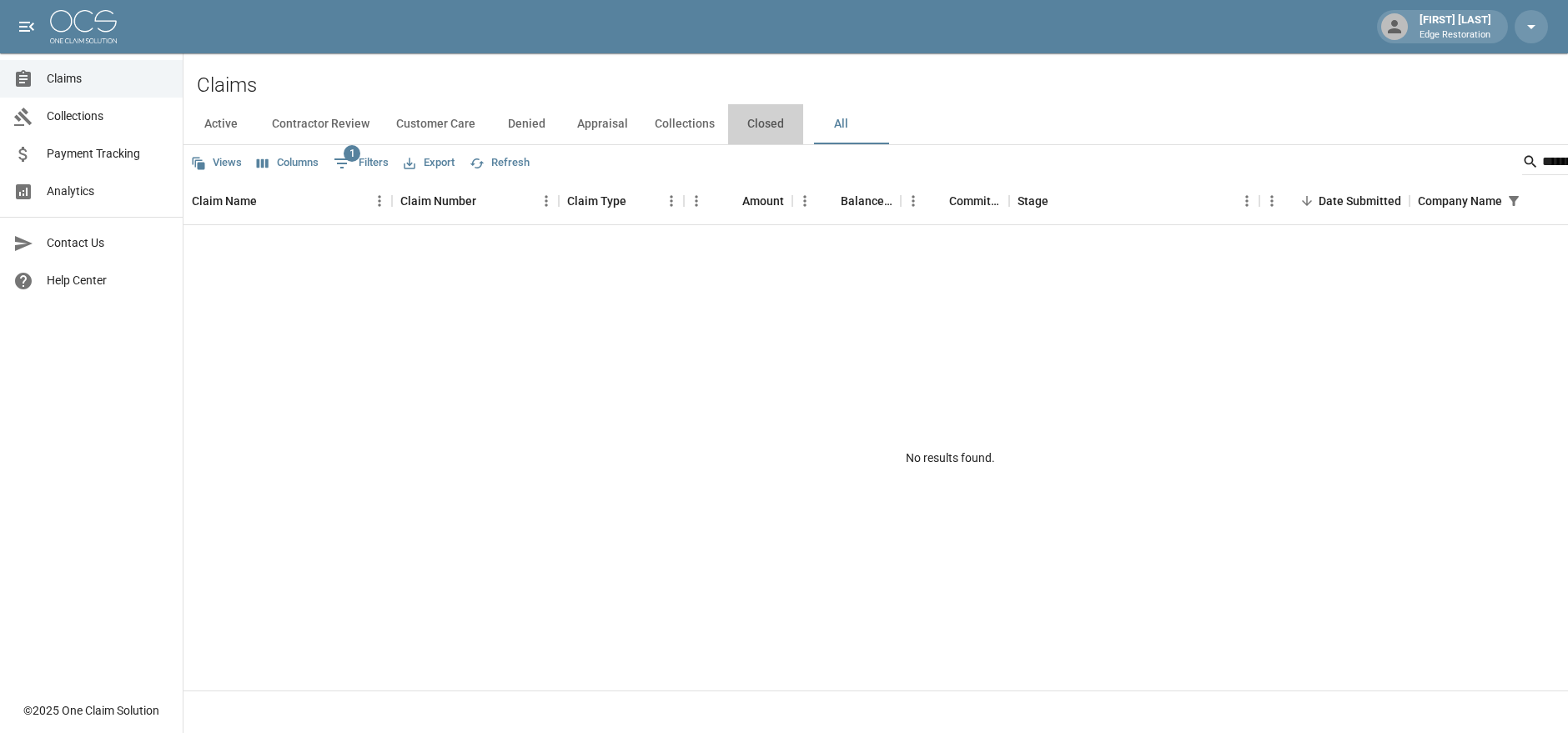 click on "Closed" at bounding box center [766, 124] 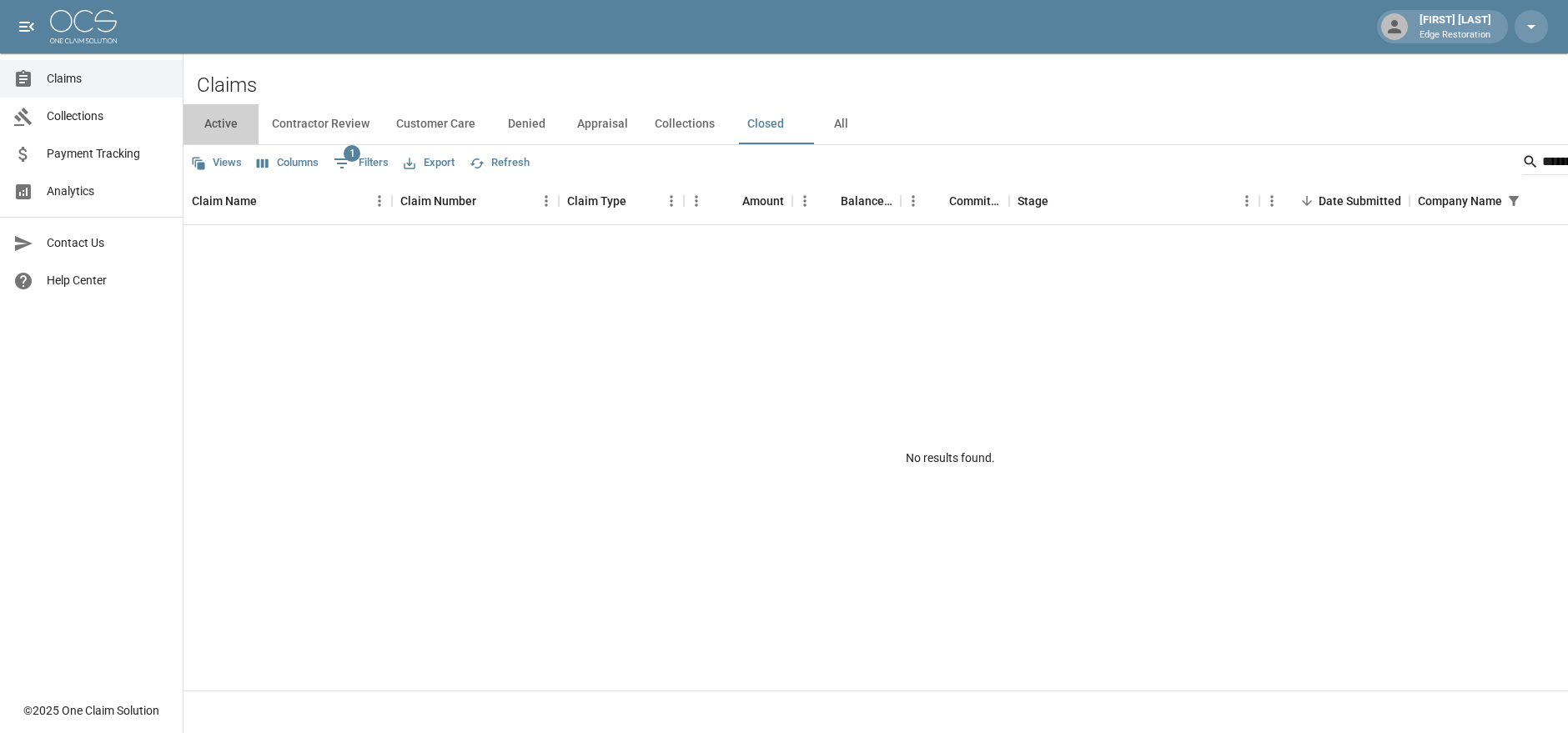 click on "Active" at bounding box center [221, 124] 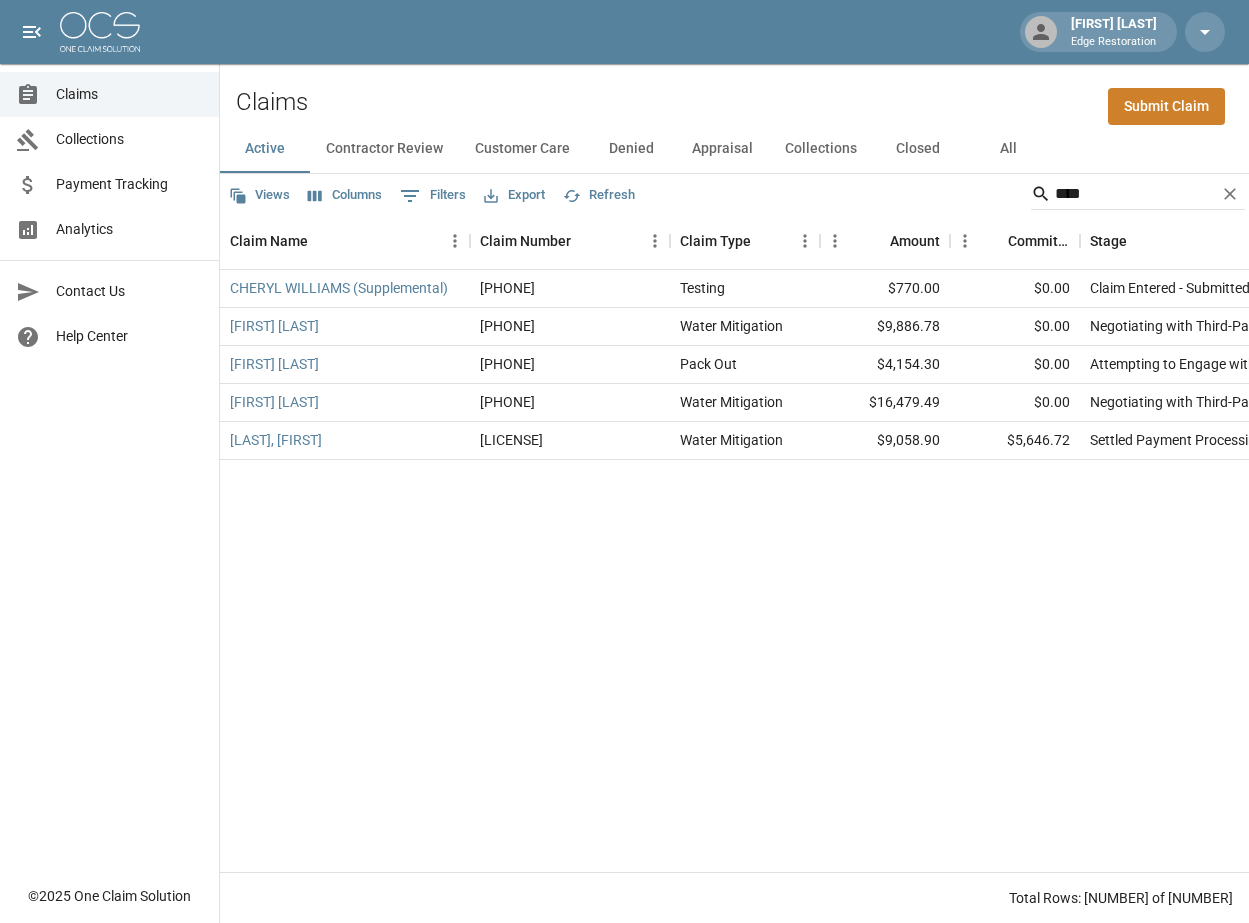 scroll, scrollTop: 0, scrollLeft: 0, axis: both 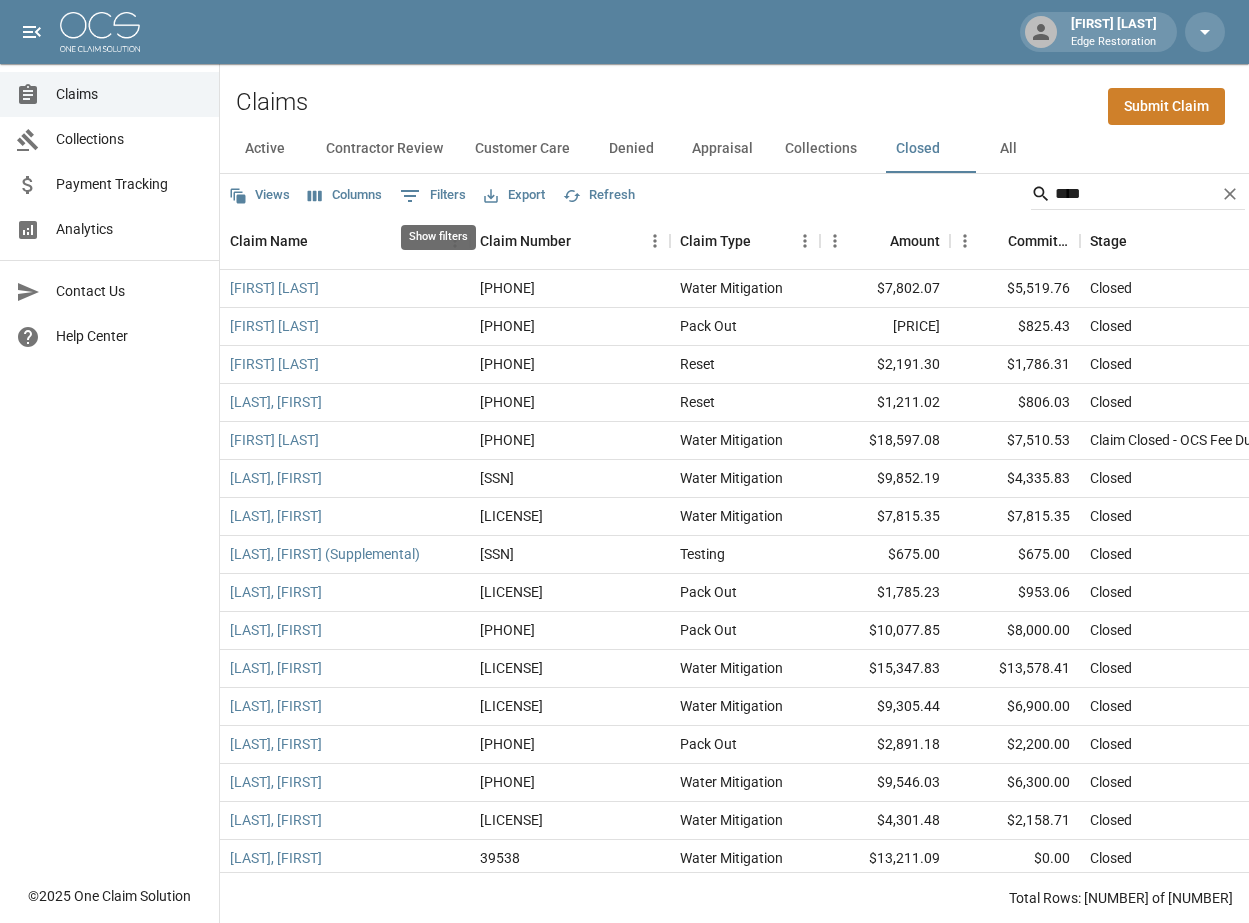 click on "0 Filters" at bounding box center [433, 196] 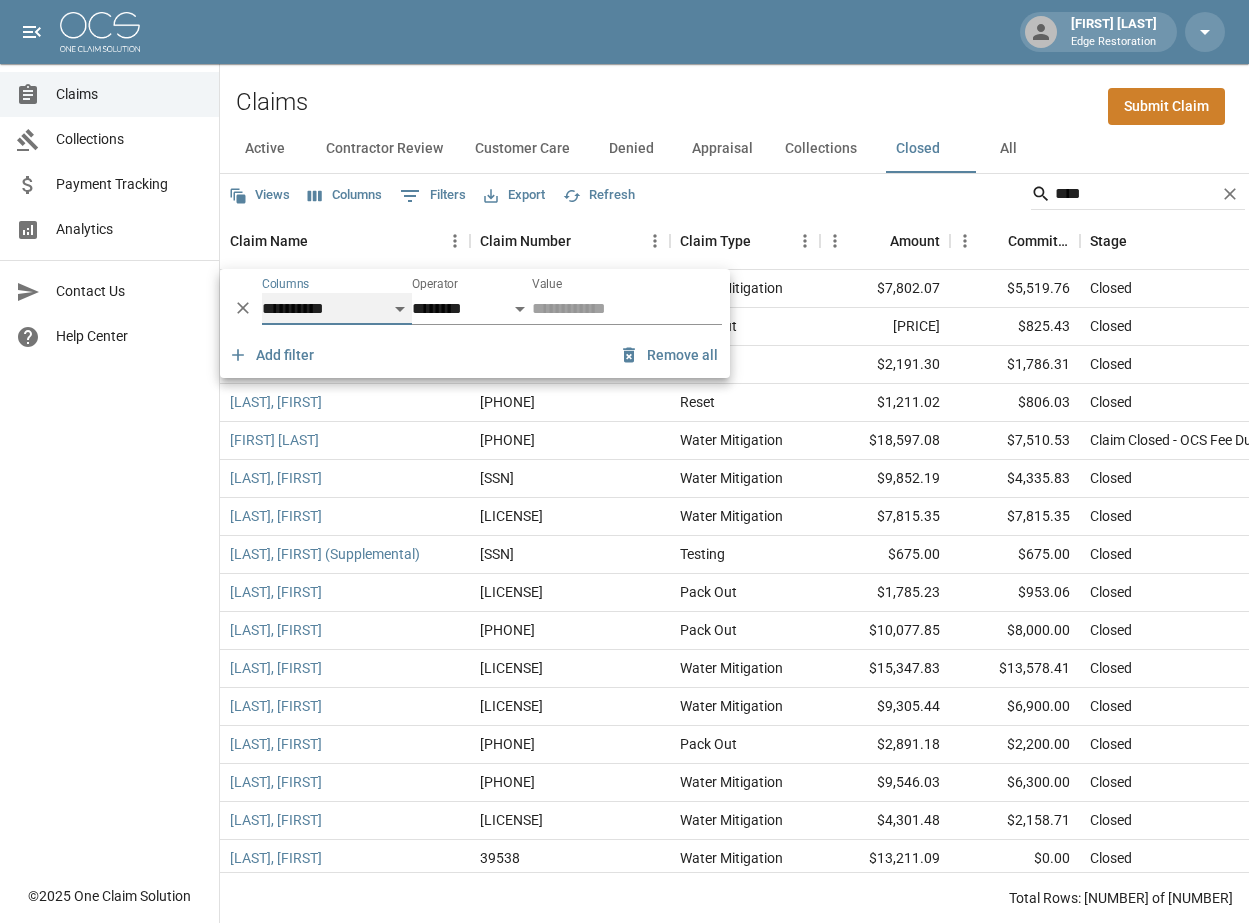 select on "*******" 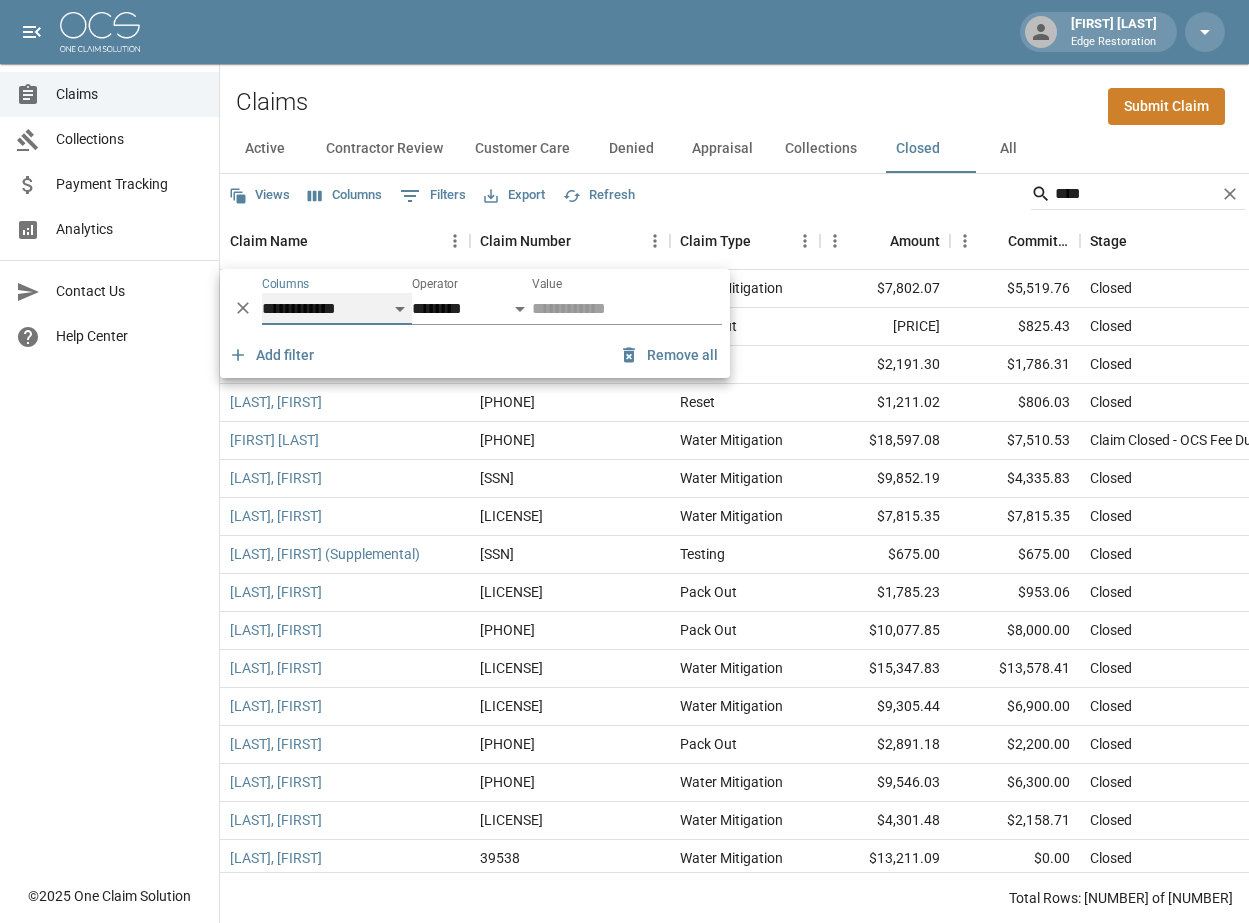 select on "**" 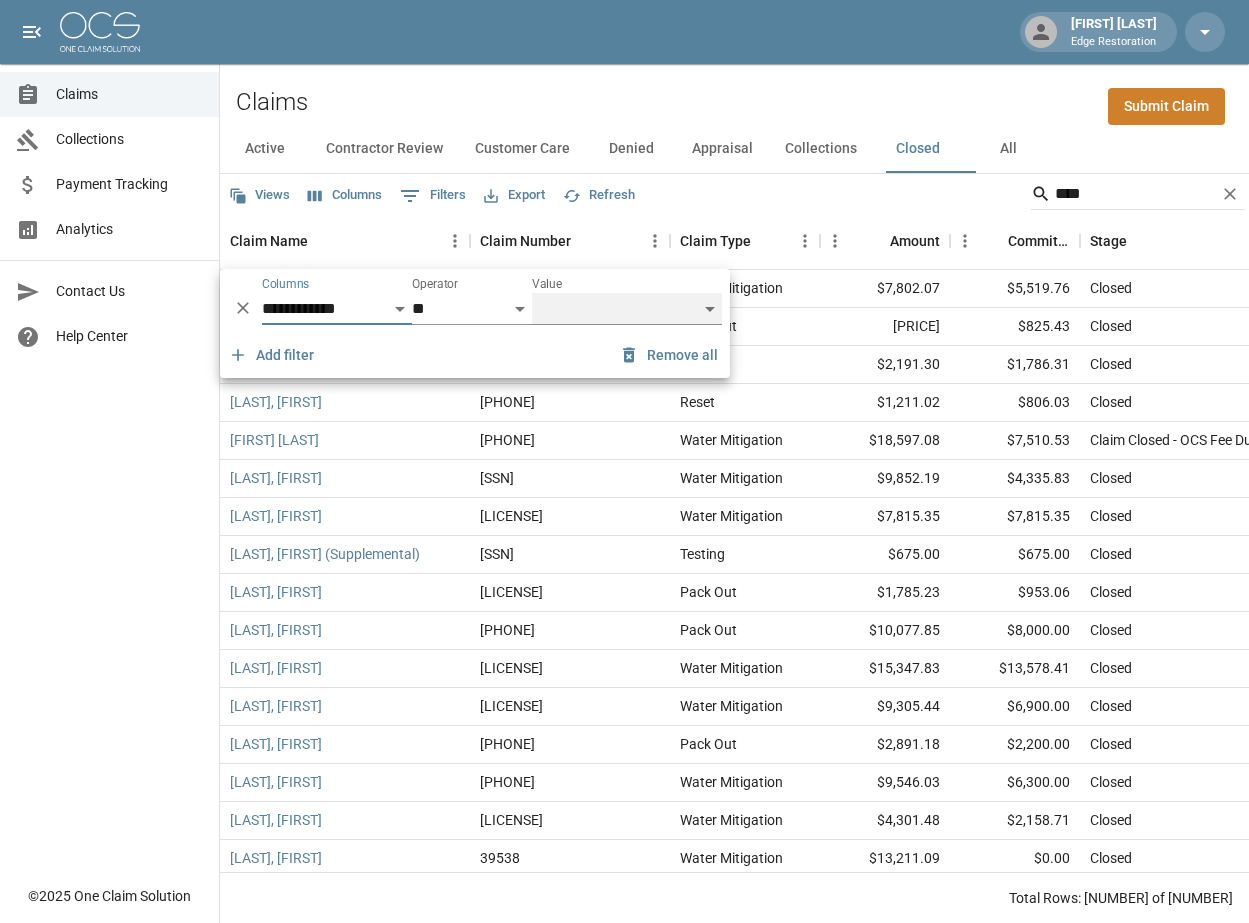 click on "**********" at bounding box center [627, 309] 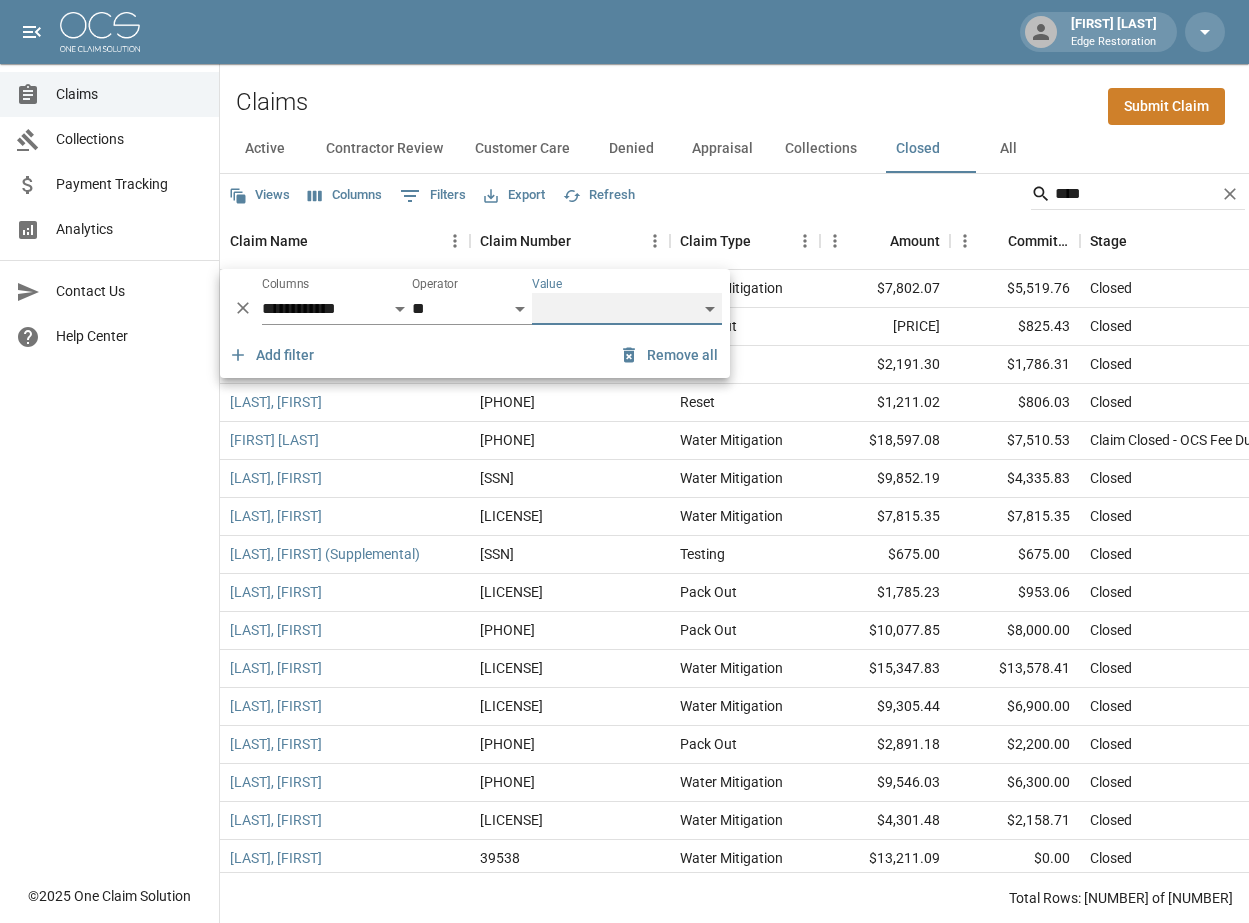 select on "********" 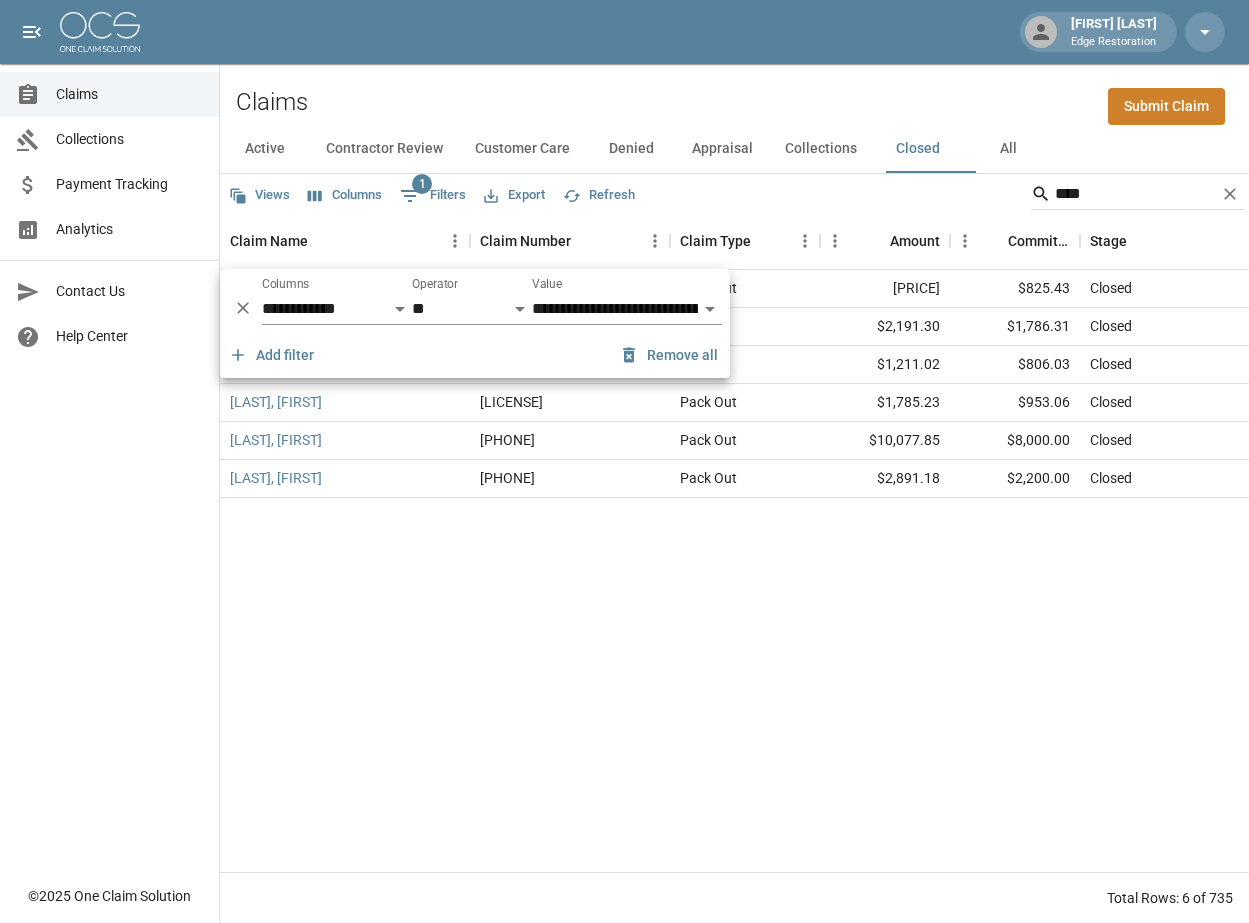 click on "William Luciano 7008758273-1 Pack Out $1,582.83 $825.43 Closed Apr 15, 2025 8:13 PM Bust a Move Contents and Cleaning Alicia Tubbs Marilyn Willick 0780966362 Reset $2,191.30 $1,786.31 Closed Apr 1, 2025 4:28 PM Bust a Move Contents and Cleaning Alicia Tubbs Morrison, Bruce 0776416711 Reset $1,211.02 $806.03 Closed Apr 1, 2025 4:13 PM Bust a Move Contents and Cleaning Alicia Tubbs Hunwick, Bernard 1471199 Pack Out $1,785.23 $953.06 Closed Feb 25, 2025 9:01 PM Bust a Move Contents and Cleaning Alicia Tubbs Williams, Sofia 0782516793 Pack Out $10,077.85 $8,000.00 Closed Feb 25, 2025 8:55 PM Bust a Move Contents and Cleaning Alicia Tubbs Morrison, Bruce 0776416711 Pack Out $2,891.18 $2,200.00 Closed Dec 10, 2024 7:27 PM Bust a Move Contents and Cleaning Alicia Tubbs" at bounding box center [1155, 571] 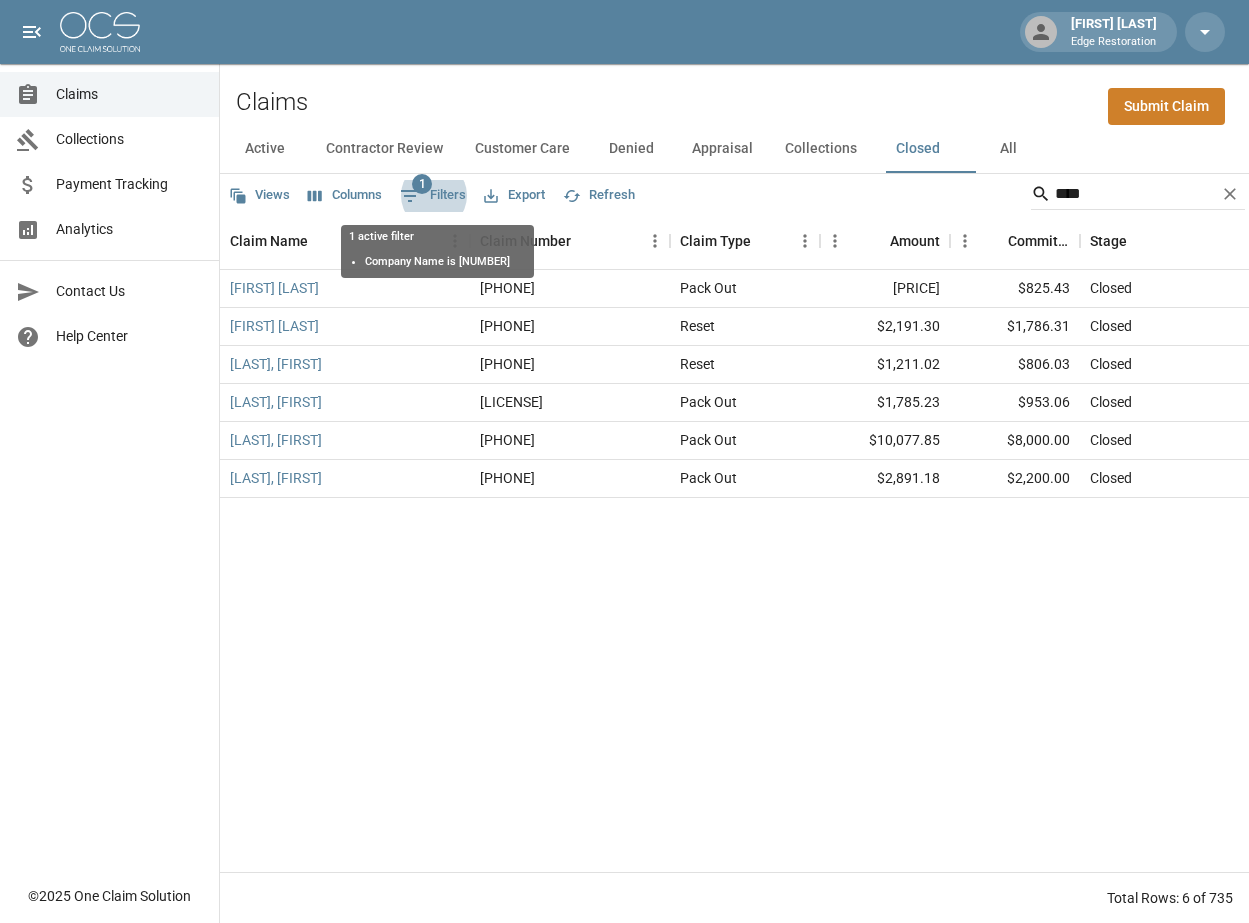 click on "All" at bounding box center (1008, 149) 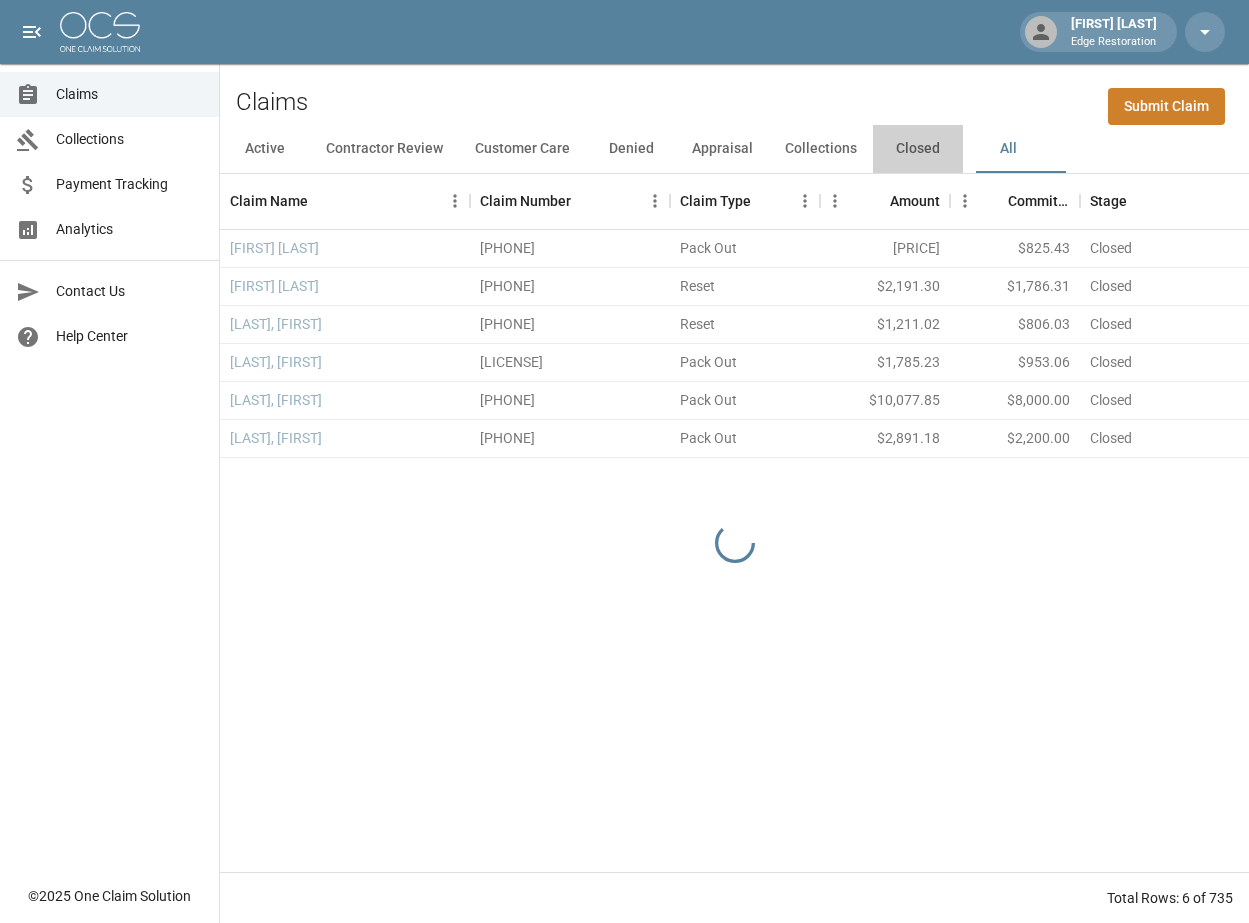 click on "Closed" at bounding box center [918, 149] 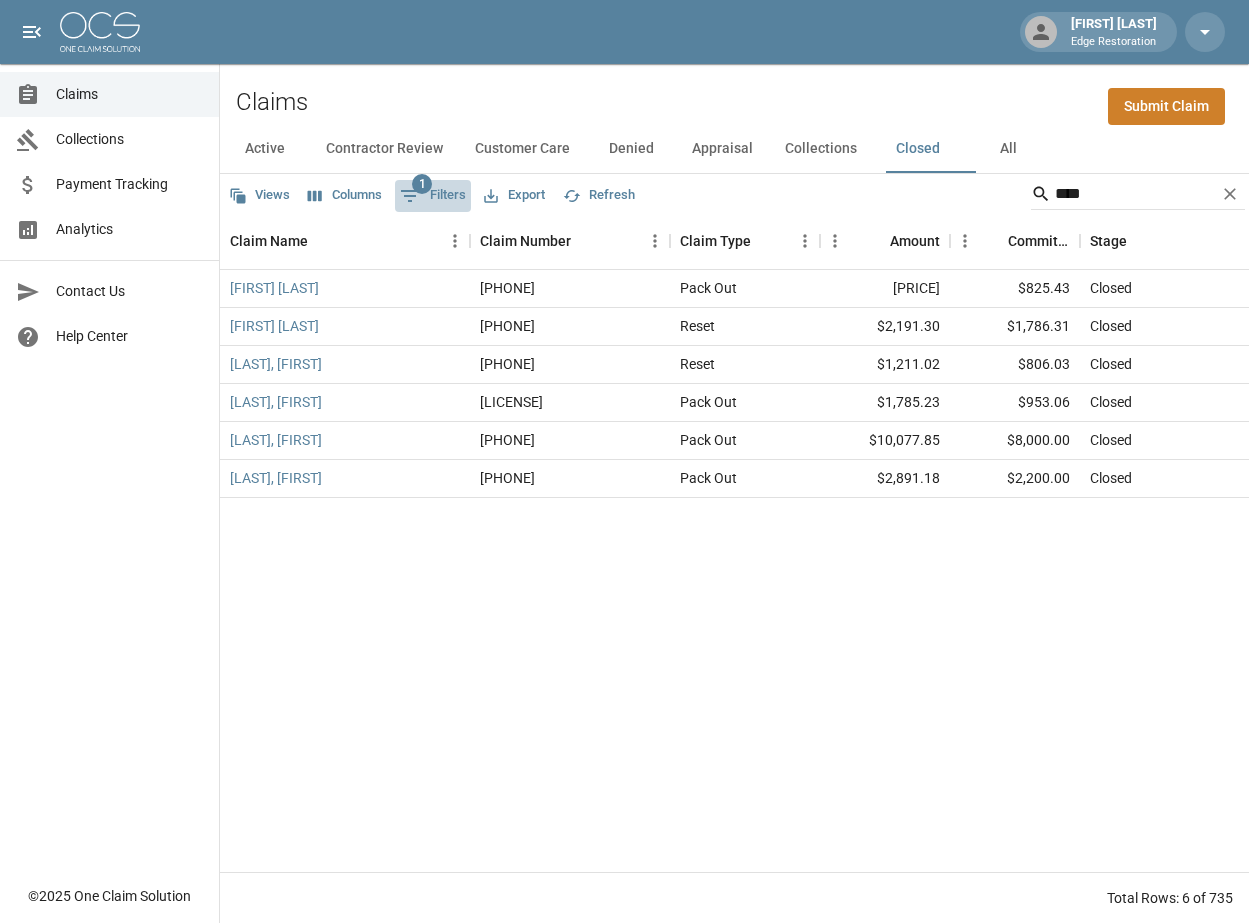 click on "1 Filters" at bounding box center (433, 196) 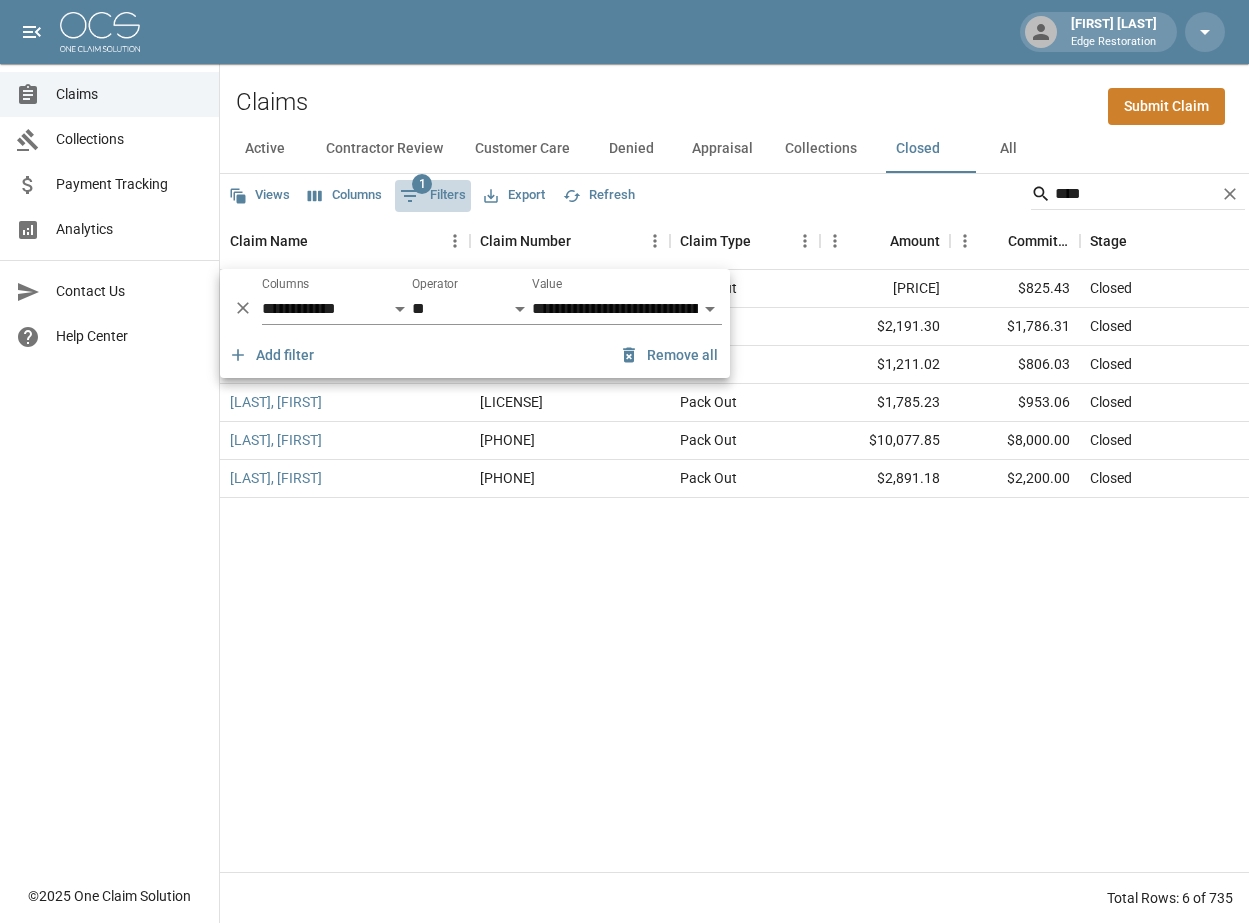 click on "1 Filters" at bounding box center [433, 196] 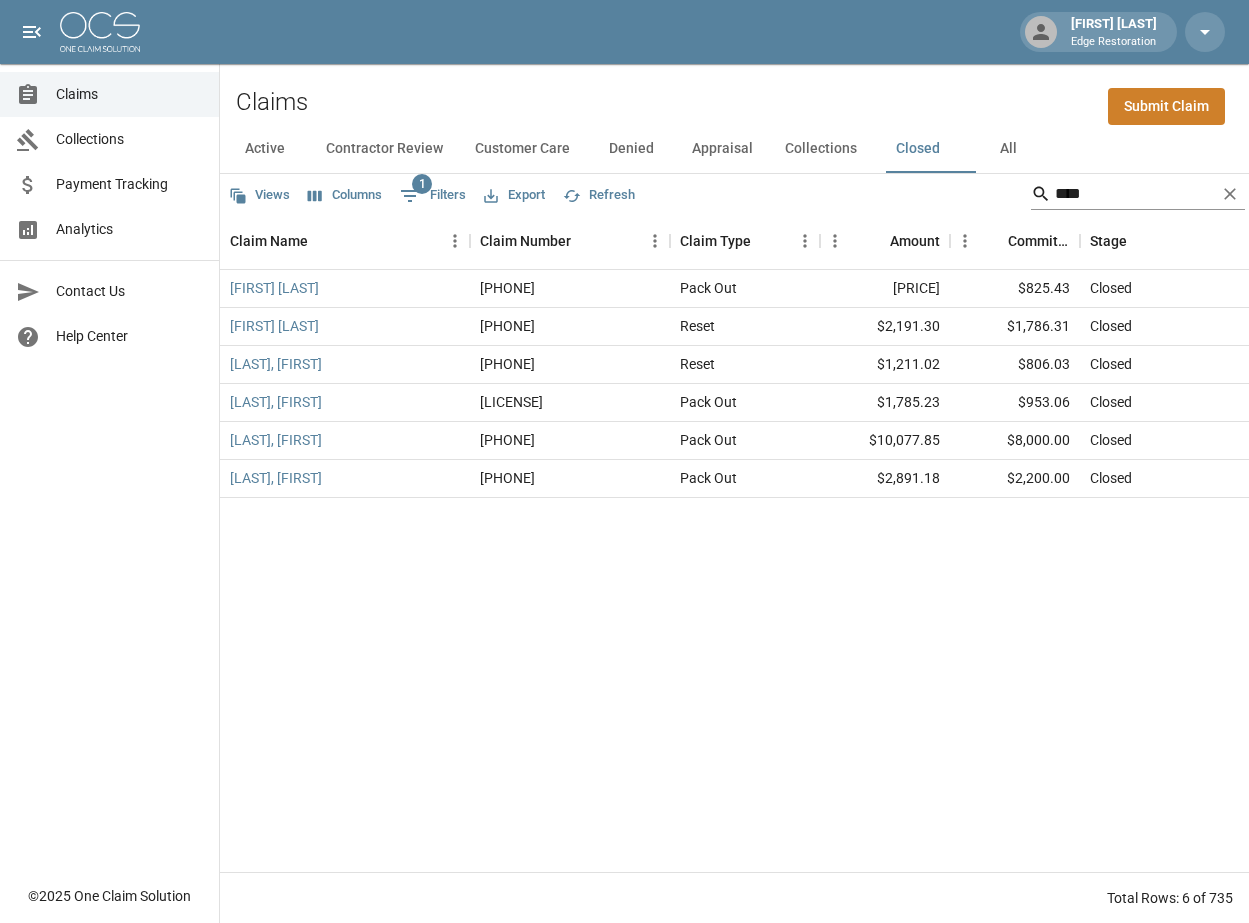 click 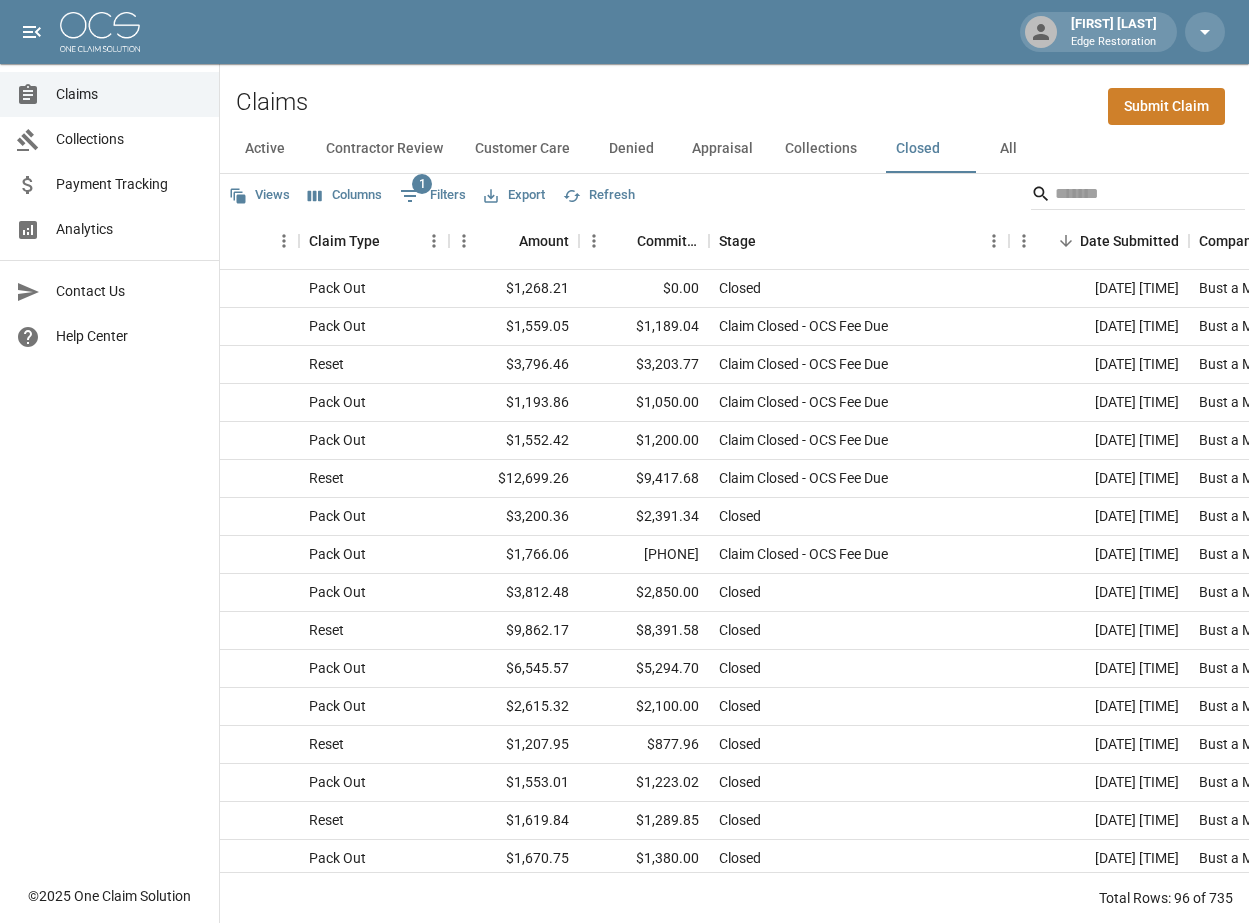 scroll, scrollTop: 0, scrollLeft: 402, axis: horizontal 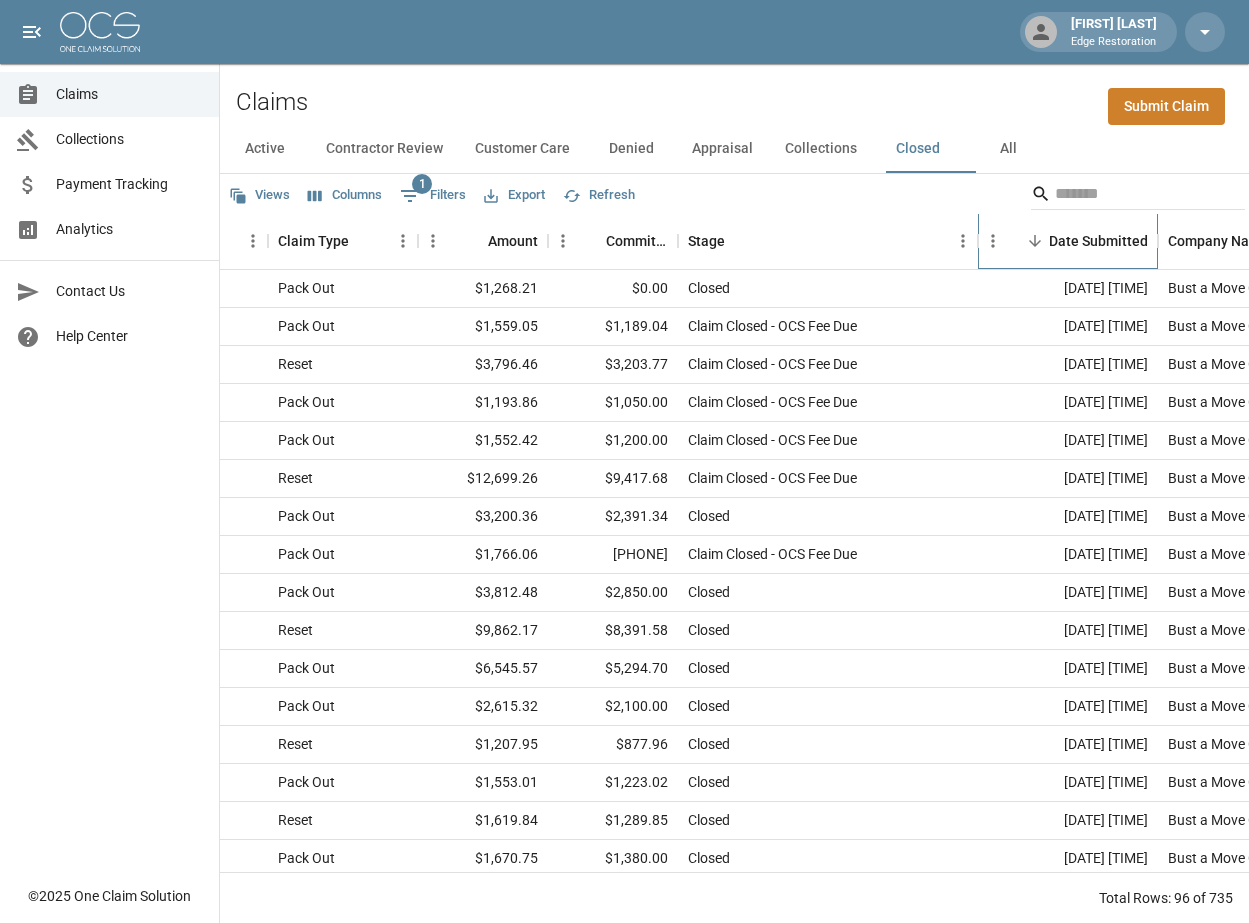 click on "Date Submitted" at bounding box center [1098, 241] 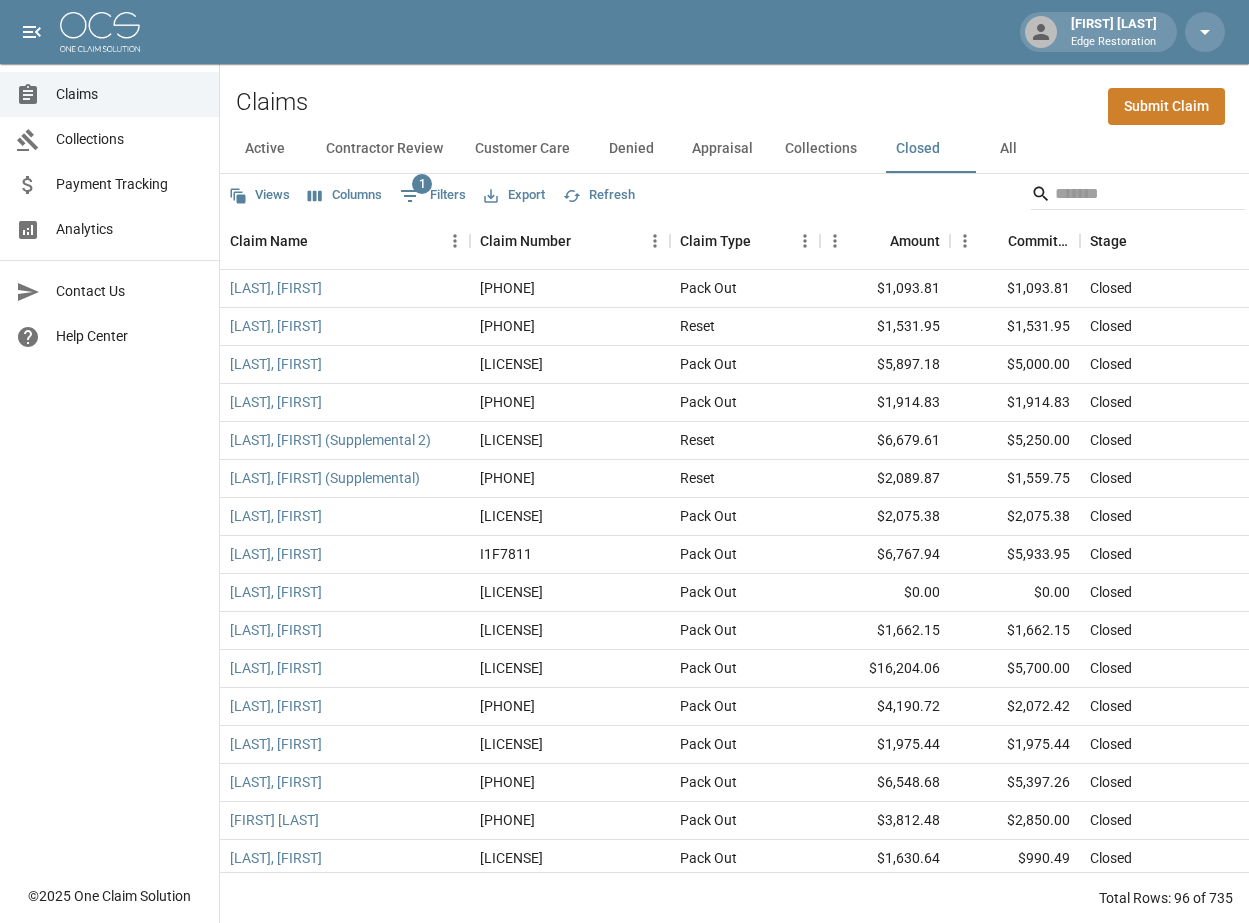 scroll, scrollTop: 0, scrollLeft: 0, axis: both 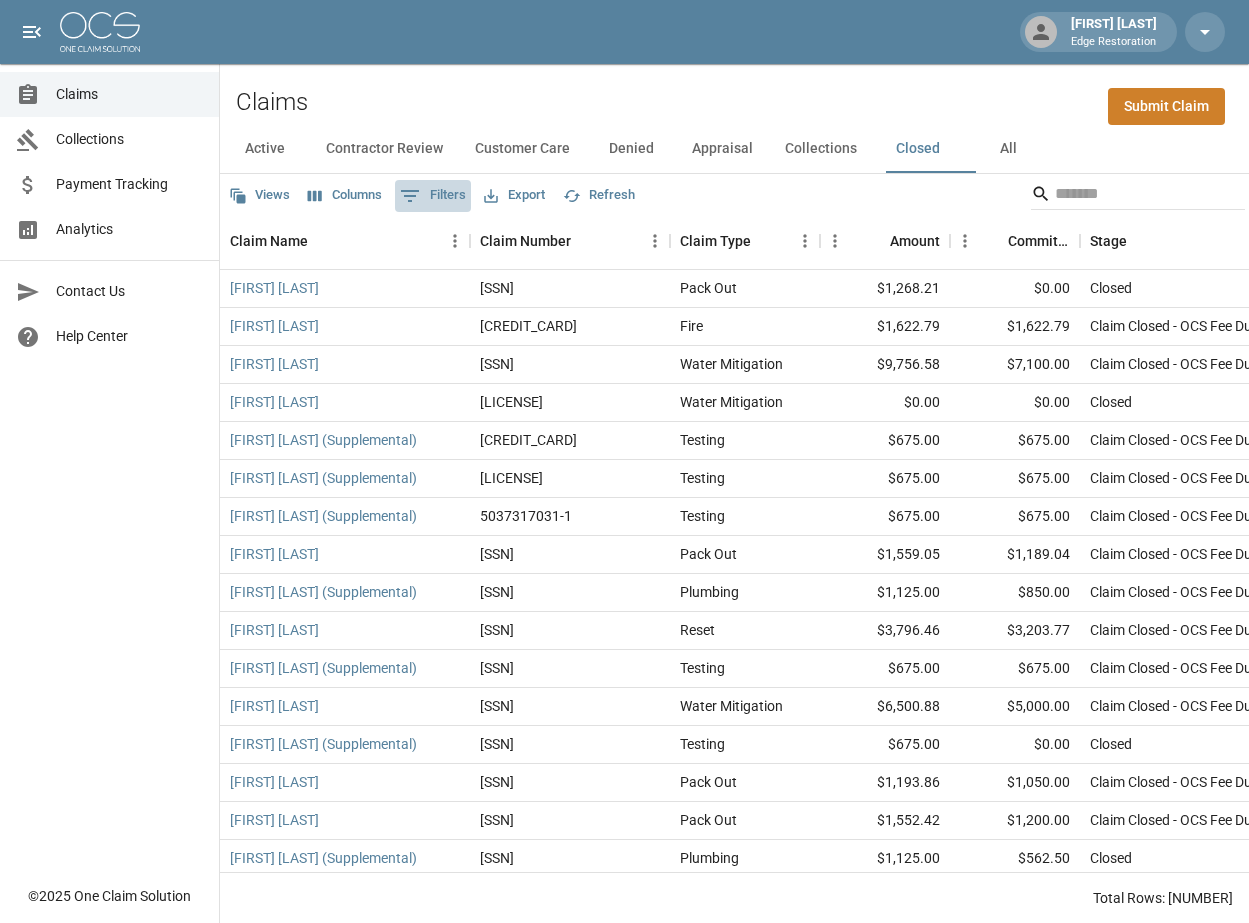 click on "0 Filters" at bounding box center [433, 196] 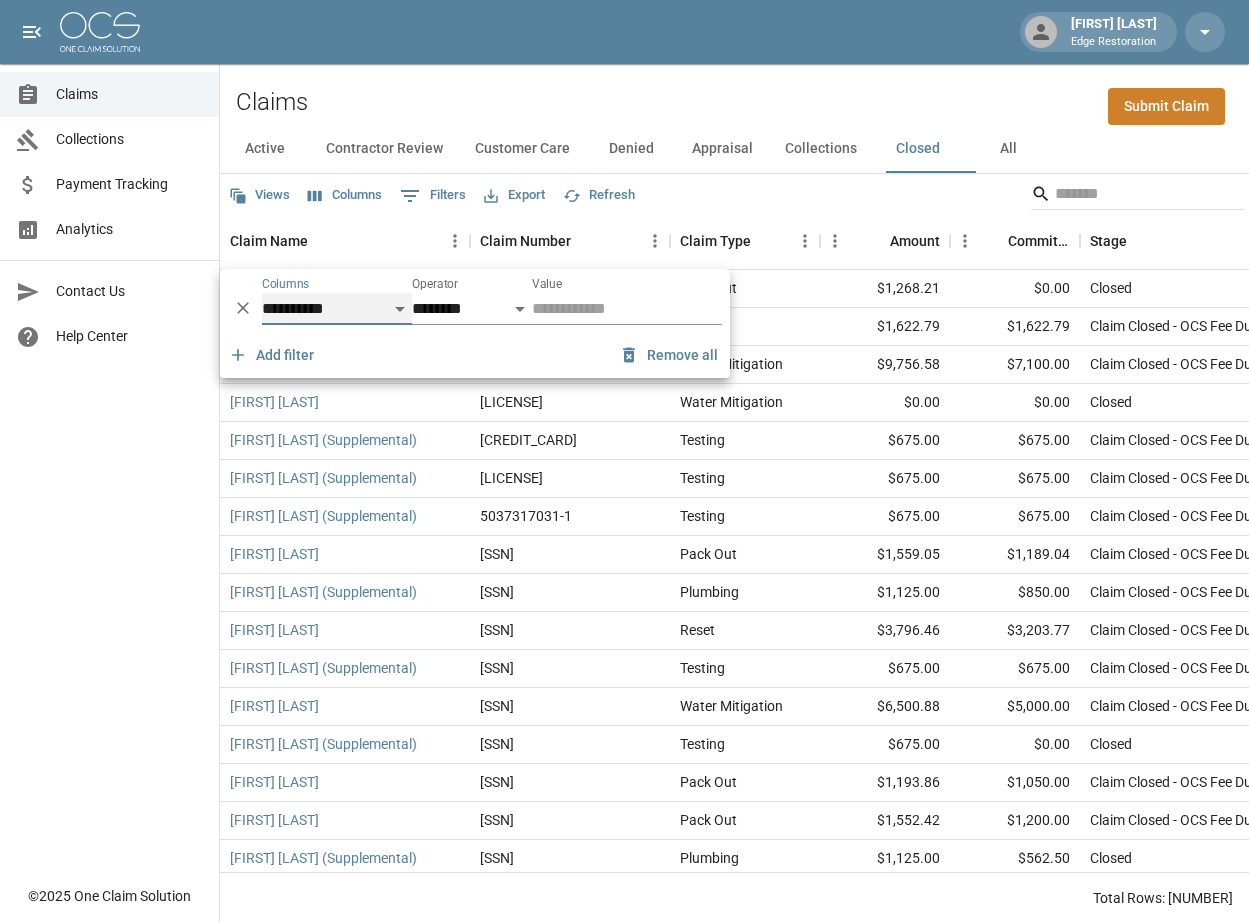 select on "*******" 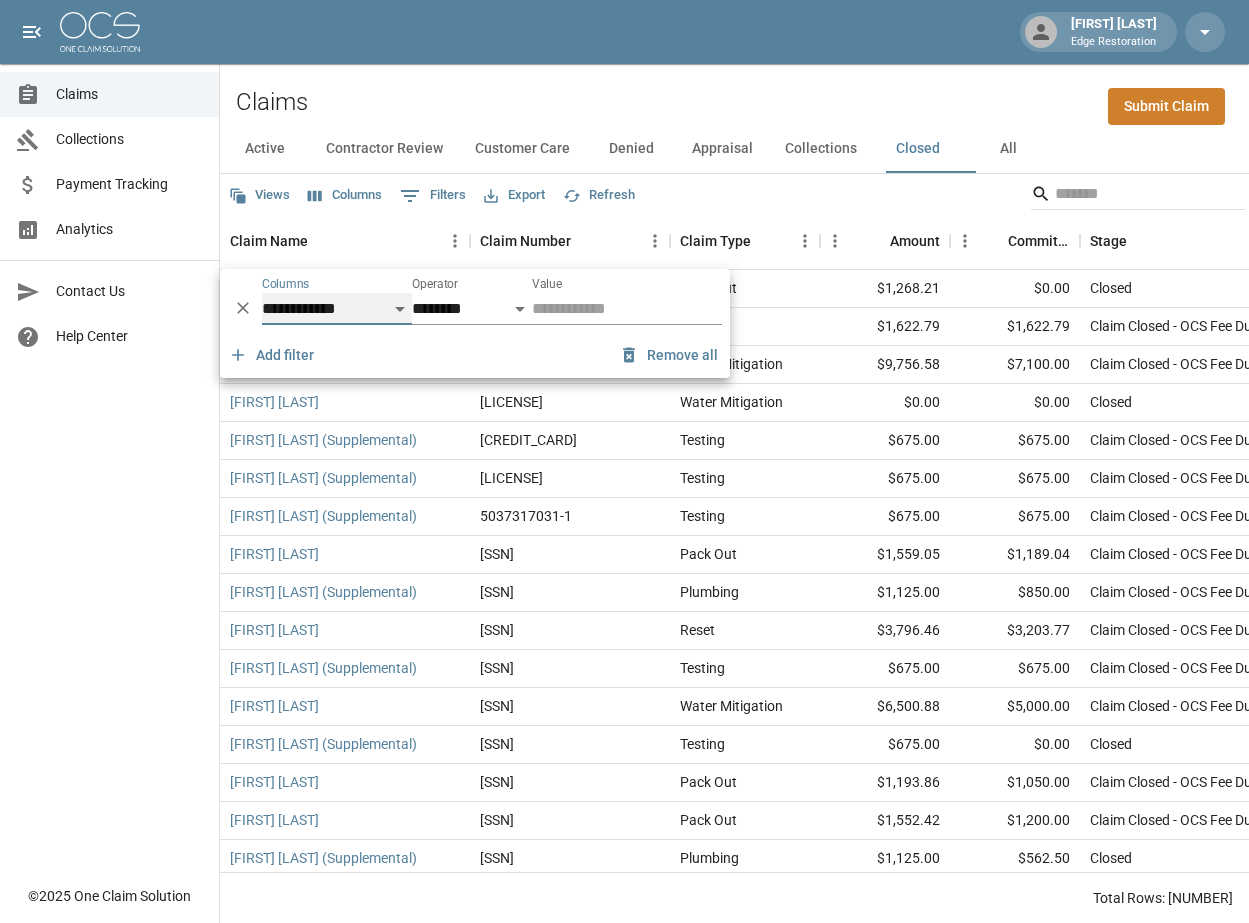 select on "**" 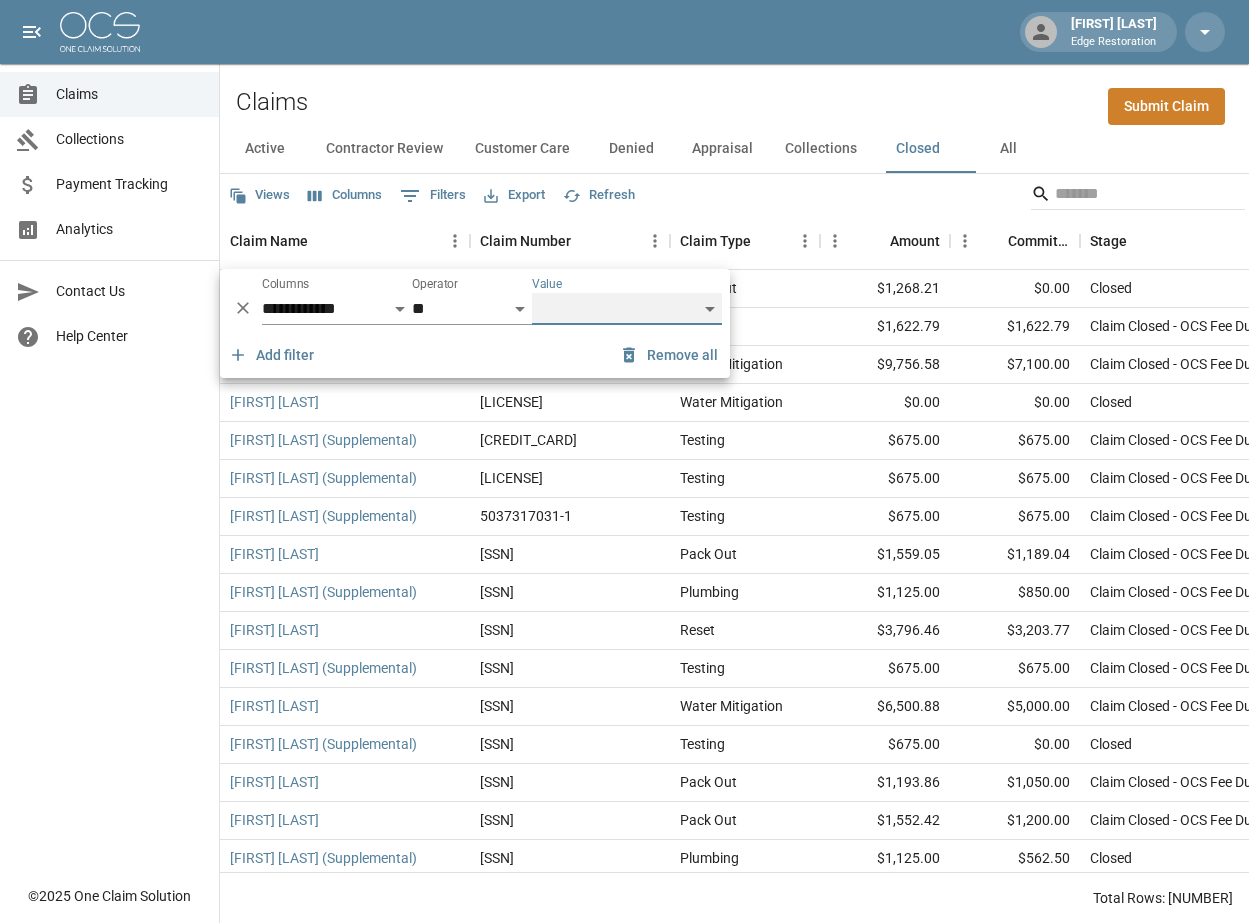 select on "********" 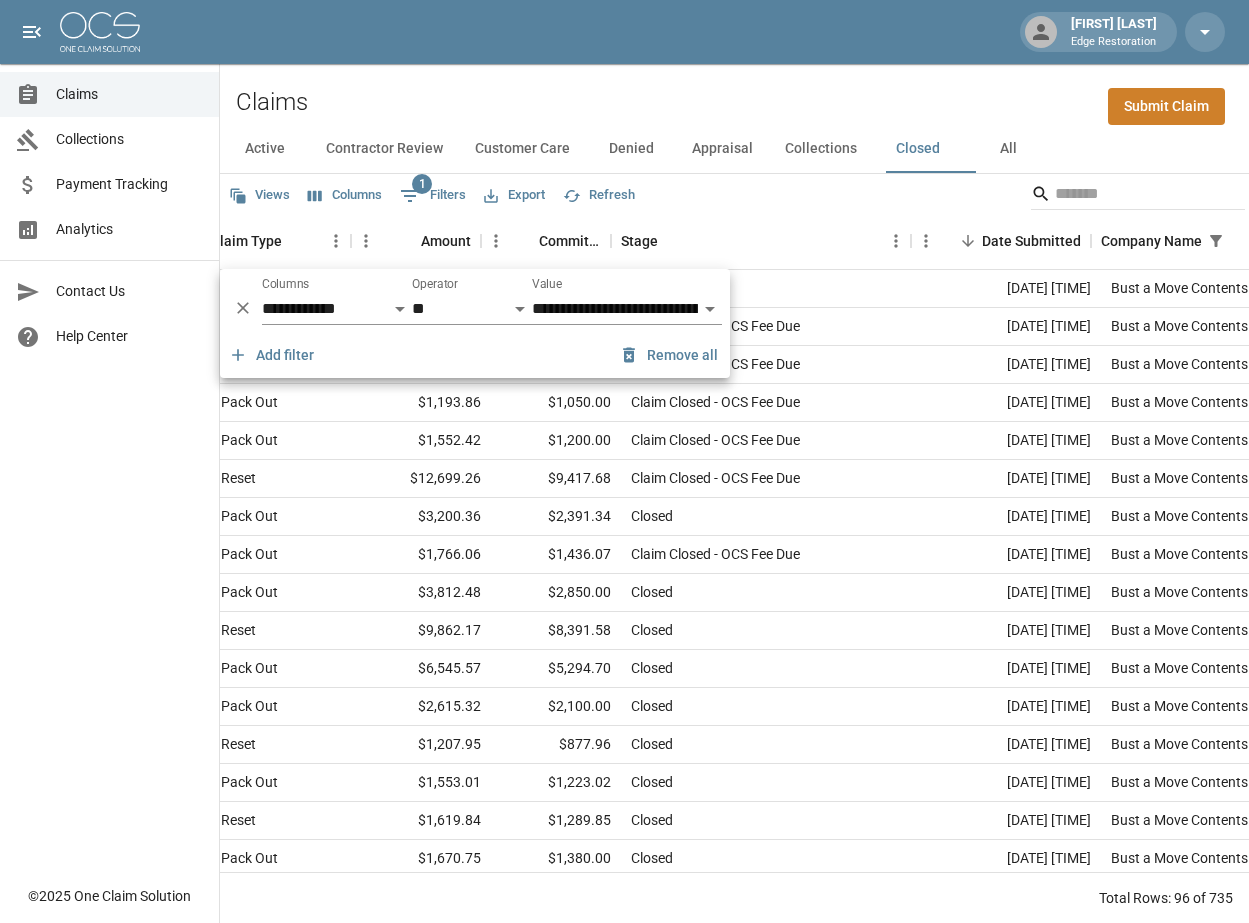 scroll, scrollTop: 0, scrollLeft: 470, axis: horizontal 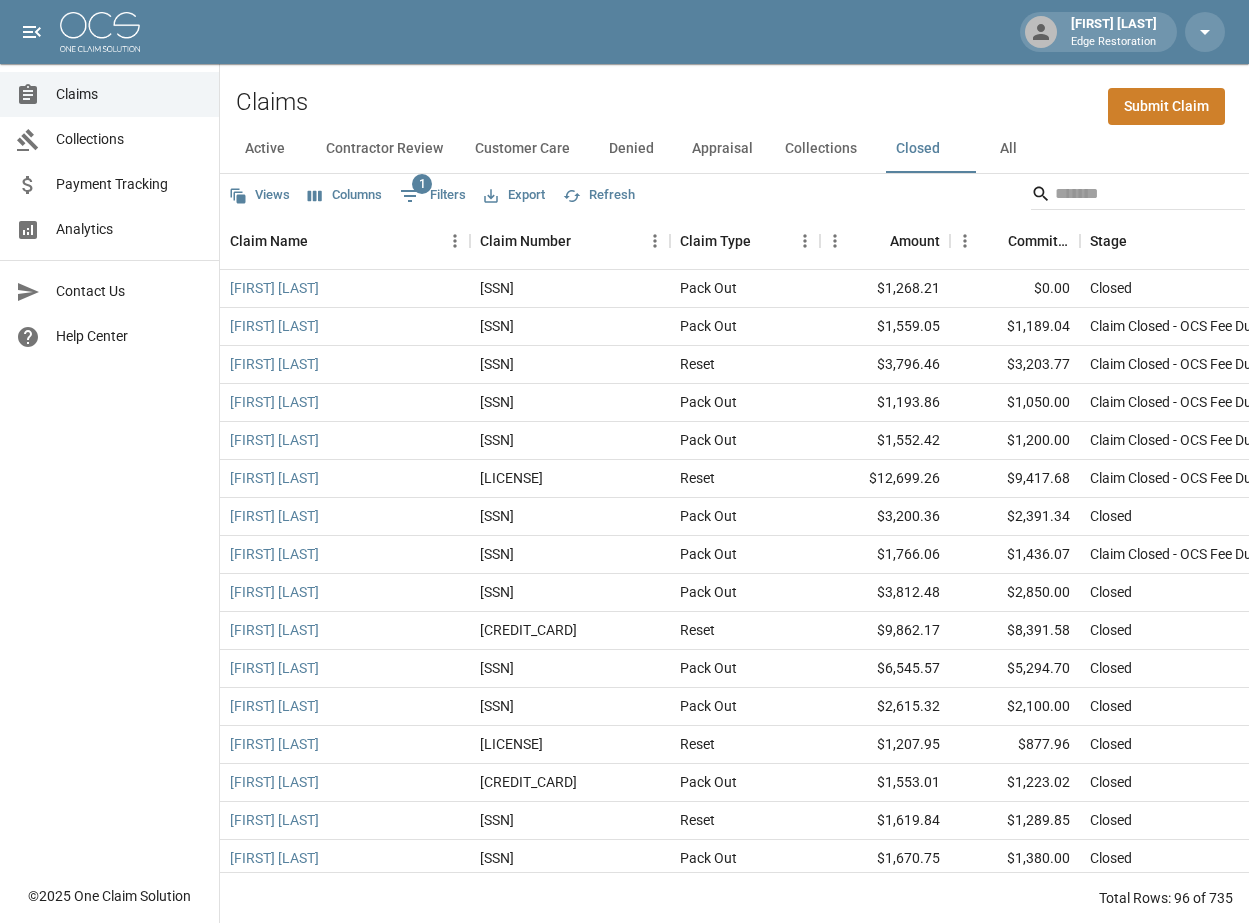 click on "Columns" at bounding box center [345, 195] 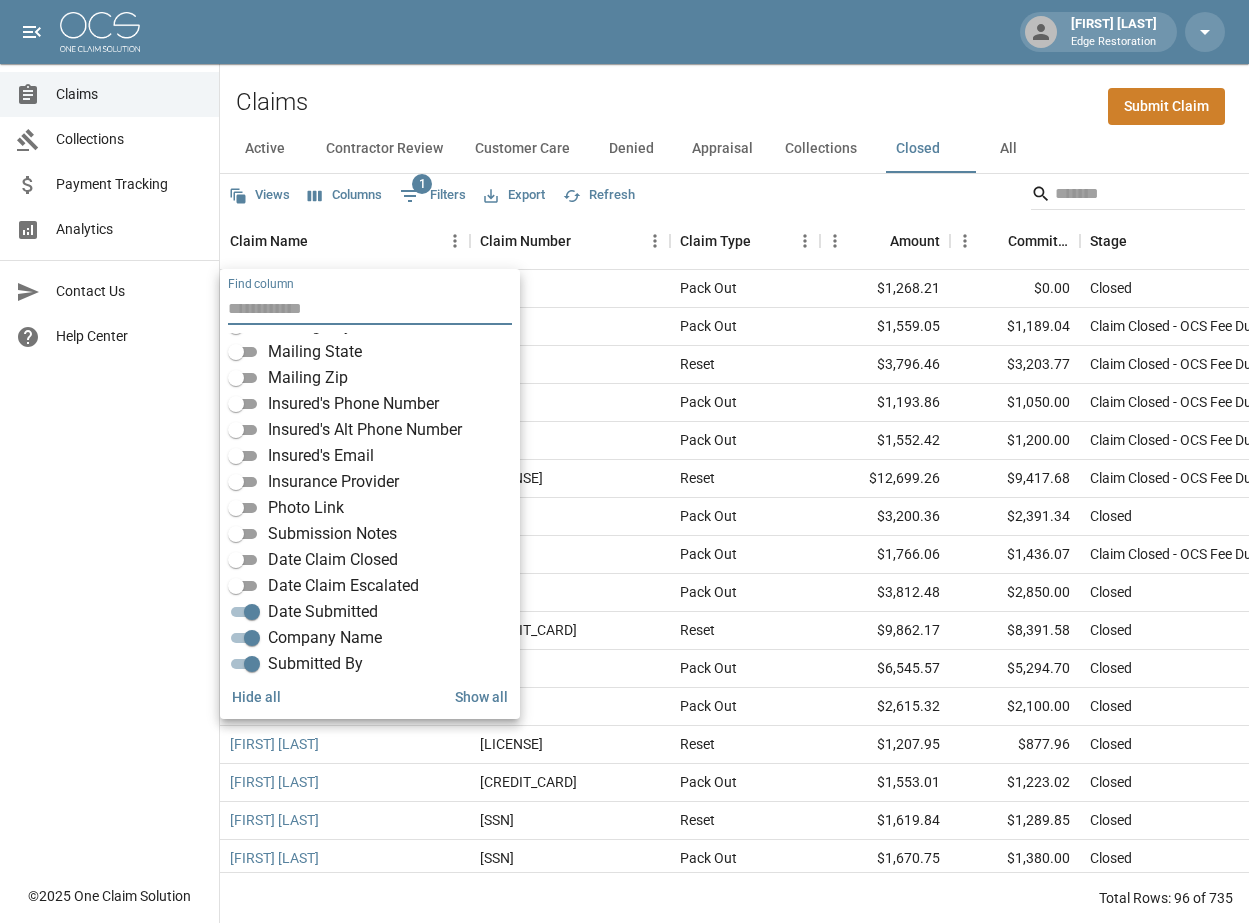 scroll, scrollTop: 350, scrollLeft: 0, axis: vertical 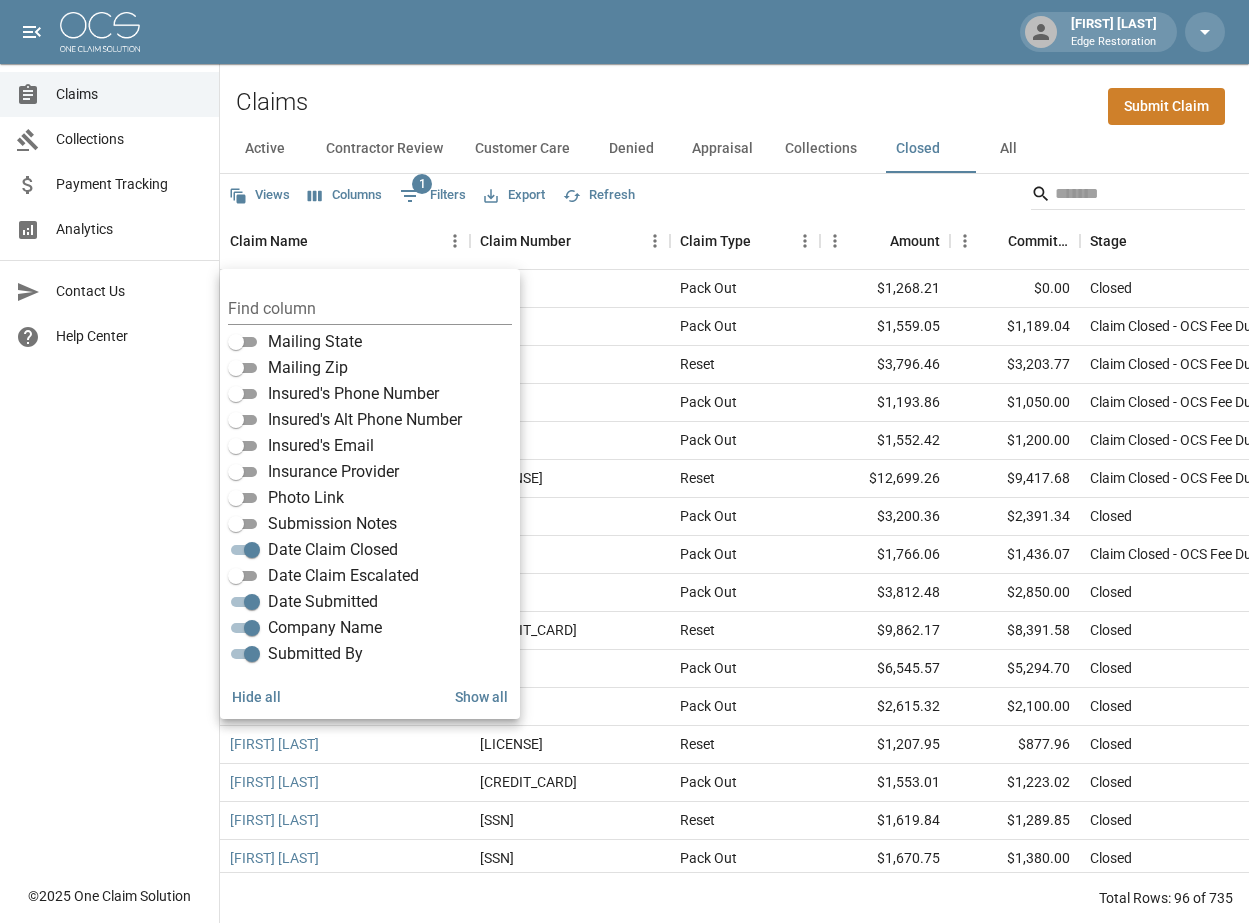 click on "Claims Collections Payment Tracking Analytics Contact Us Help Center" at bounding box center (109, 437) 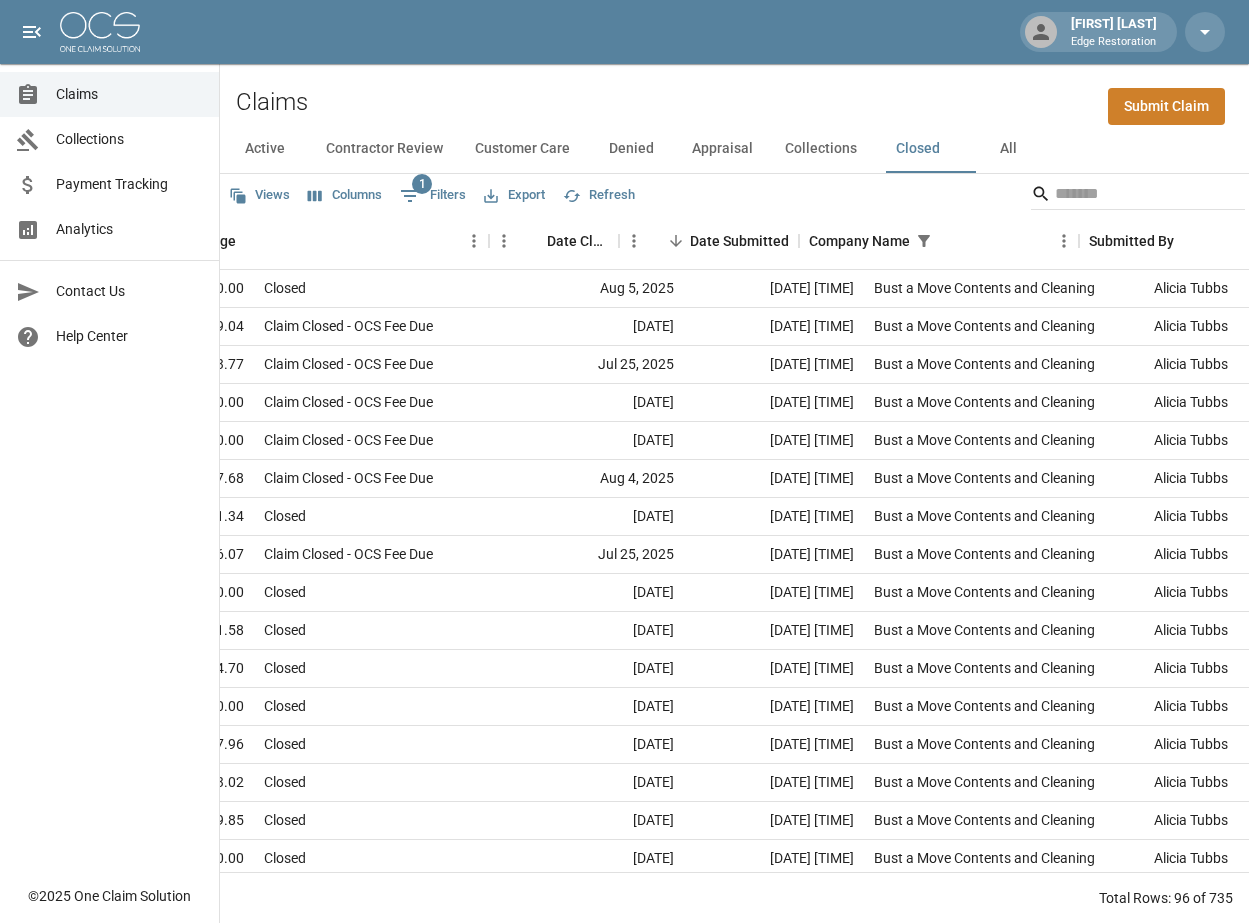 scroll, scrollTop: 0, scrollLeft: 986, axis: horizontal 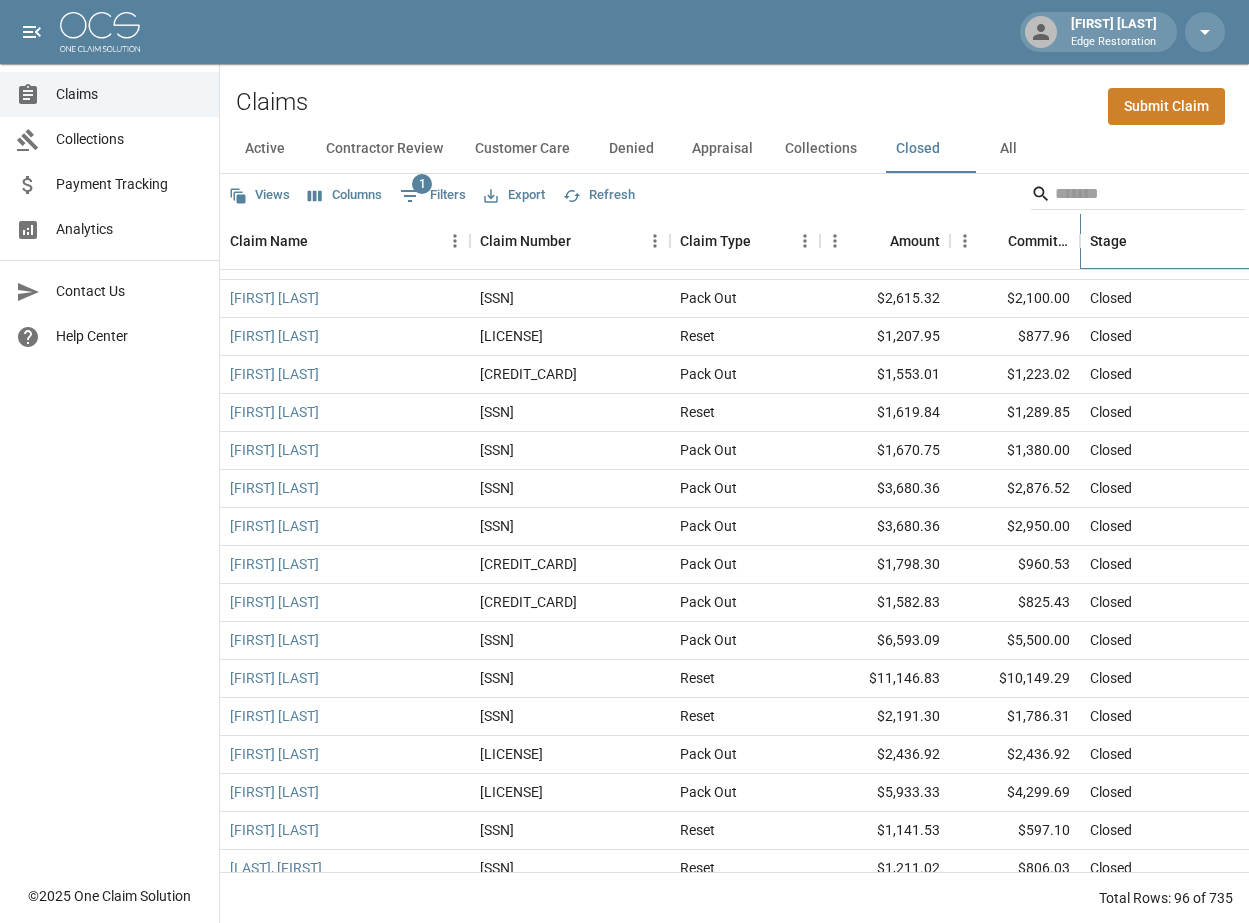 click on "Stage" at bounding box center (1220, 241) 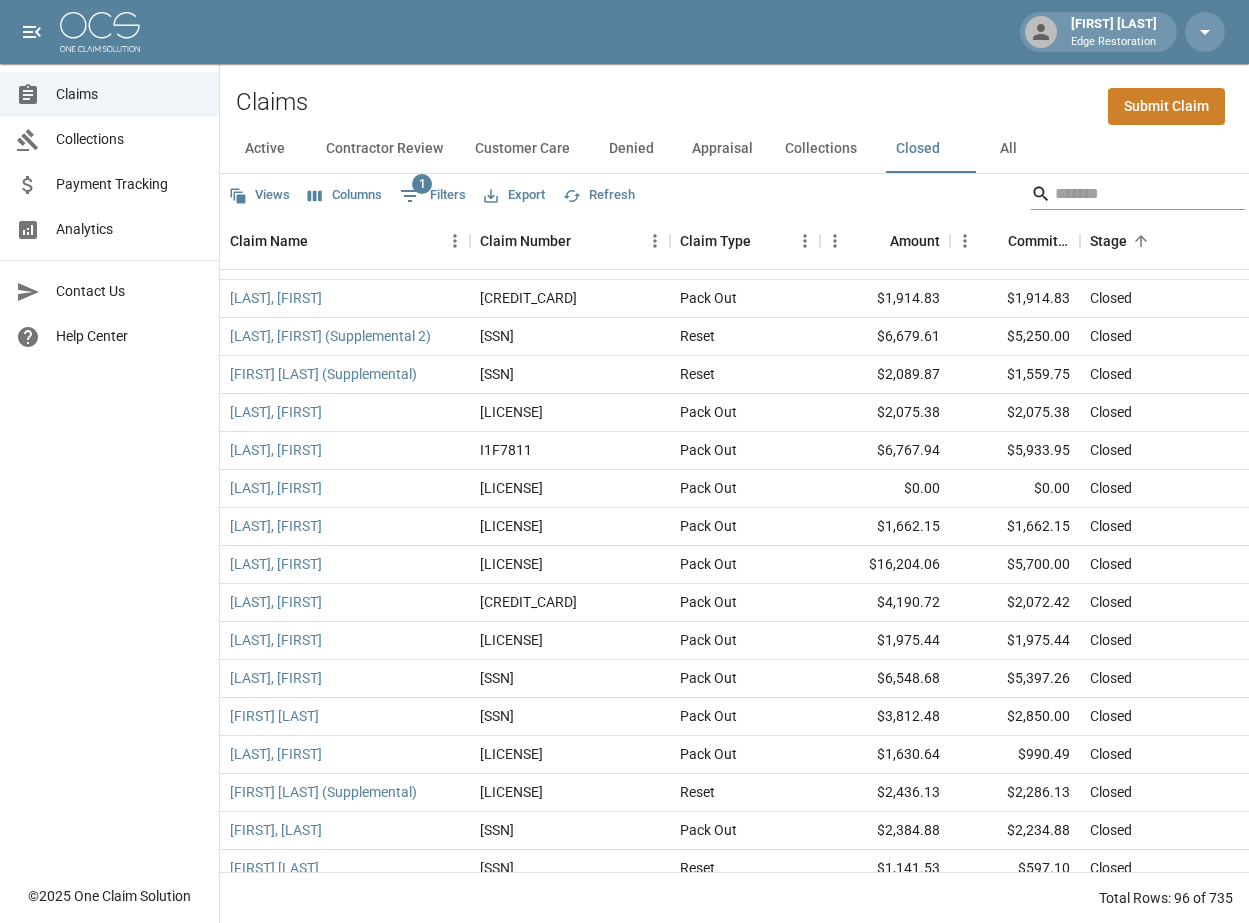 click at bounding box center [1135, 194] 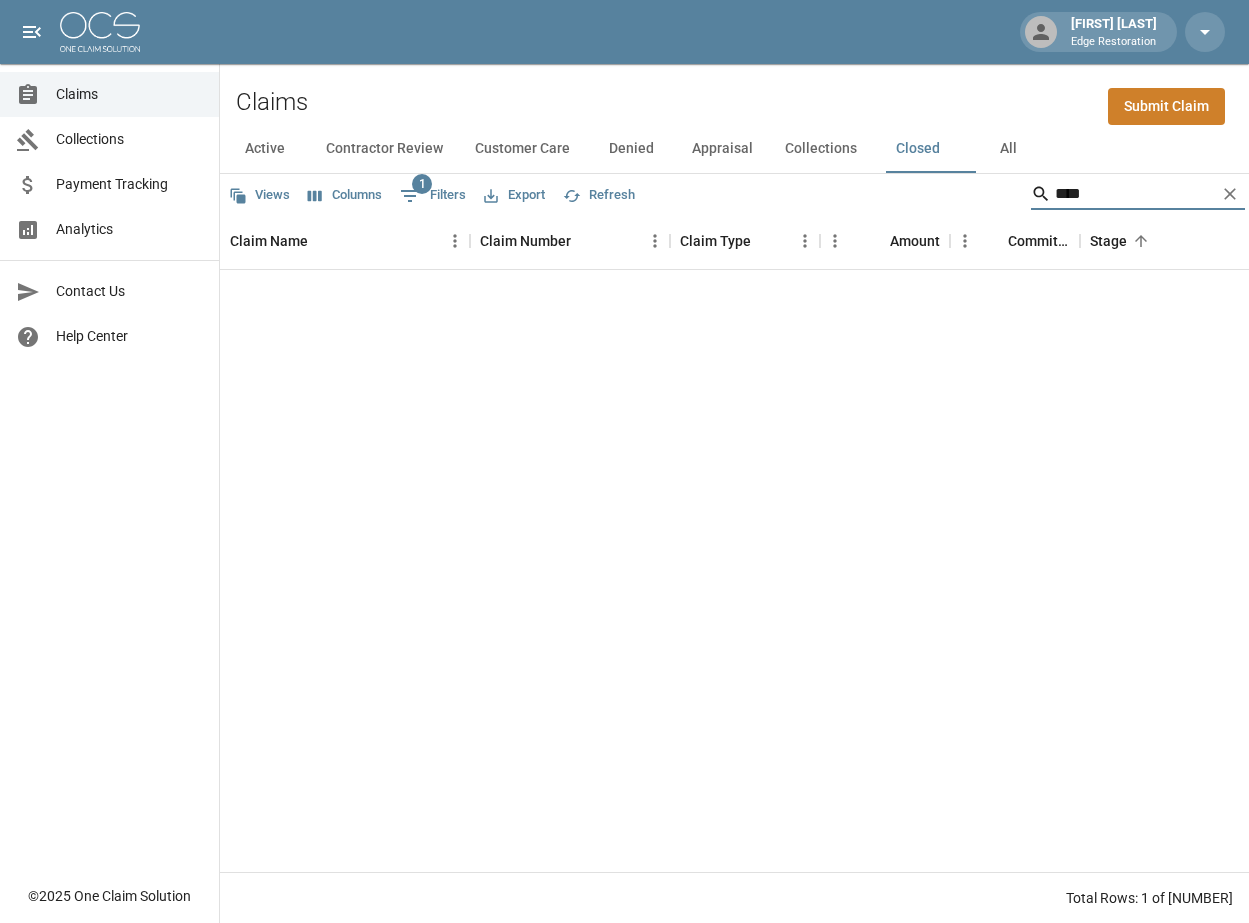 scroll, scrollTop: 0, scrollLeft: 0, axis: both 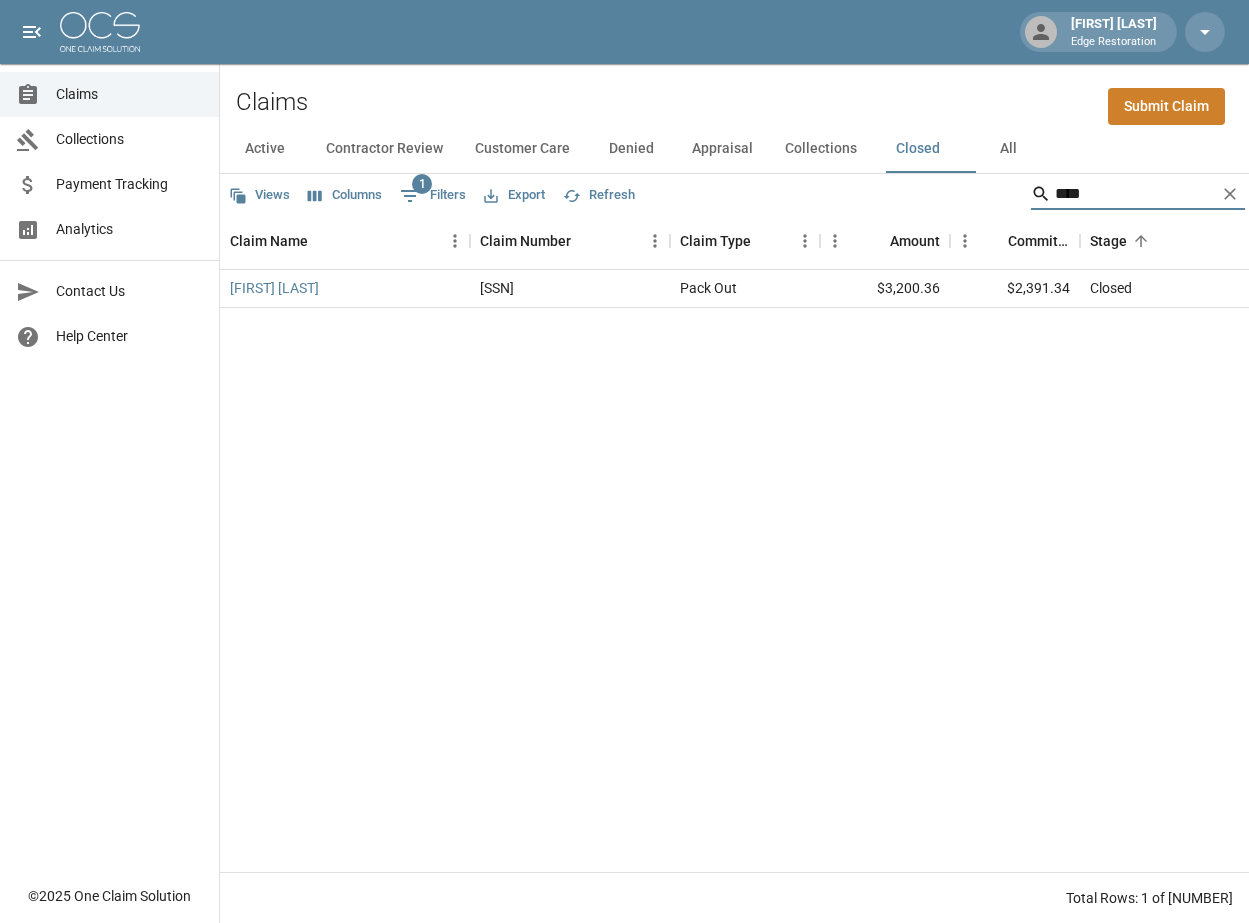 type on "****" 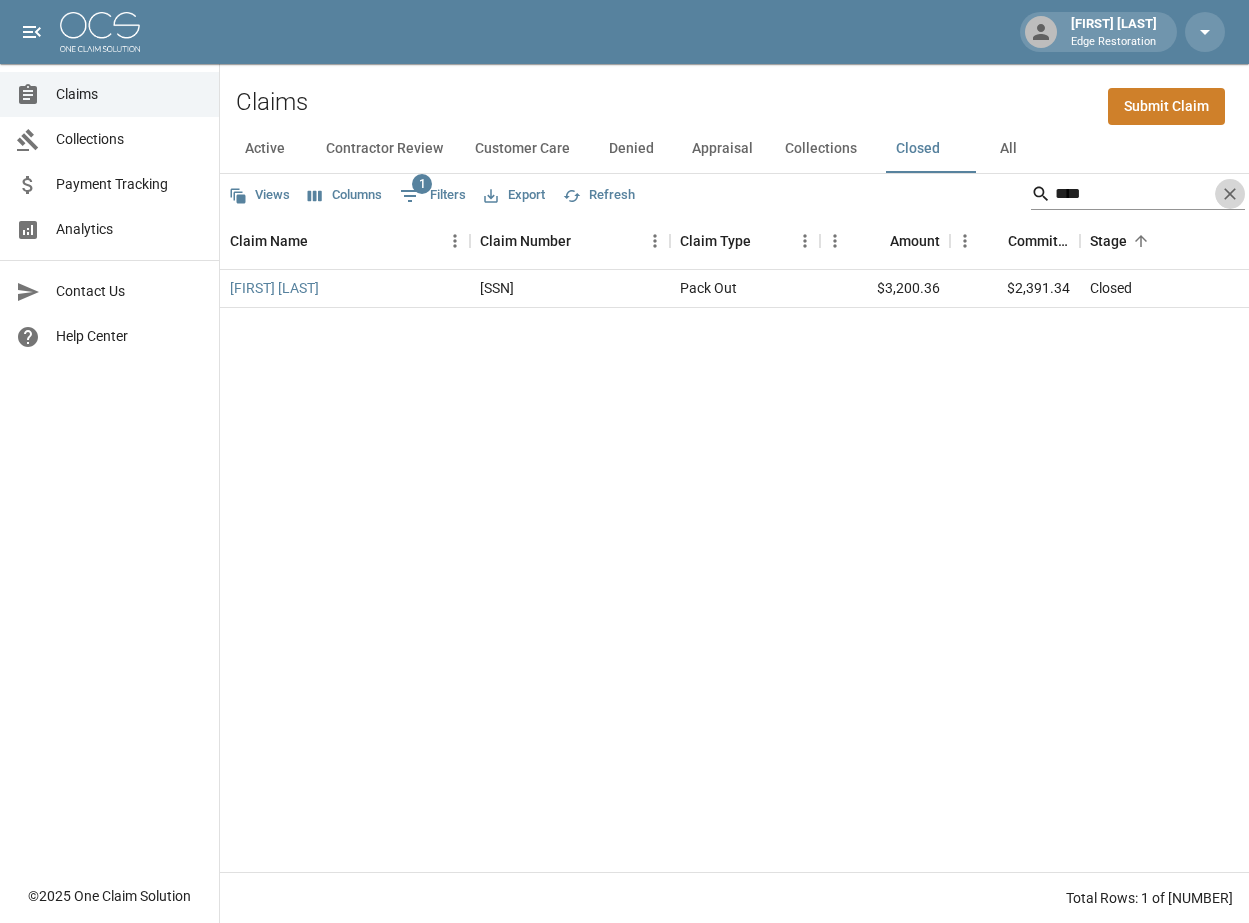 click 